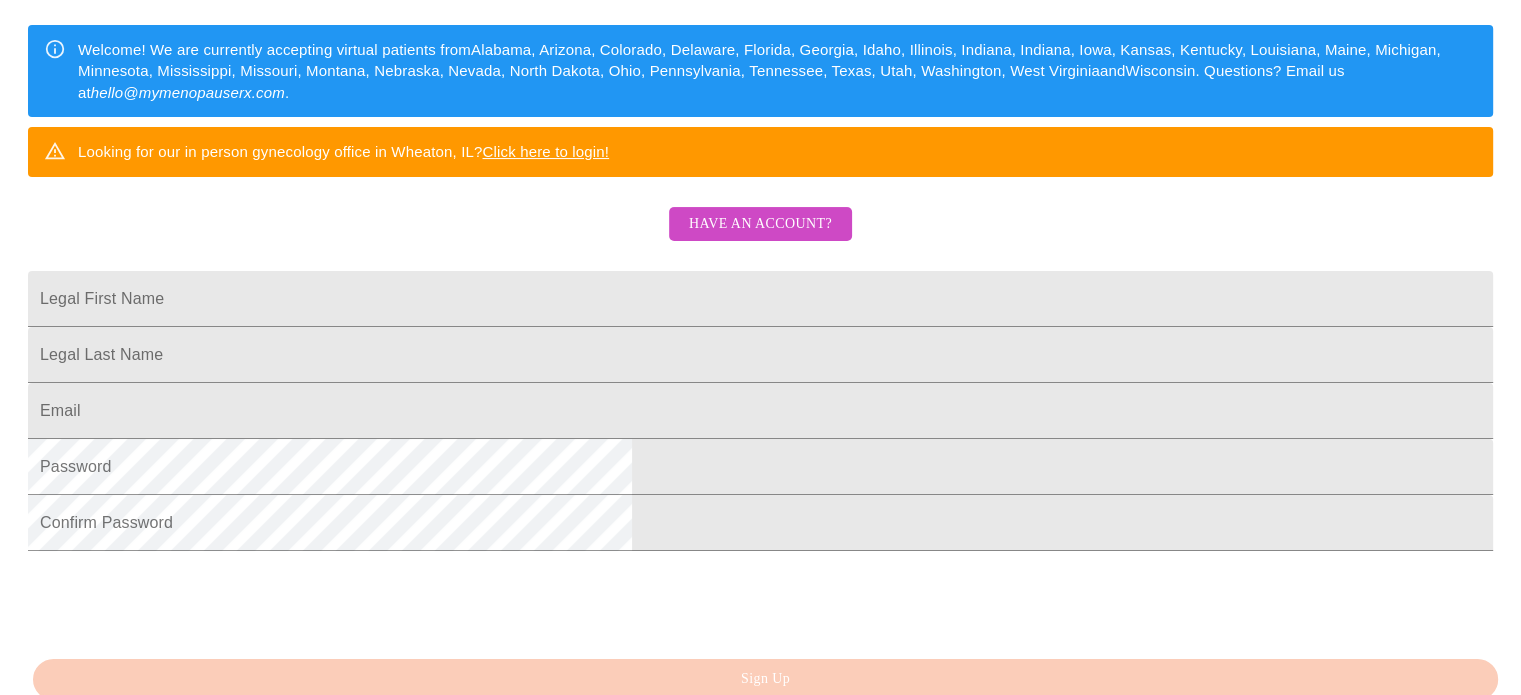 scroll, scrollTop: 400, scrollLeft: 0, axis: vertical 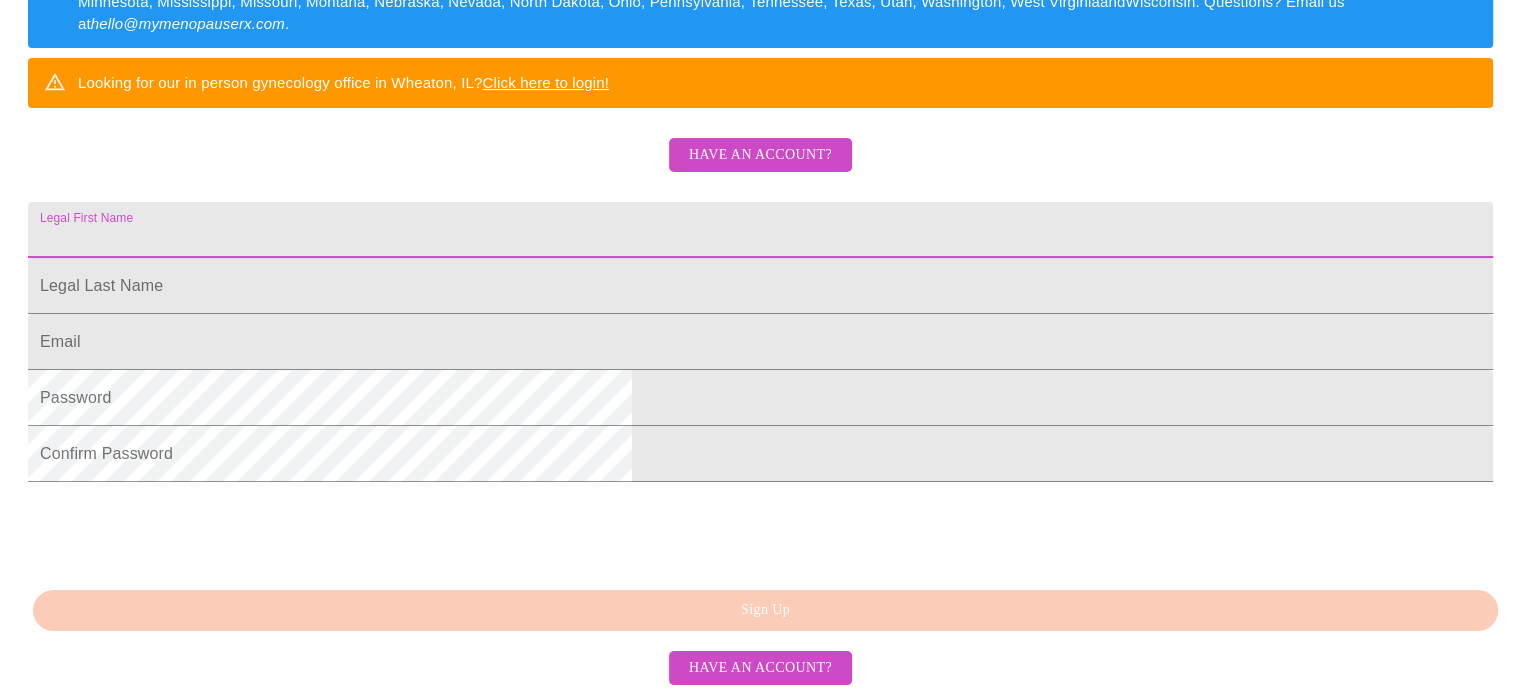 click on "Legal First Name" at bounding box center [760, 230] 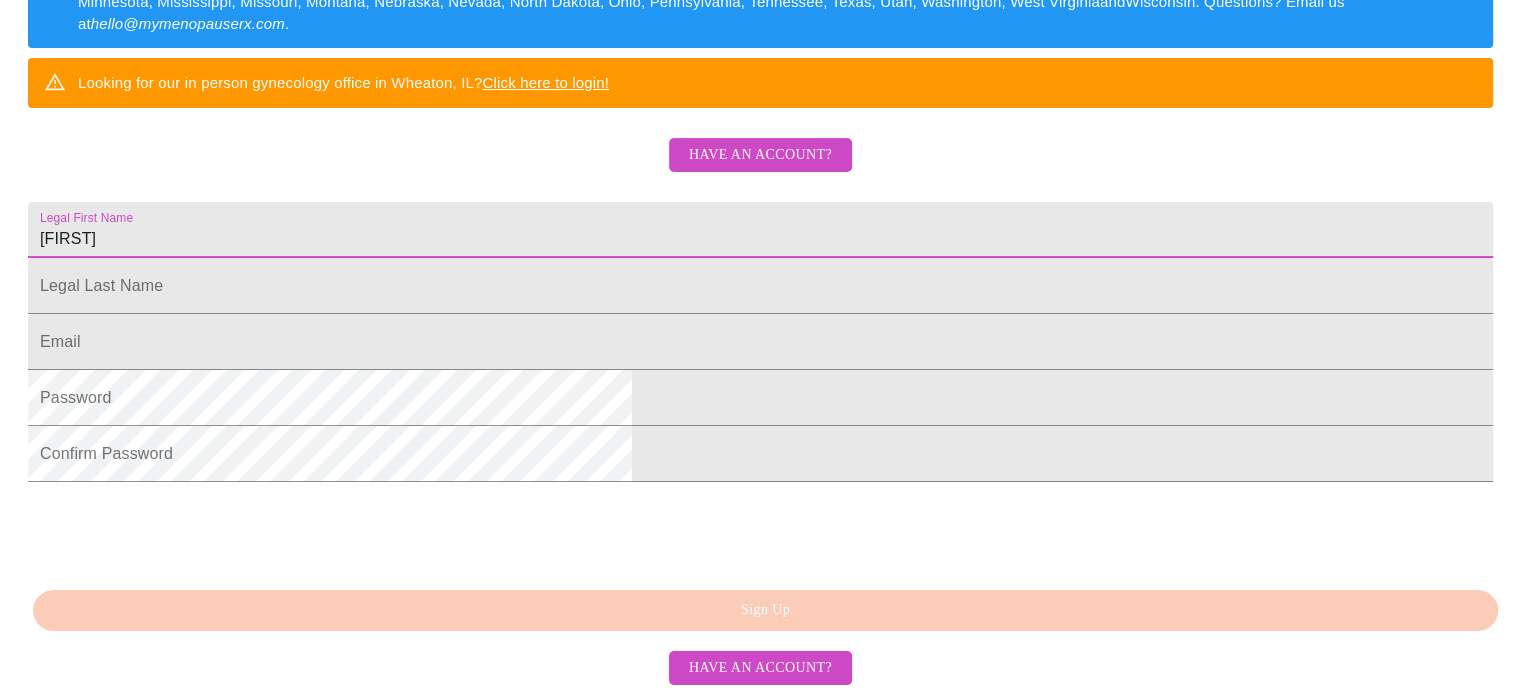 type on "[FIRST]" 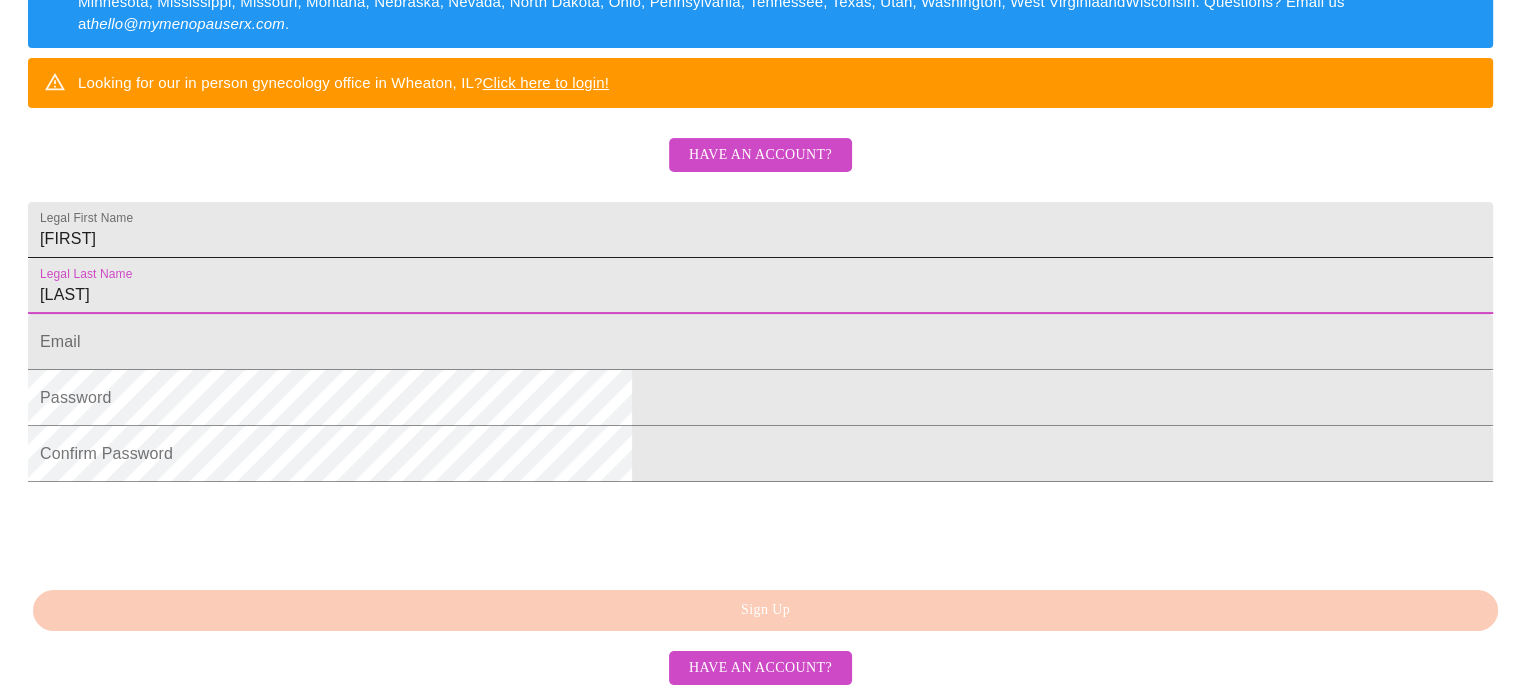 type on "[LAST]" 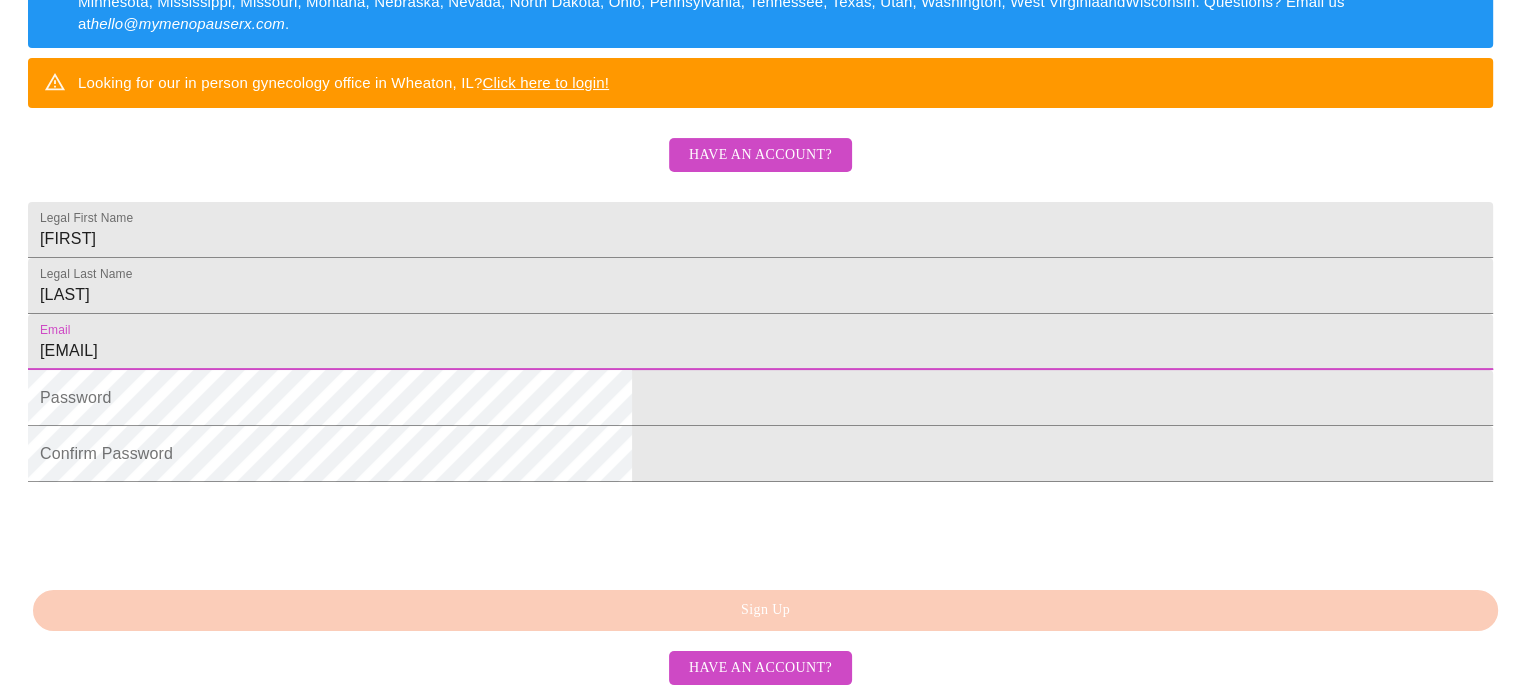 type on "[EMAIL]" 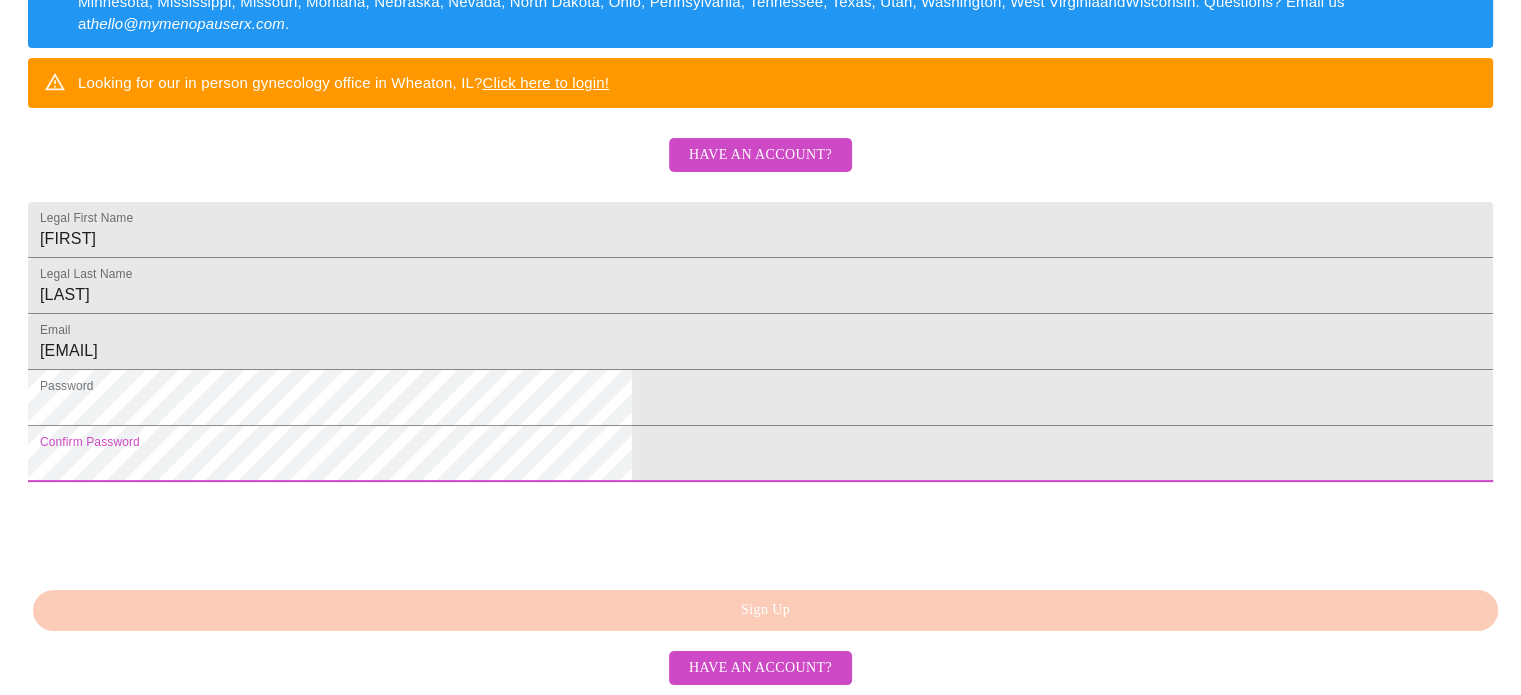 scroll, scrollTop: 500, scrollLeft: 0, axis: vertical 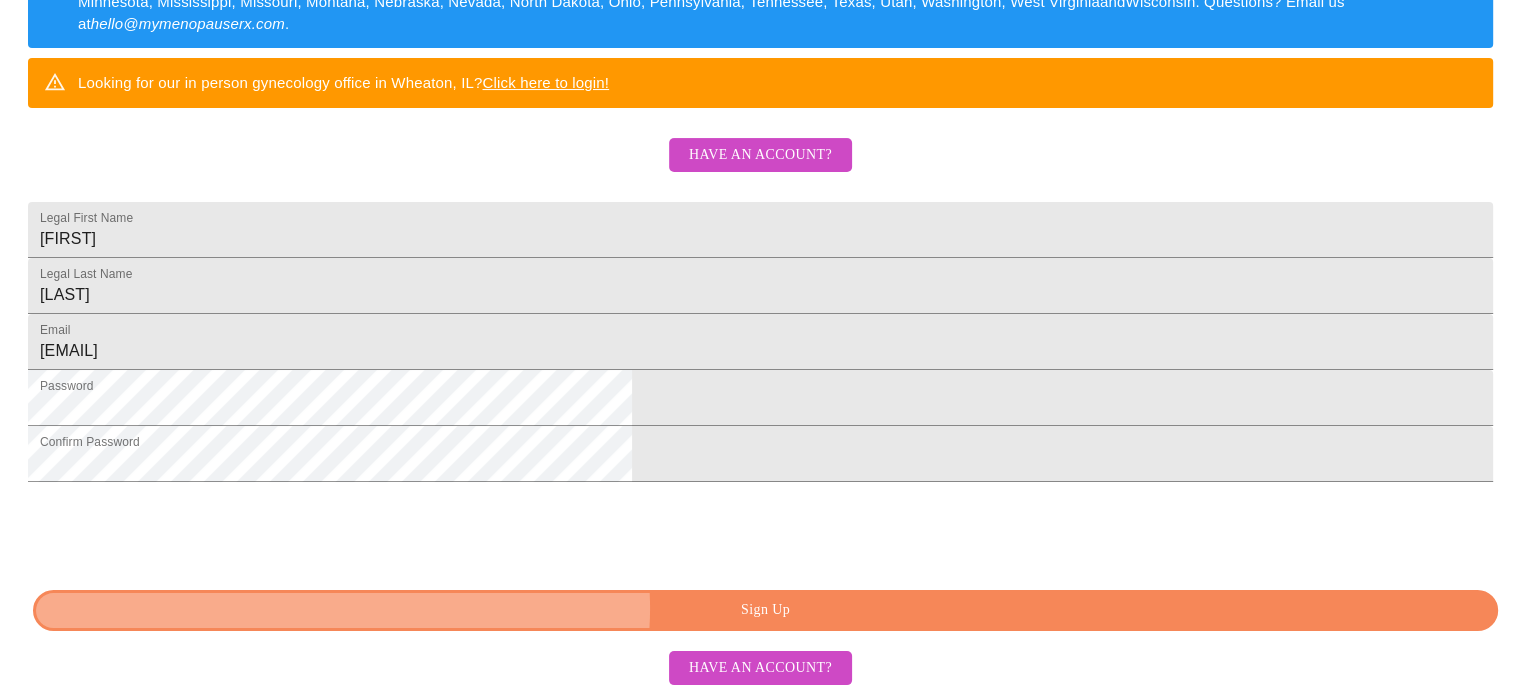click on "Sign Up" at bounding box center (765, 610) 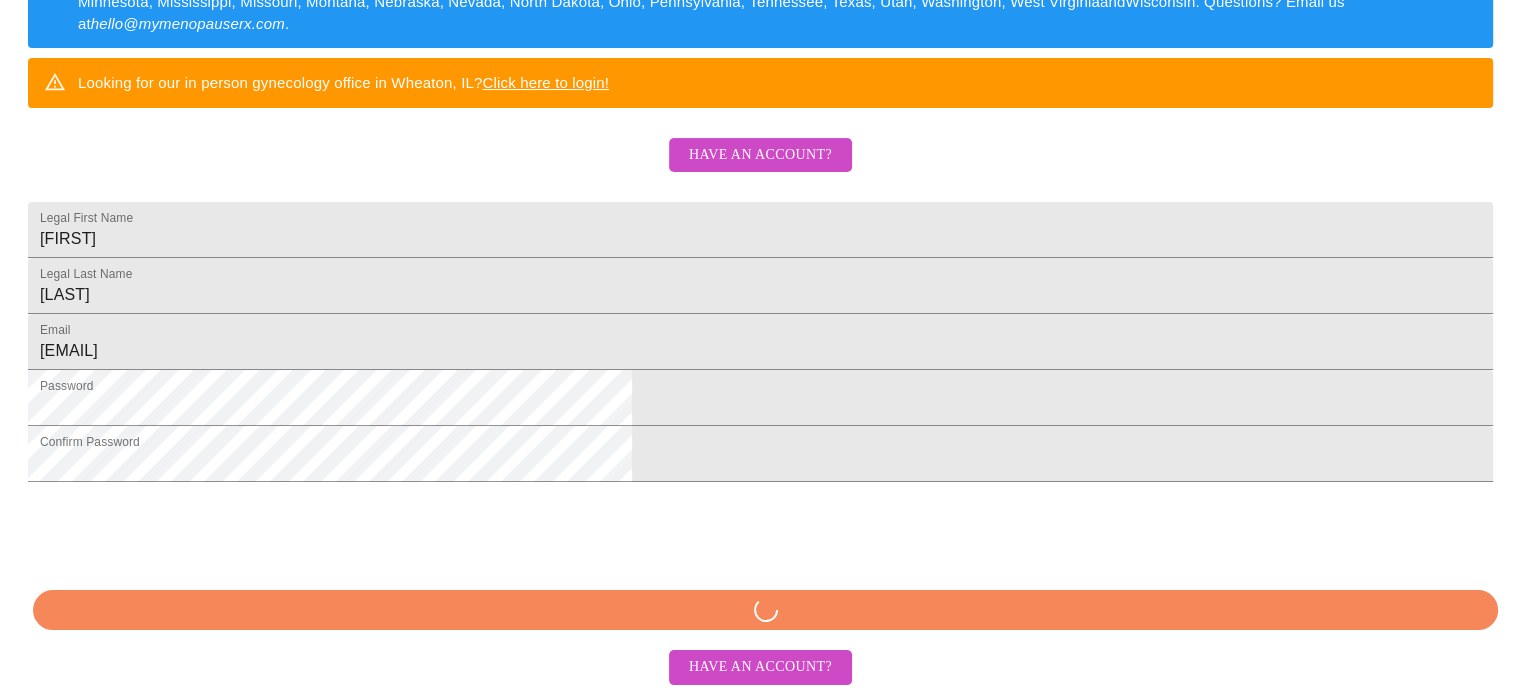 scroll, scrollTop: 444, scrollLeft: 0, axis: vertical 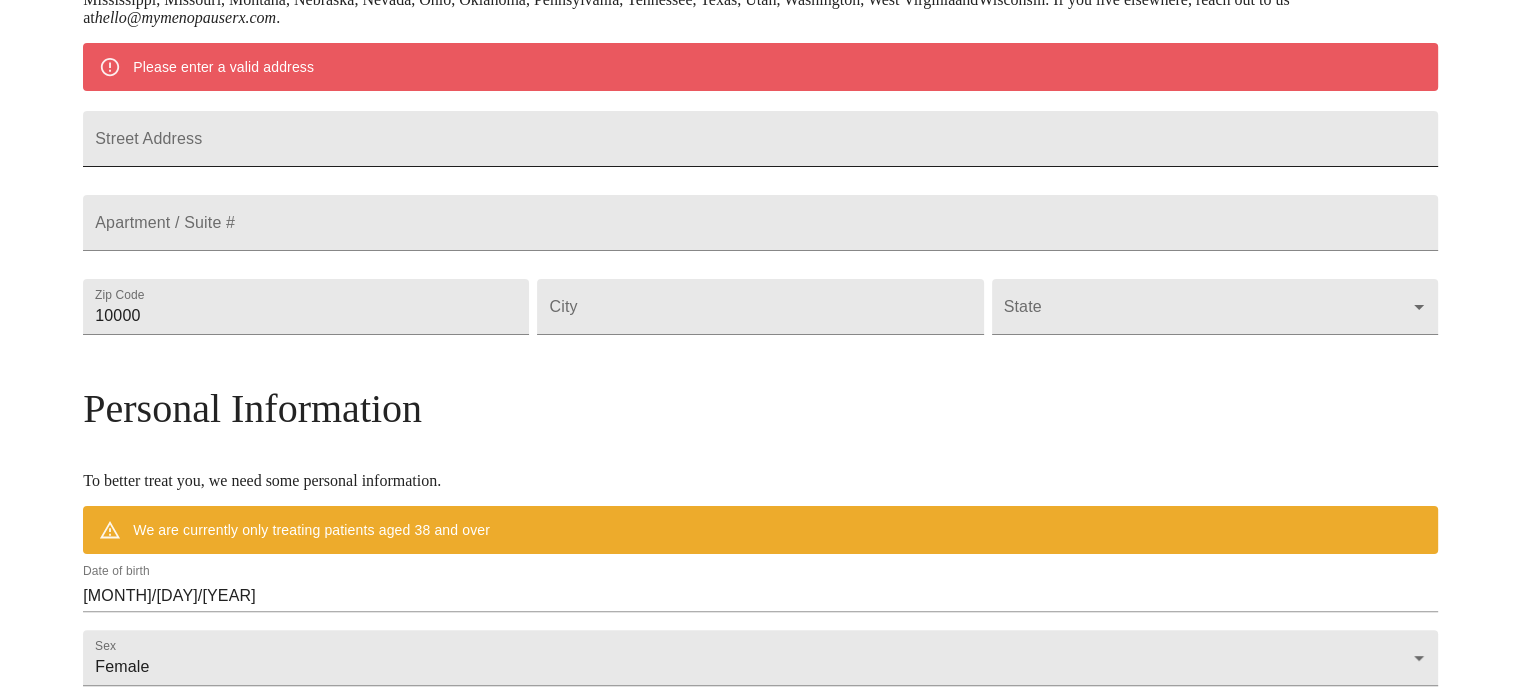 click on "Street Address" at bounding box center (760, 139) 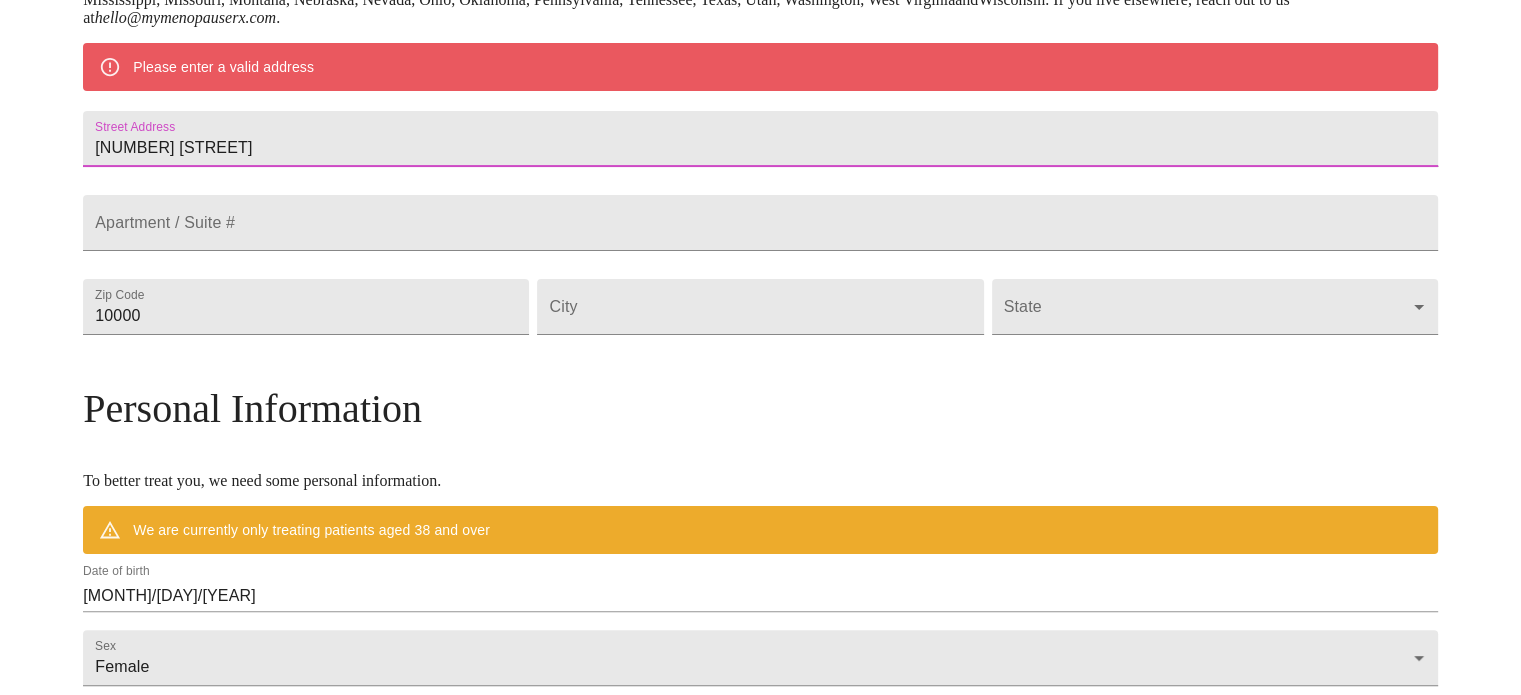 type on "[NUMBER] [STREET]" 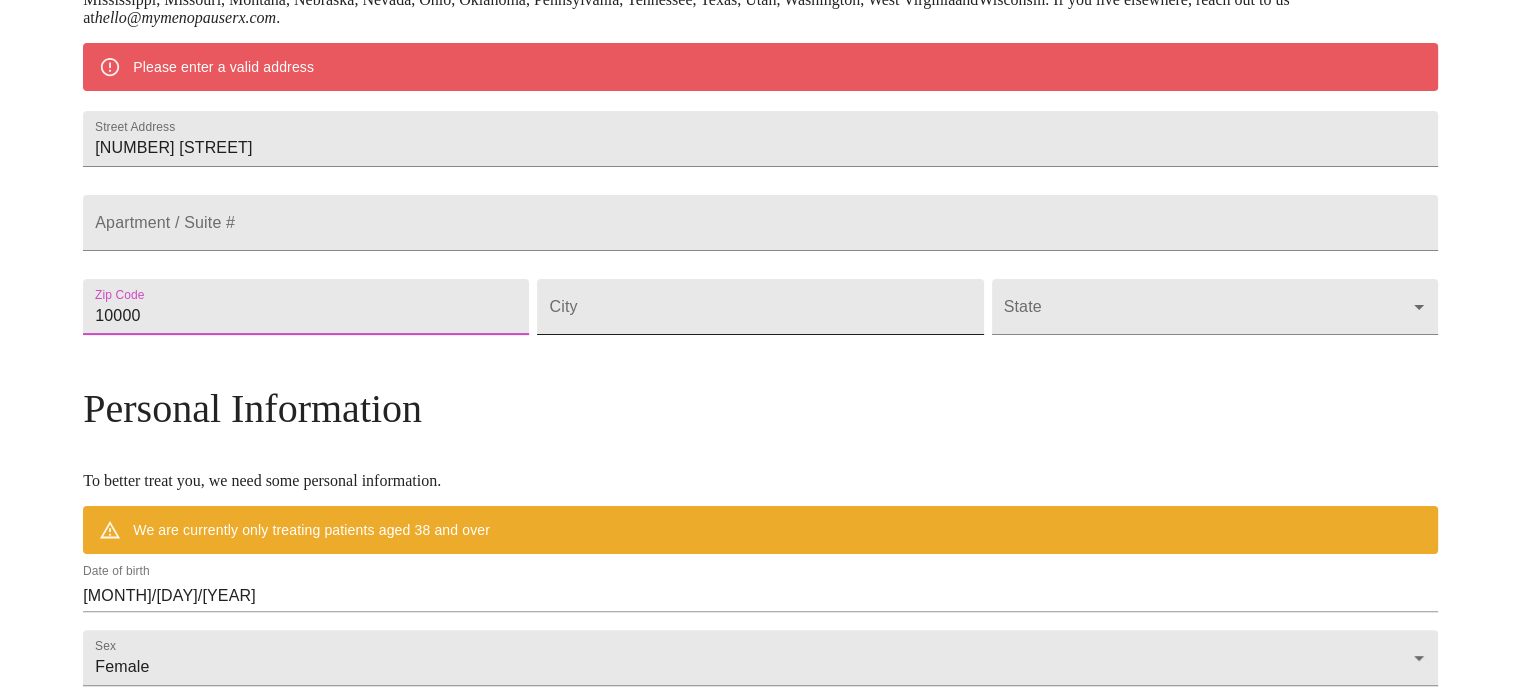 type on "[POSTAL_CODE]" 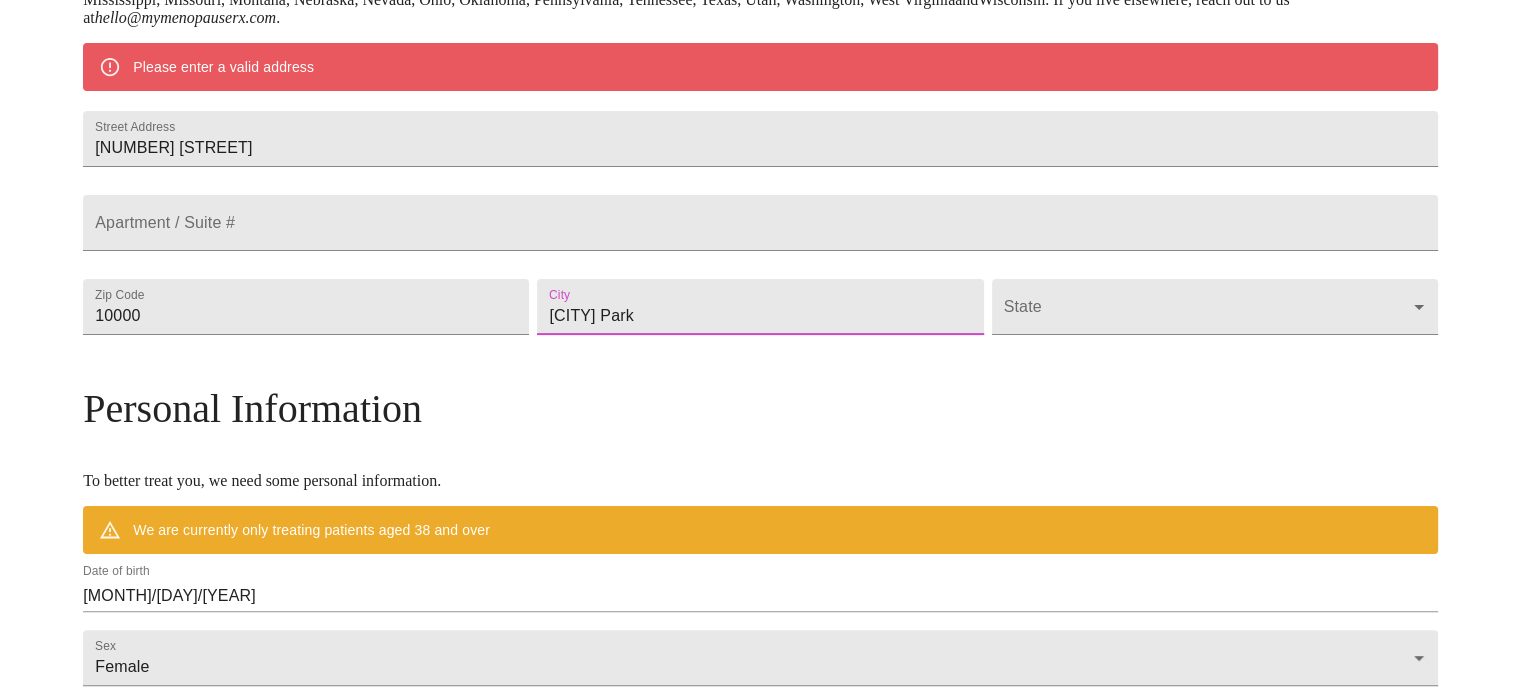 type on "[CITY] Park" 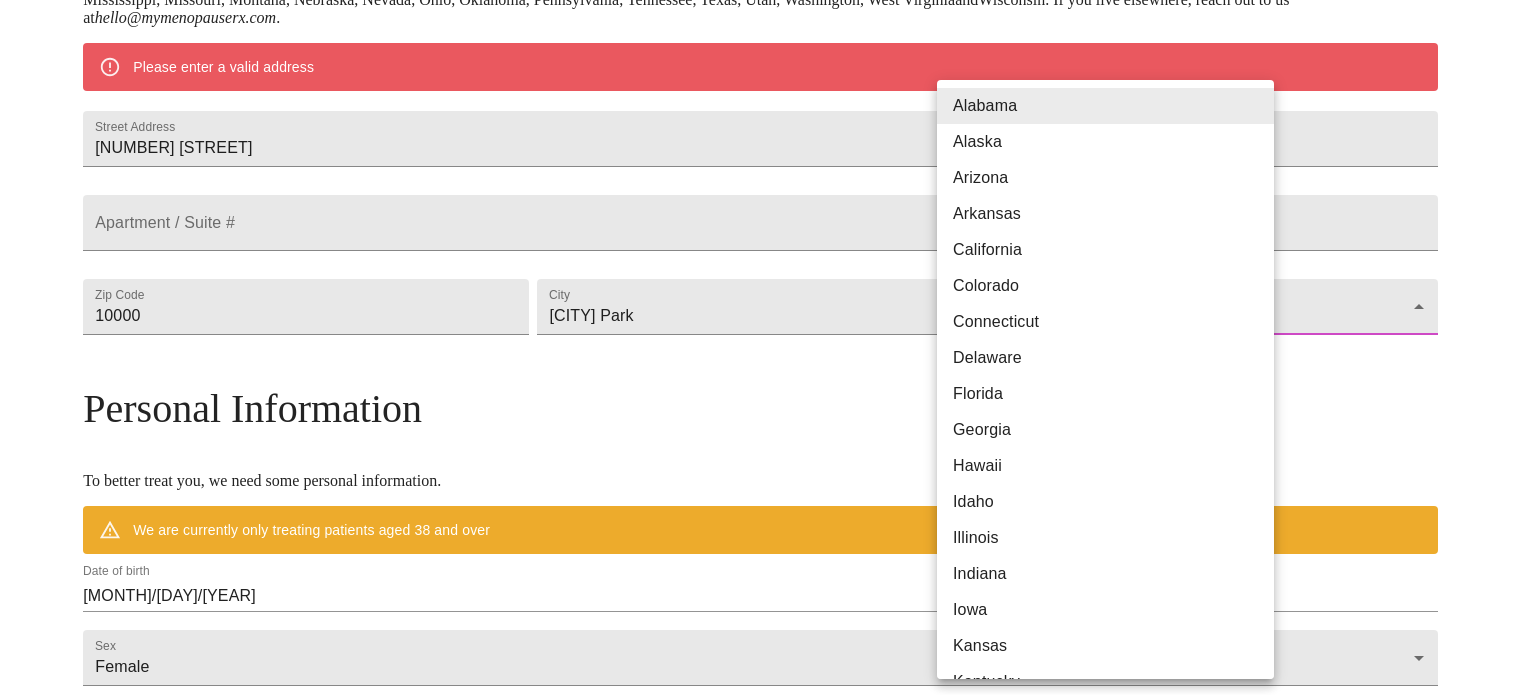 click on "MyMenopauseRx Welcome to MyMenopauseRx Since it's your first time here, you'll need to enter some medical and social information.  We'll guide you through it! Mailing Address We currently are only supporting patients from  Alabama, Arizona, Colorado, Delaware, Florida, Georgia, Idaho, Illinois, Indiana, Indiana, Iowa, Kansas, Kentucky, Louisiana, Maine, Michigan, Minnesota, Mississippi, Missouri, Montana, Nebraska, Nevada, Ohio, Oklahoma, Pennsylvania, Tennessee, Texas, Utah, Washington, West Virginia  and  Wisconsin . If you live elsewhere, reach out to us at  hello@mymenopauserx.com . Please enter a valid address Street Address [NUMBER] [STREET] Apartment / Suite # Zip Code [POSTAL_CODE] City [CITY] State ​ Personal Information To better treat you, we need some personal information. We are currently only treating patients aged 38 and over Date of birth [MONTH]/[DAY]/[YEAR] Sex Female Female Phone Number (   )    - Receive Text Message Notifications Terms of Service & Privacy Policy By  Continuing . [STATE]" at bounding box center (768, 343) 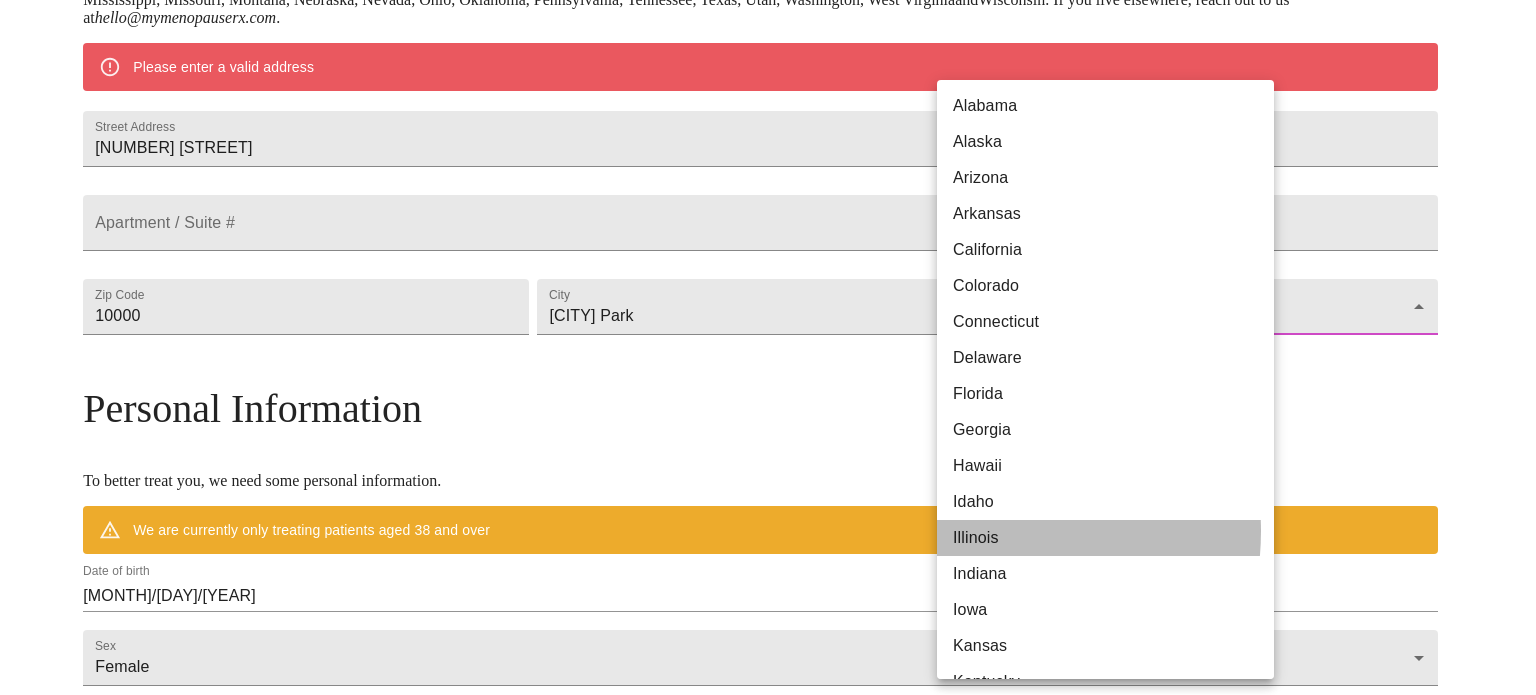 click on "Illinois" at bounding box center (1113, 538) 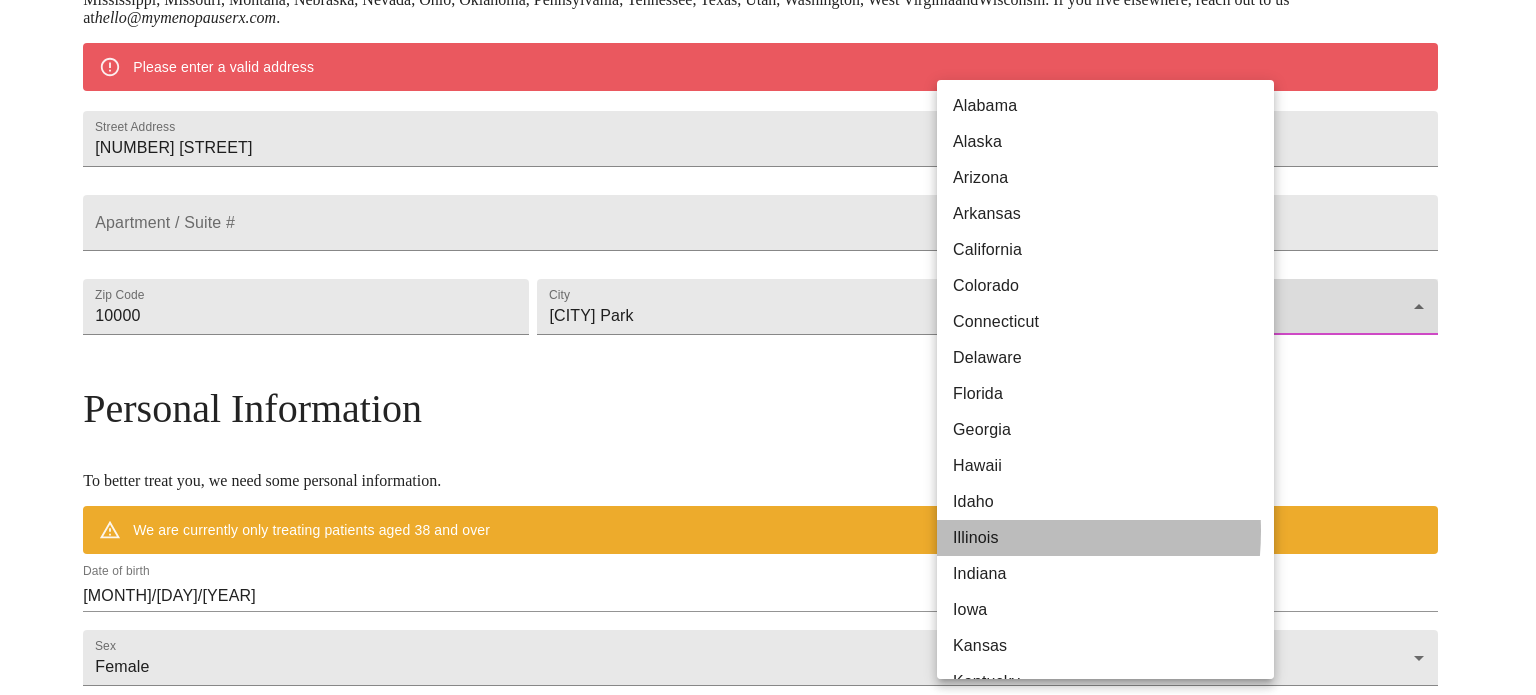 type on "Illinois" 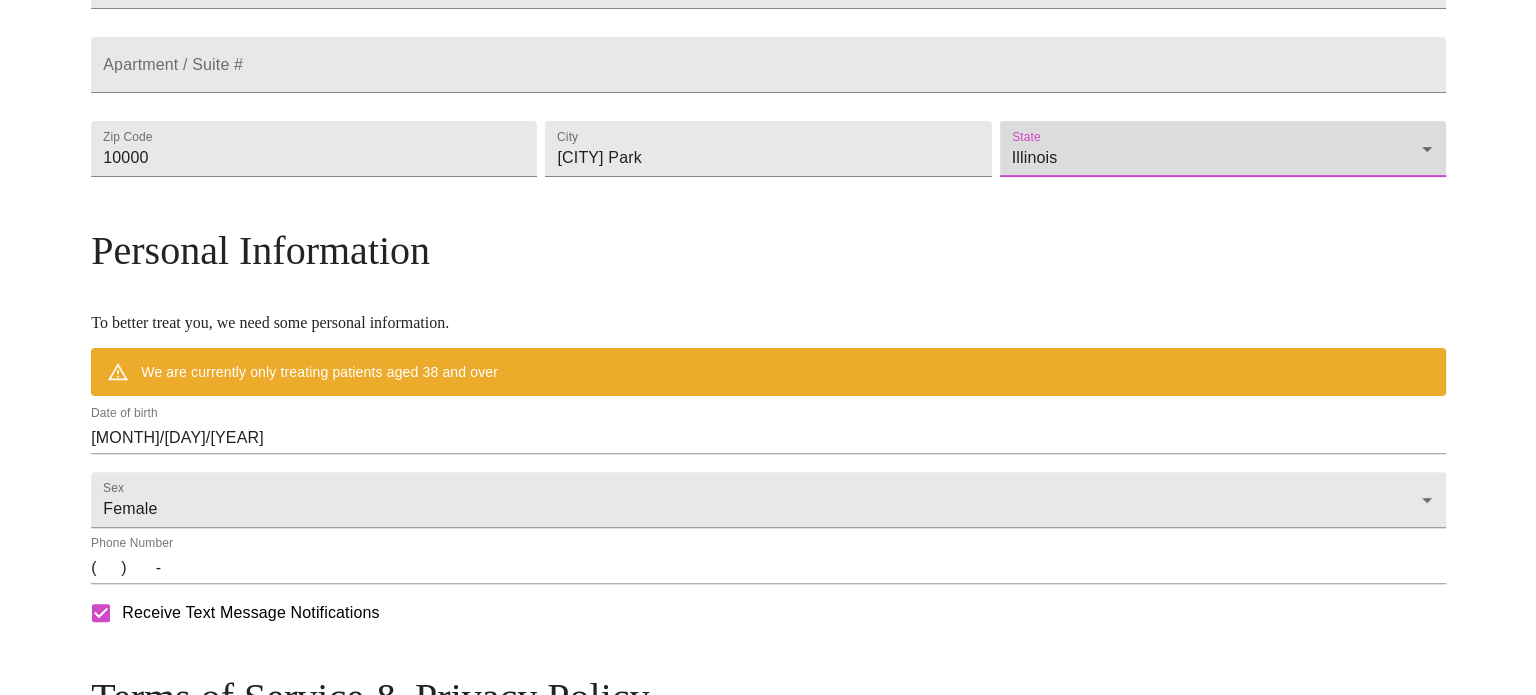 scroll, scrollTop: 644, scrollLeft: 0, axis: vertical 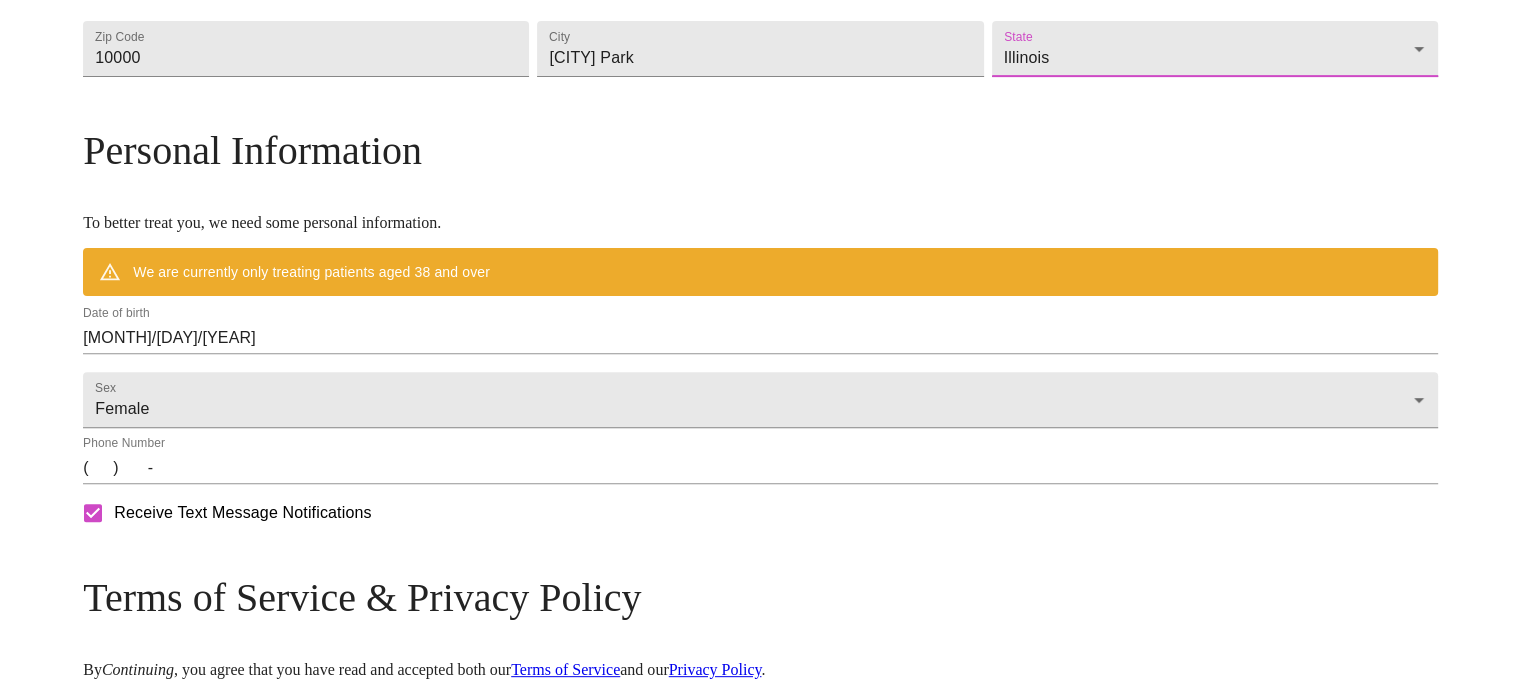 click on "[MONTH]/[DAY]/[YEAR]" at bounding box center [760, 338] 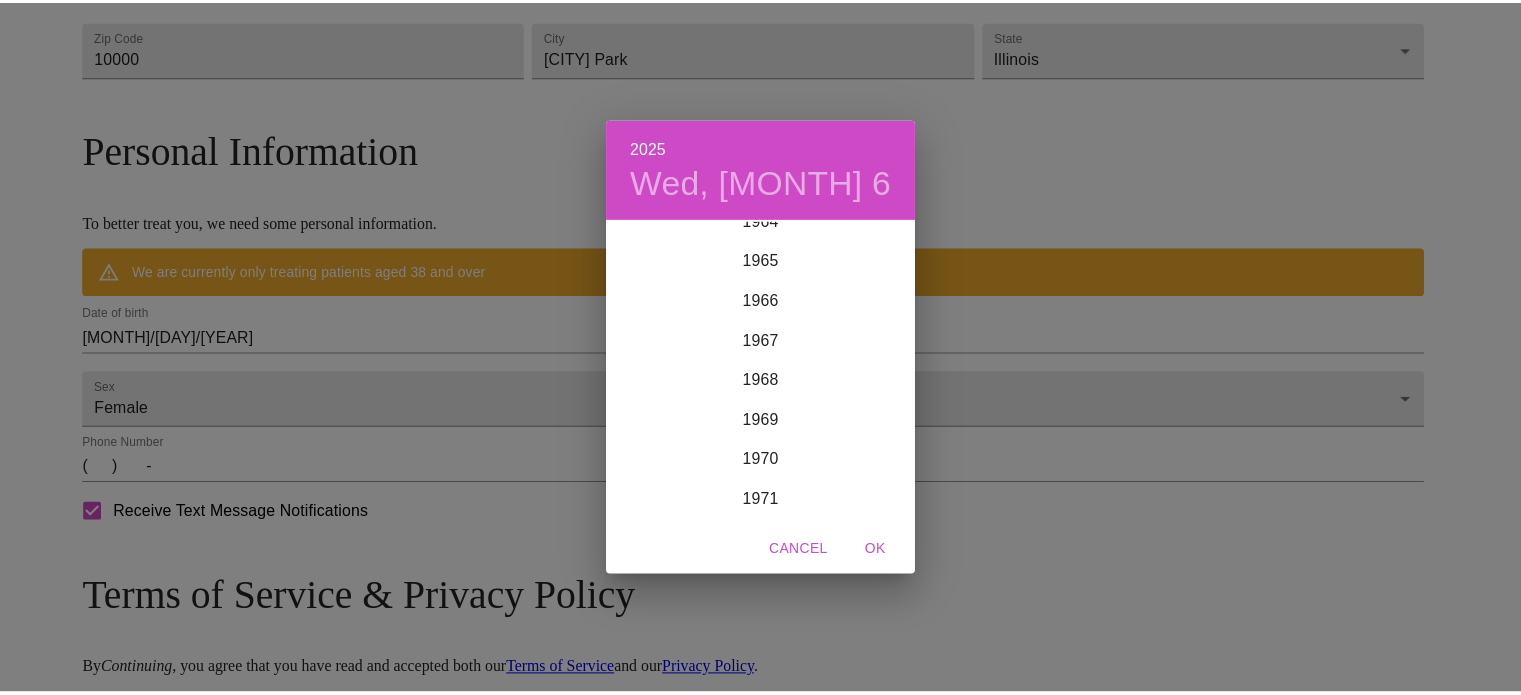 scroll, scrollTop: 2720, scrollLeft: 0, axis: vertical 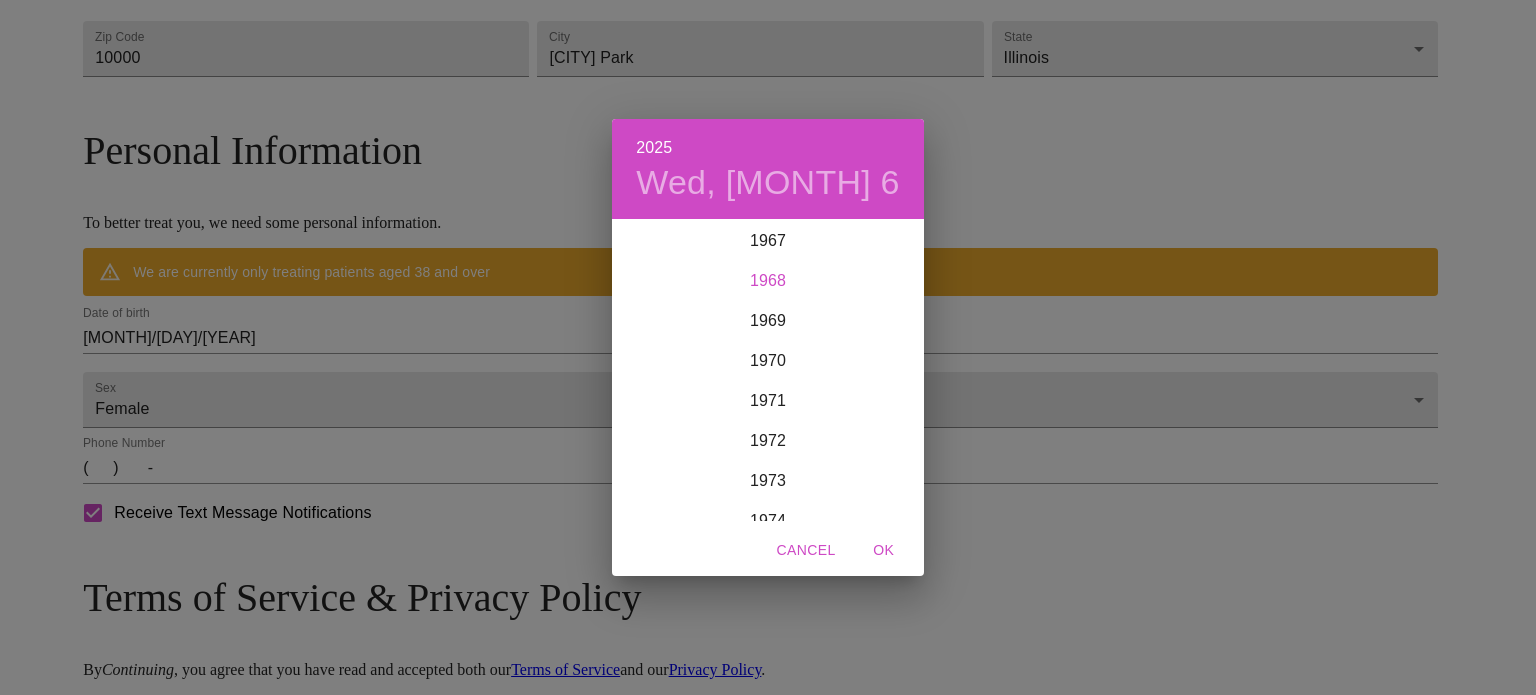 click on "1968" at bounding box center [768, 281] 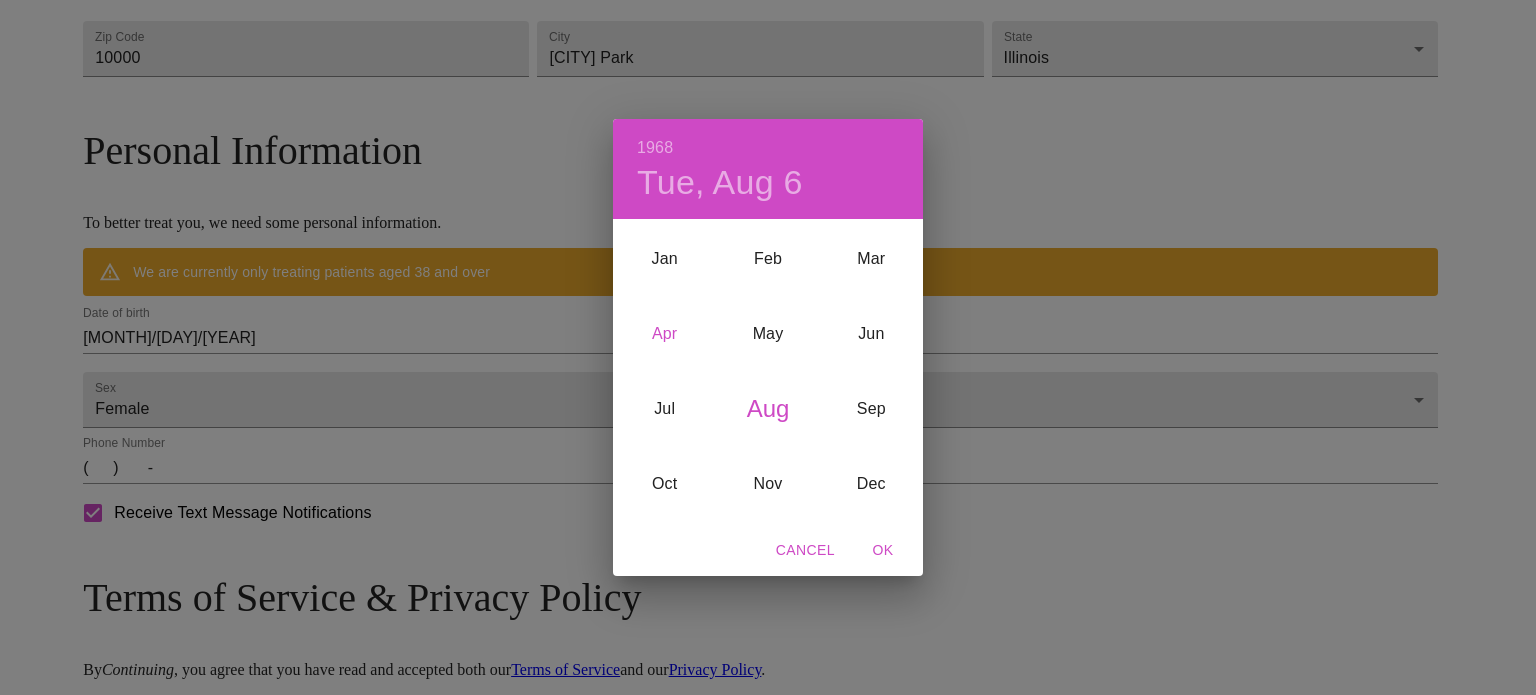 click on "Apr" at bounding box center [664, 333] 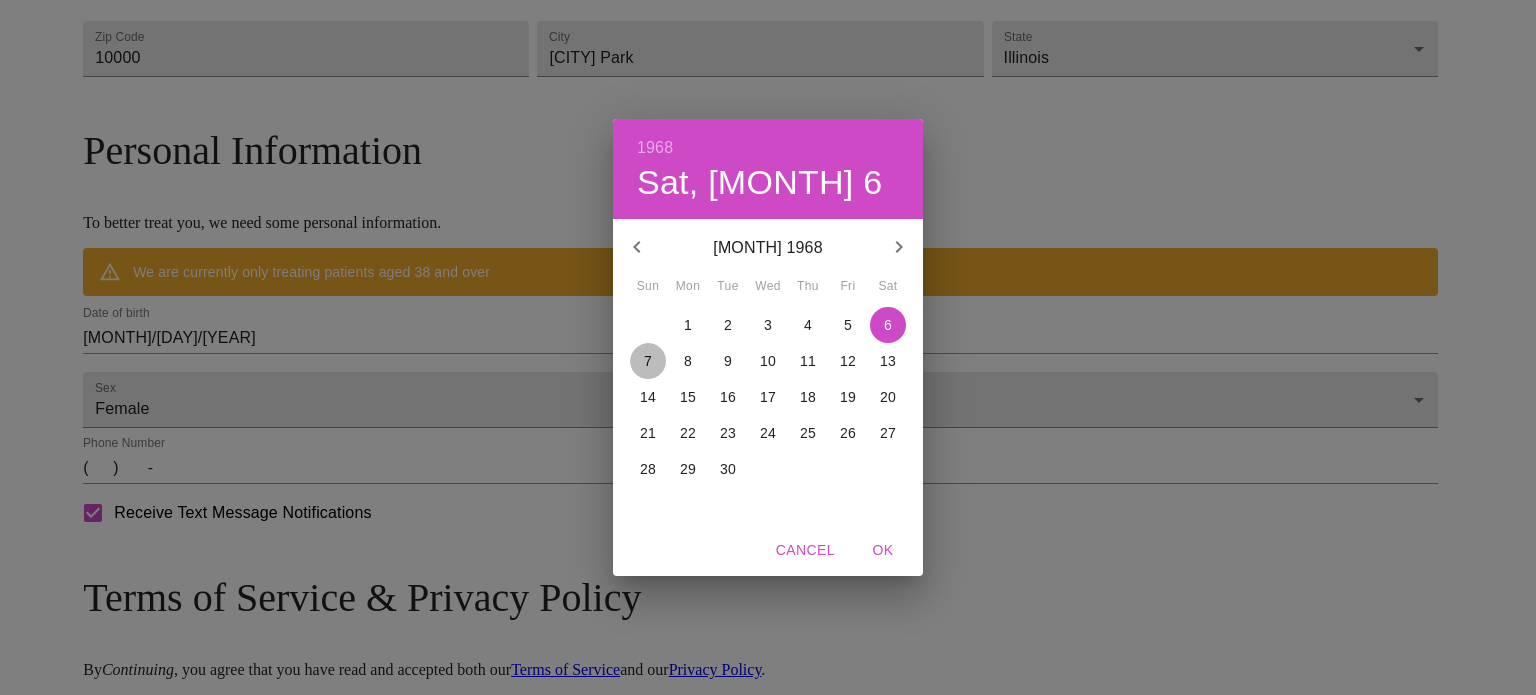 click on "7" at bounding box center (648, 361) 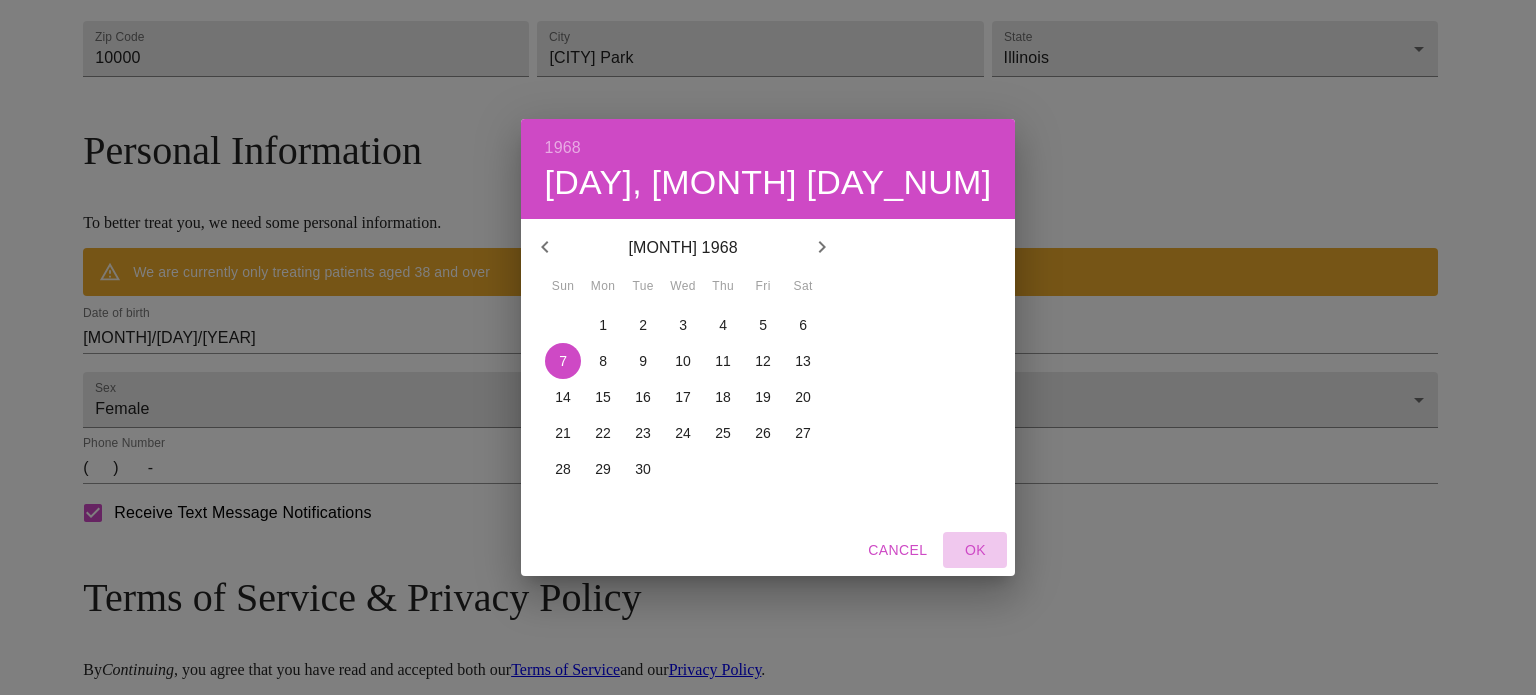 click on "OK" at bounding box center (975, 550) 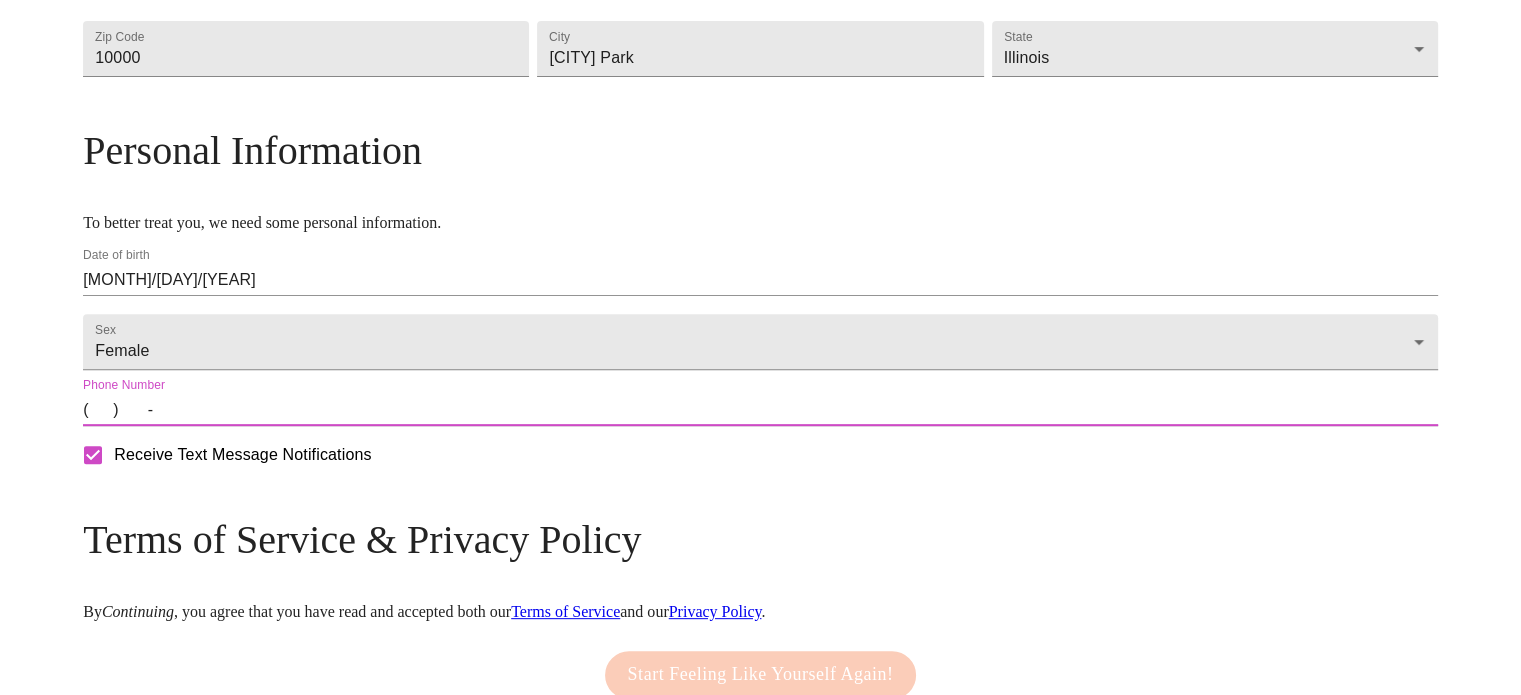 click on "(   )    -" at bounding box center (760, 410) 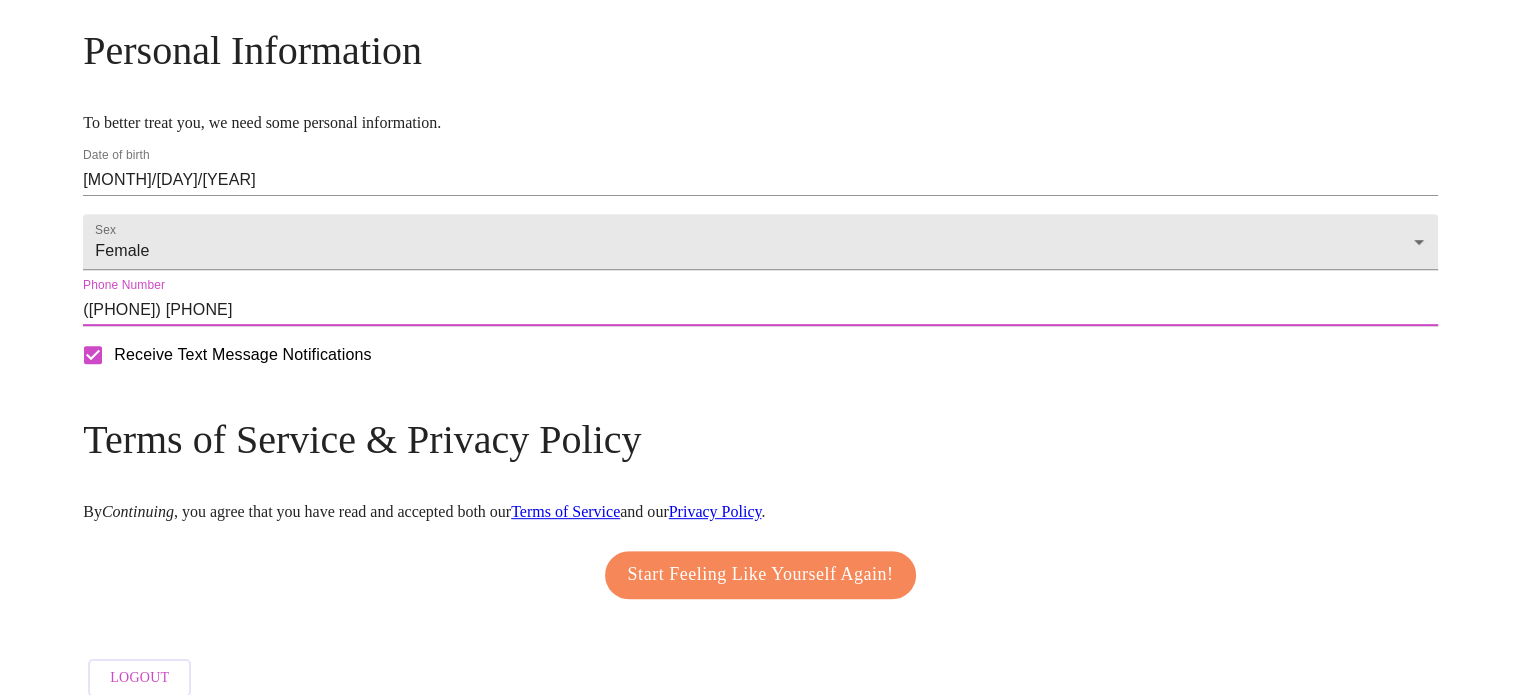 scroll, scrollTop: 819, scrollLeft: 0, axis: vertical 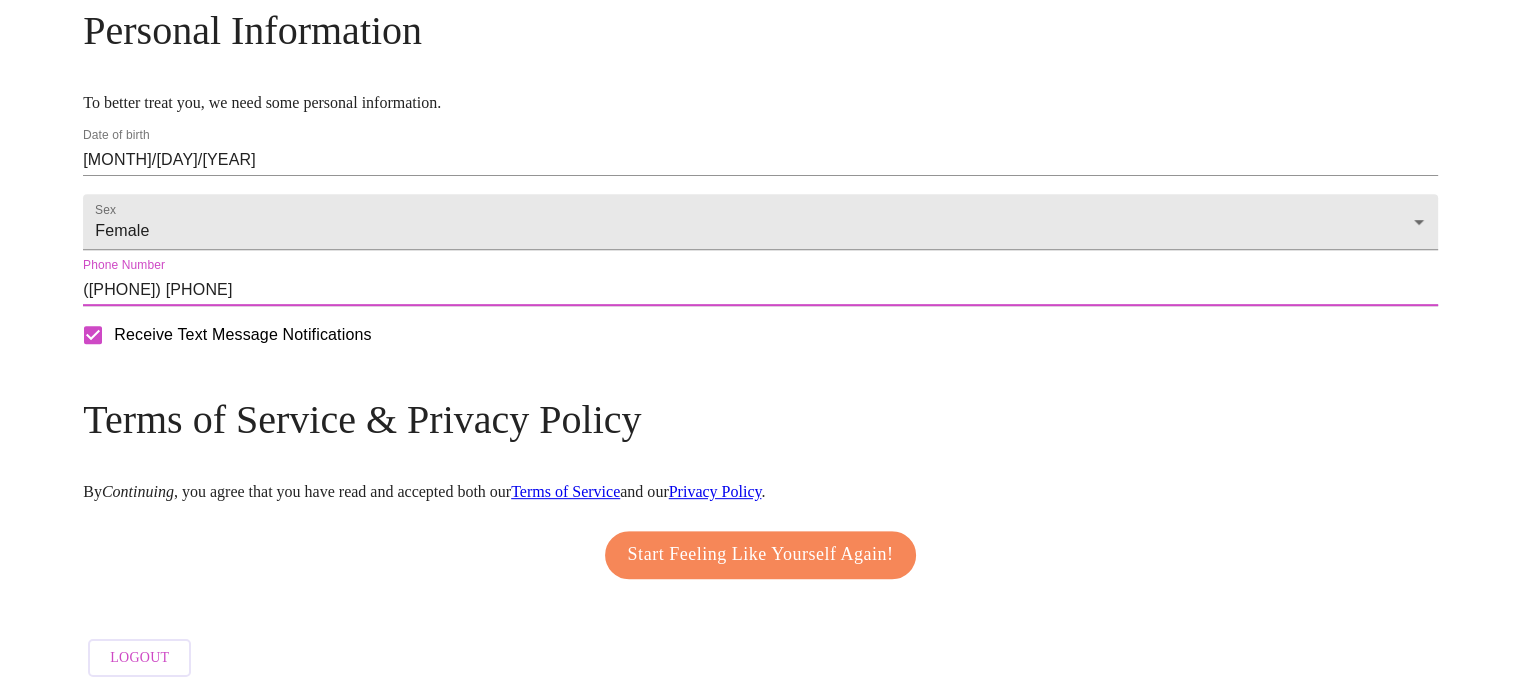type on "([PHONE]) [PHONE]" 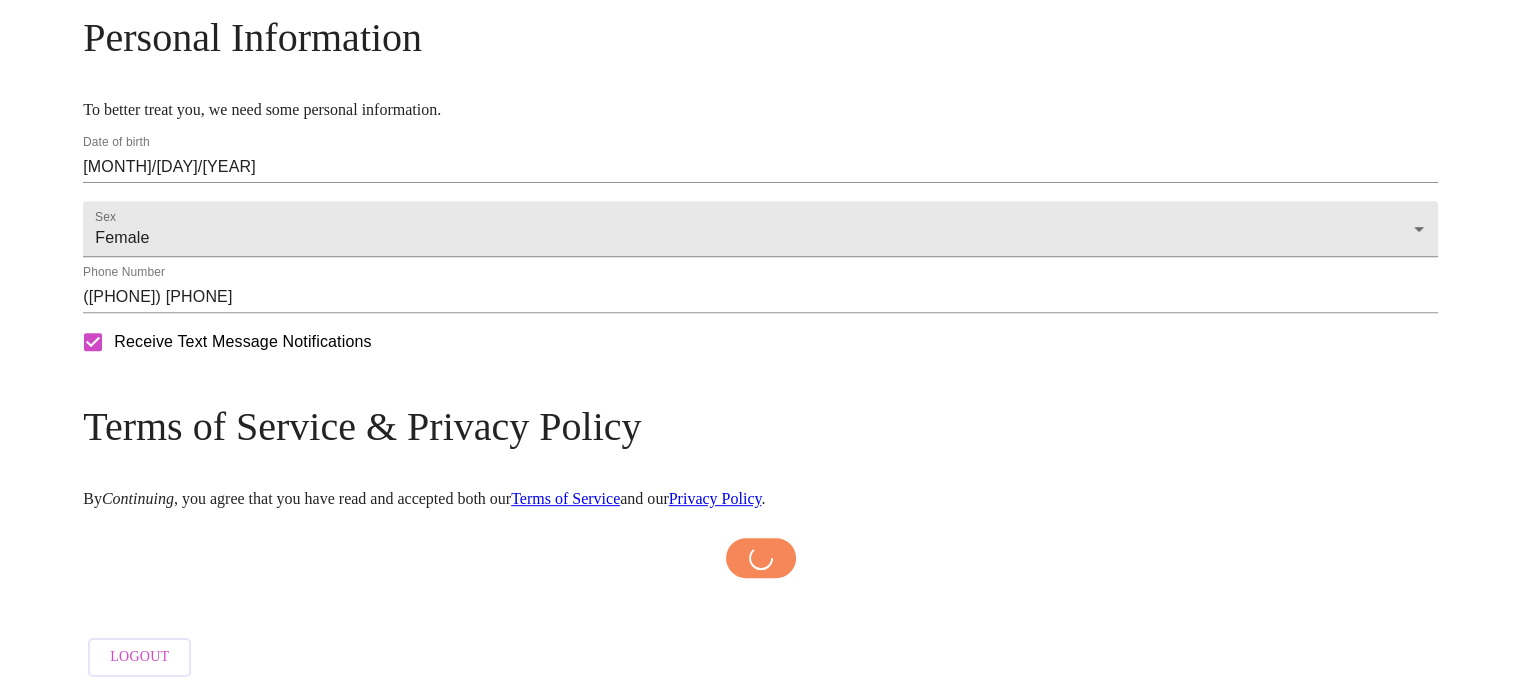 scroll, scrollTop: 811, scrollLeft: 0, axis: vertical 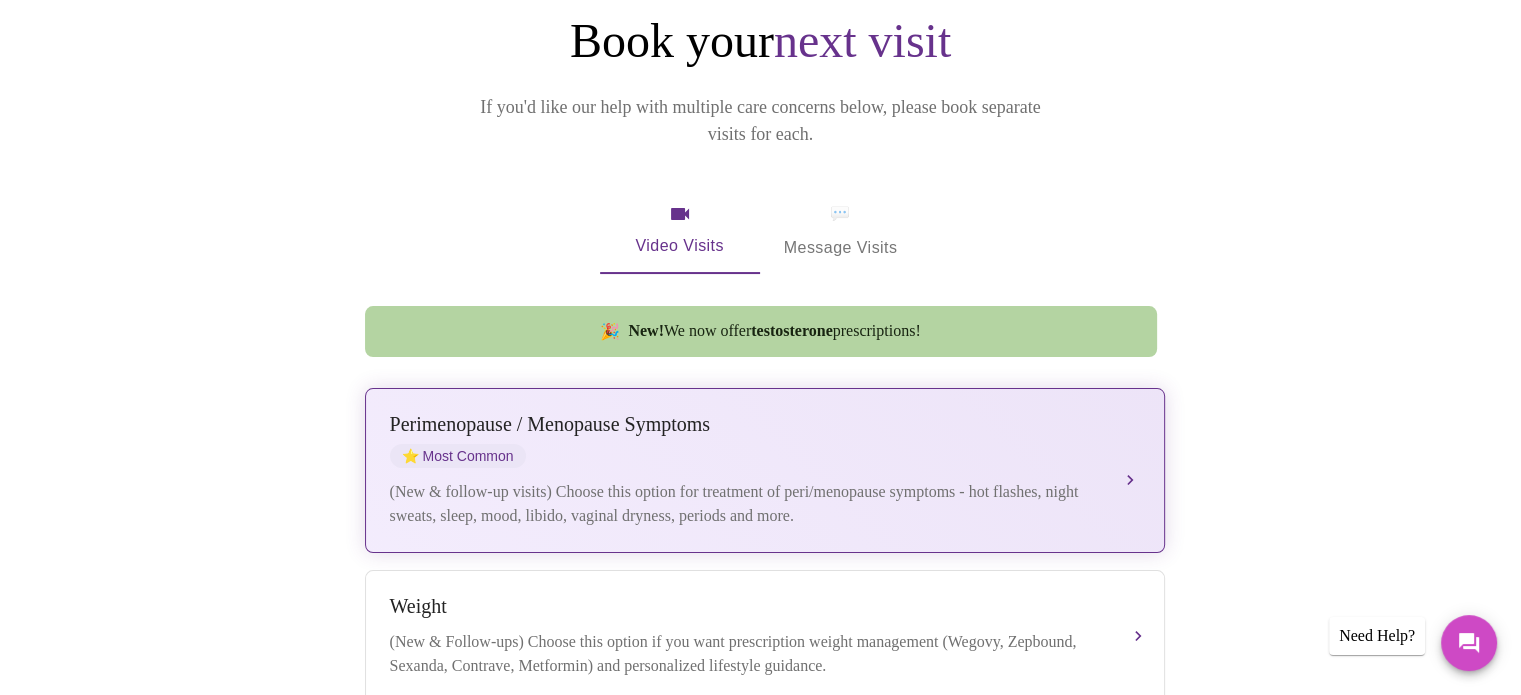 click on "Perimenopause / Menopause Symptoms  ⭐  Most Common (New & follow-up visits) Choose this option for treatment of peri/menopause symptoms - hot flashes, night sweats, sleep, mood, libido, vaginal dryness, periods and more." at bounding box center (765, 470) 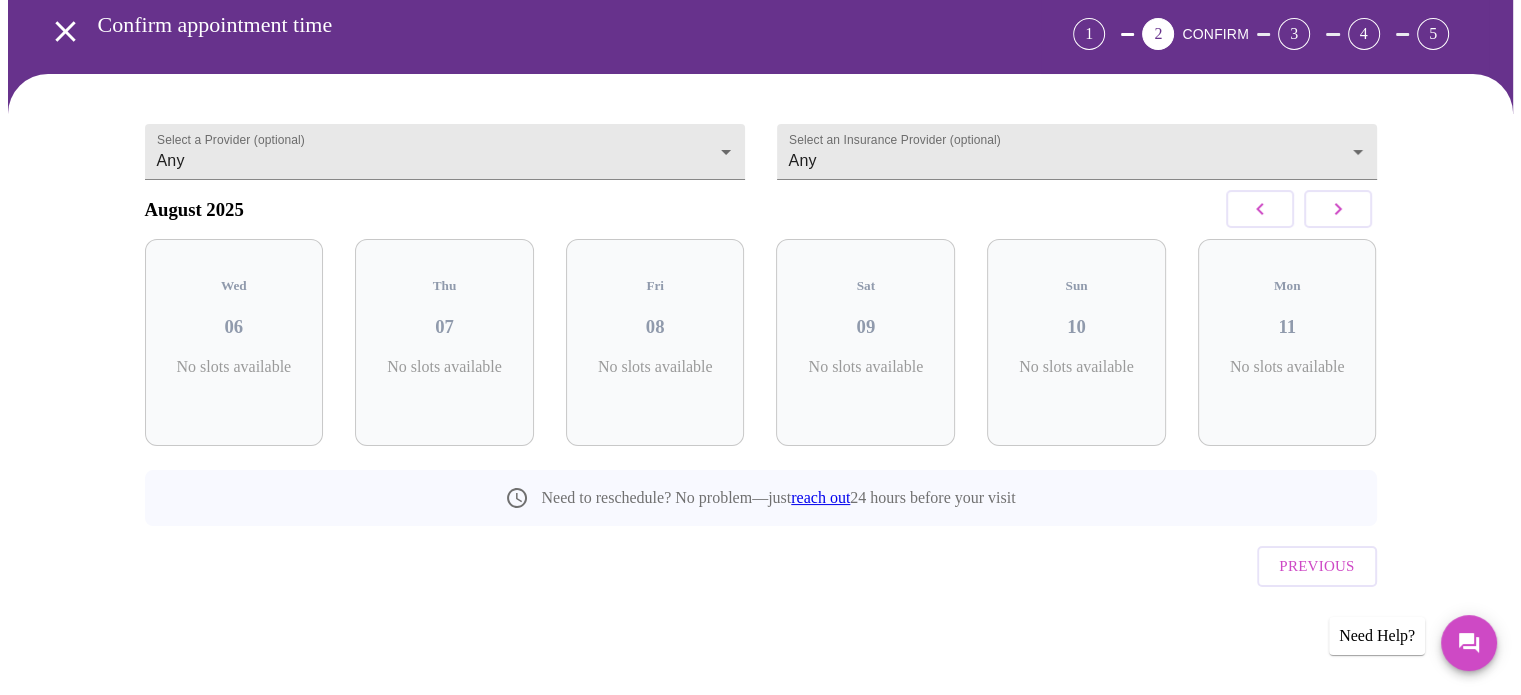 scroll, scrollTop: 55, scrollLeft: 0, axis: vertical 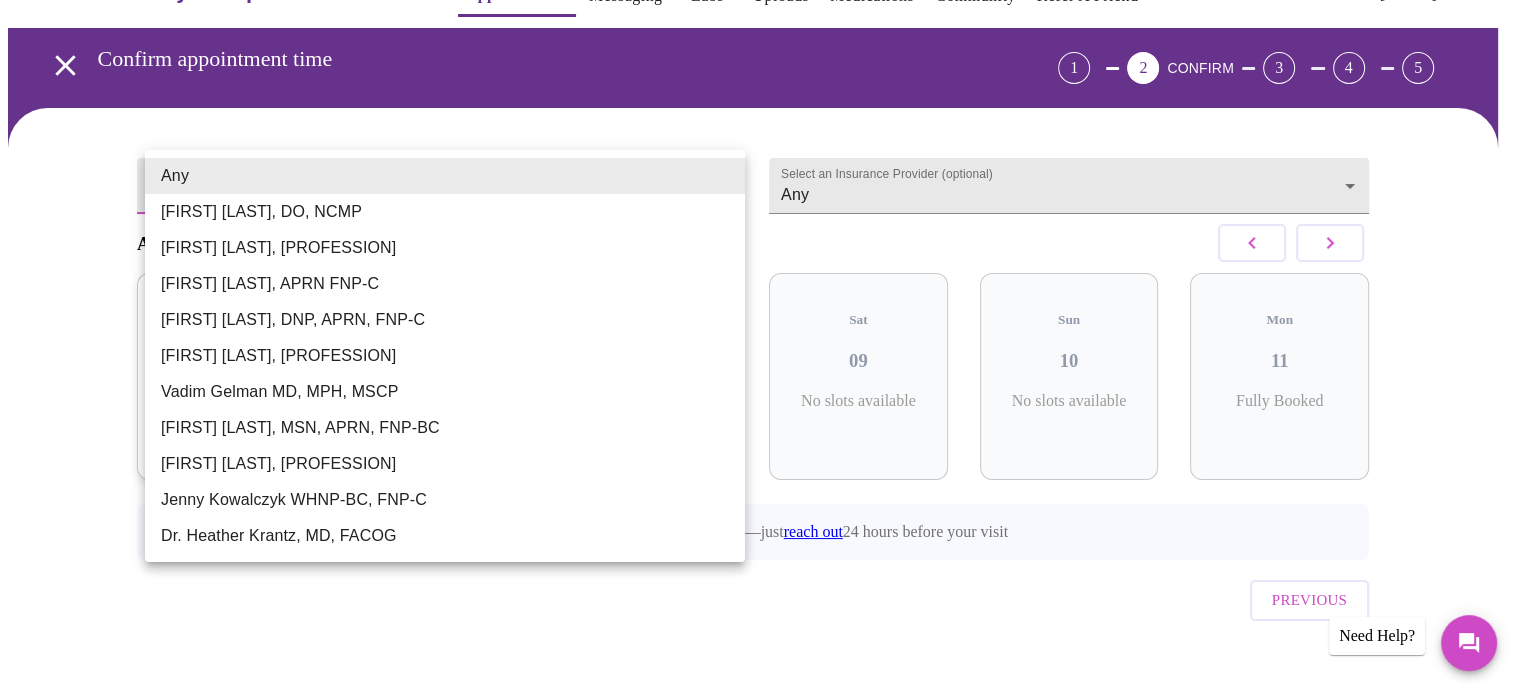 click on "MyMenopauseRx Appointments Messaging Labs Uploads Medications Community Refer a Friend Hi [FIRST]   Confirm appointment time 1 2 CONFIRM 3 4 5 Select a Provider (optional) Any Any Select an Insurance Provider (optional) Any Any August 2025 Wed 06 1  Slots Left ( 26  Total) Thu 07 4  Slots Left ( 38  Total) Fri 08 Fully Booked Sat 09 No slots available Sun 10 No slots available Mon 11 Fully Booked Need to reschedule? No problem—just  reach out  24 hours before your visit Previous Need Help? Settings Billing Invoices Log out Any Barbra S Hanna, DO, NCMP Emilie McLain, APRN Kelly Perisin, APRN FNP-C Jillian Montefusco, DNP, APRN, FNP-C Meghan Matz, WHNP-BC Vadim Gelman MD, MPH, MSCP Larissa Wright, MSN, APRN, FNP-BC Elizabeth Hederman, FNP-C Jenny Kowalczyk WHNP-BC, FNP-C Dr. Heather Krantz, MD, FACOG" at bounding box center [760, 337] 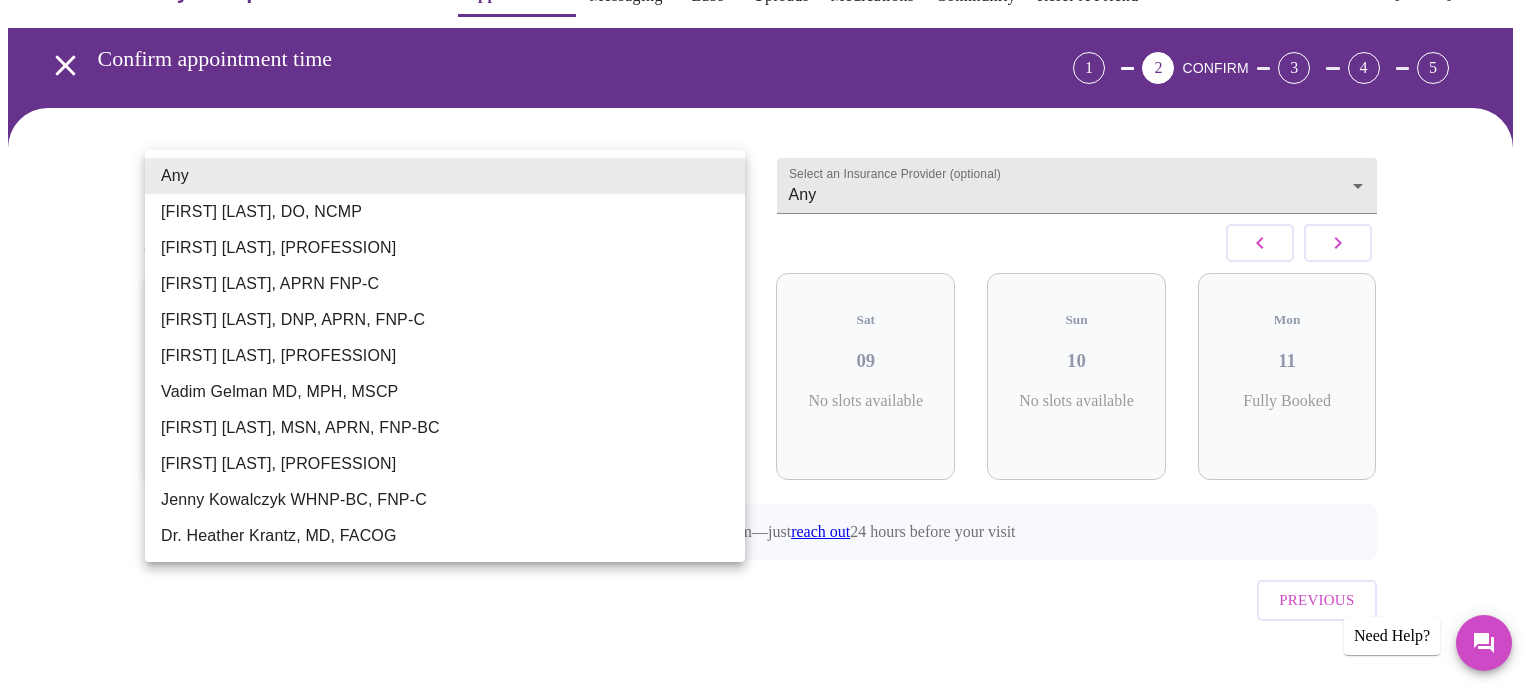 click on "[FIRST] [LAST], DO, NCMP" at bounding box center [445, 212] 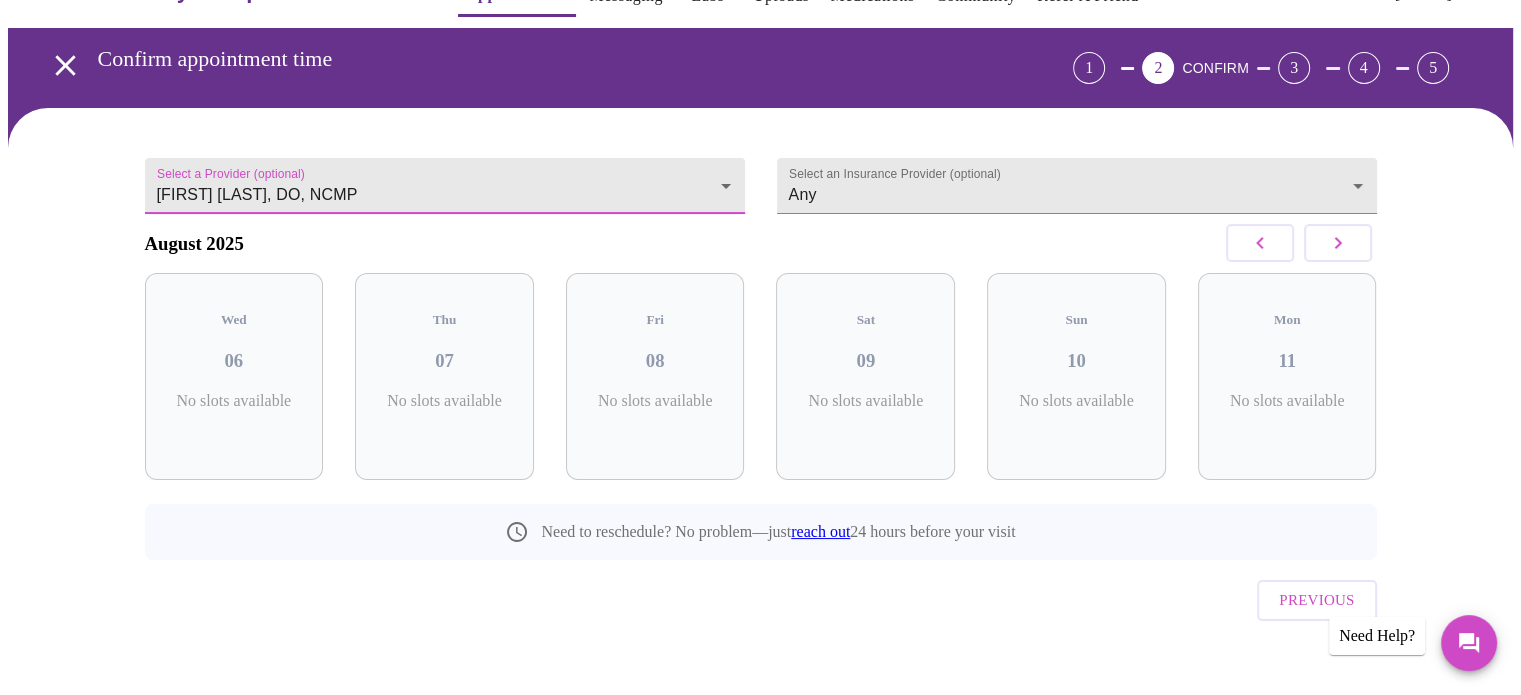 click 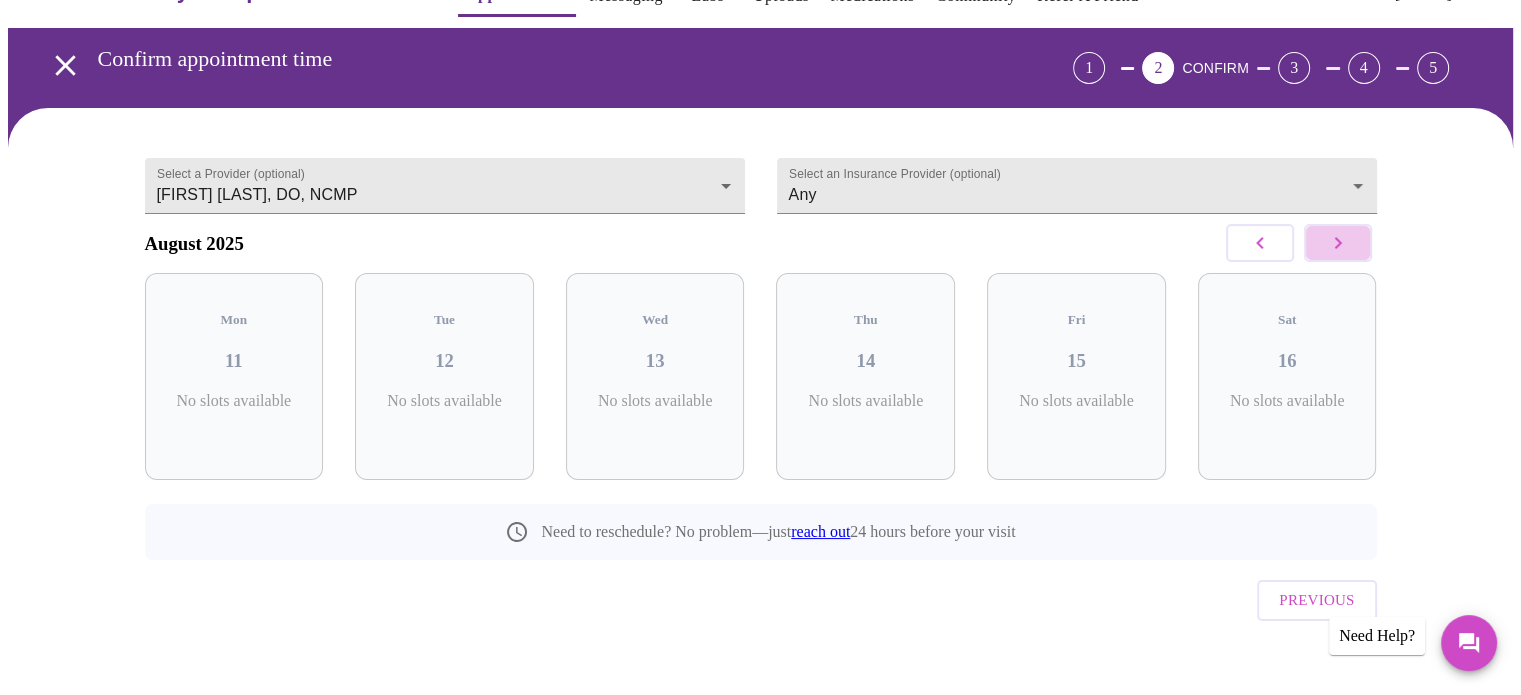 click 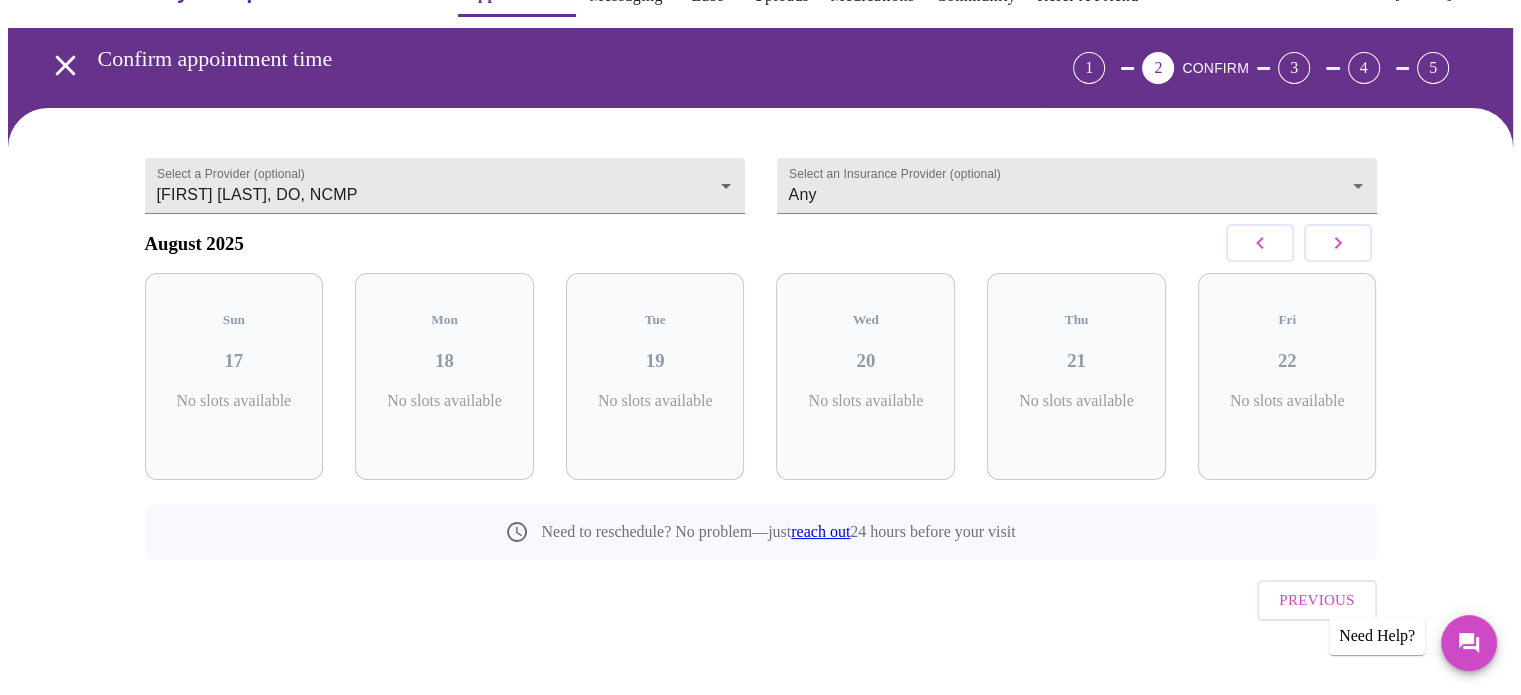 click 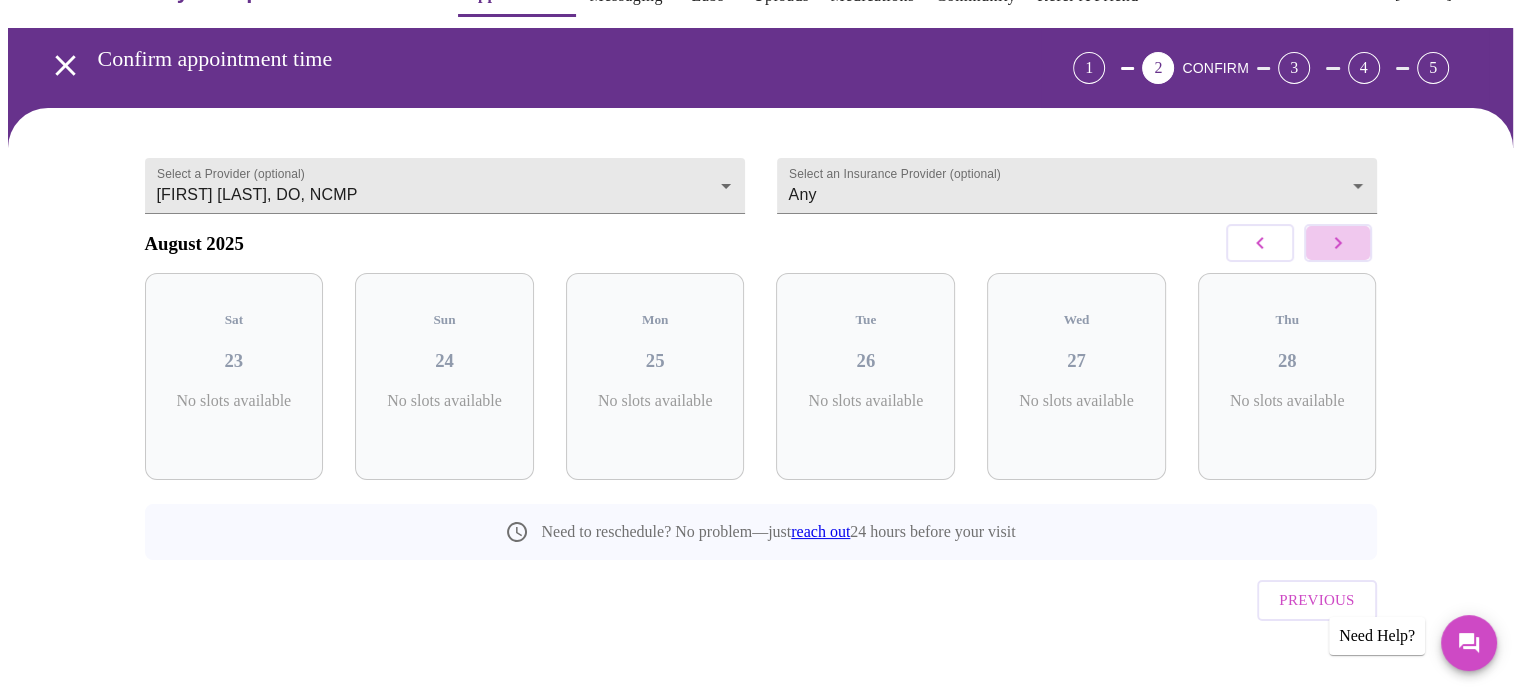 click 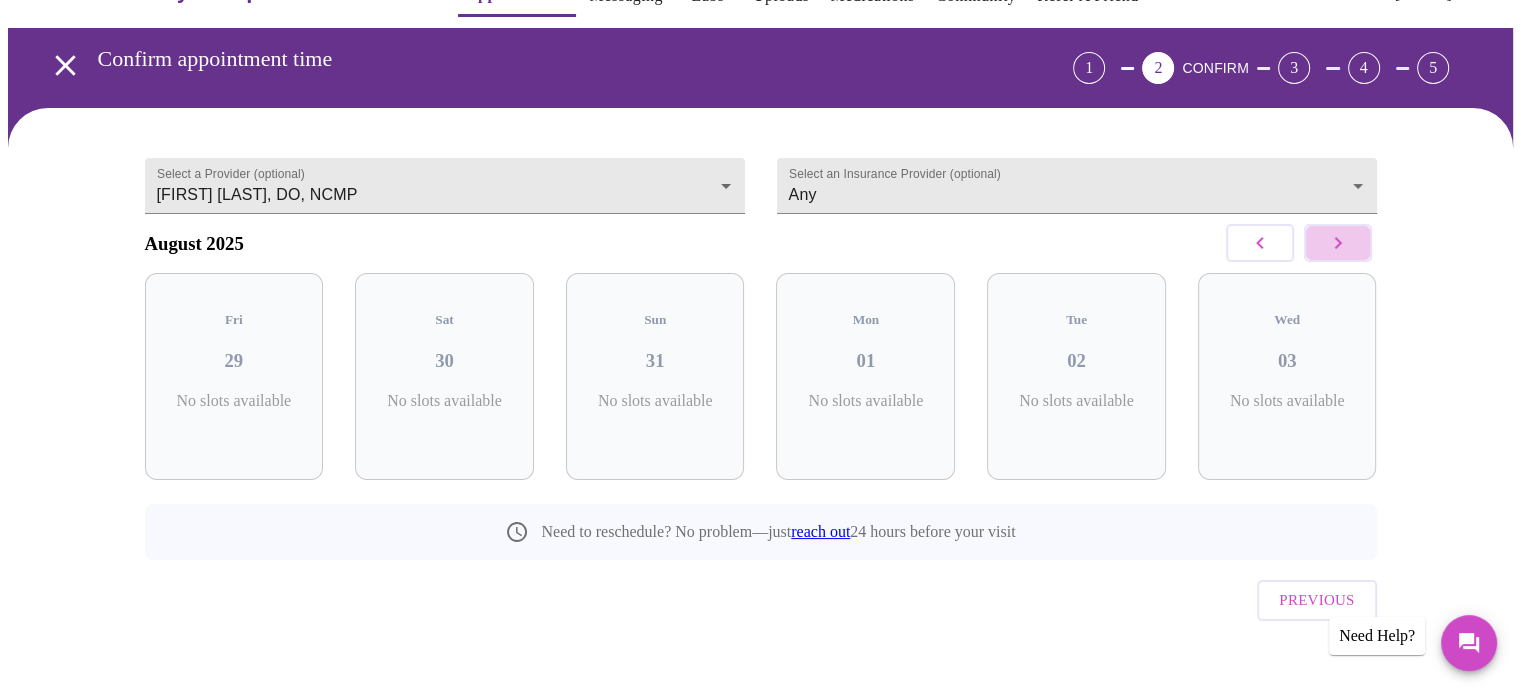click 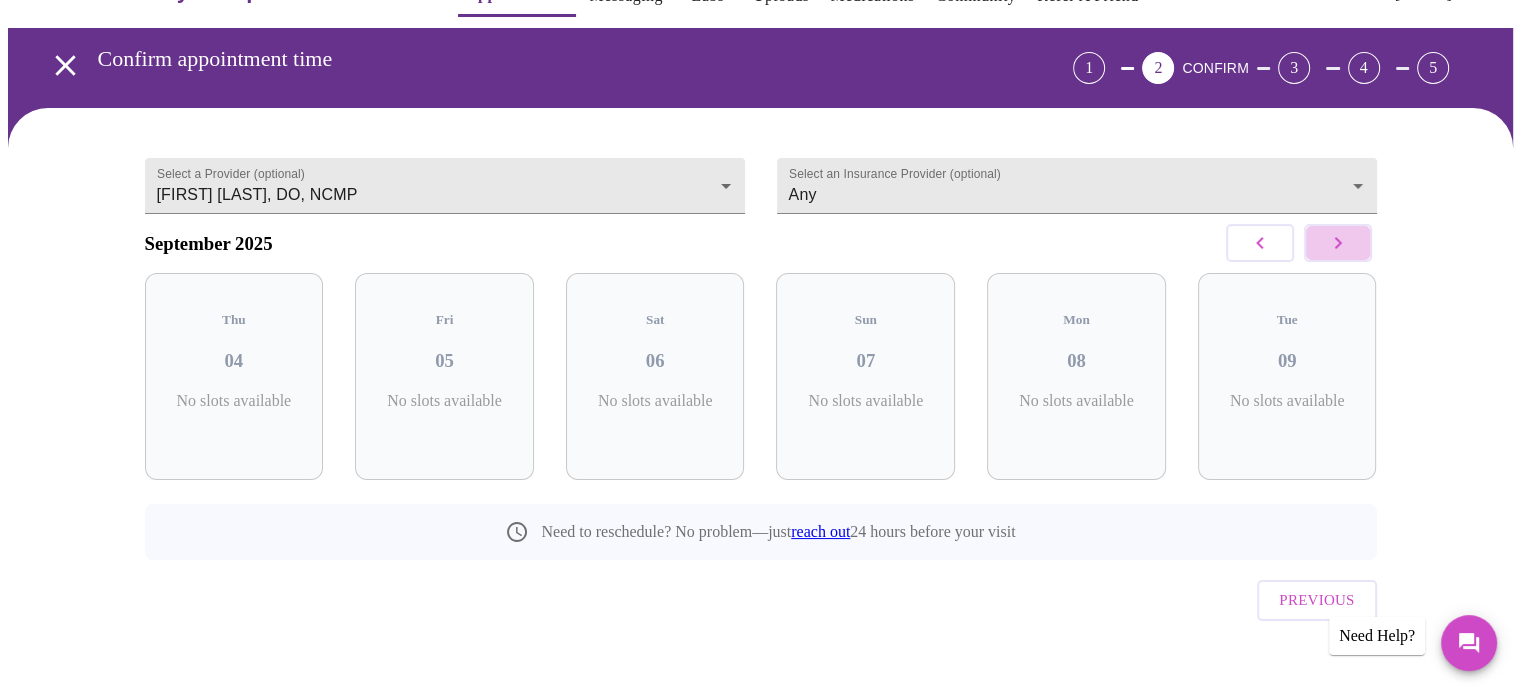 click 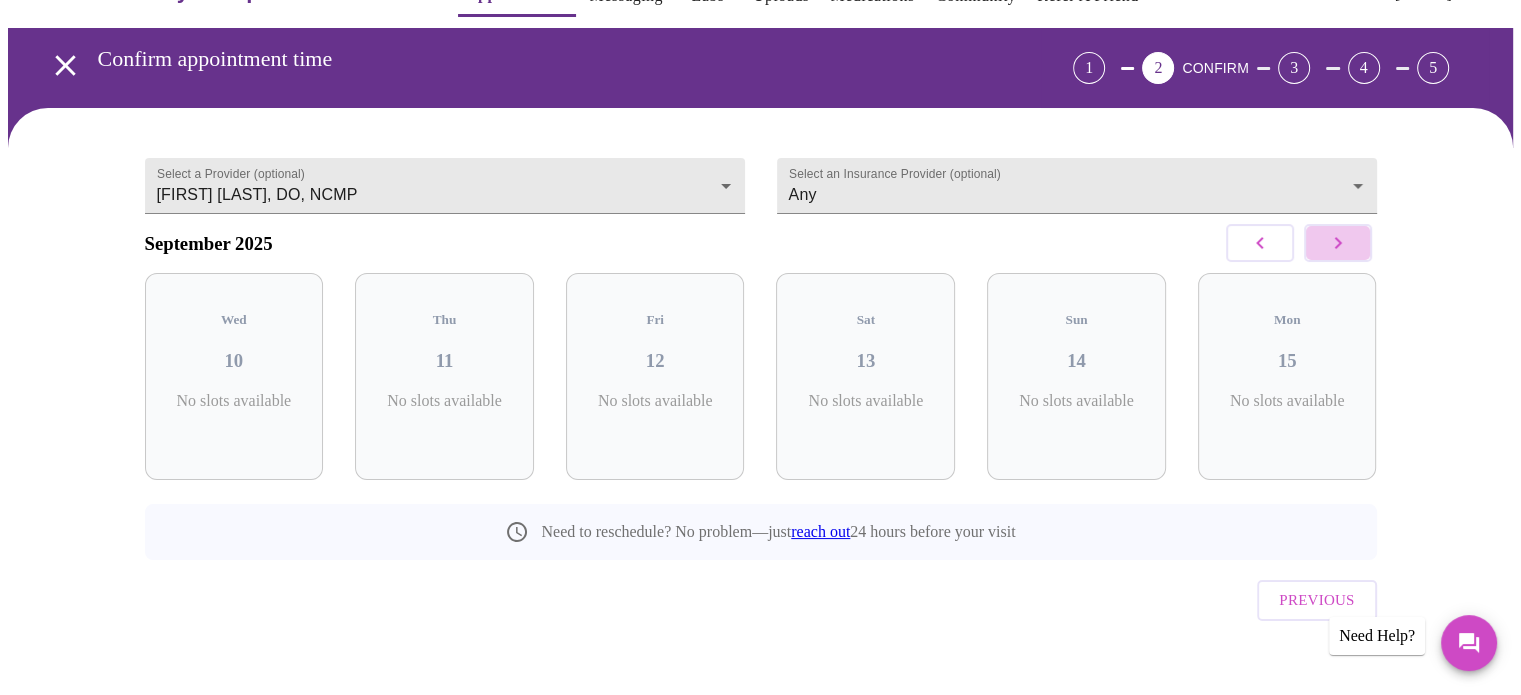 click 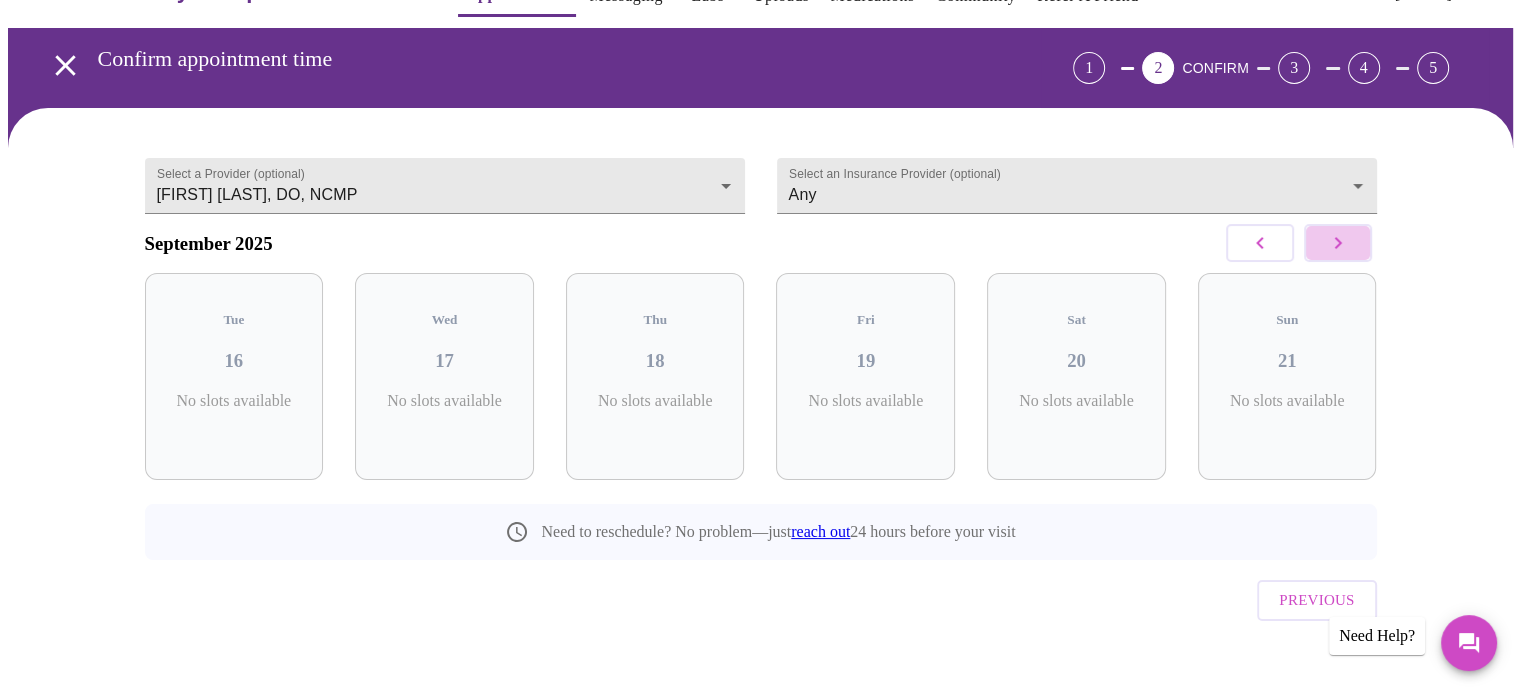 click 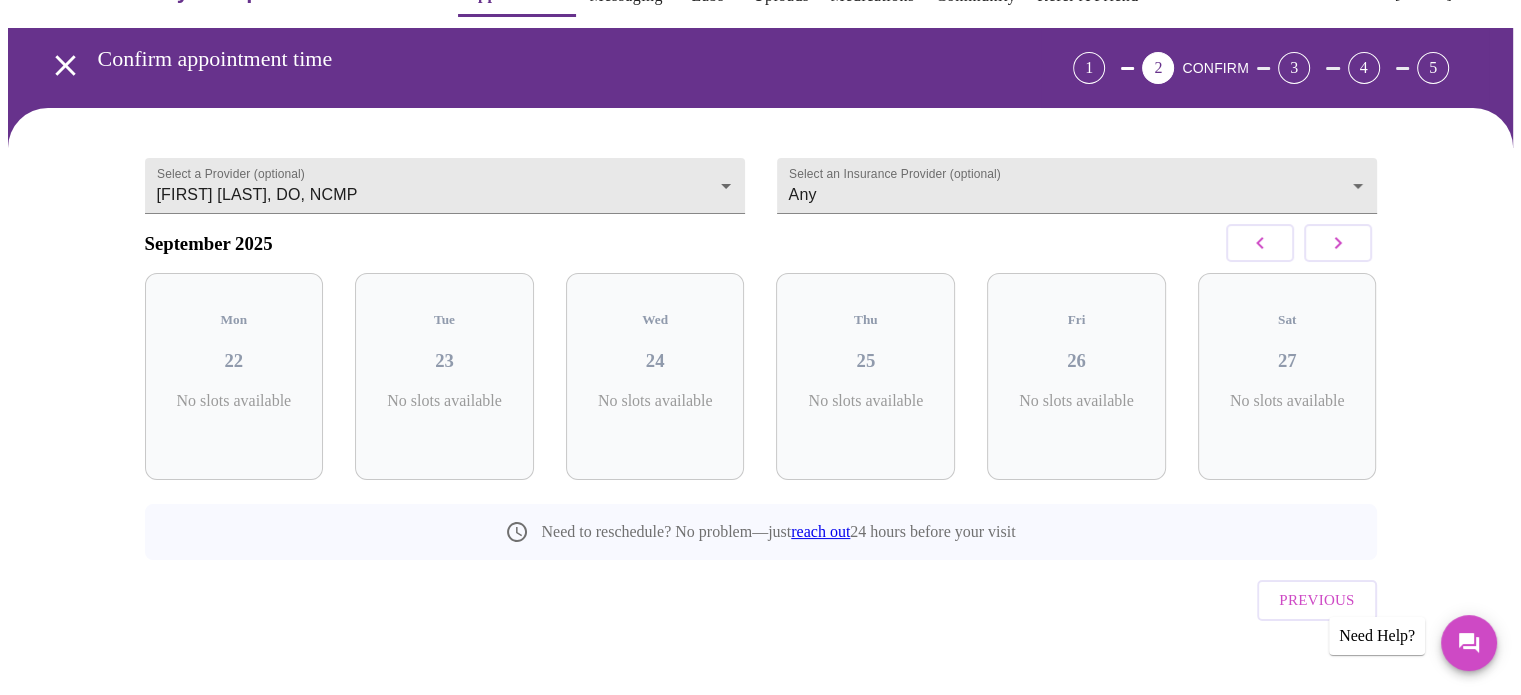 click 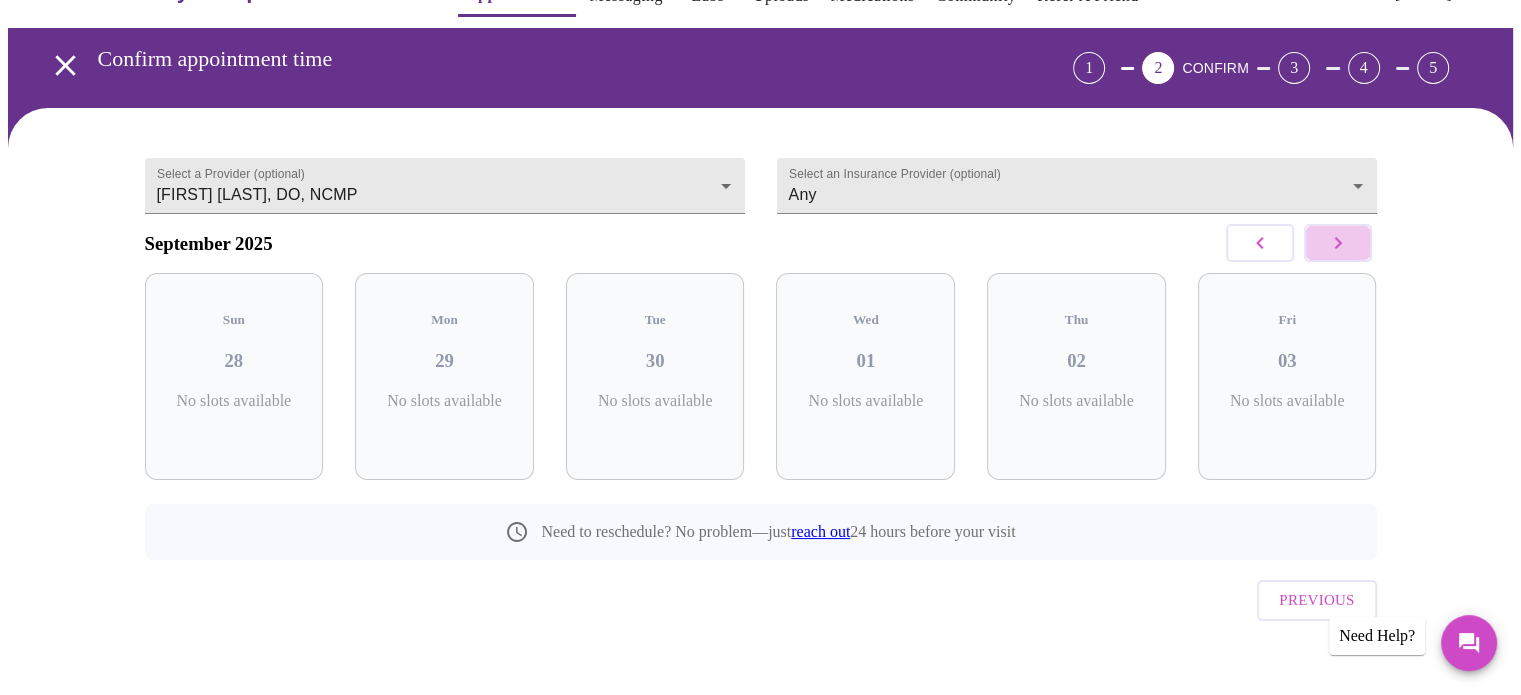 click 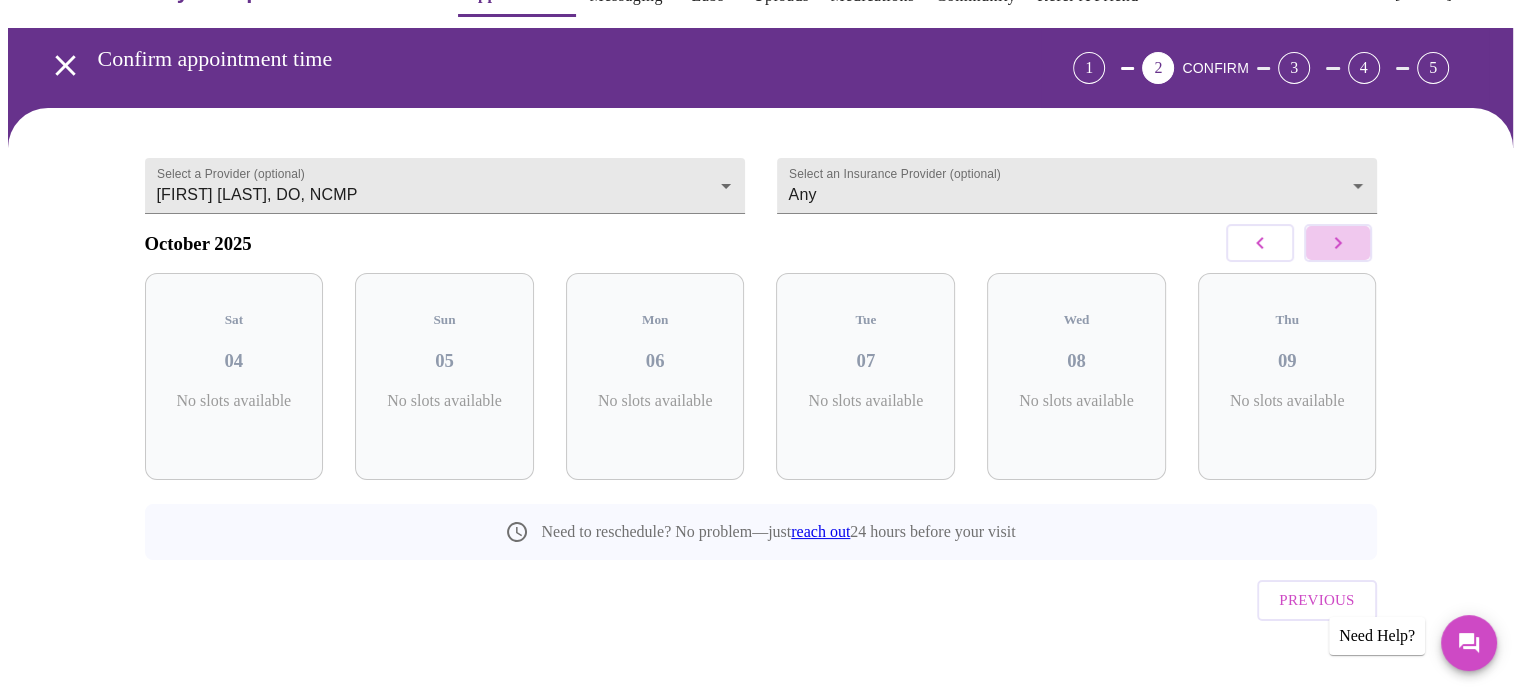 click 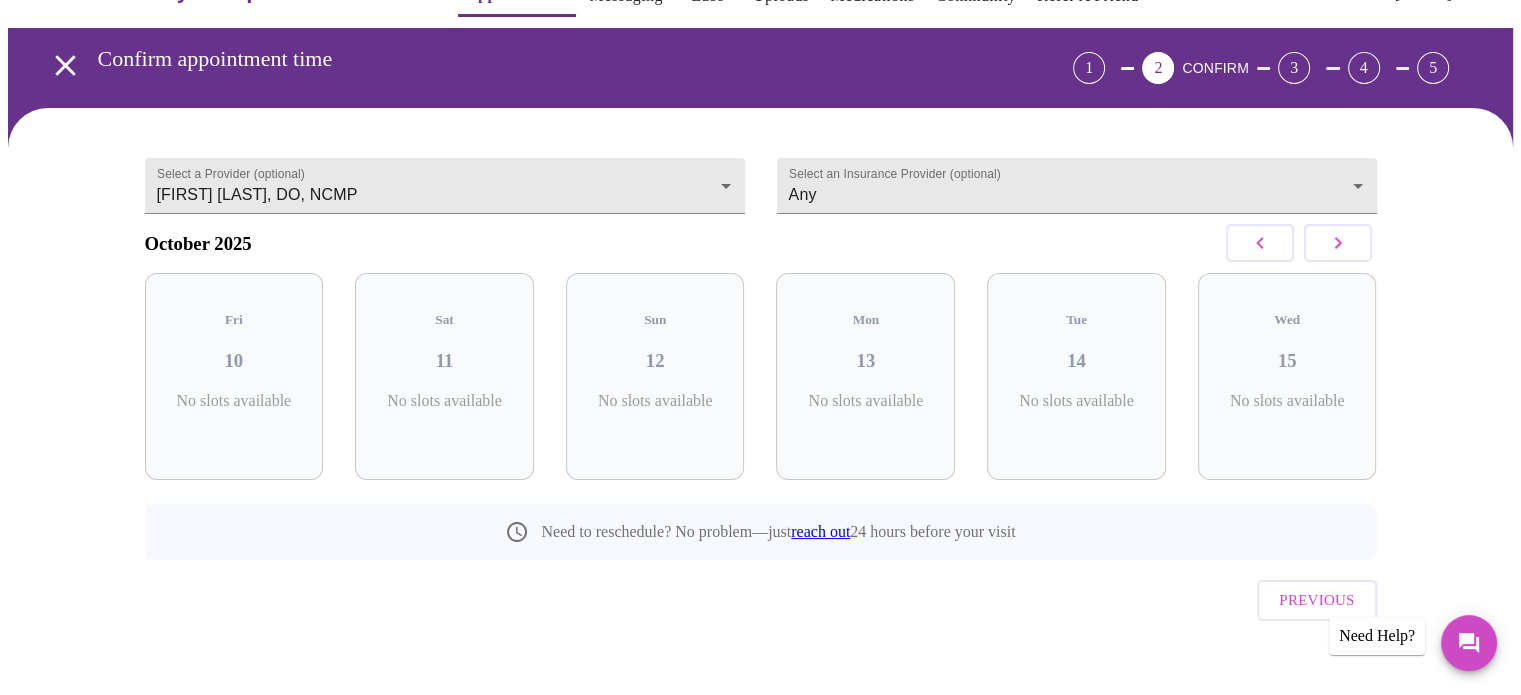 click 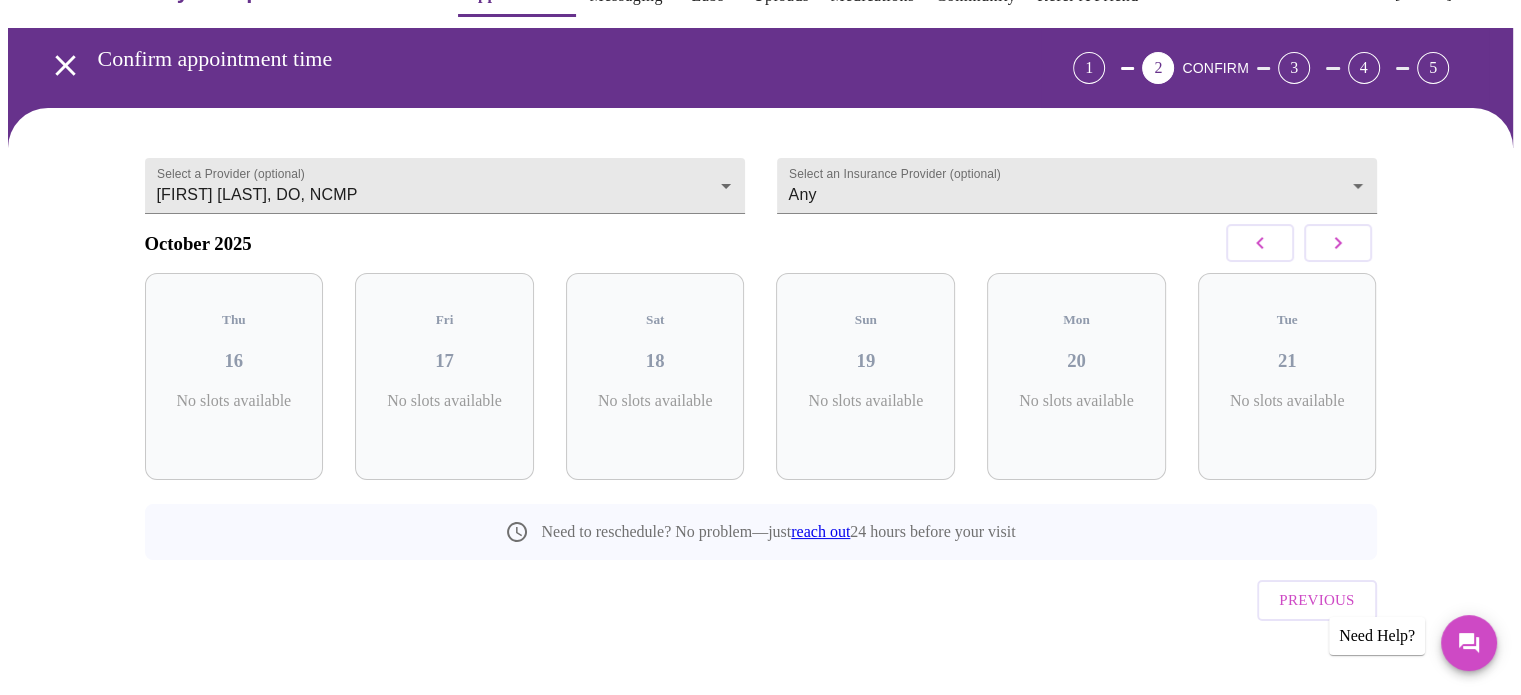 click 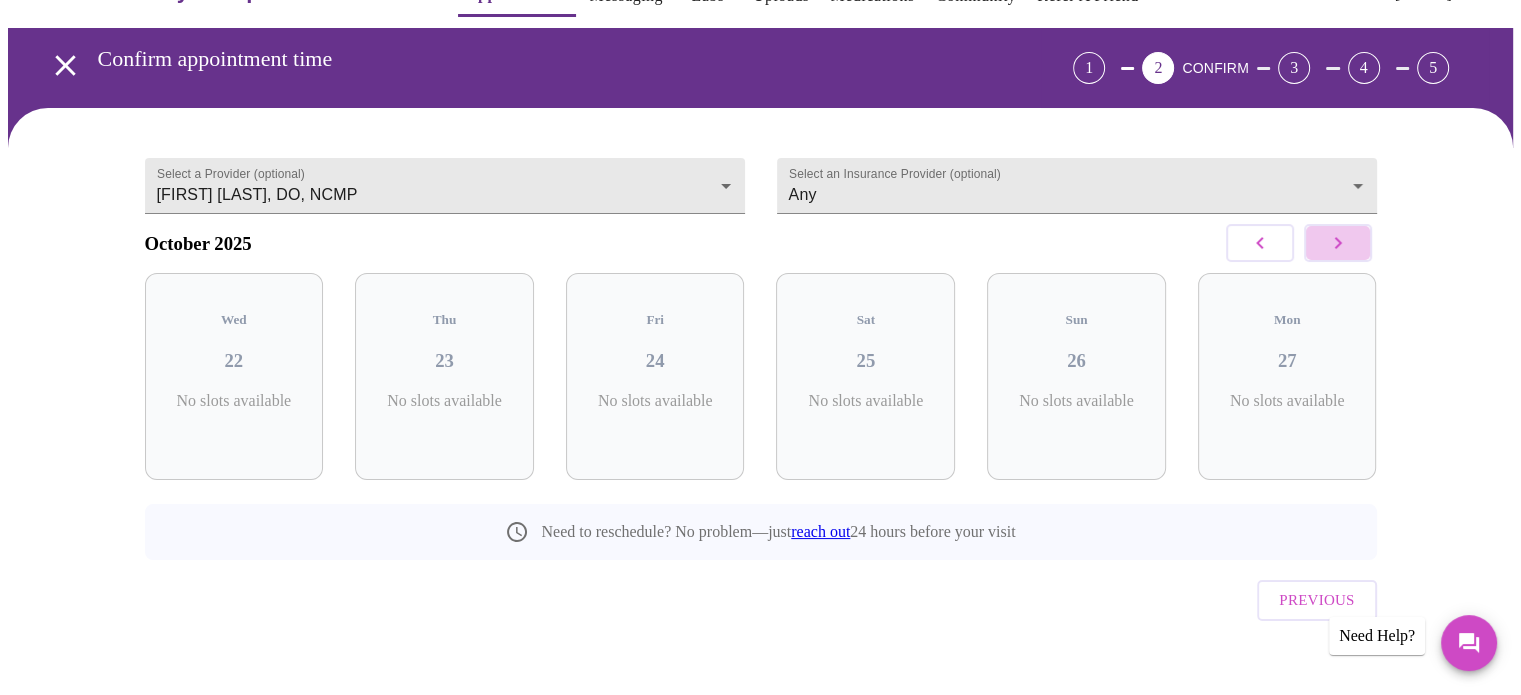 click 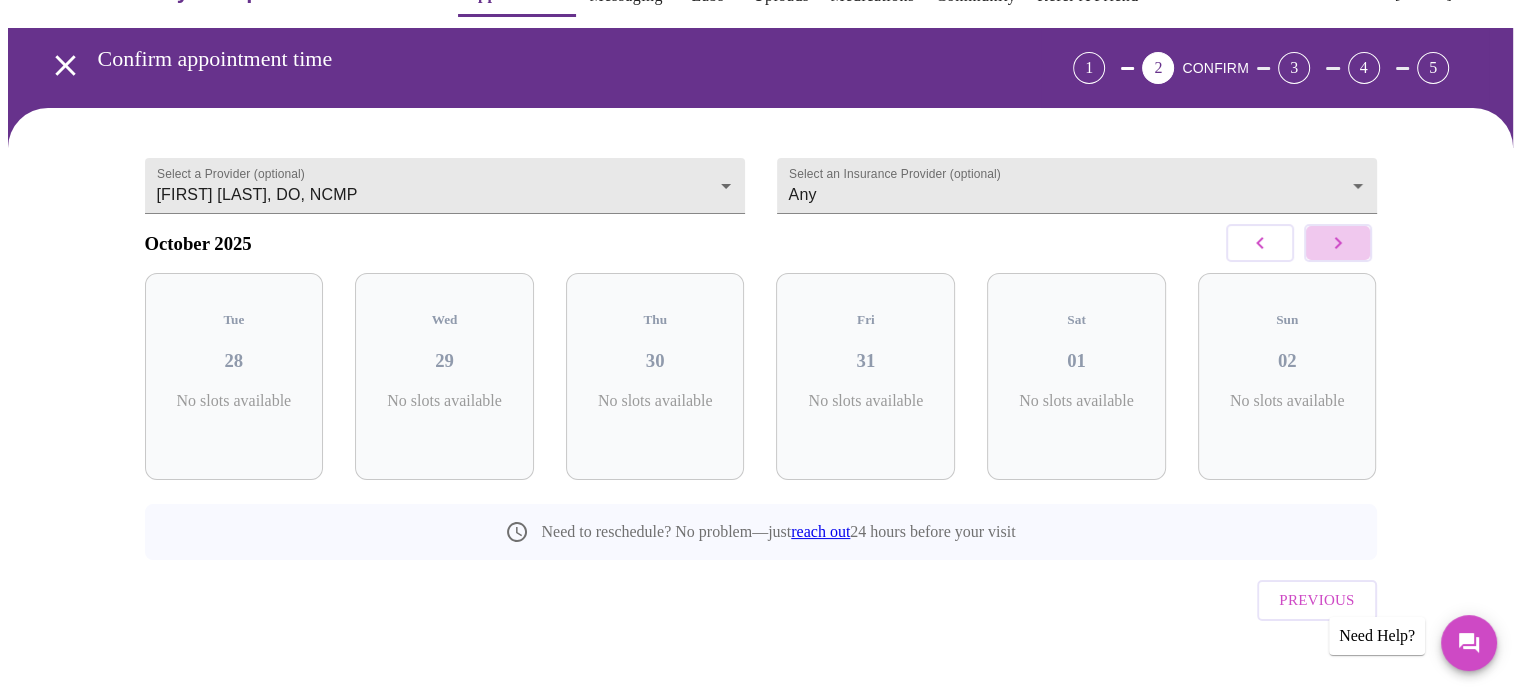 click 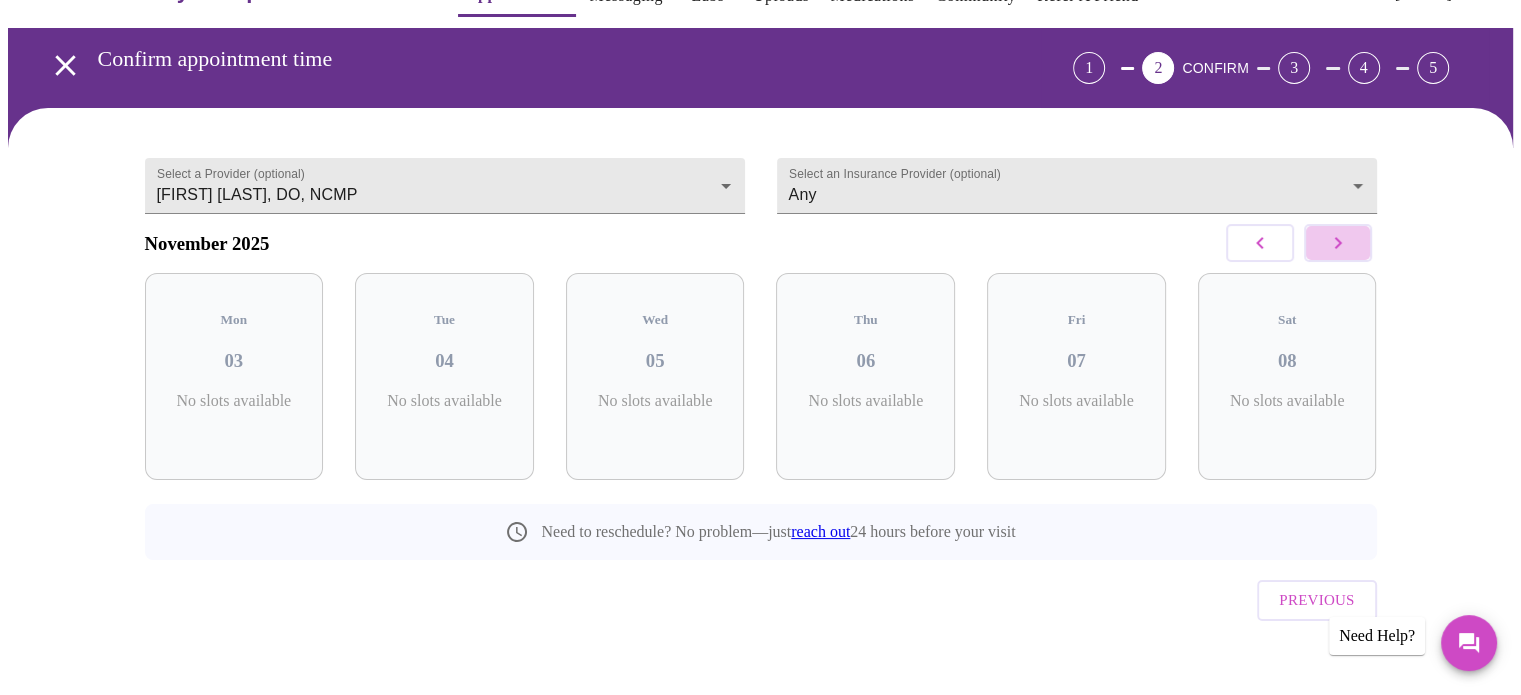click 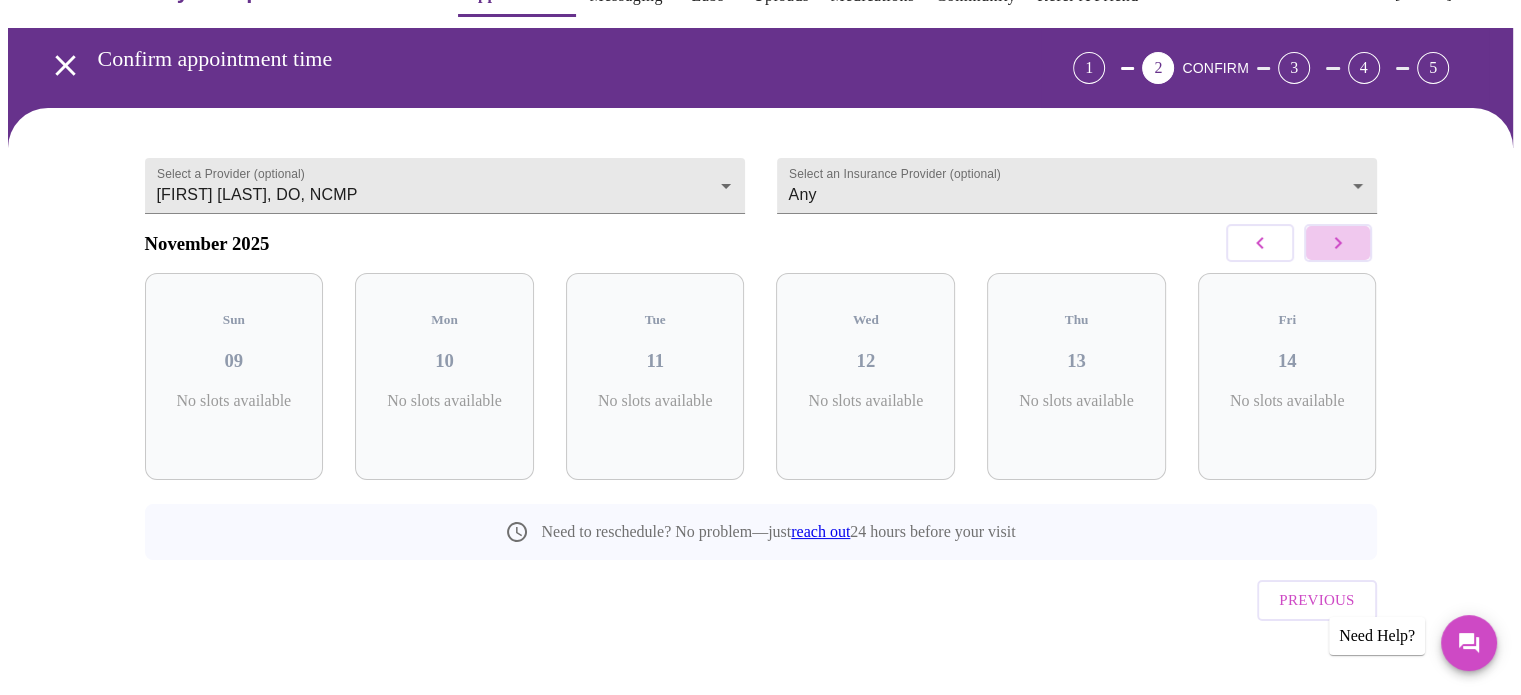 click 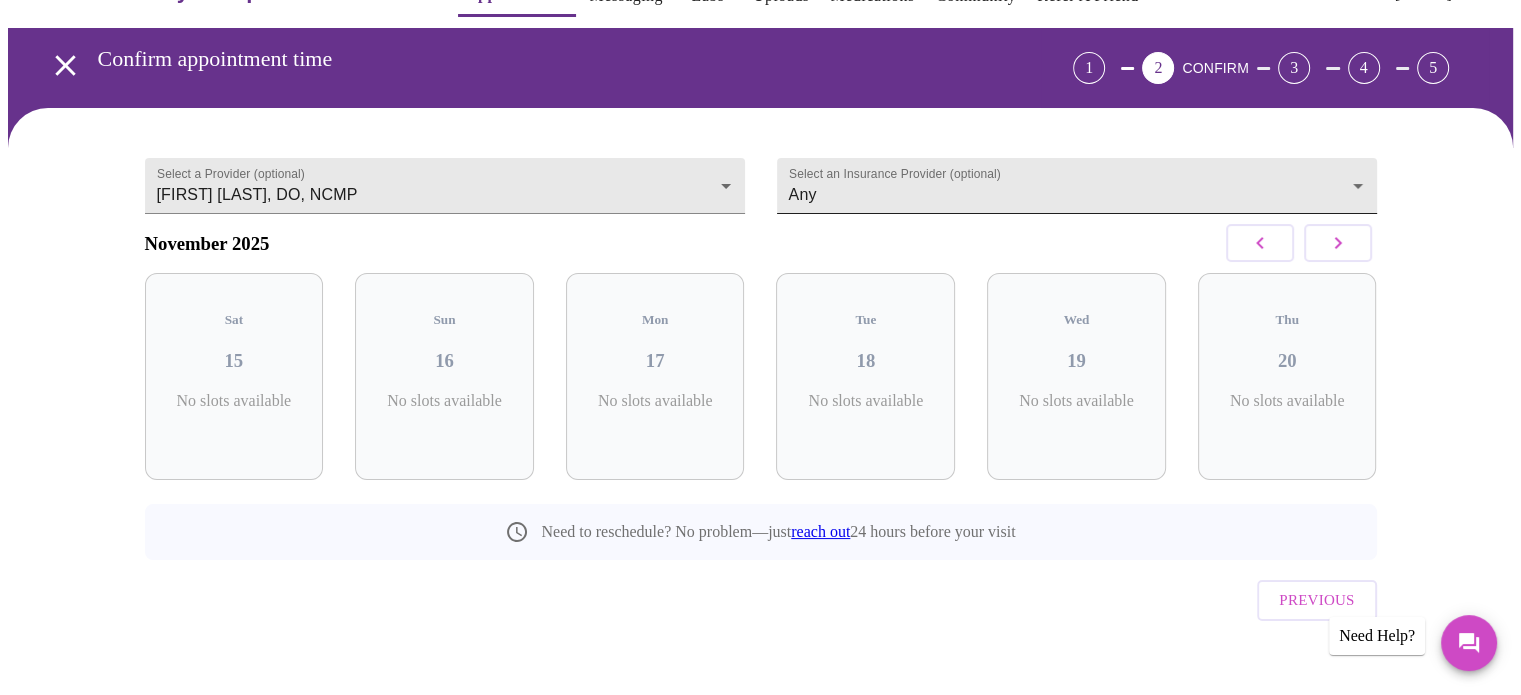 click on "MyMenopauseRx Appointments Messaging Labs Uploads Medications Community Refer a Friend Hi [FIRST]   Confirm appointment time 1 2 CONFIRM 3 4 5 Select a Provider (optional) Barbra S Hanna, DO, NCMP Barbra S Hanna, DO, NCMP Select an Insurance Provider (optional) Any Any November 2025 Sat 15 No slots available Sun 16 No slots available Mon 17 No slots available Tue 18 No slots available Wed 19 No slots available Thu 20 No slots available Need to reschedule? No problem—just  reach out  24 hours before your visit Previous Need Help? Settings Billing Invoices Log out" at bounding box center [760, 337] 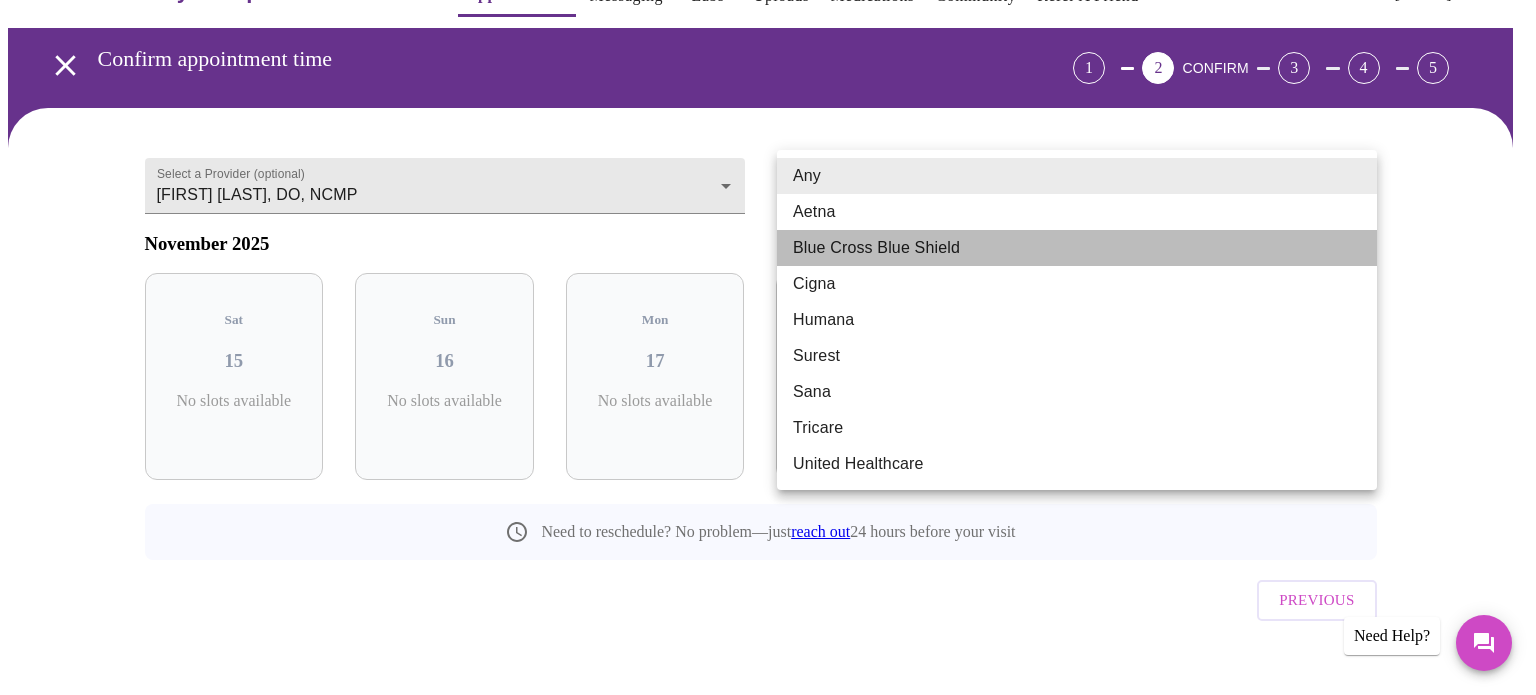 click on "Blue Cross Blue Shield" at bounding box center [1077, 248] 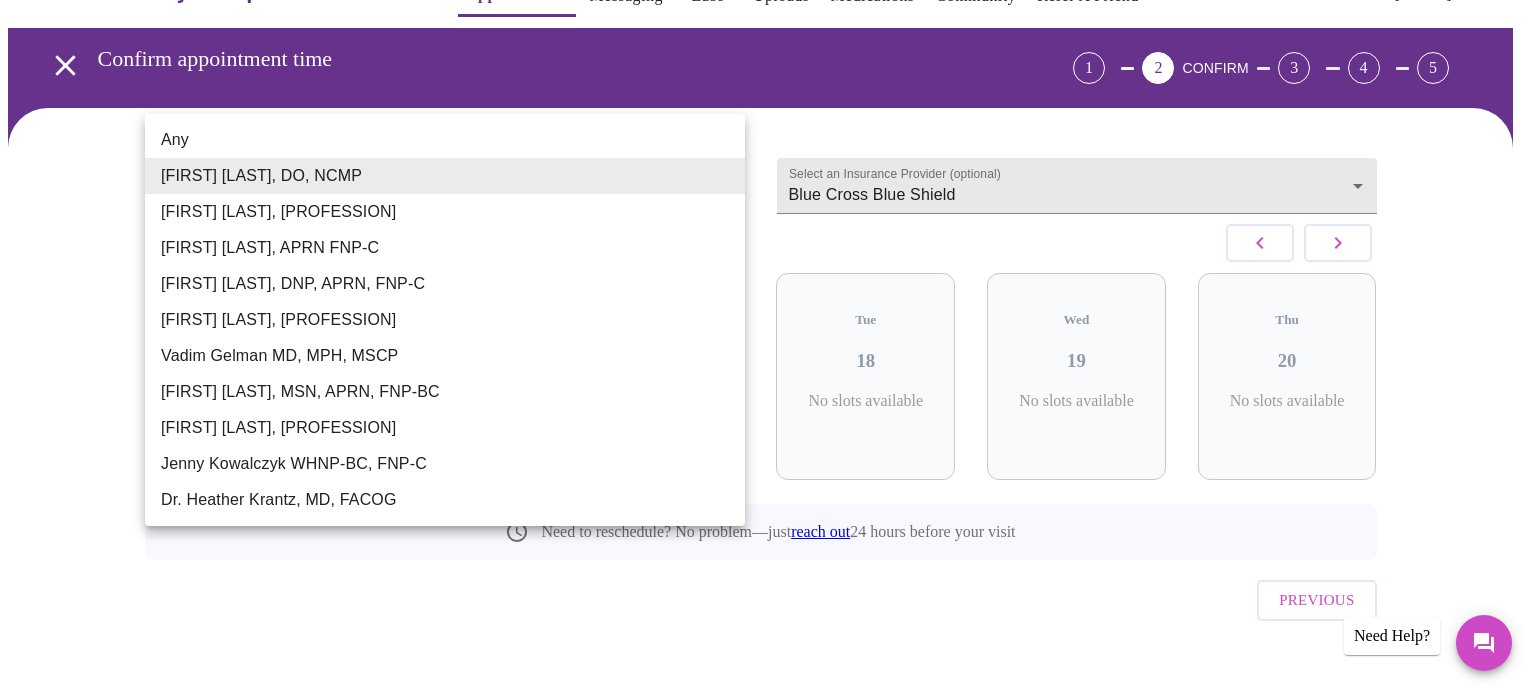 click on "MyMenopauseRx Appointments Messaging Labs Uploads Medications Community Refer a Friend Hi [FIRST]   Confirm appointment time 1 2 CONFIRM 3 4 5 Select a Provider (optional) [FIRST] [LAST], [PROFESSION] [FIRST] [LAST], [PROFESSION] Select an Insurance Provider (optional) Blue Cross Blue Shield Blue Cross Blue Shield November 2025 Sat 15 No slots available Sun 16 No slots available Mon 17 No slots available Tue 18 No slots available Wed 19 No slots available Thu 20 No slots available Need to reschedule? No problem—just  reach out  24 hours before your visit Previous Need Help? Settings Billing Invoices Log out Any [FIRST] [LAST], [PROFESSION] [FIRST] [LAST], [PROFESSION] [FIRST] [LAST], [PROFESSION] [FIRST] [LAST], [PROFESSION] [FIRST] [LAST], [PROFESSION] [FIRST] [LAST], [PROFESSION] [FIRST] [LAST], [PROFESSION] [FIRST] [LAST], [PROFESSION] [FIRST] [LAST], [PROFESSION]" at bounding box center [768, 337] 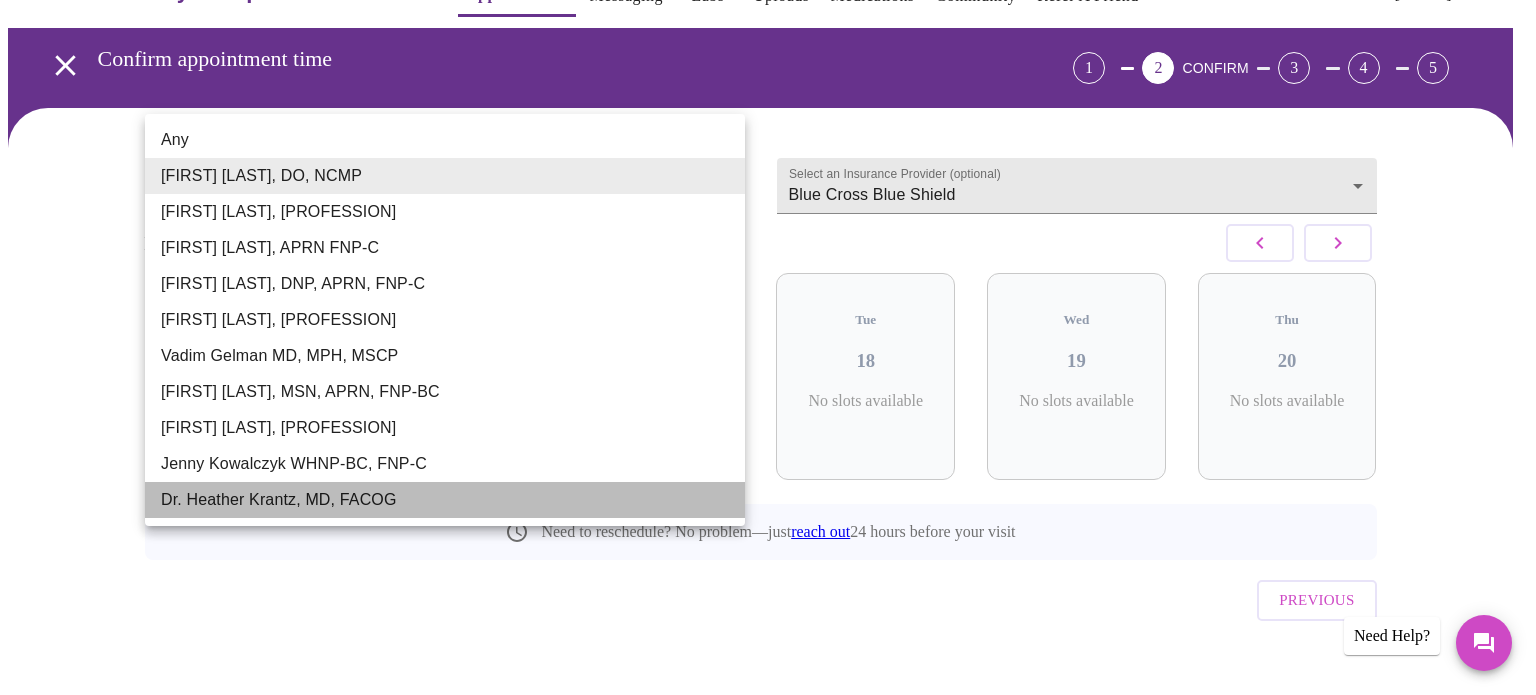 click on "Dr. Heather Krantz, MD, FACOG" at bounding box center (445, 500) 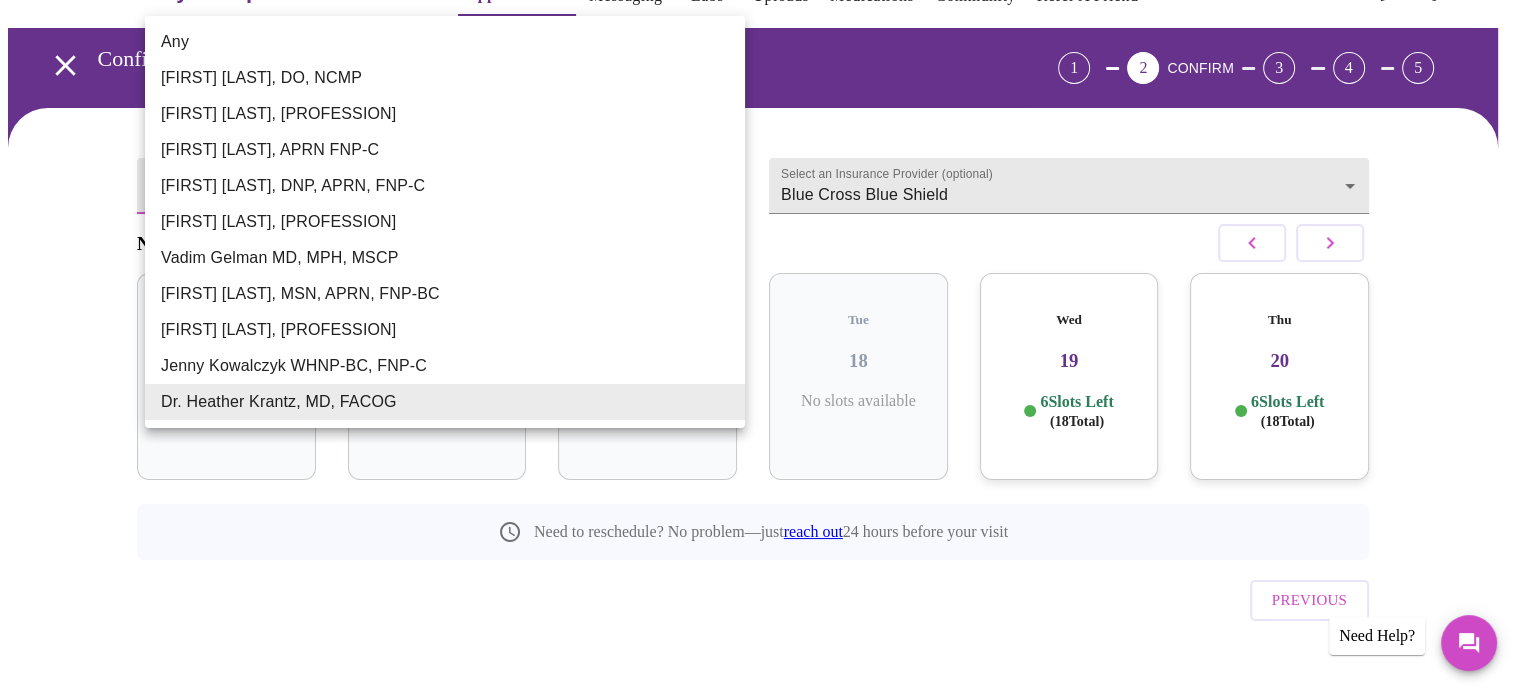 click on "MyMenopauseRx Appointments Messaging Labs Uploads Medications Community Refer a Friend Hi [FIRST]   Confirm appointment time 1 2 CONFIRM 3 4 5 Select a Provider (optional) Dr. Heather Krantz, MD, FACOG Dr. Heather Krantz, MD, FACOG Select an Insurance Provider (optional) Blue Cross Blue Shield Blue Cross Blue Shield November 2025 Sat 15 No slots available Sun 16 No slots available Mon 17 No slots available Tue 18 No slots available Wed 19 6  Slots Left ( 18  Total) Thu 20 6  Slots Left ( 18  Total) Need to reschedule? No problem—just  reach out  24 hours before your visit Previous Need Help? Settings Billing Invoices Log out Any Barbra S Hanna, DO, NCMP Emilie McLain, APRN Kelly Perisin, APRN FNP-C Jillian Montefusco, DNP, APRN, FNP-C Meghan Matz, WHNP-BC Vadim Gelman MD, MPH, MSCP Larissa Wright, MSN, APRN, FNP-BC Elizabeth Hederman, FNP-C Jenny Kowalczyk WHNP-BC, FNP-C Dr. Heather Krantz, MD, FACOG" at bounding box center [760, 337] 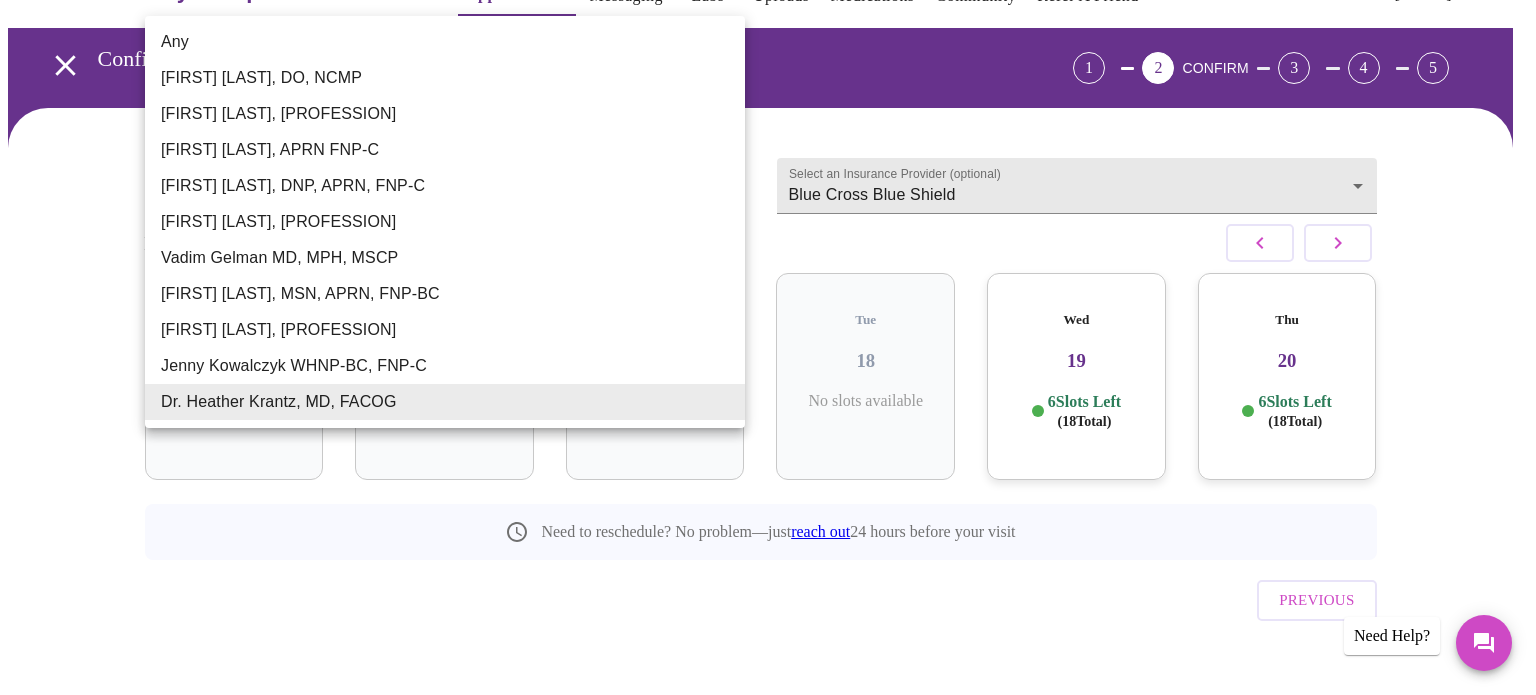 click on "Any" at bounding box center (445, 42) 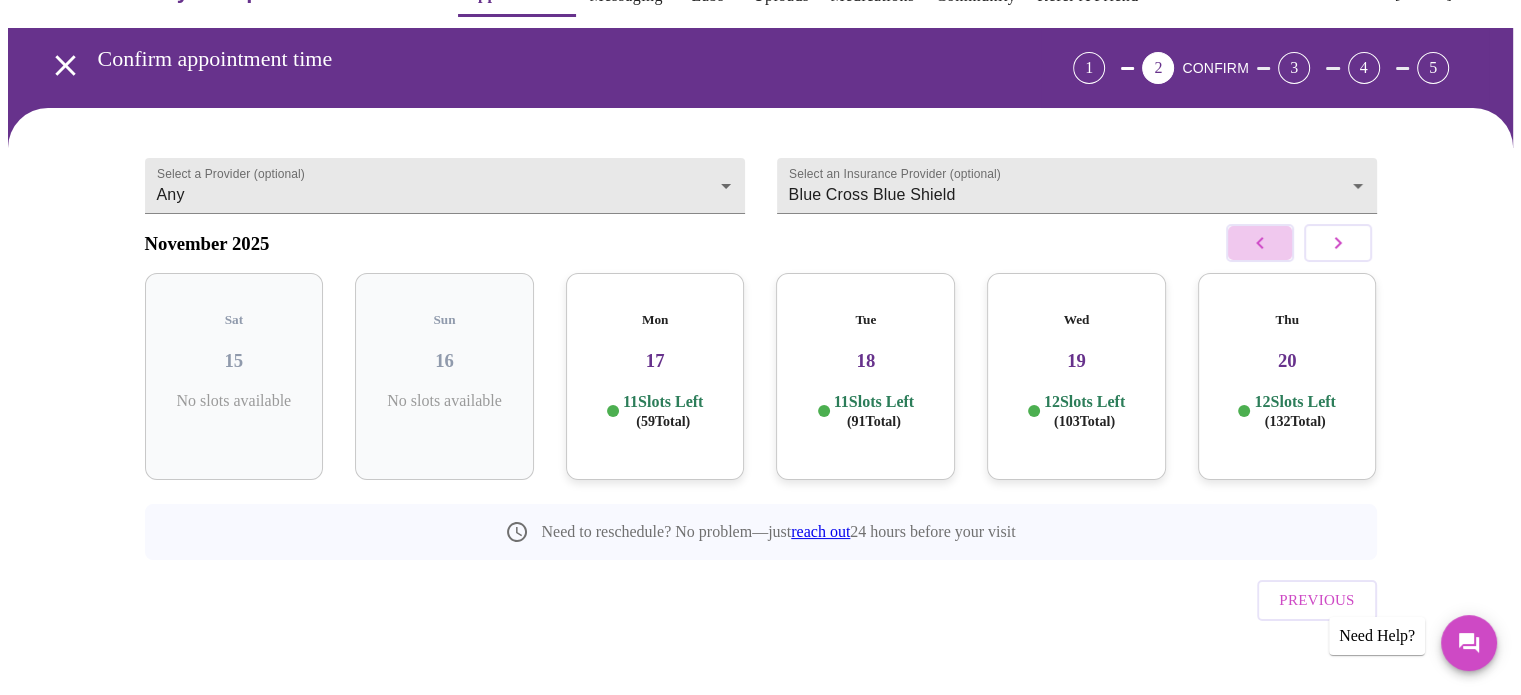 click 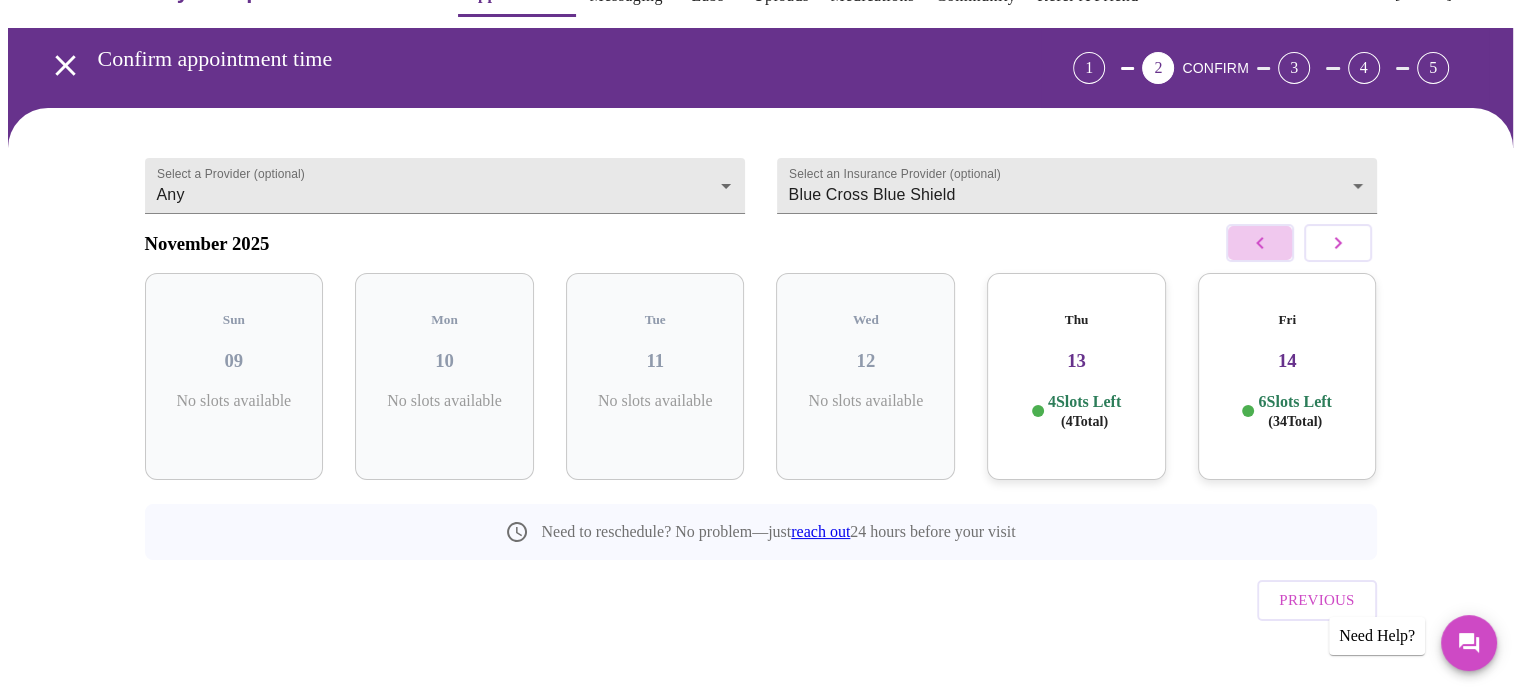 click 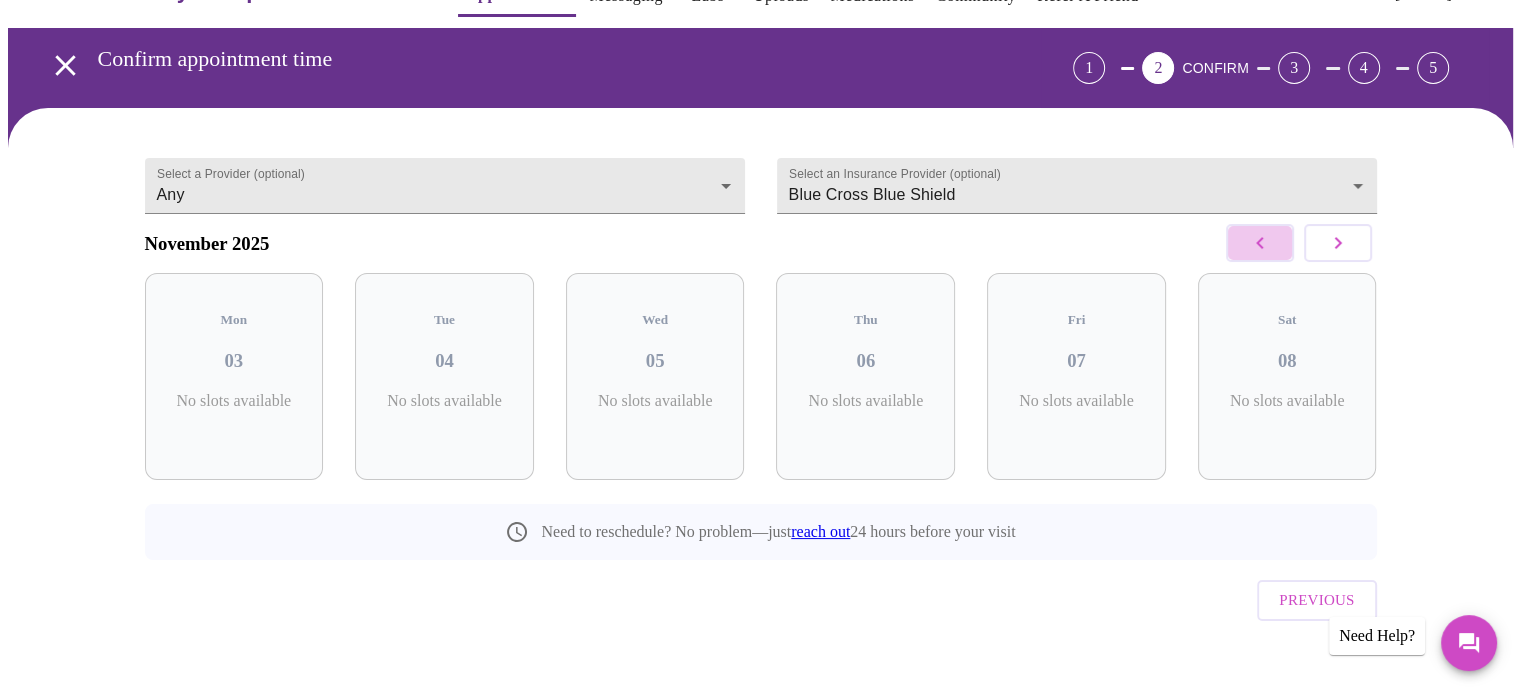 click 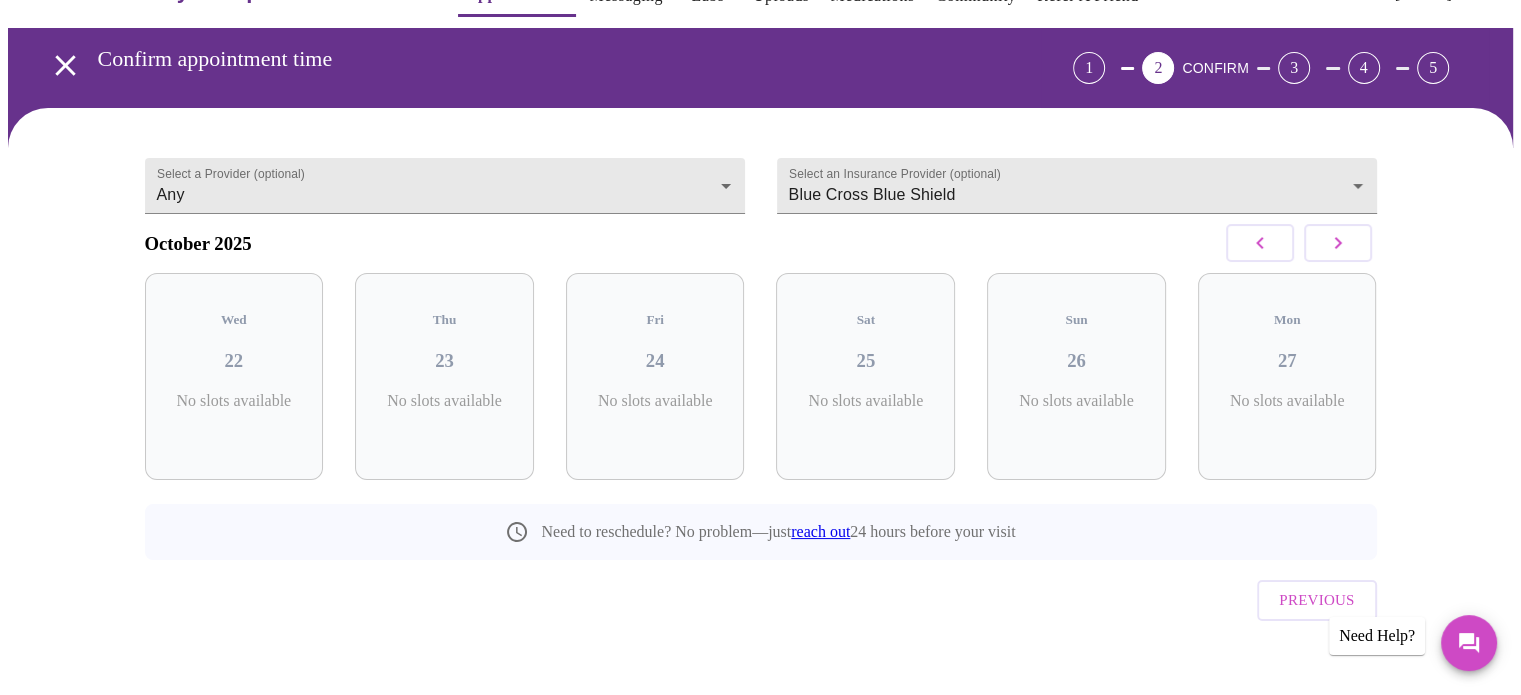 click 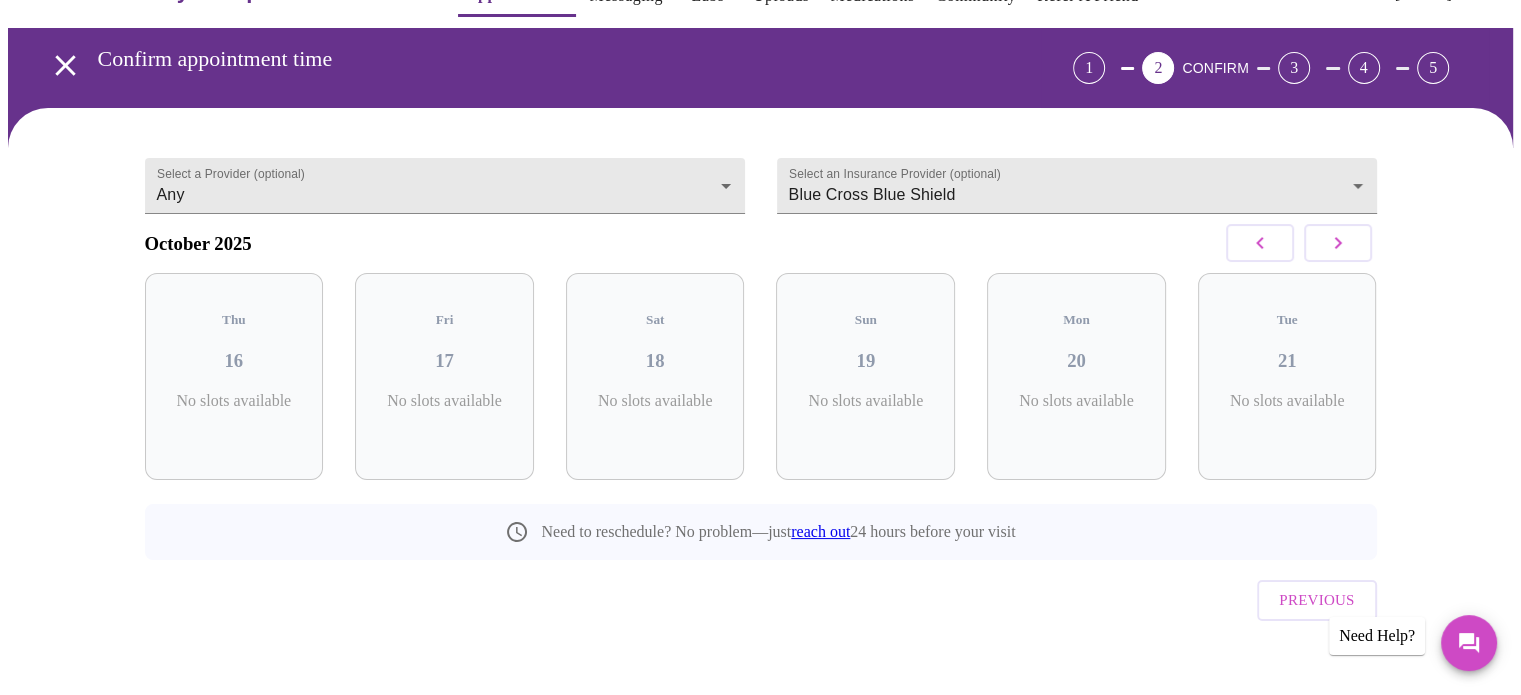 click 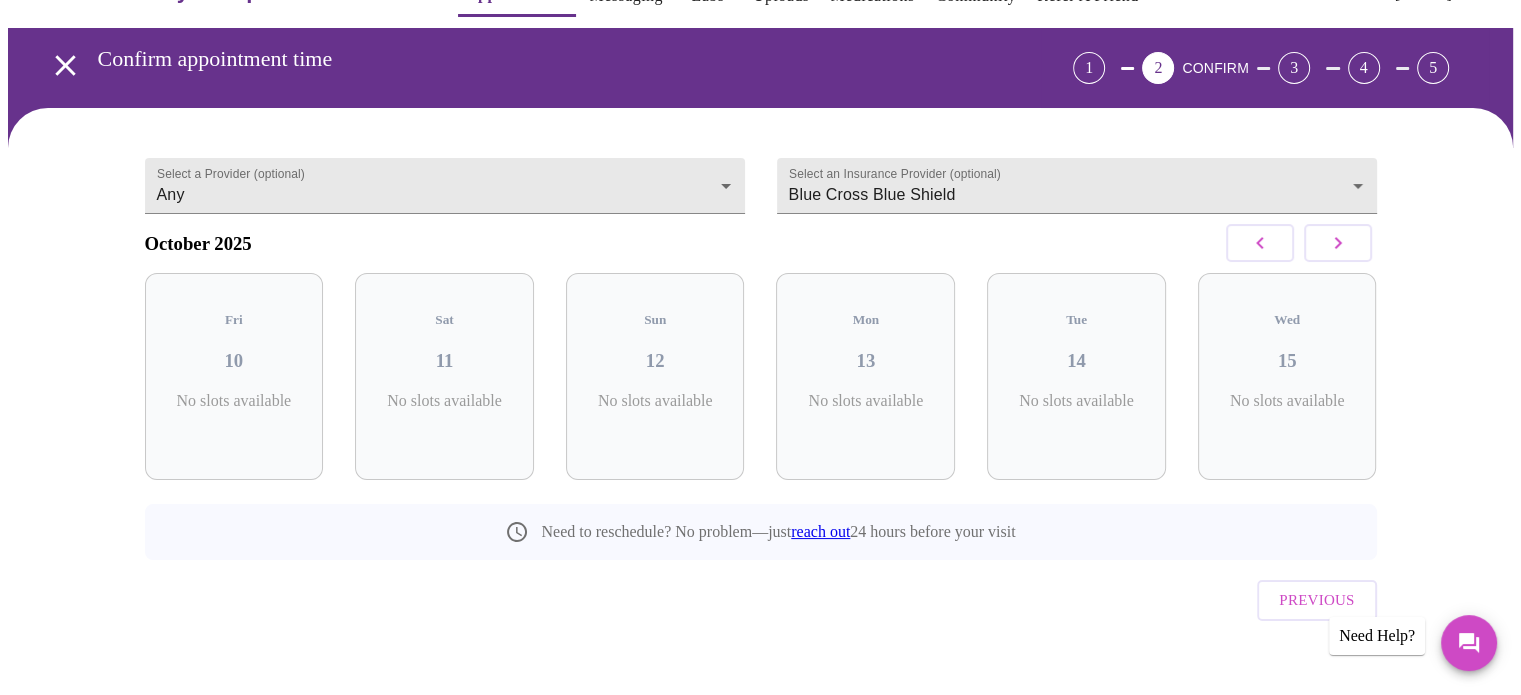 click 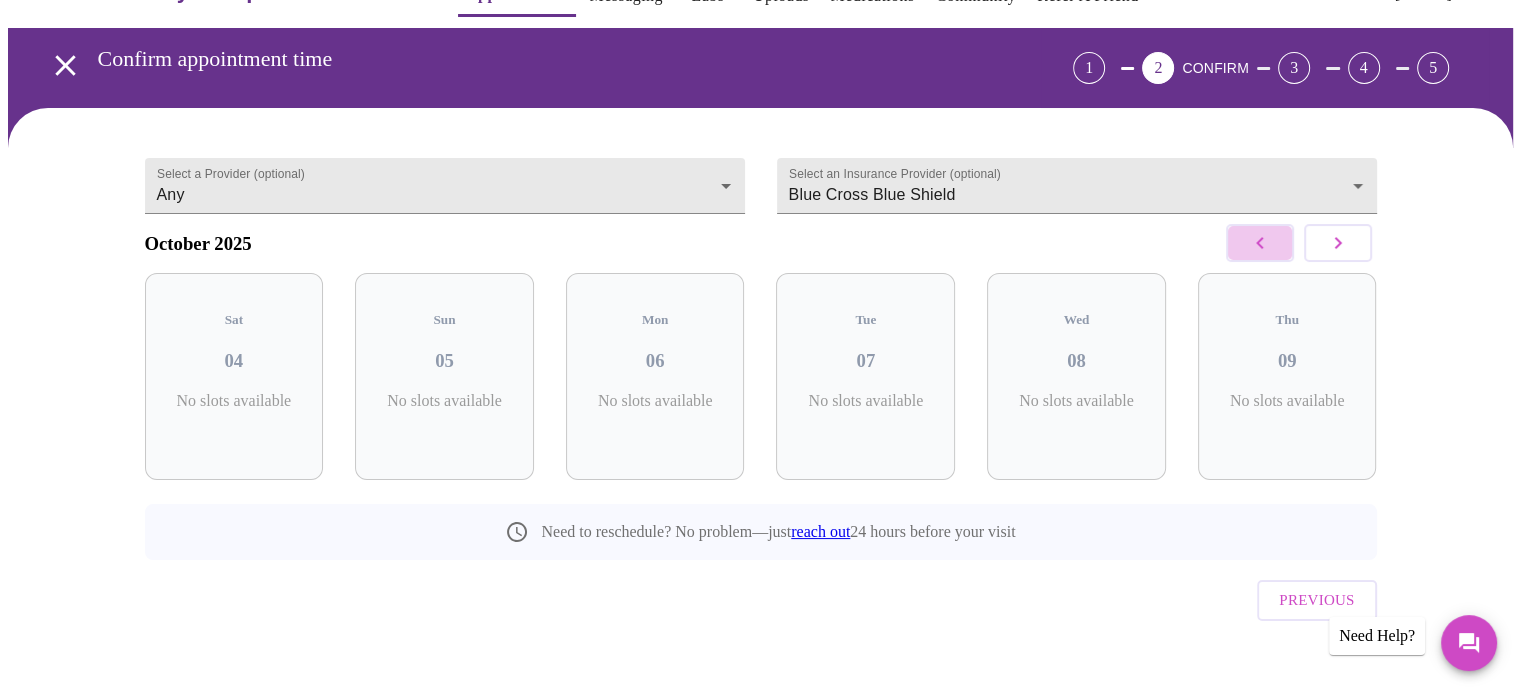 click 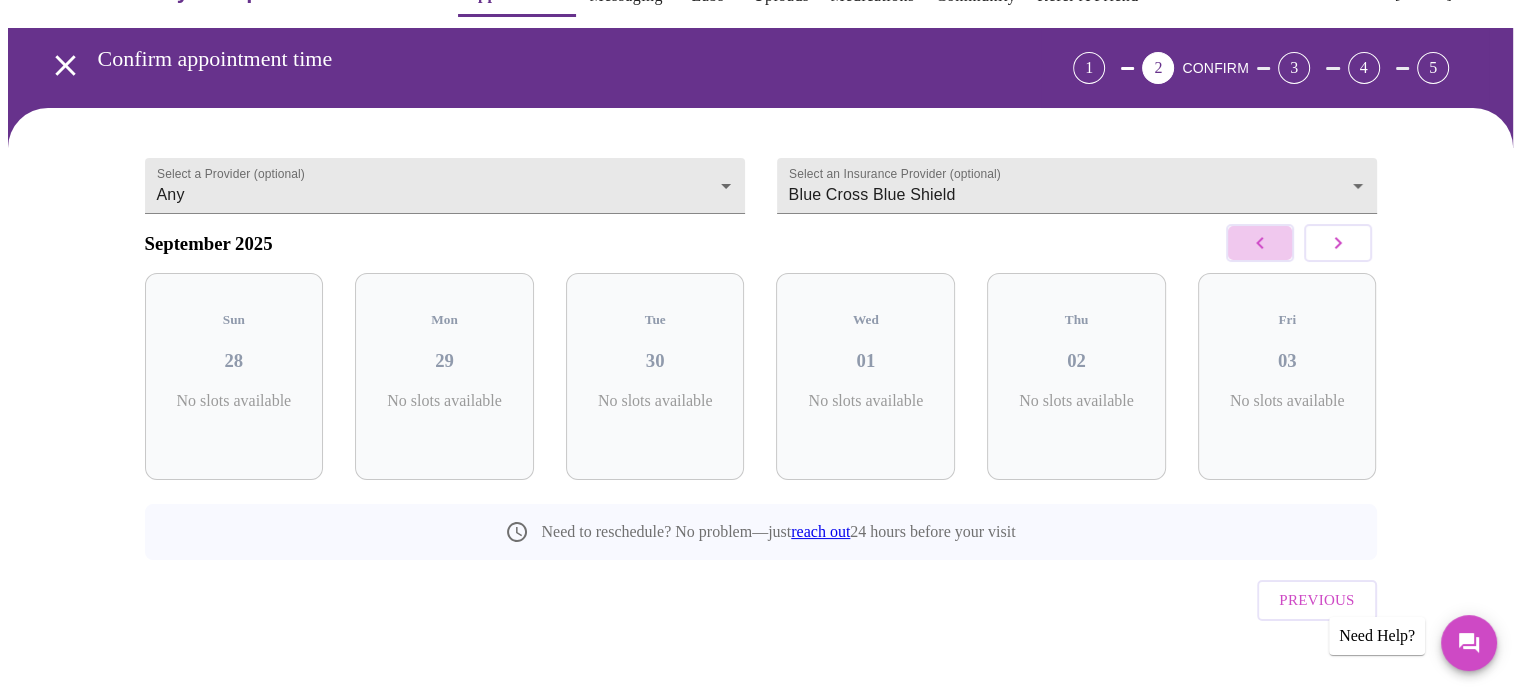 click 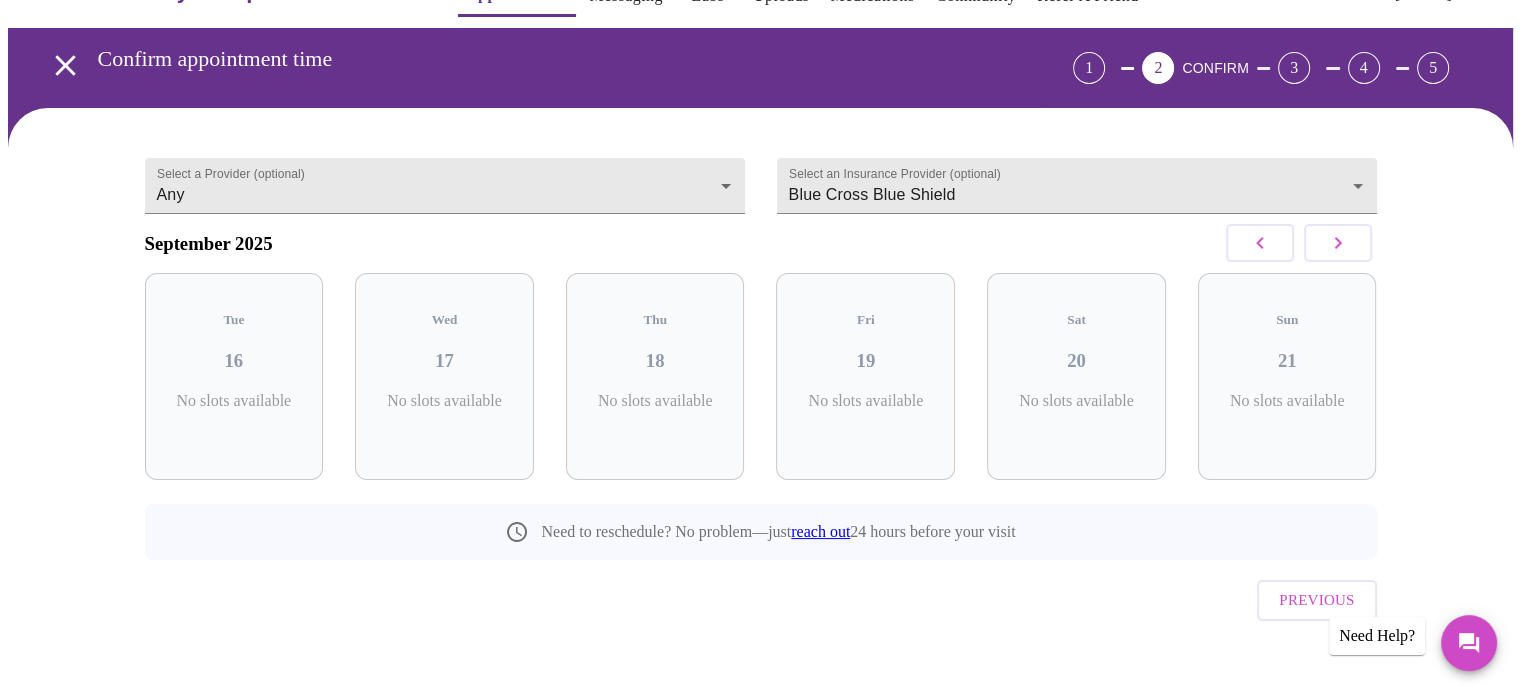 click 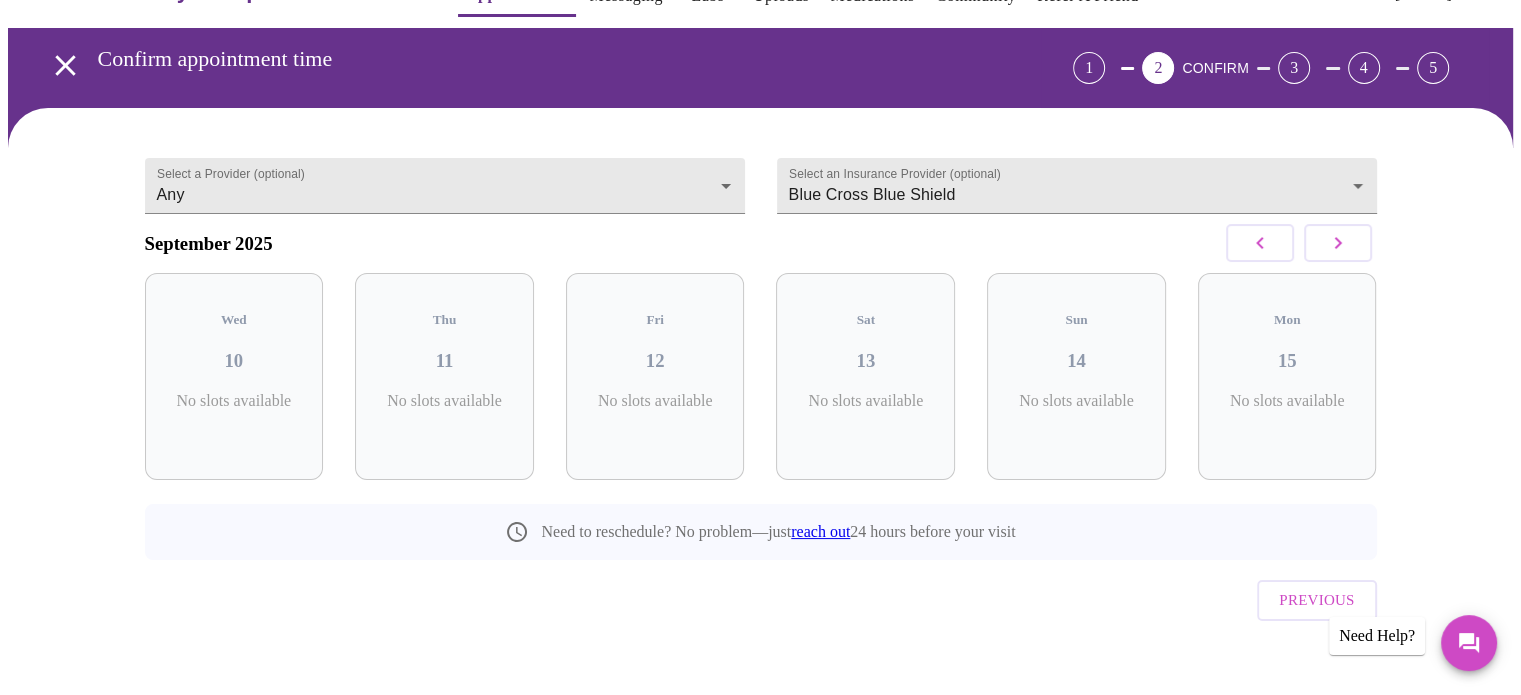 click 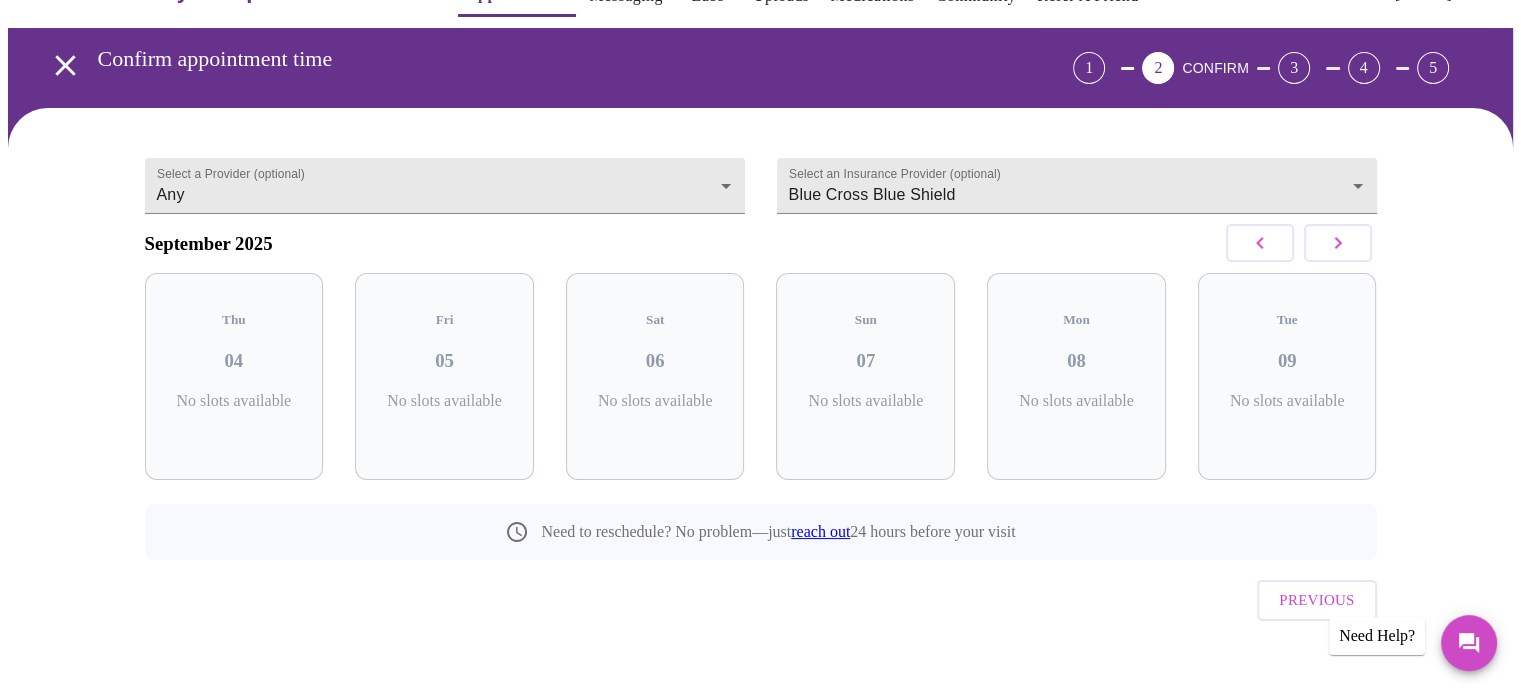 click 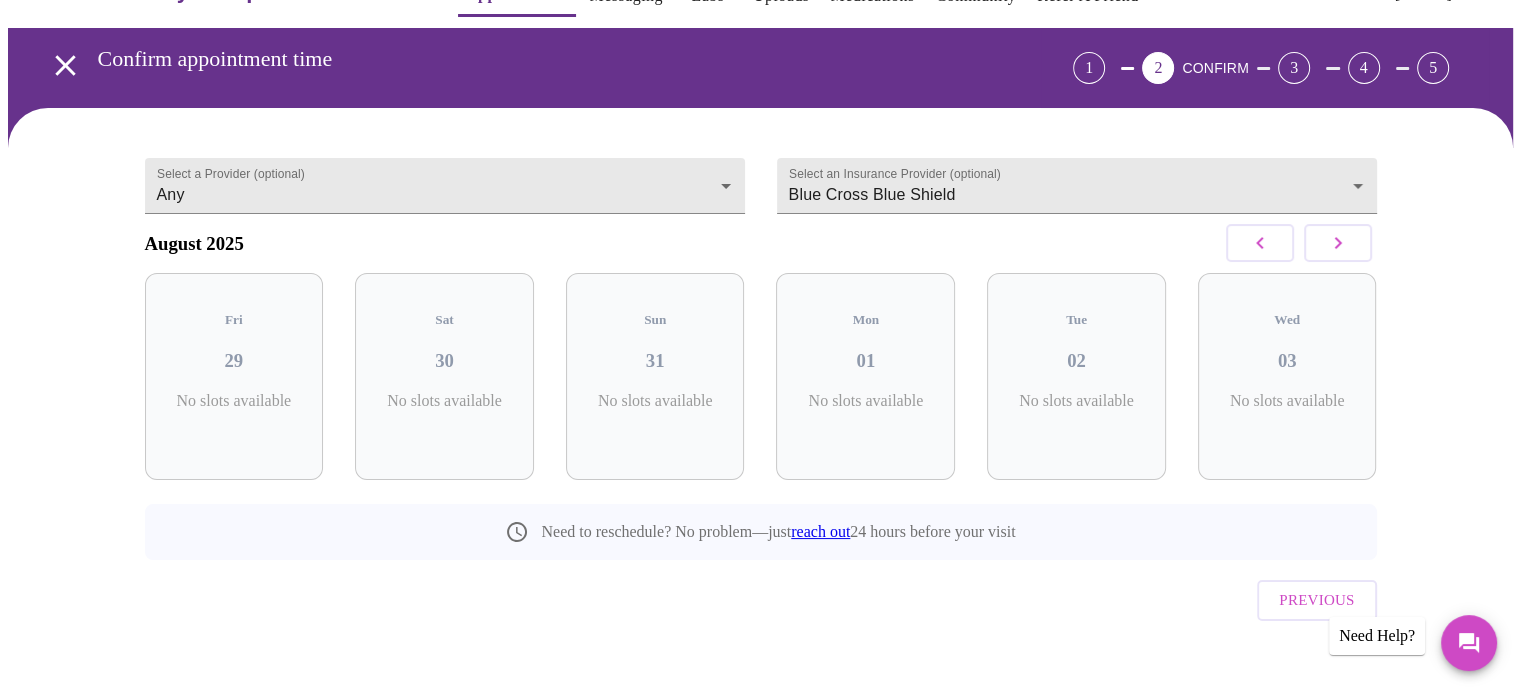 click 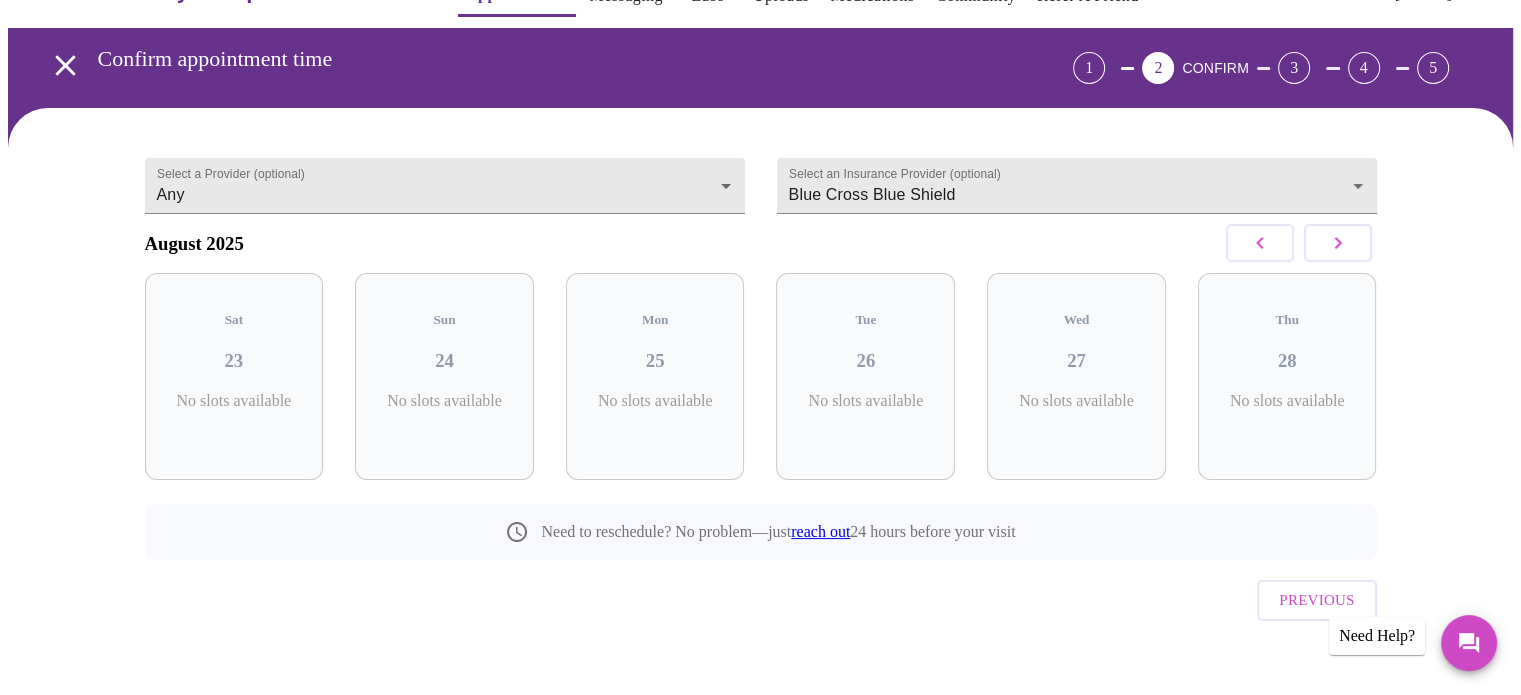 click 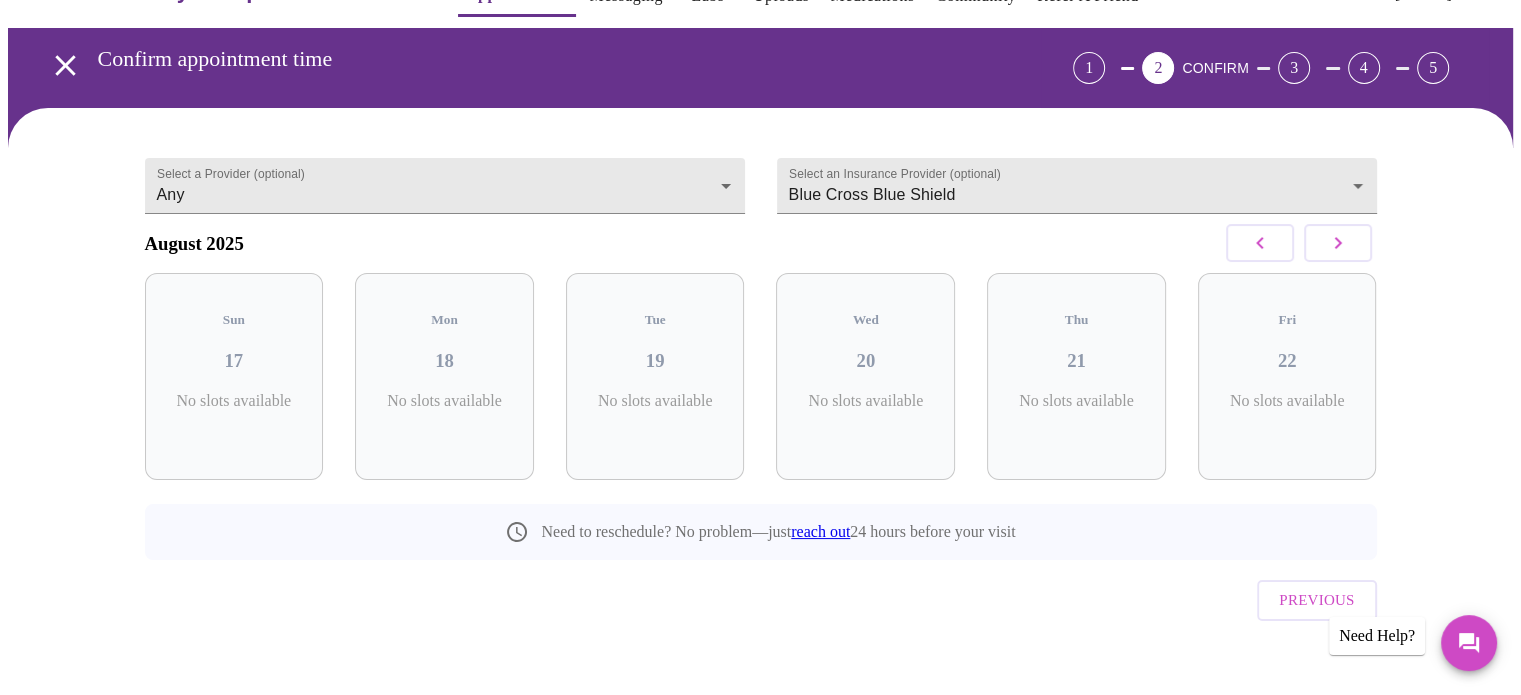 click 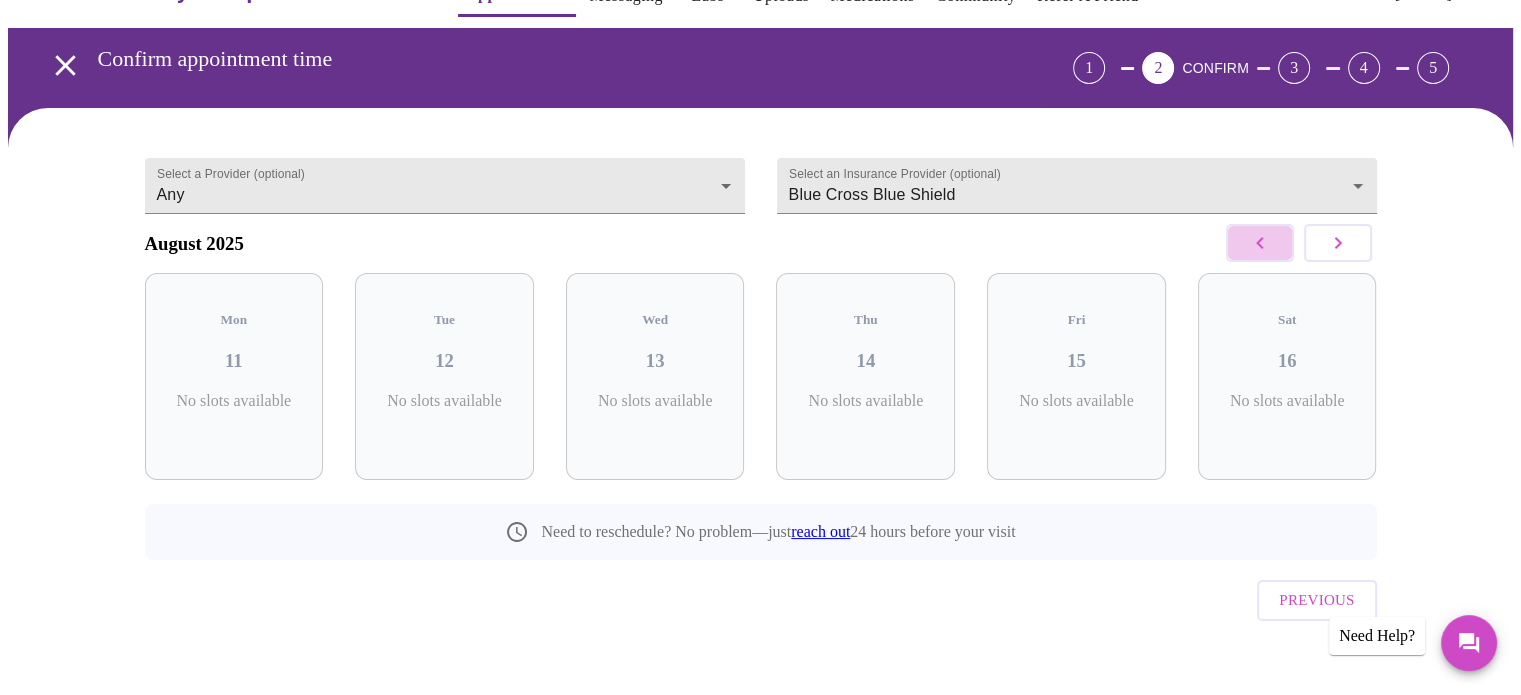 click 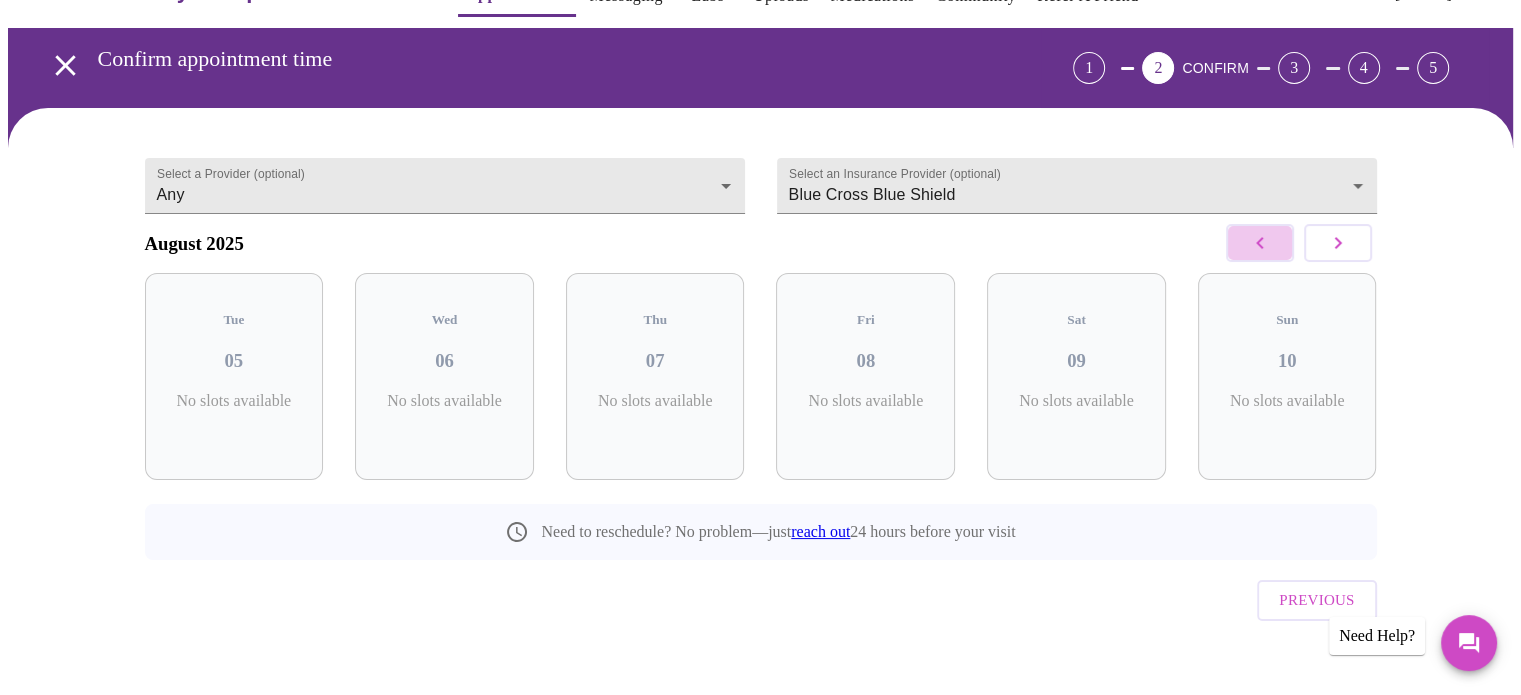 click 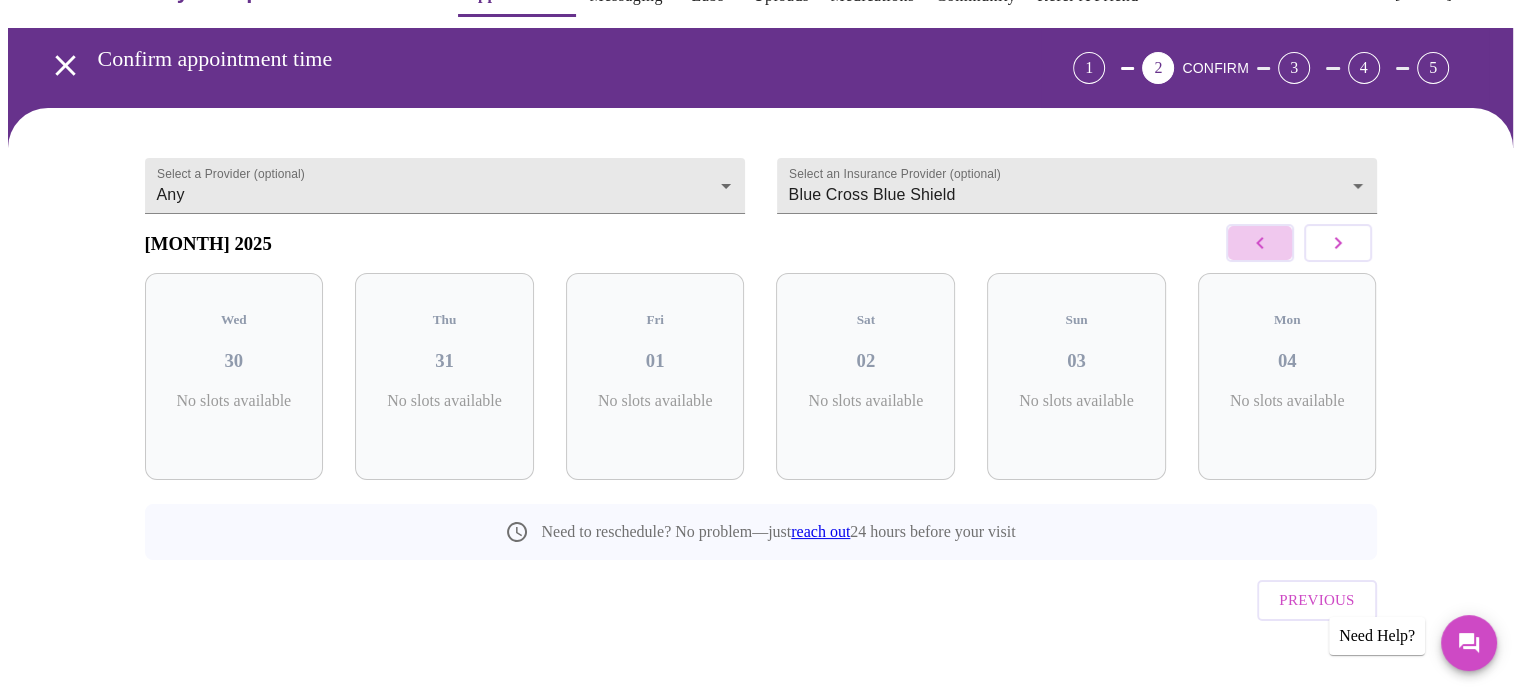 click 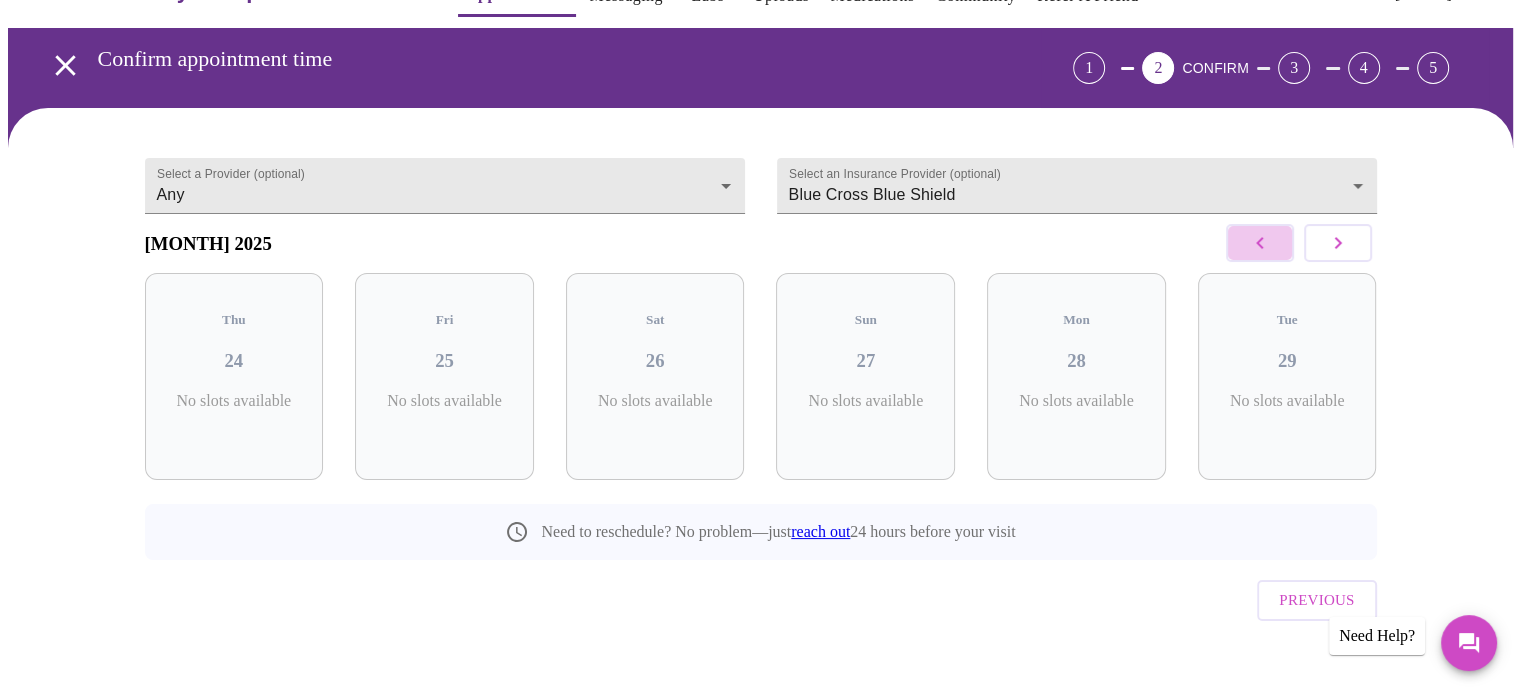 click 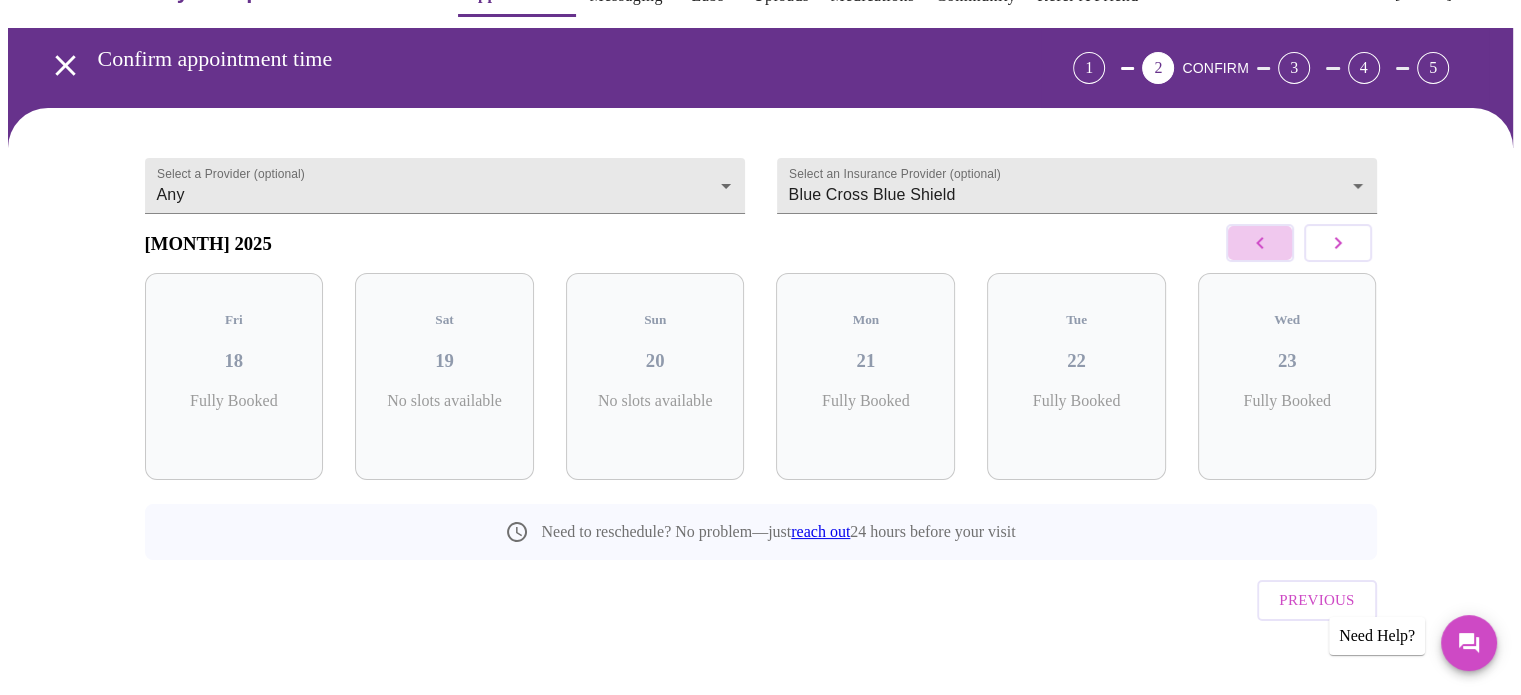 click 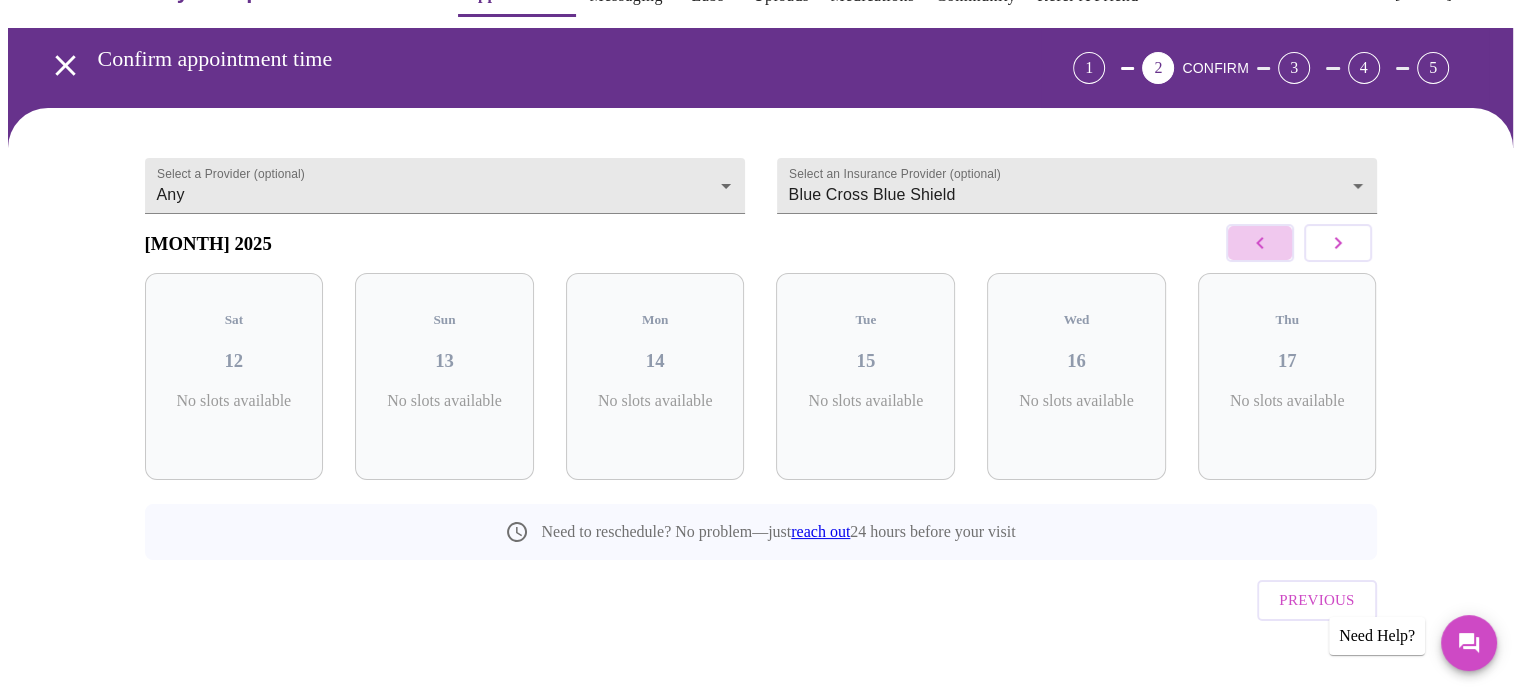 click 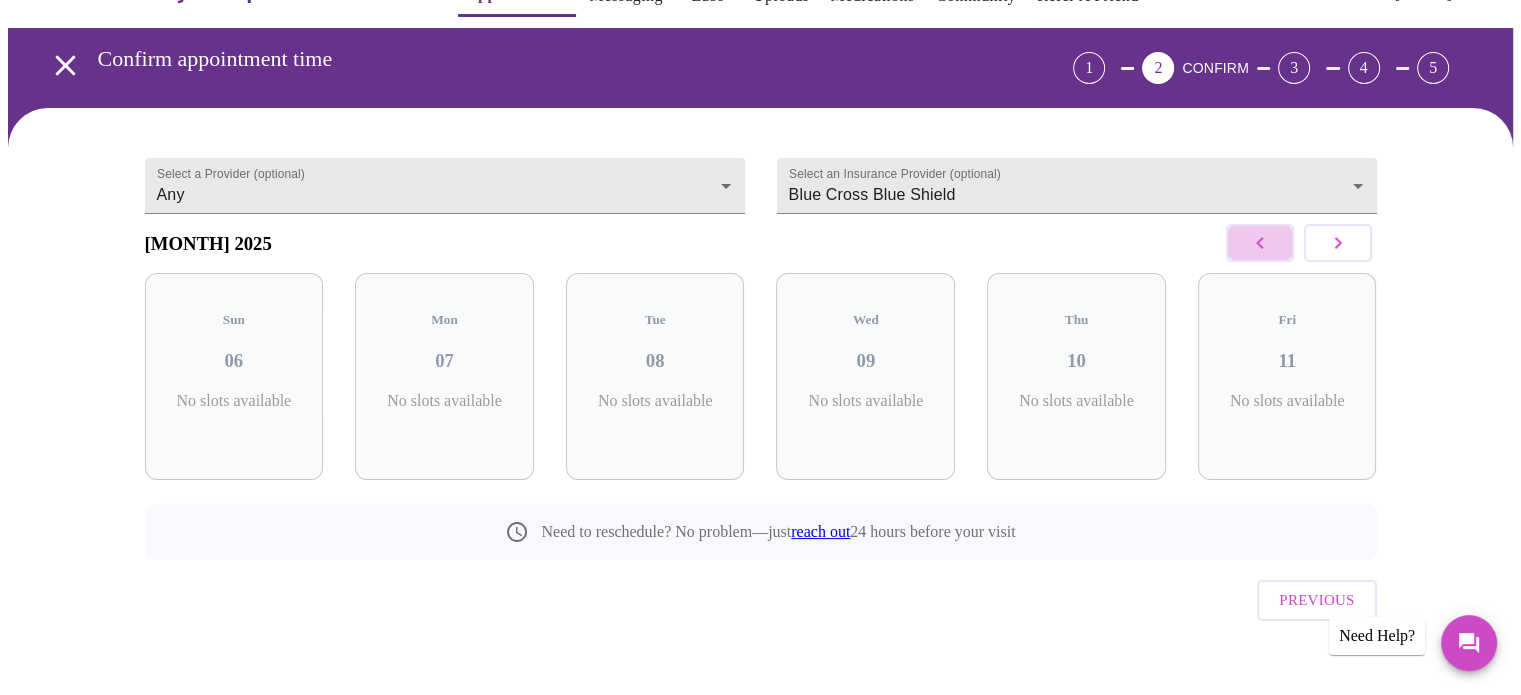 click 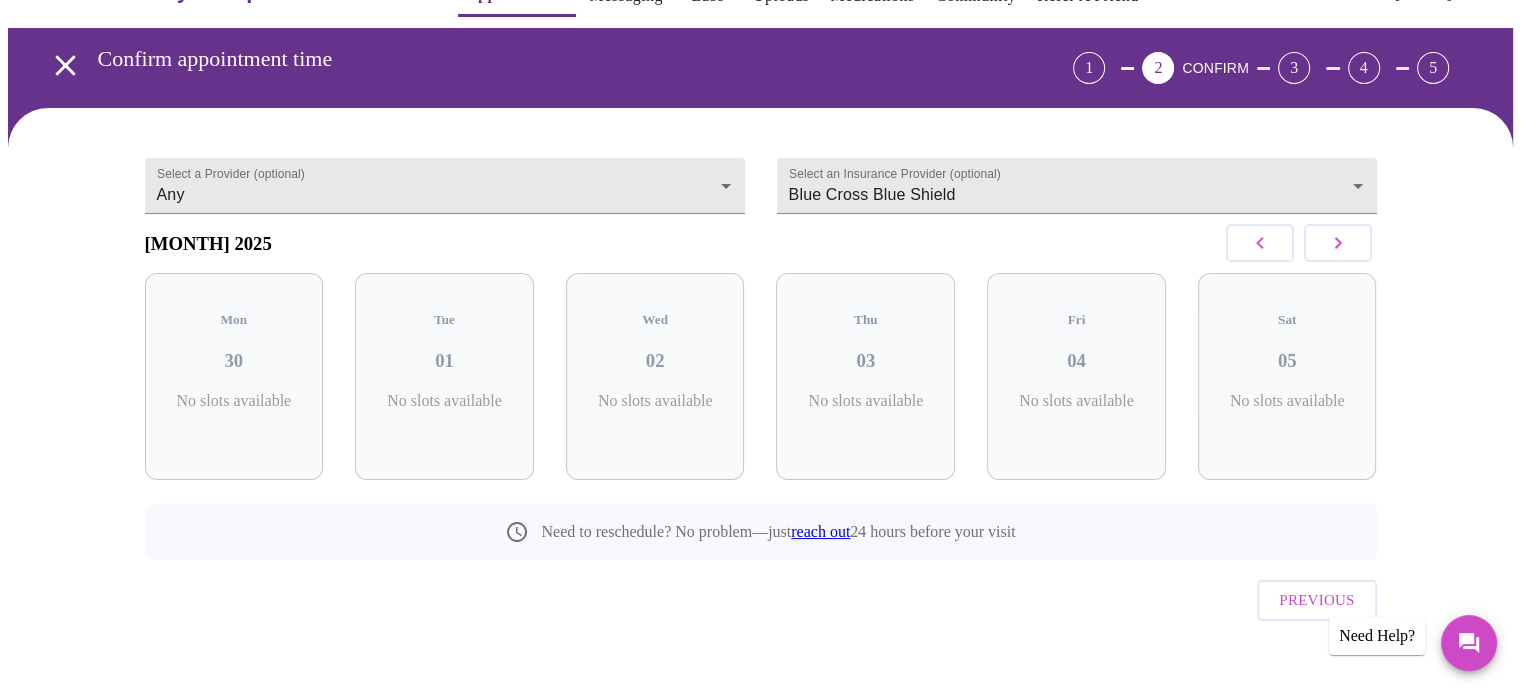 click 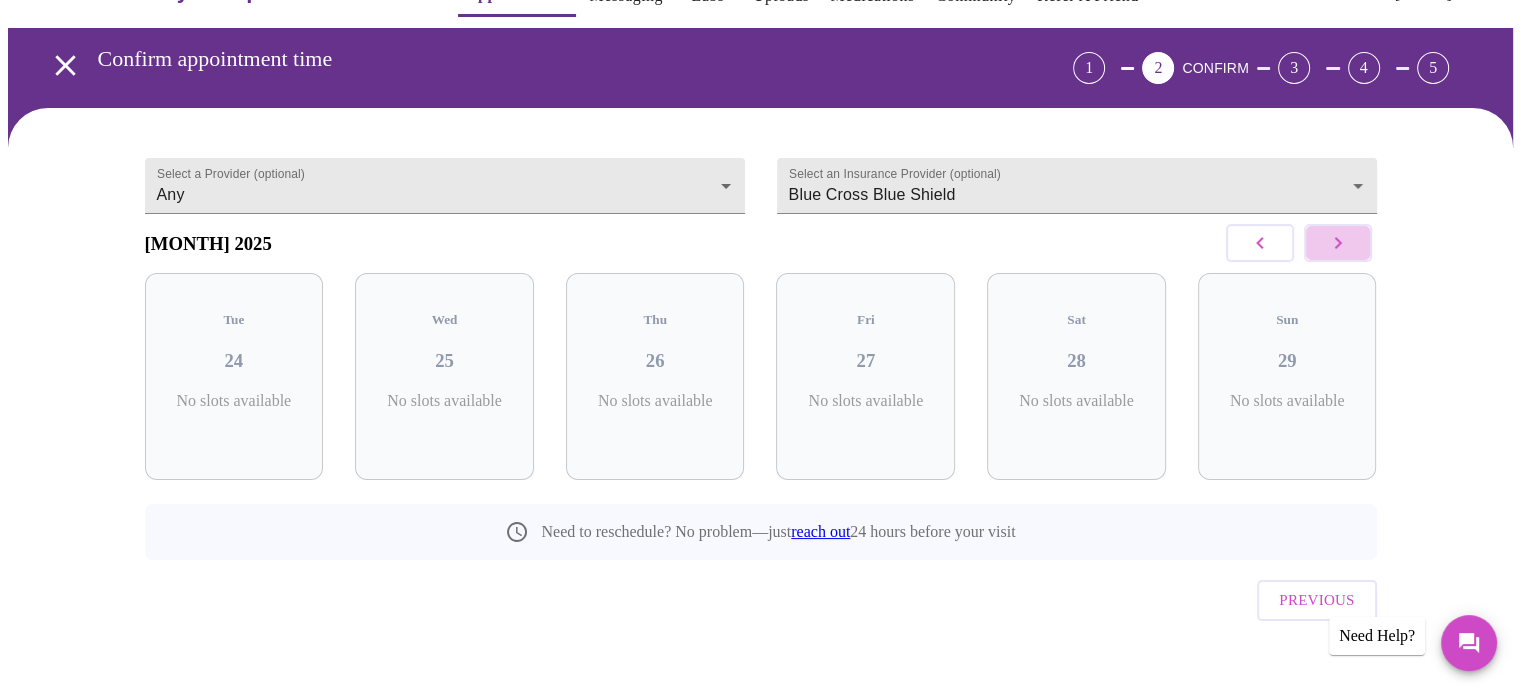 click 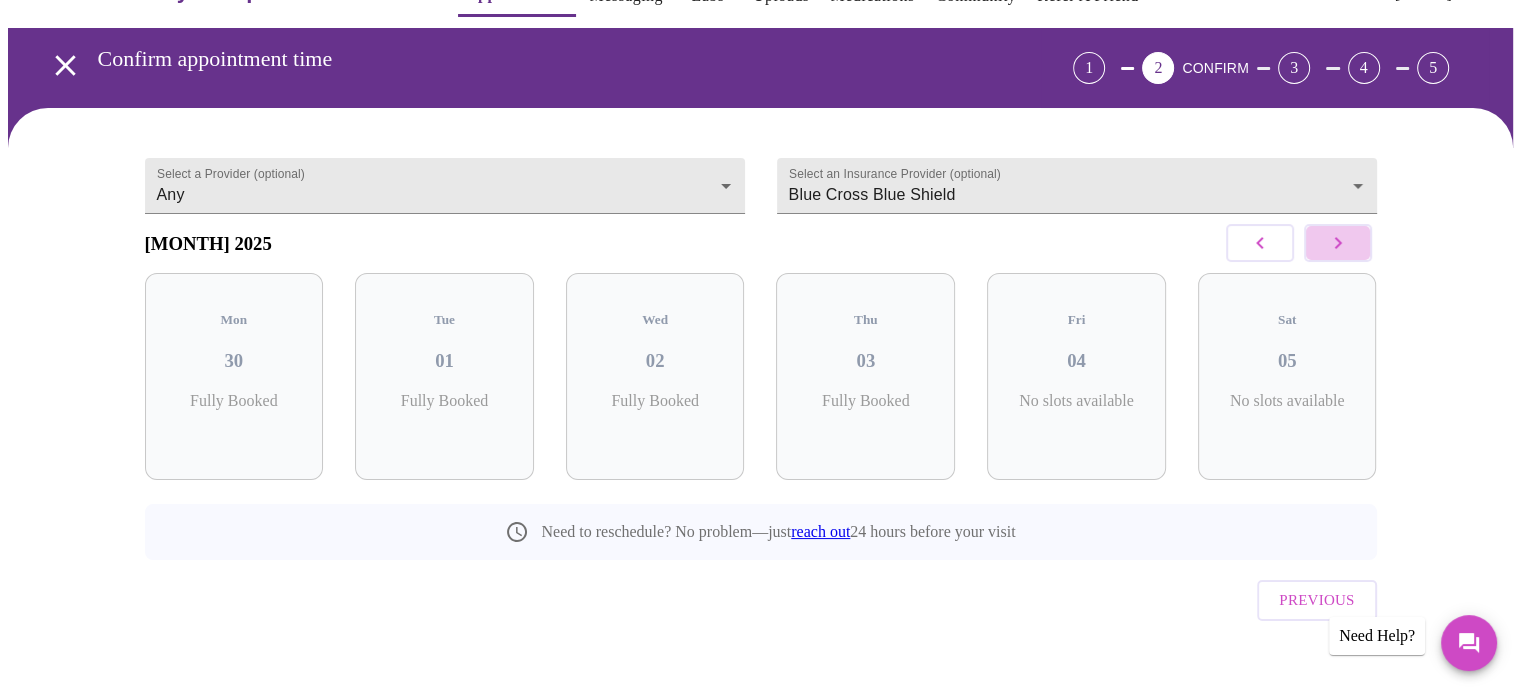click 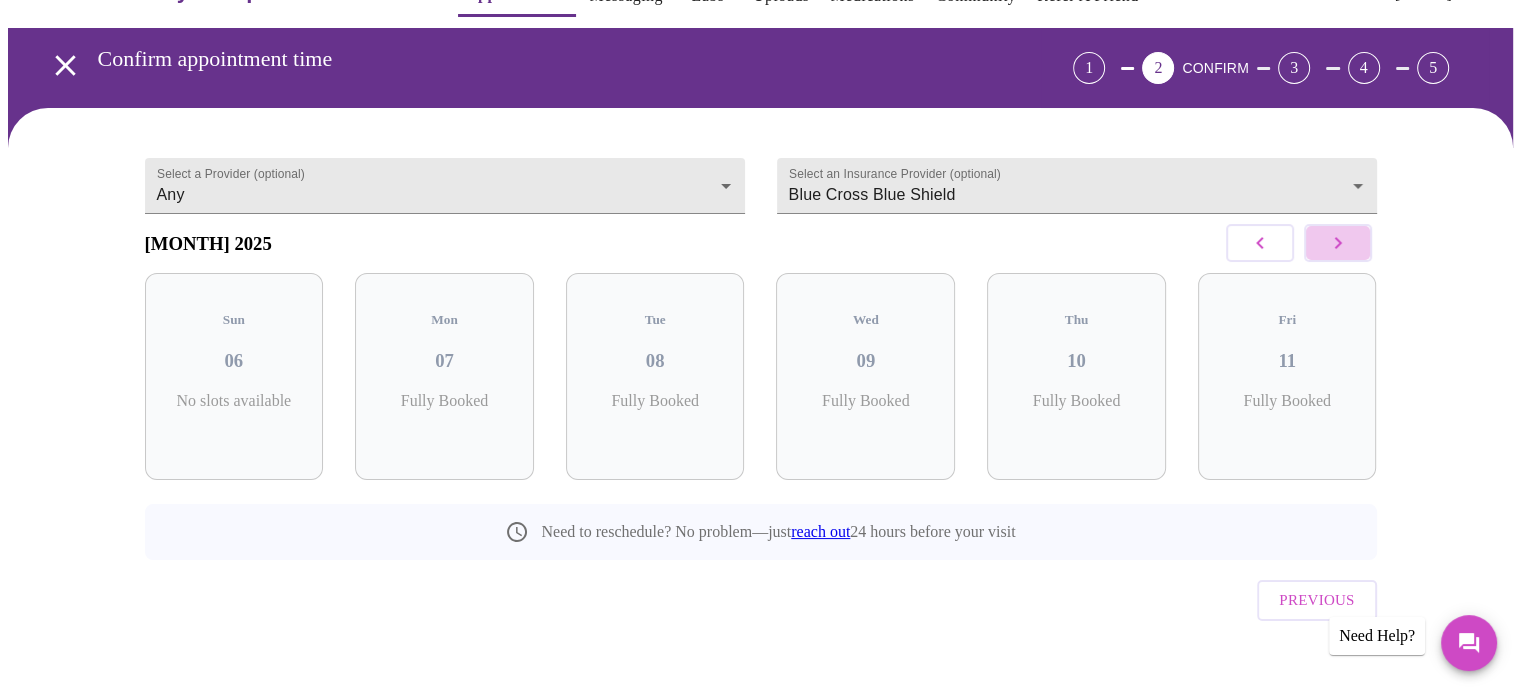 click 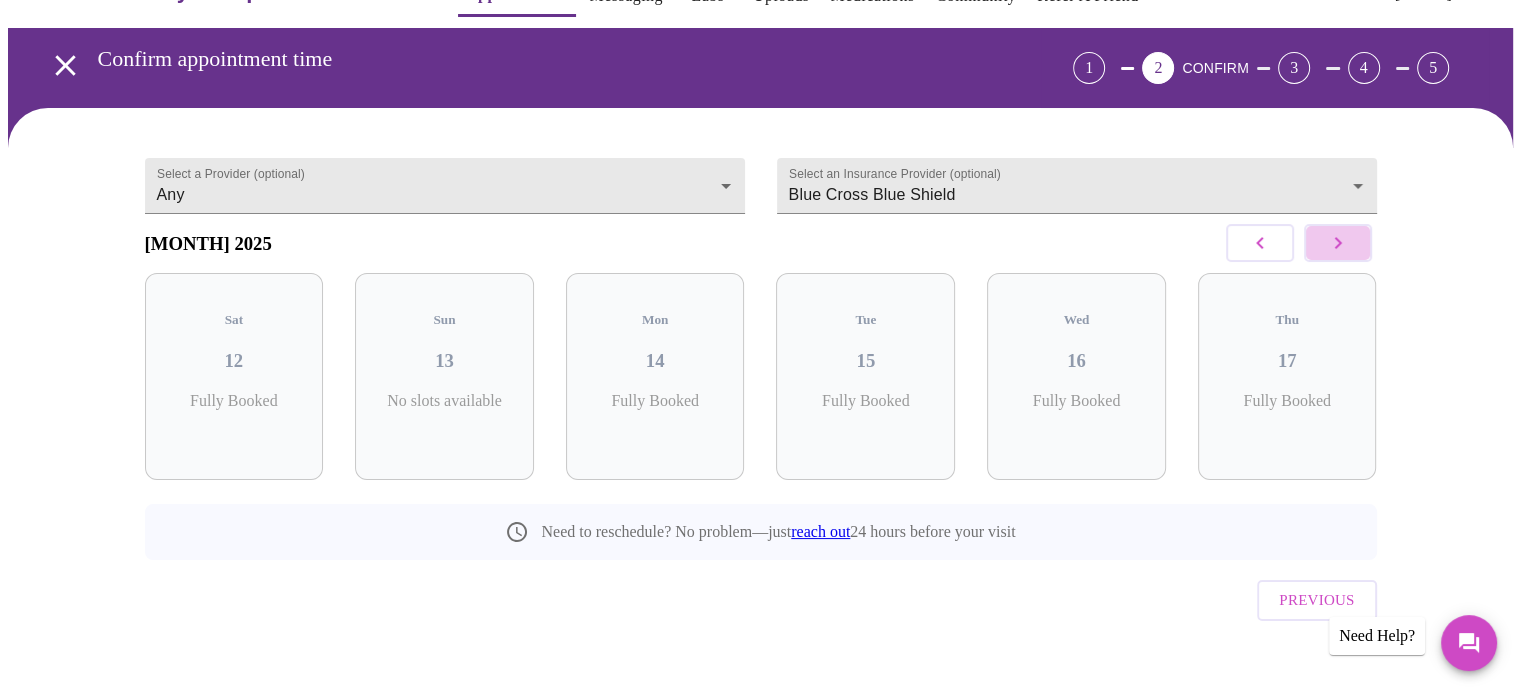 click 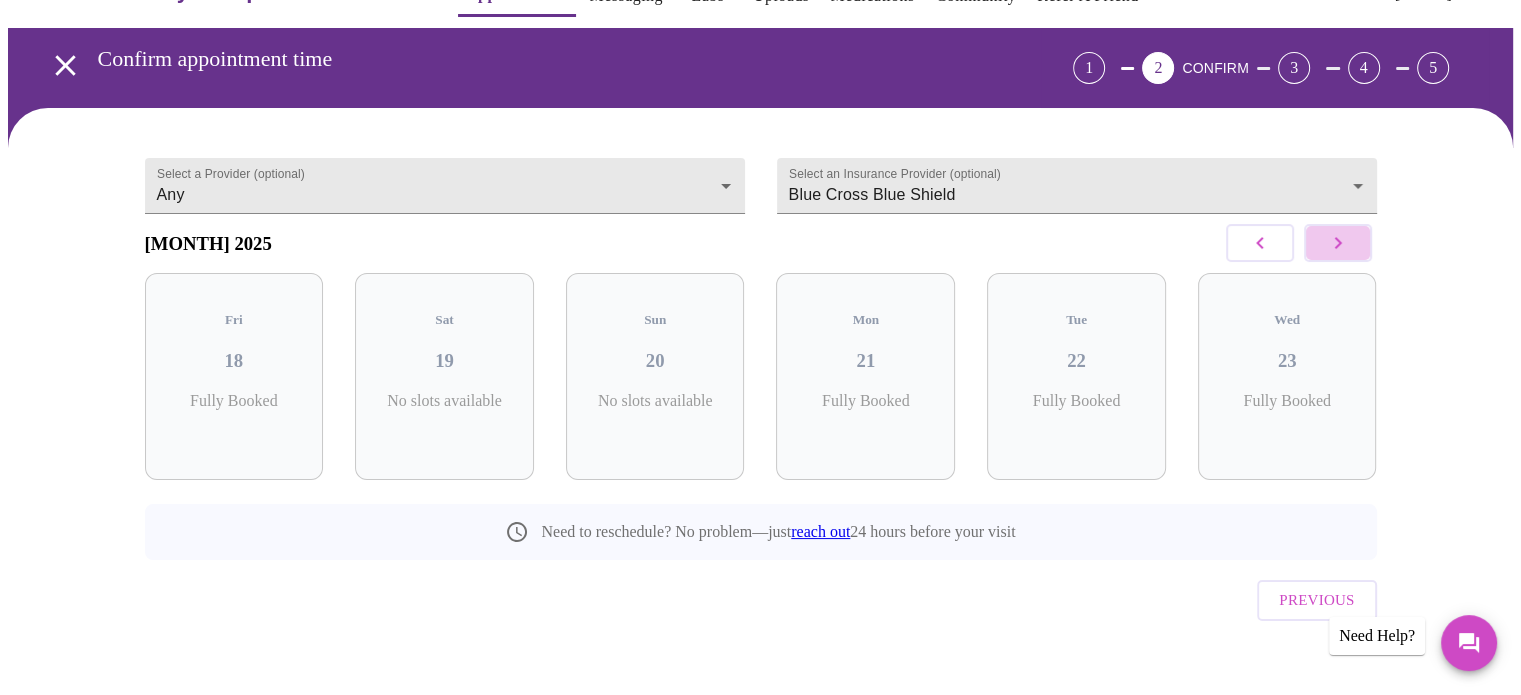 click 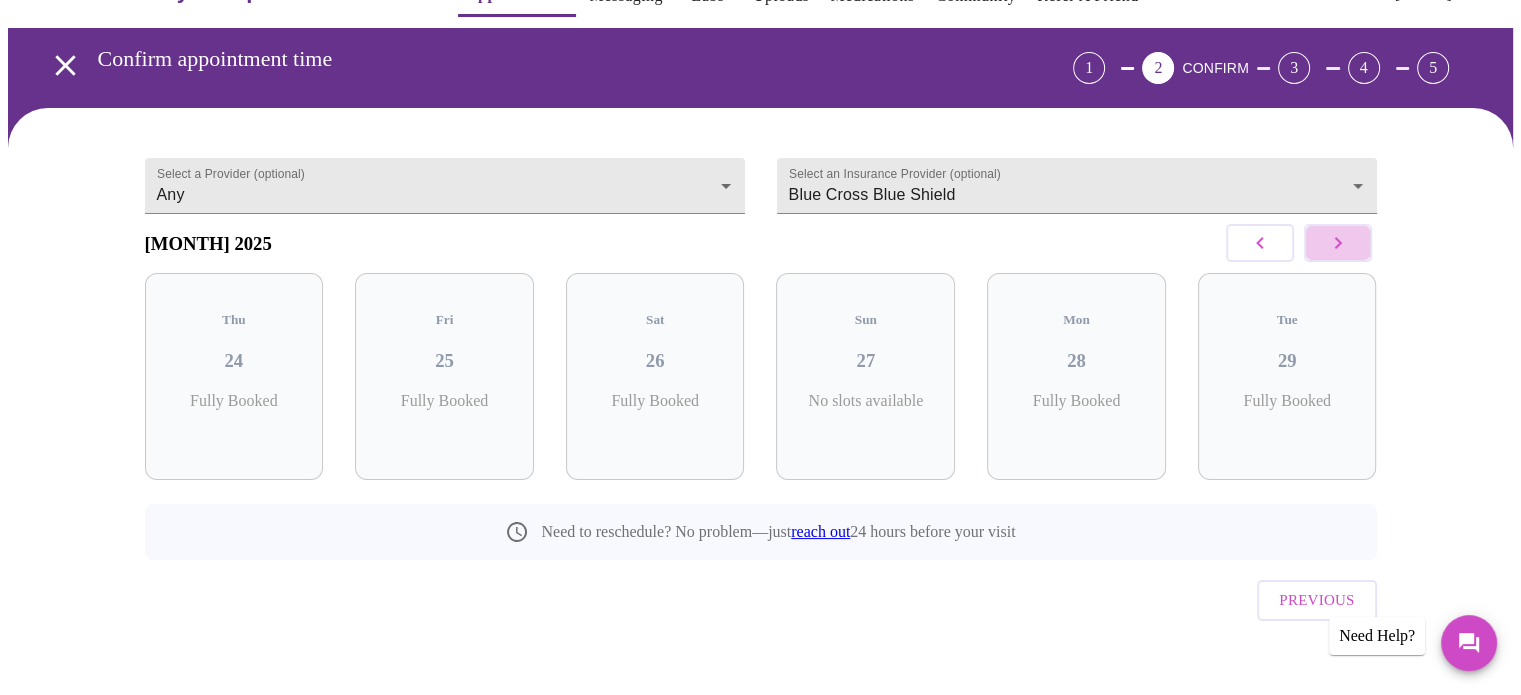 click 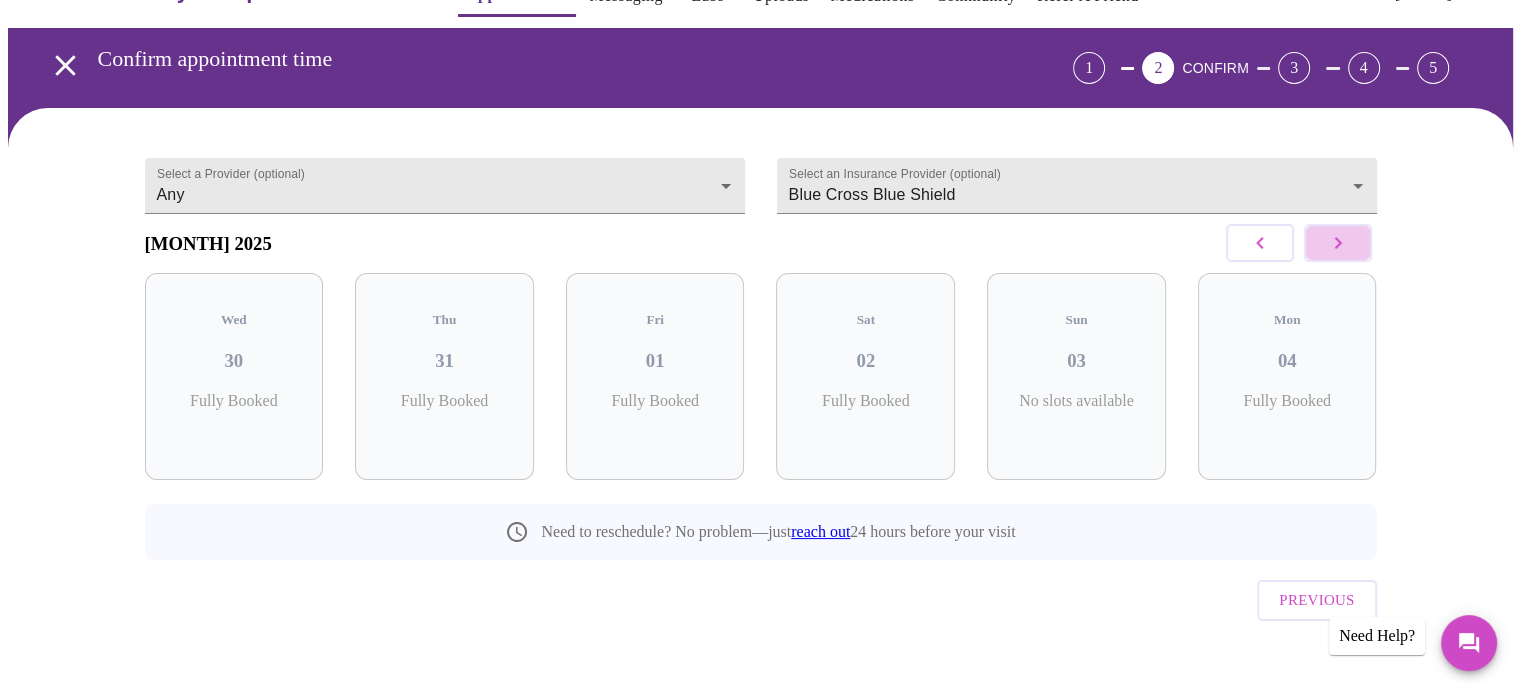click 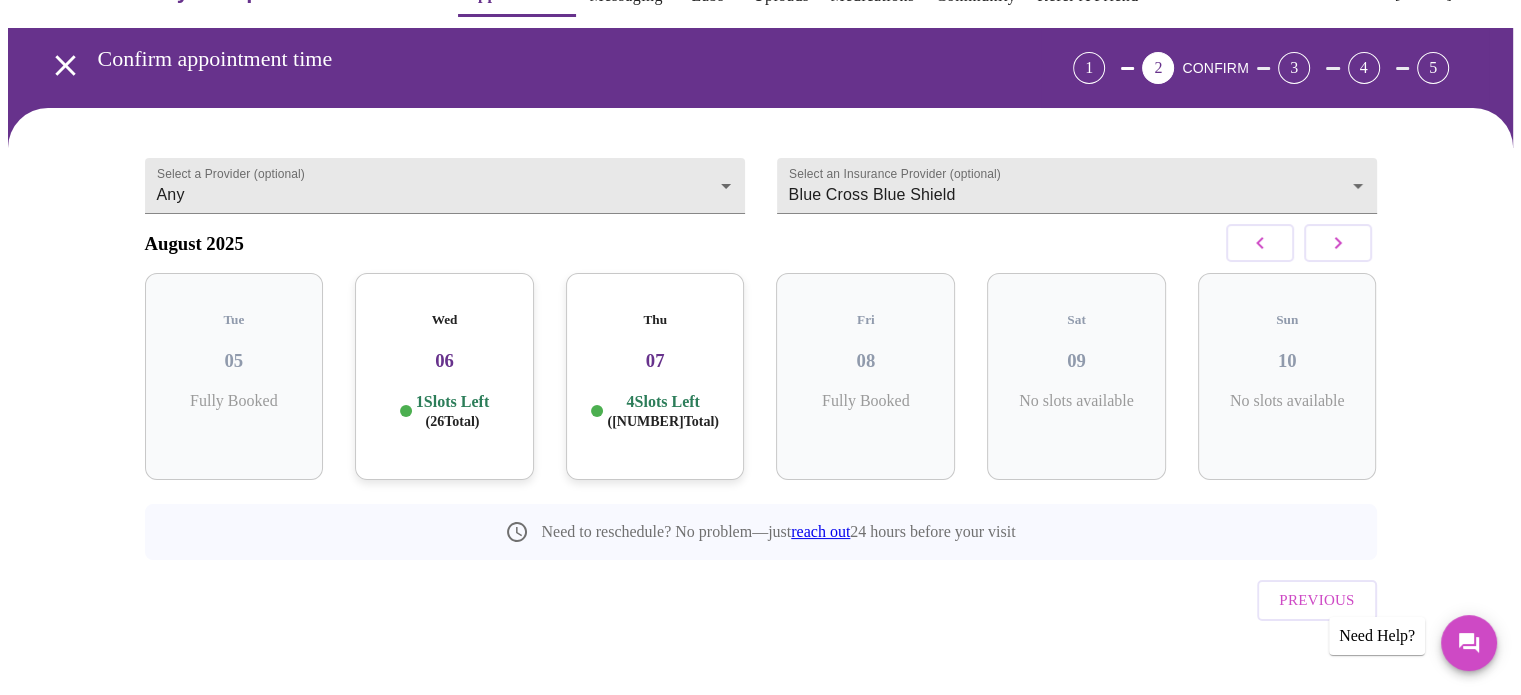 click 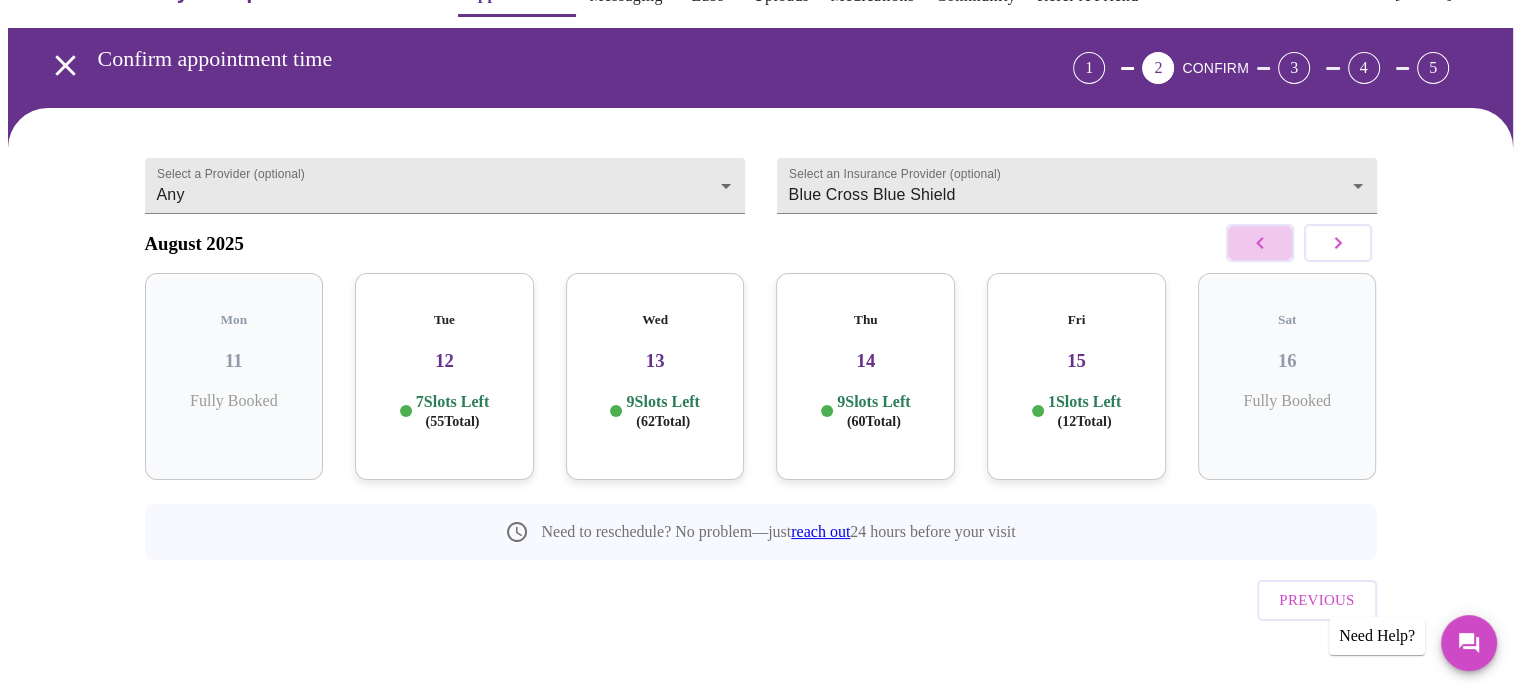 click 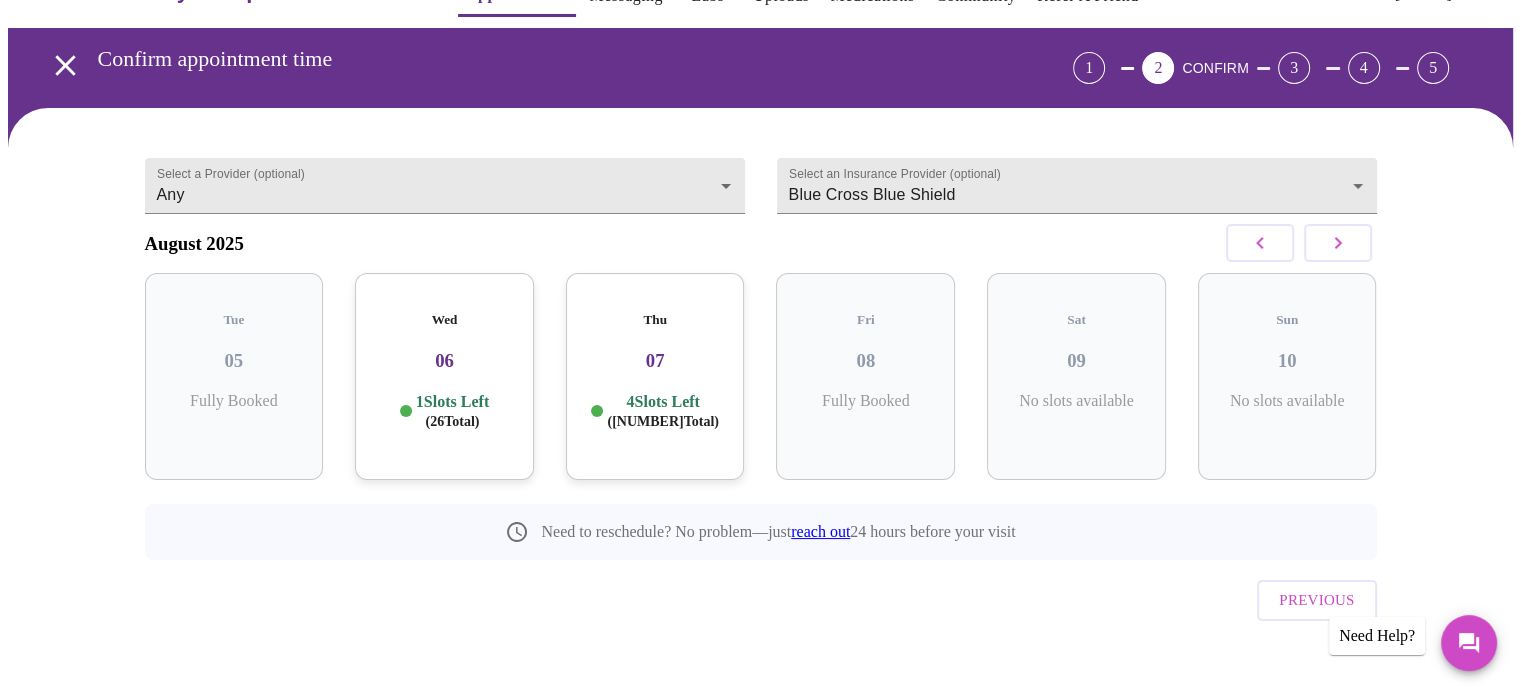 click 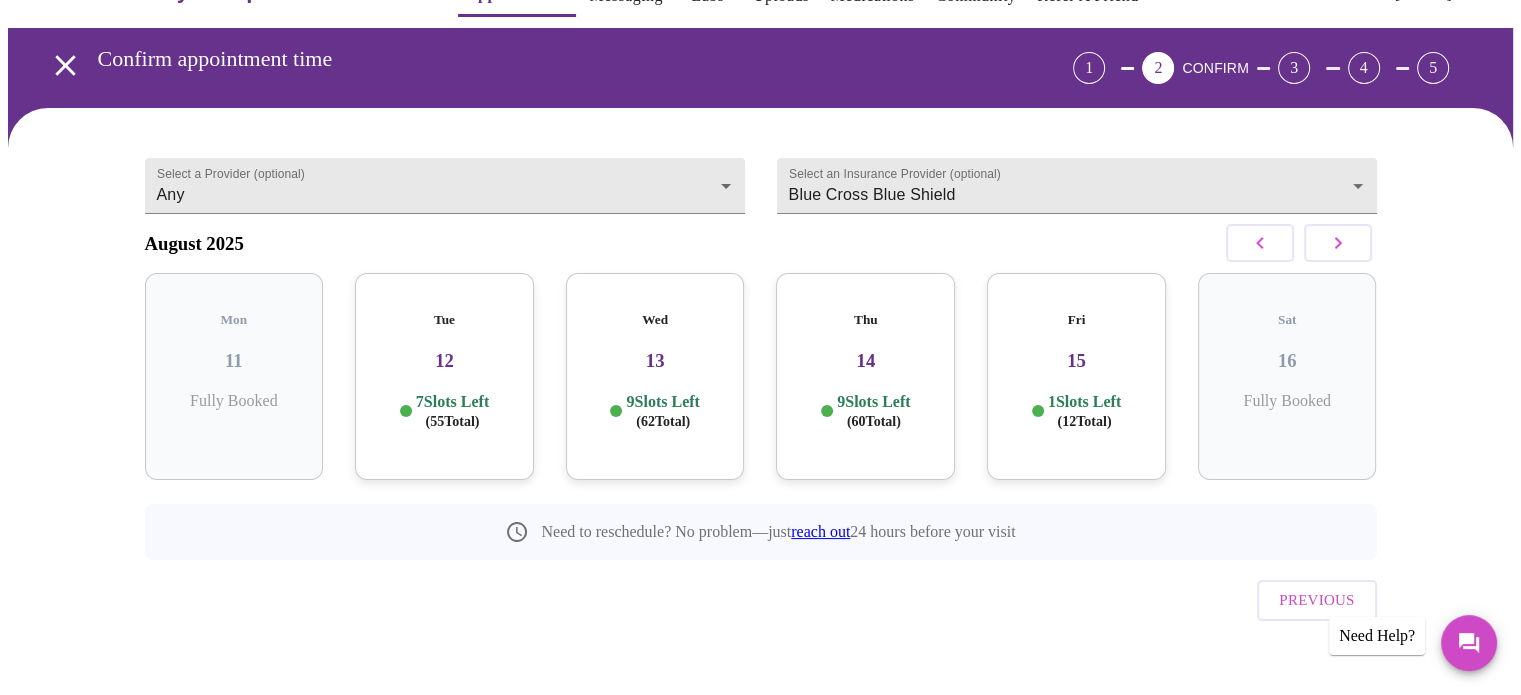 click on "15" at bounding box center [1076, 361] 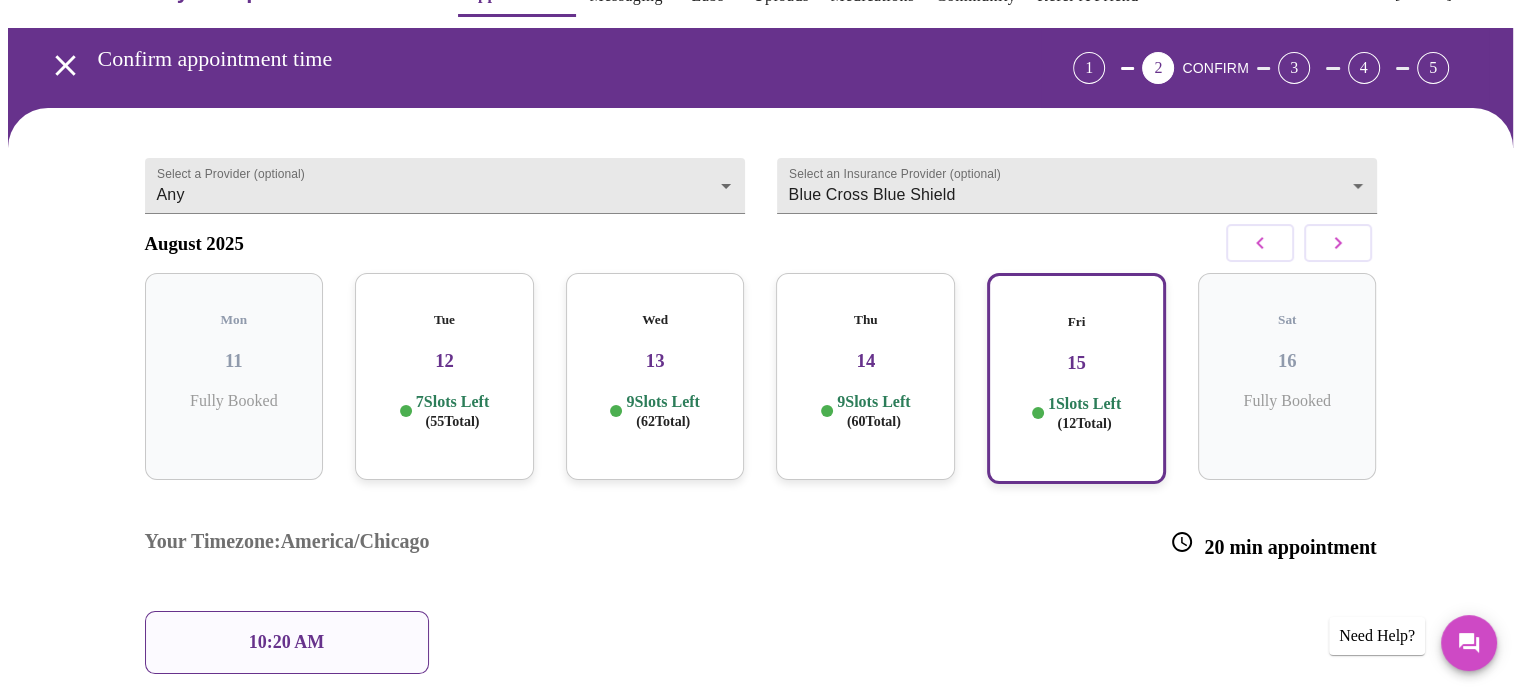 click on "12" at bounding box center [444, 361] 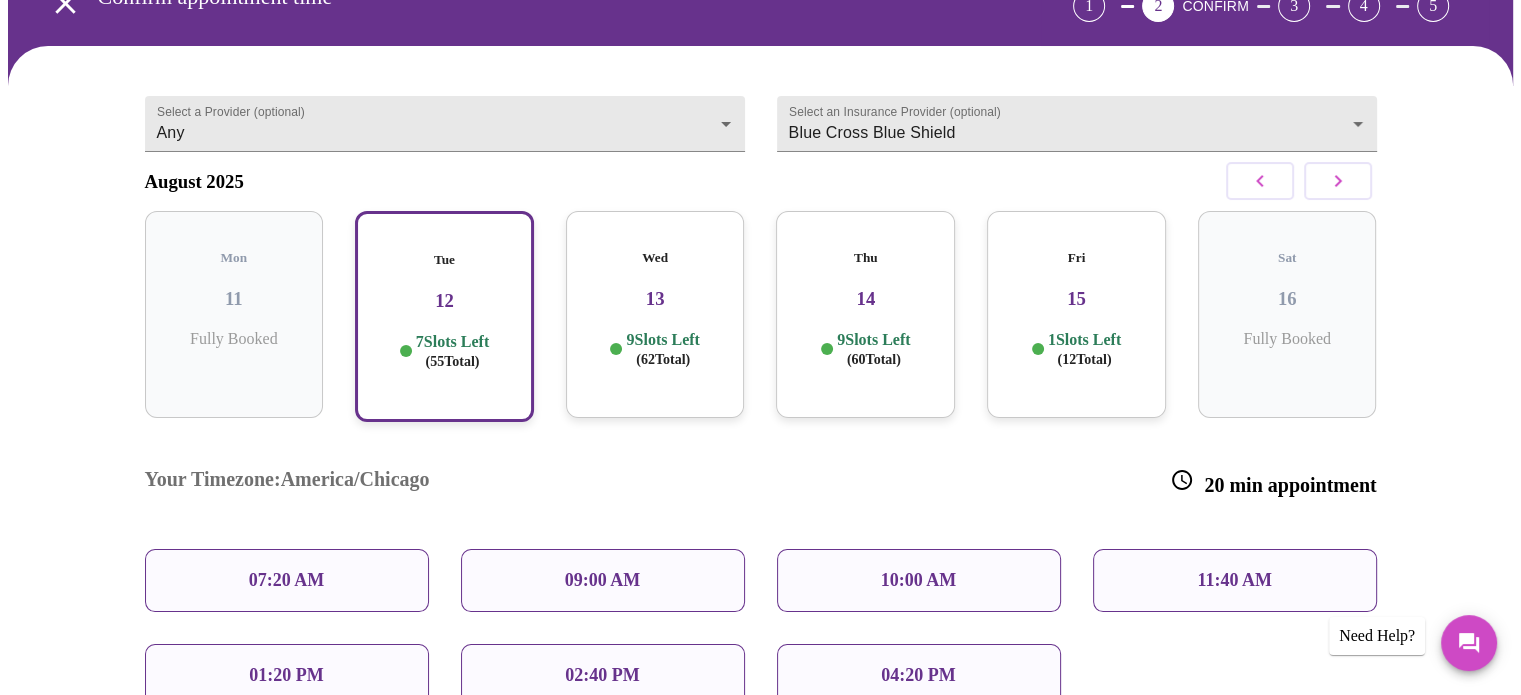 scroll, scrollTop: 0, scrollLeft: 0, axis: both 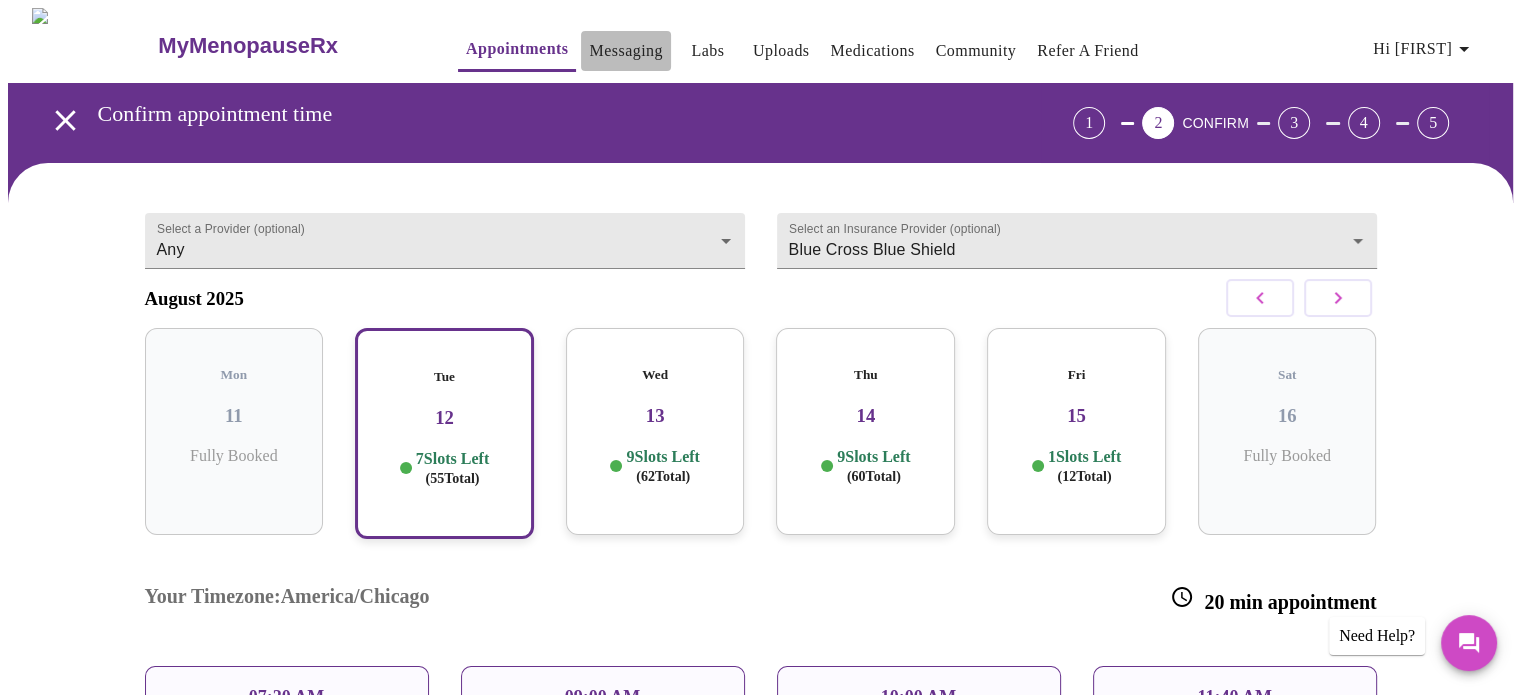 click on "Messaging" at bounding box center (625, 51) 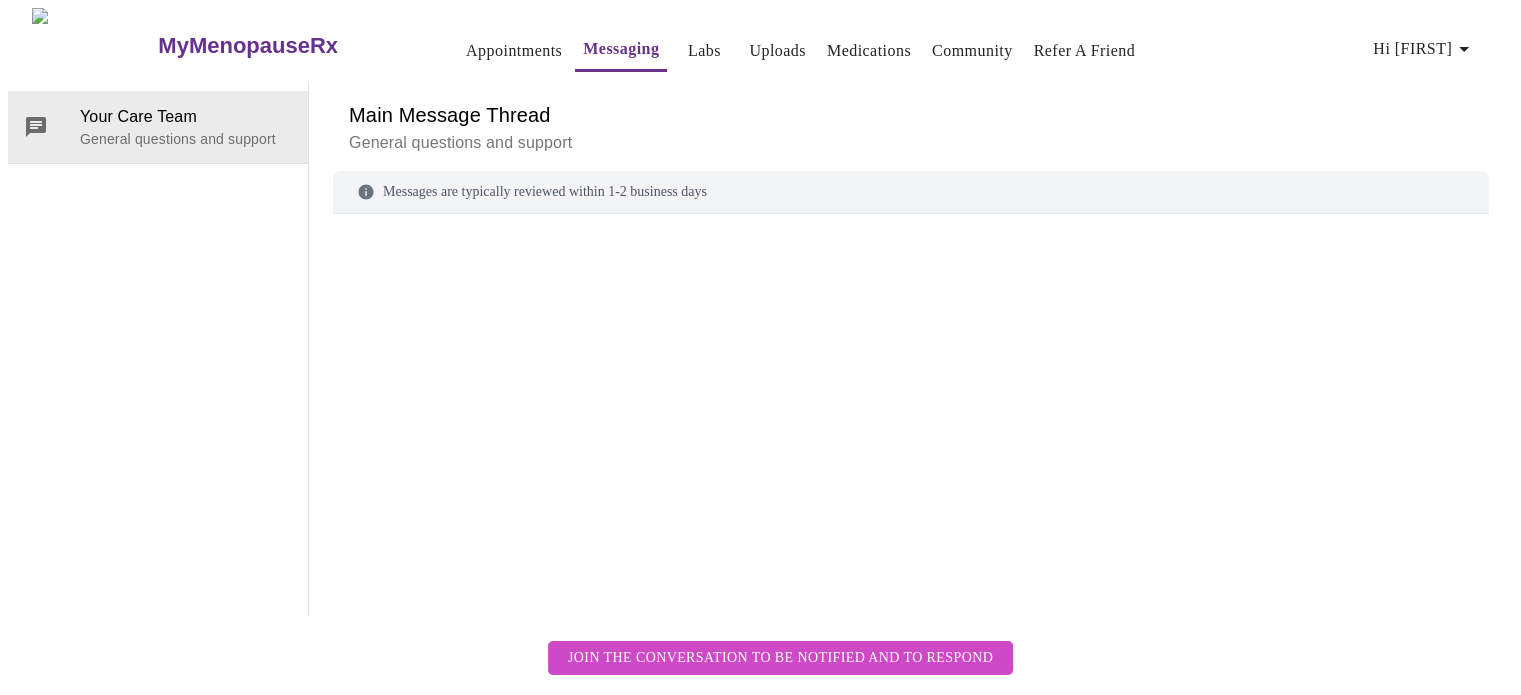 scroll, scrollTop: 75, scrollLeft: 0, axis: vertical 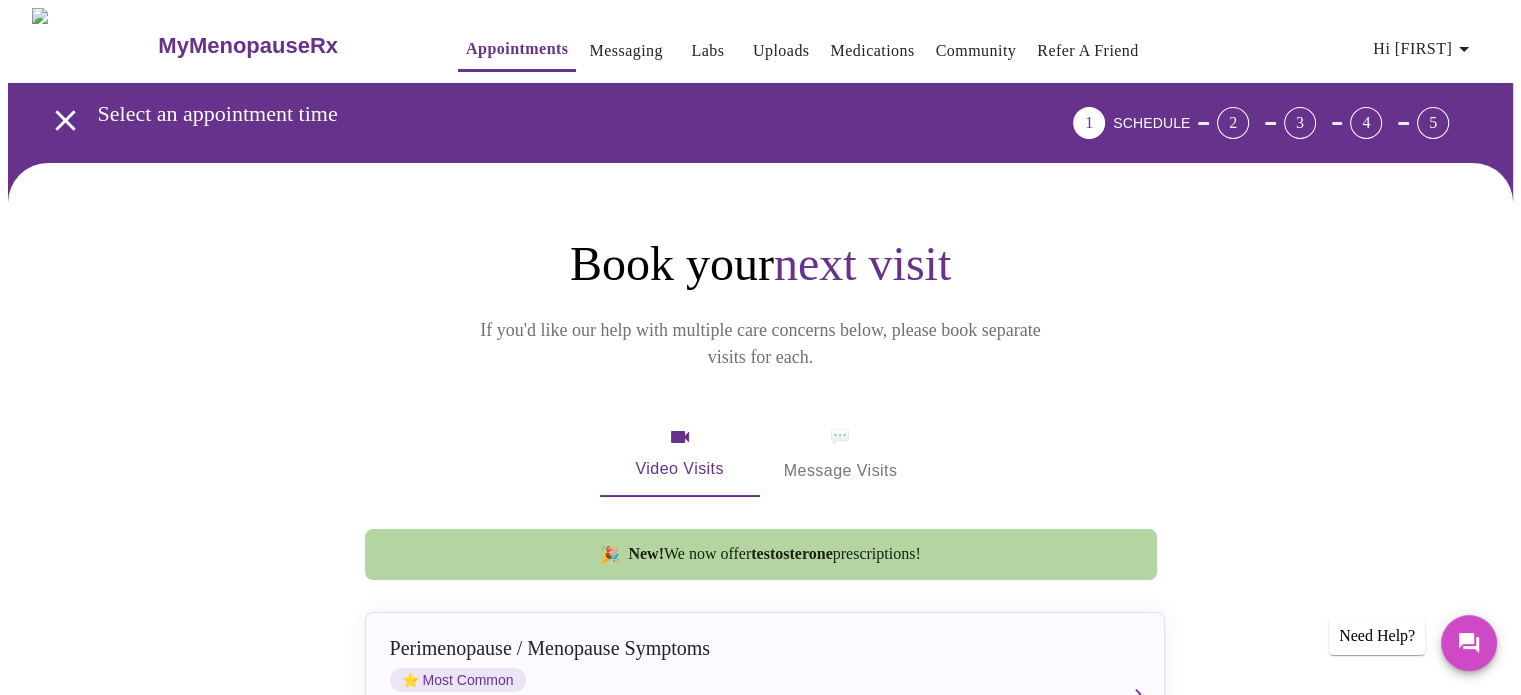 click on "Uploads" at bounding box center (781, 51) 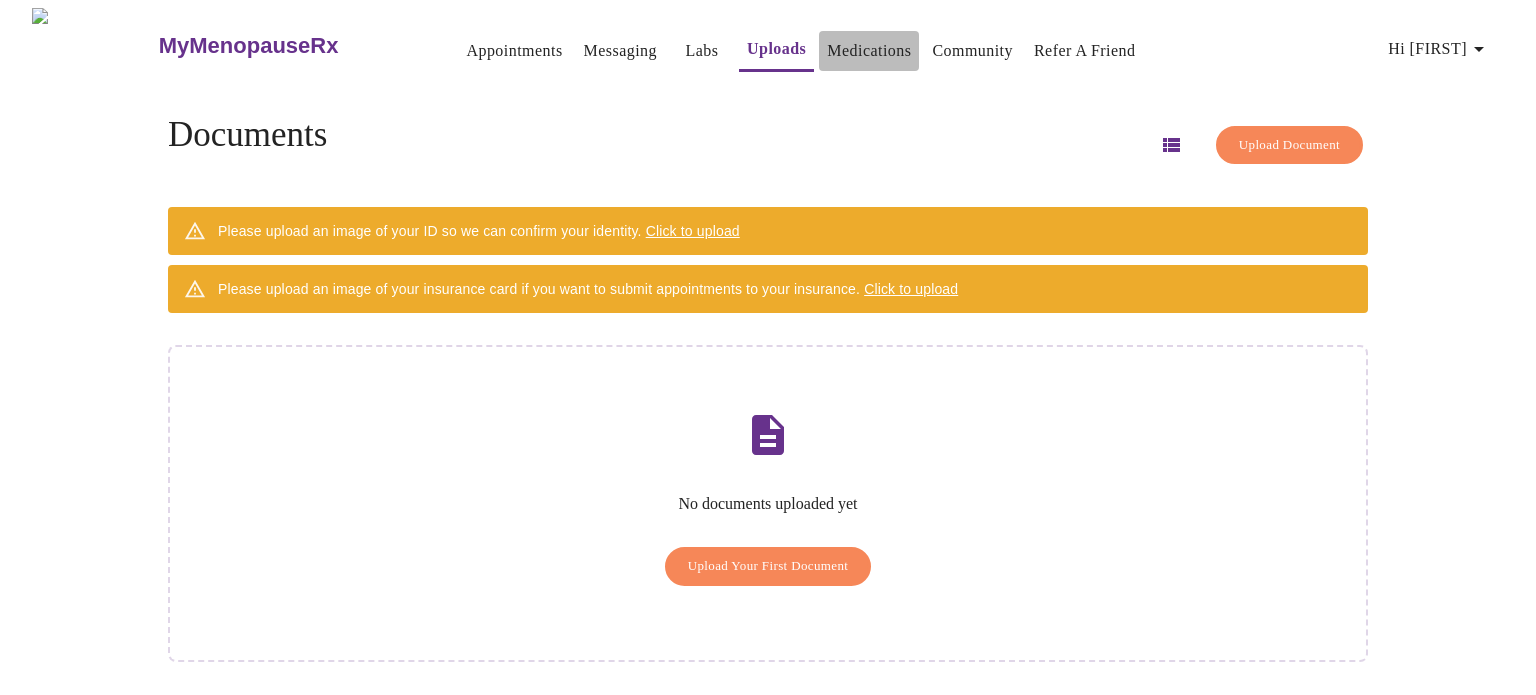 click on "Medications" at bounding box center [869, 51] 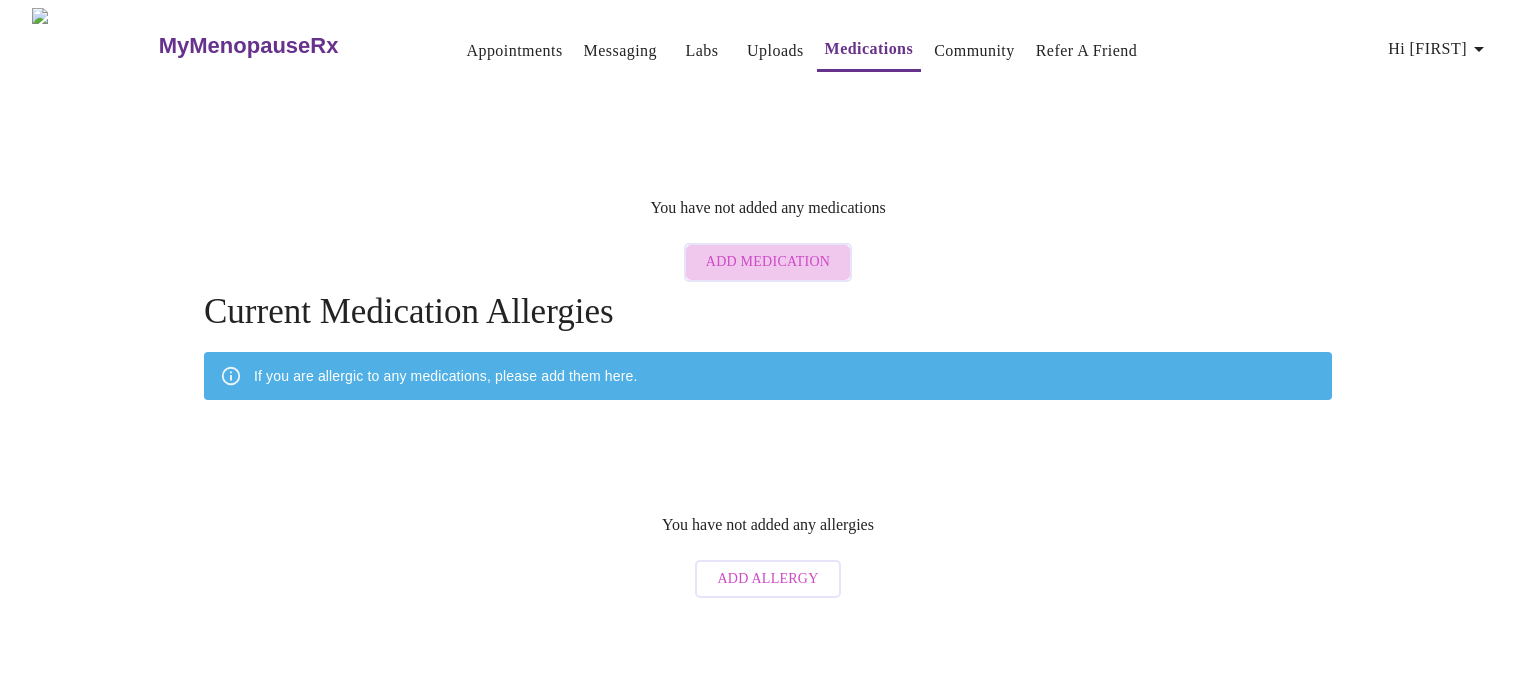 click on "Add Medication" at bounding box center [768, 262] 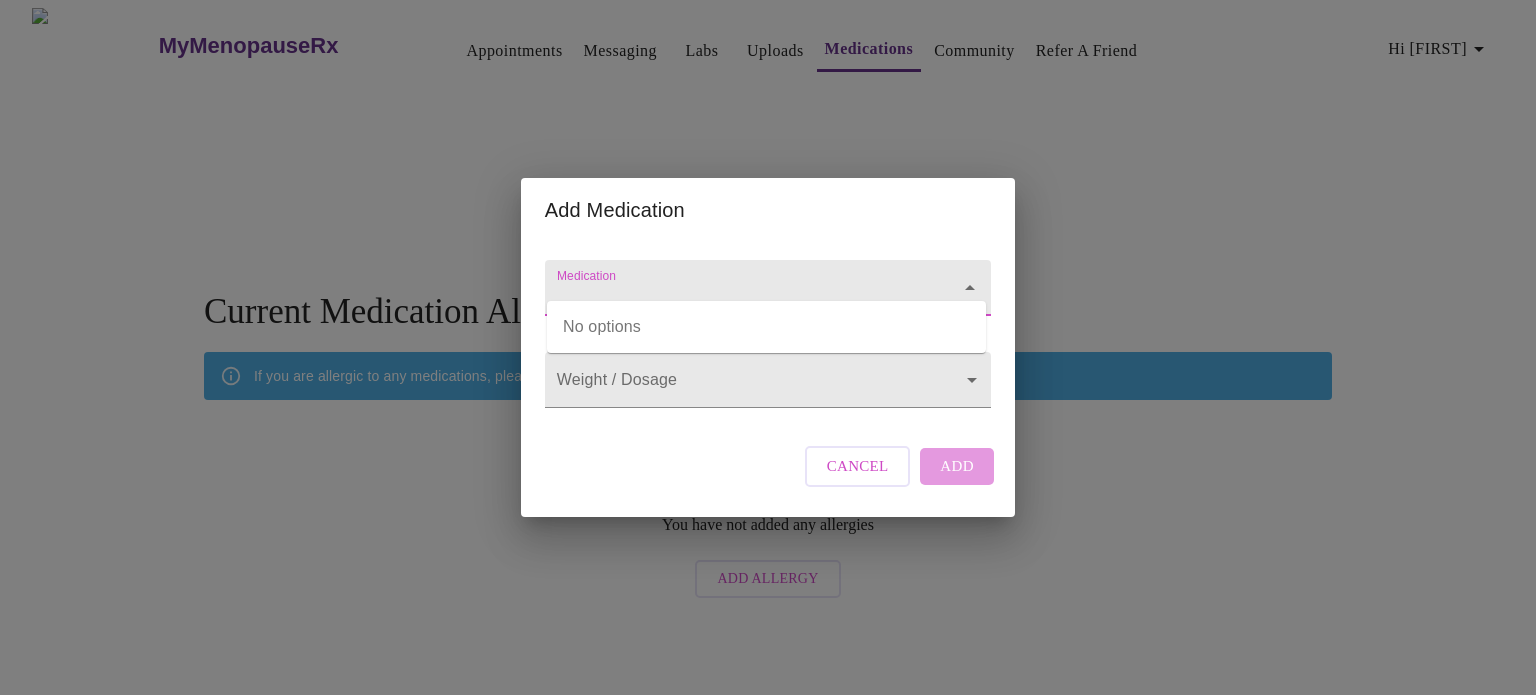 click on "Medication" at bounding box center (739, 297) 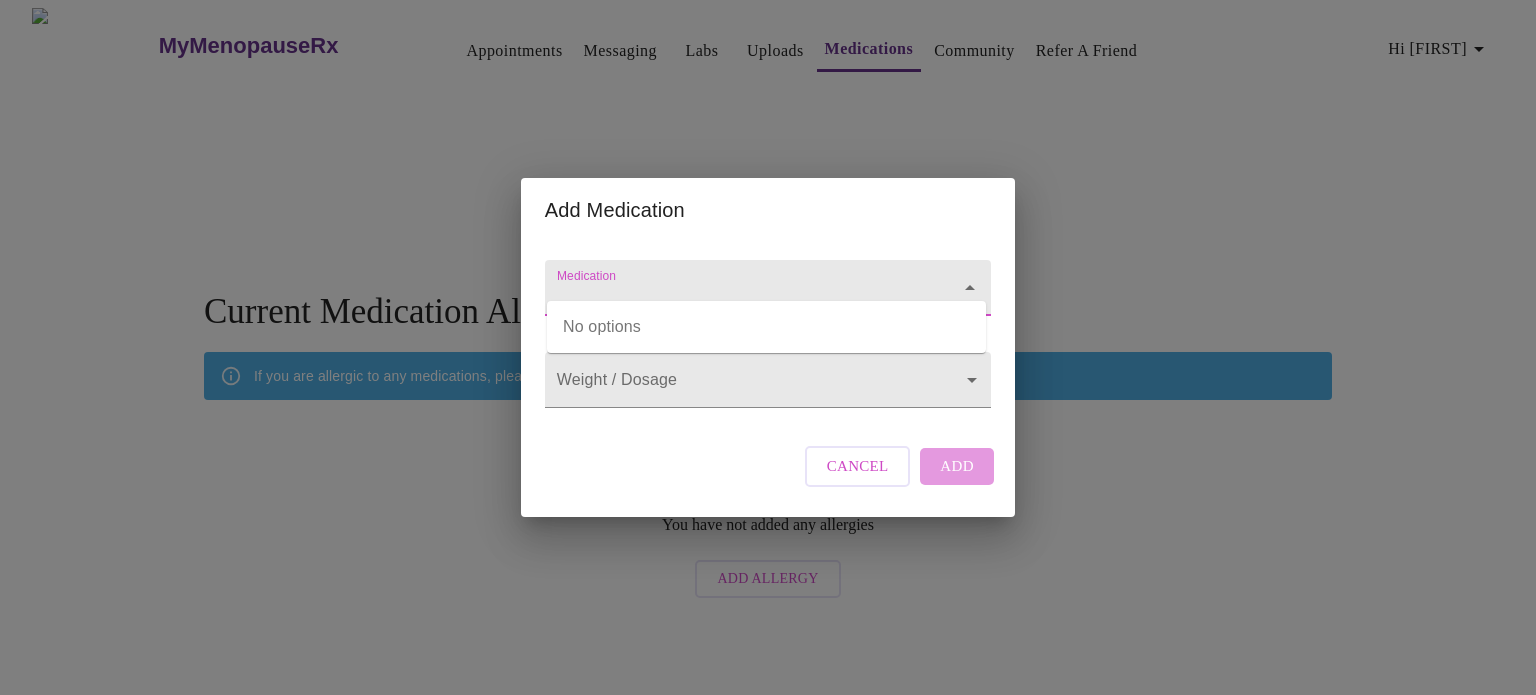 click on "Cancel" at bounding box center [858, 466] 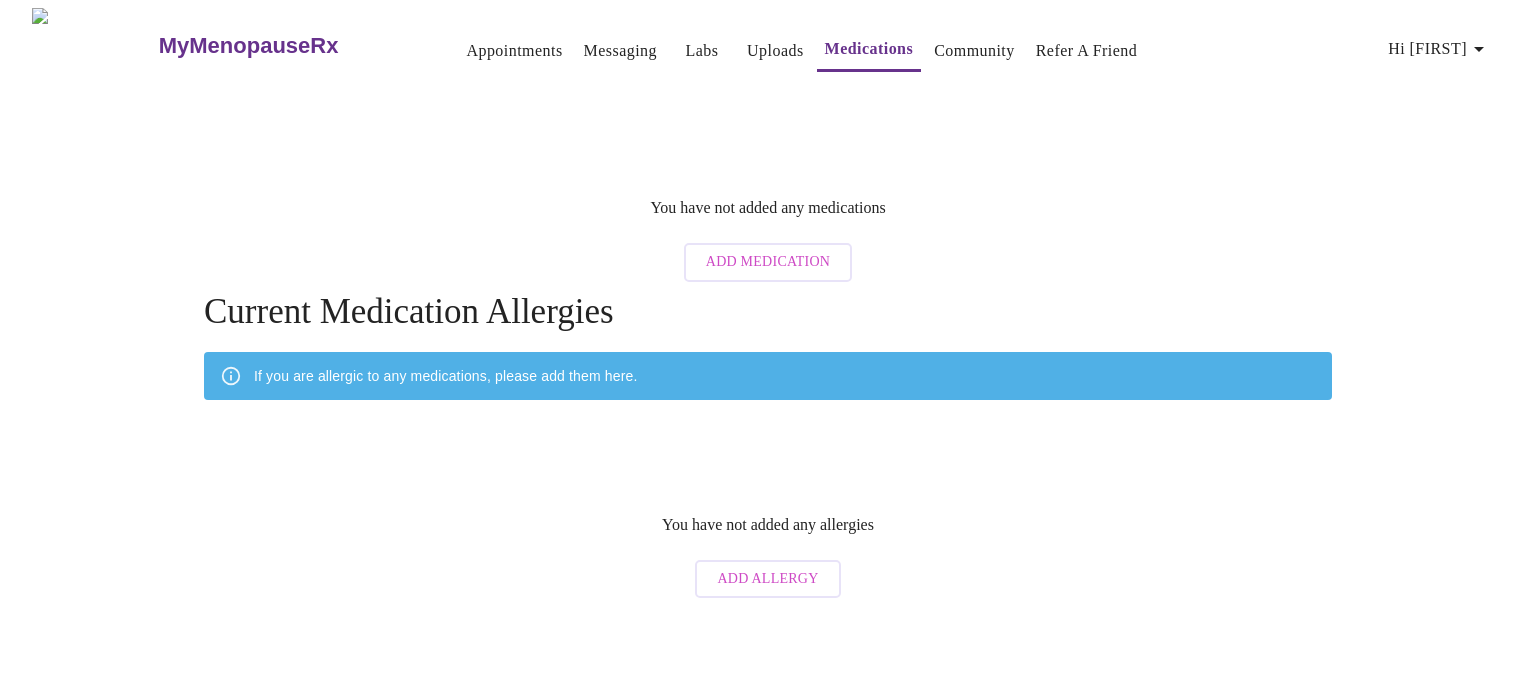 click on "MyMenopauseRx" at bounding box center (249, 46) 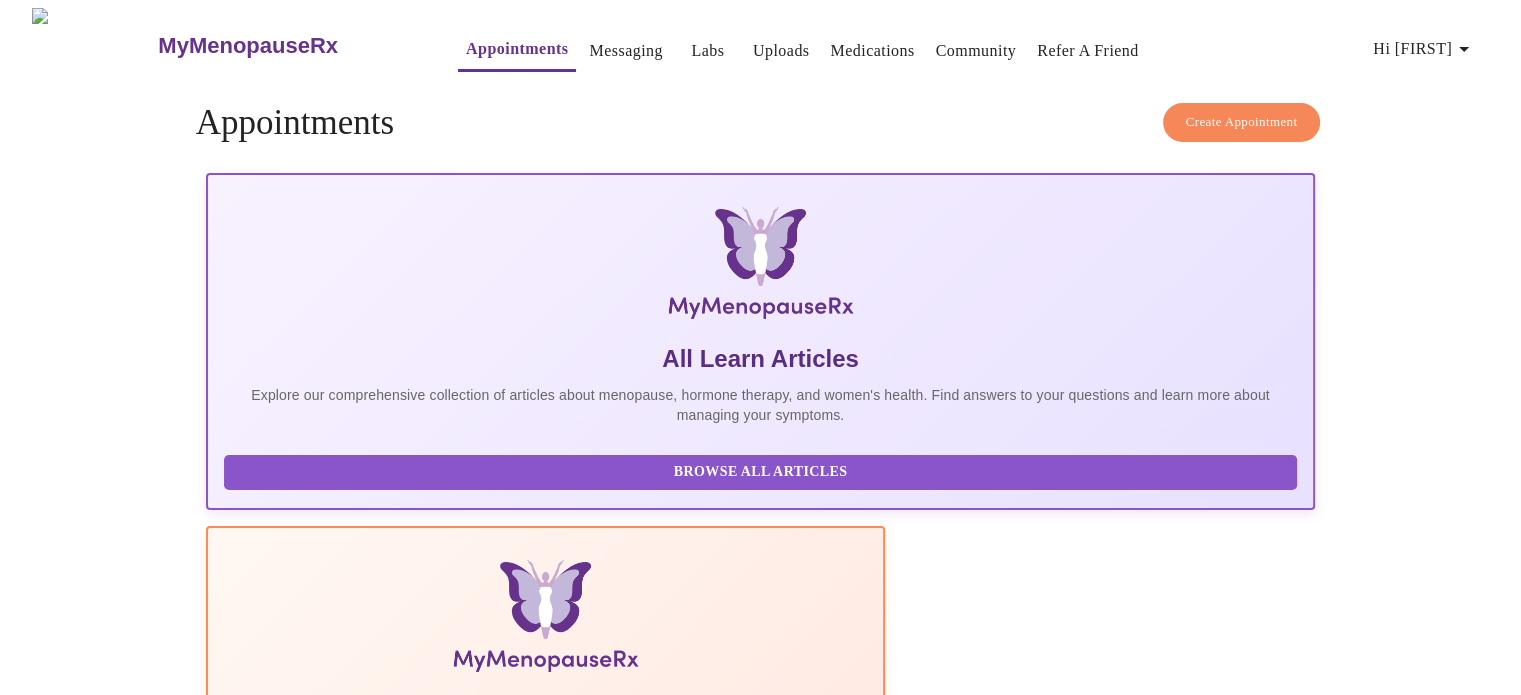 click on "Uploads" at bounding box center [781, 51] 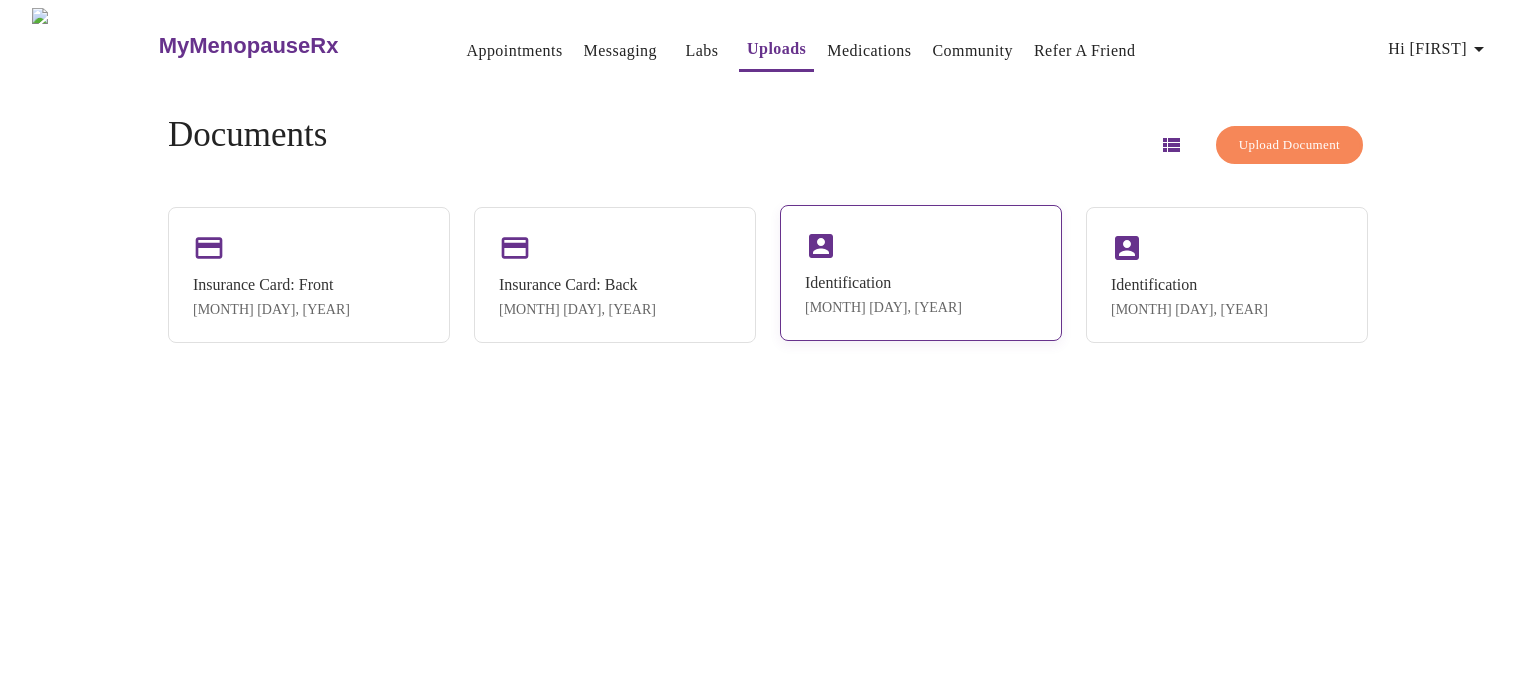 click on "Identification" at bounding box center [883, 283] 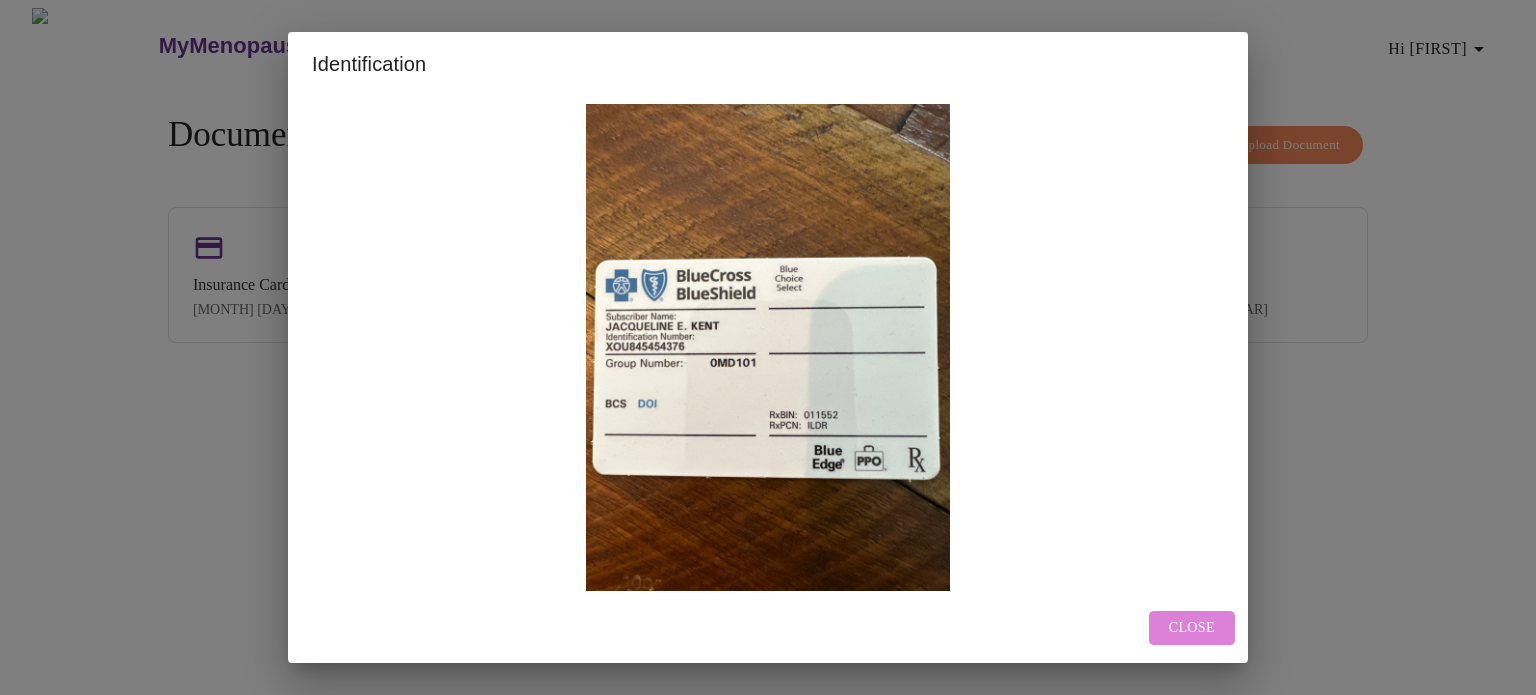 click on "Close" at bounding box center (1192, 628) 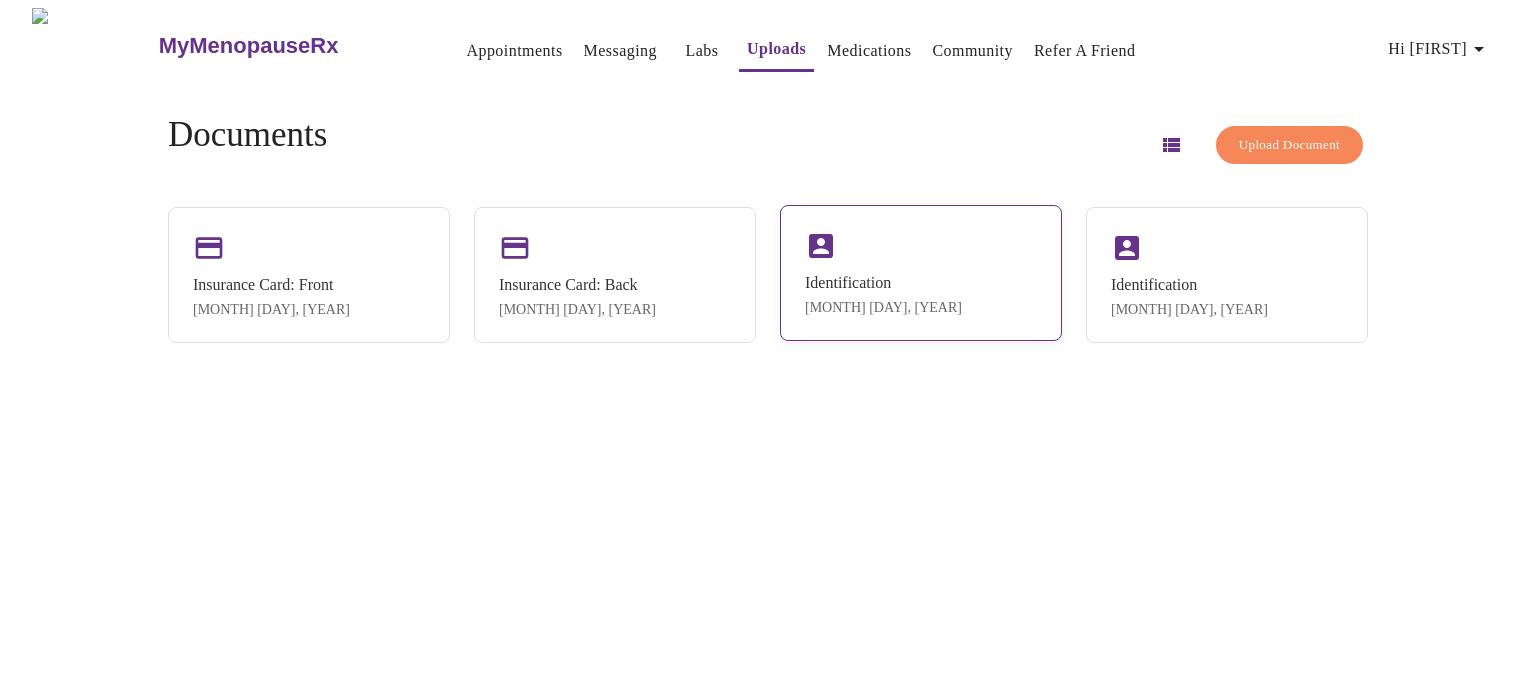 drag, startPoint x: 927, startPoint y: 282, endPoint x: 872, endPoint y: 286, distance: 55.145264 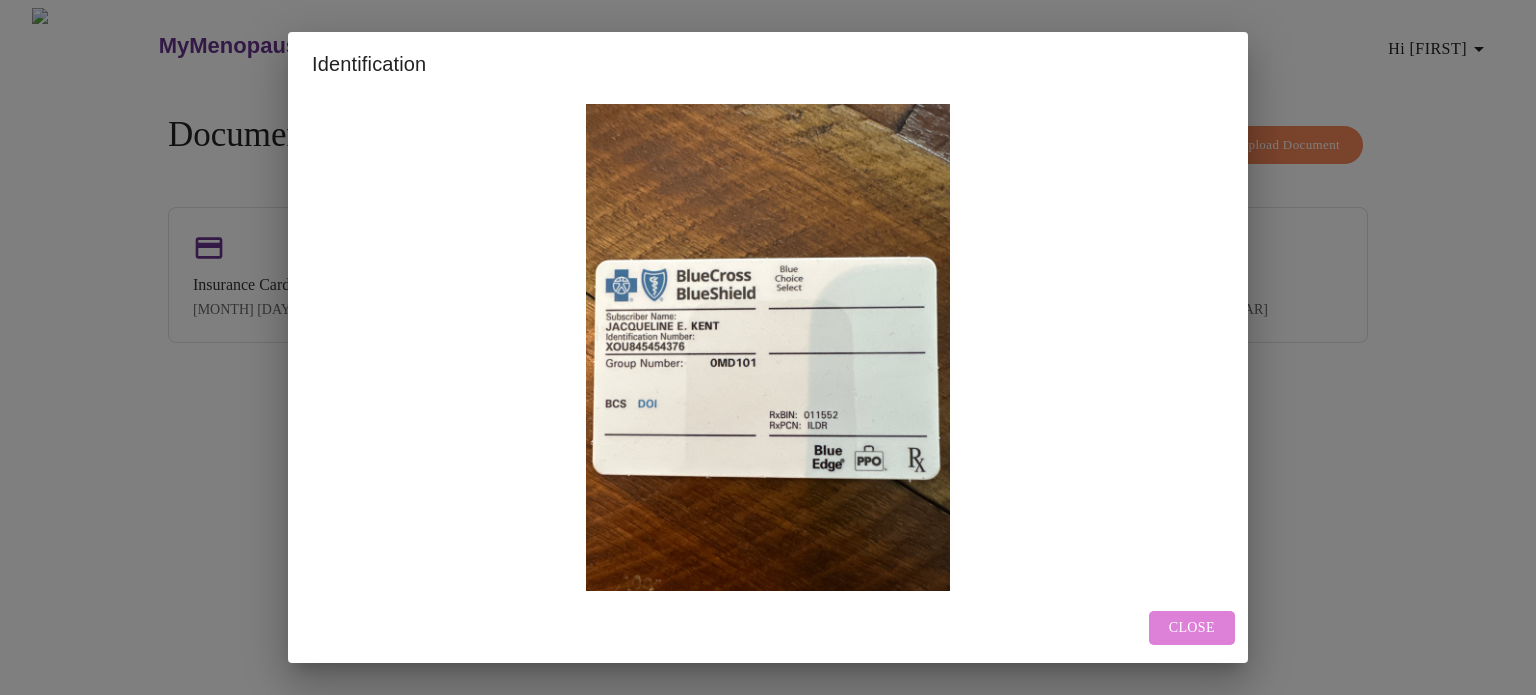 click on "Close" at bounding box center (1192, 628) 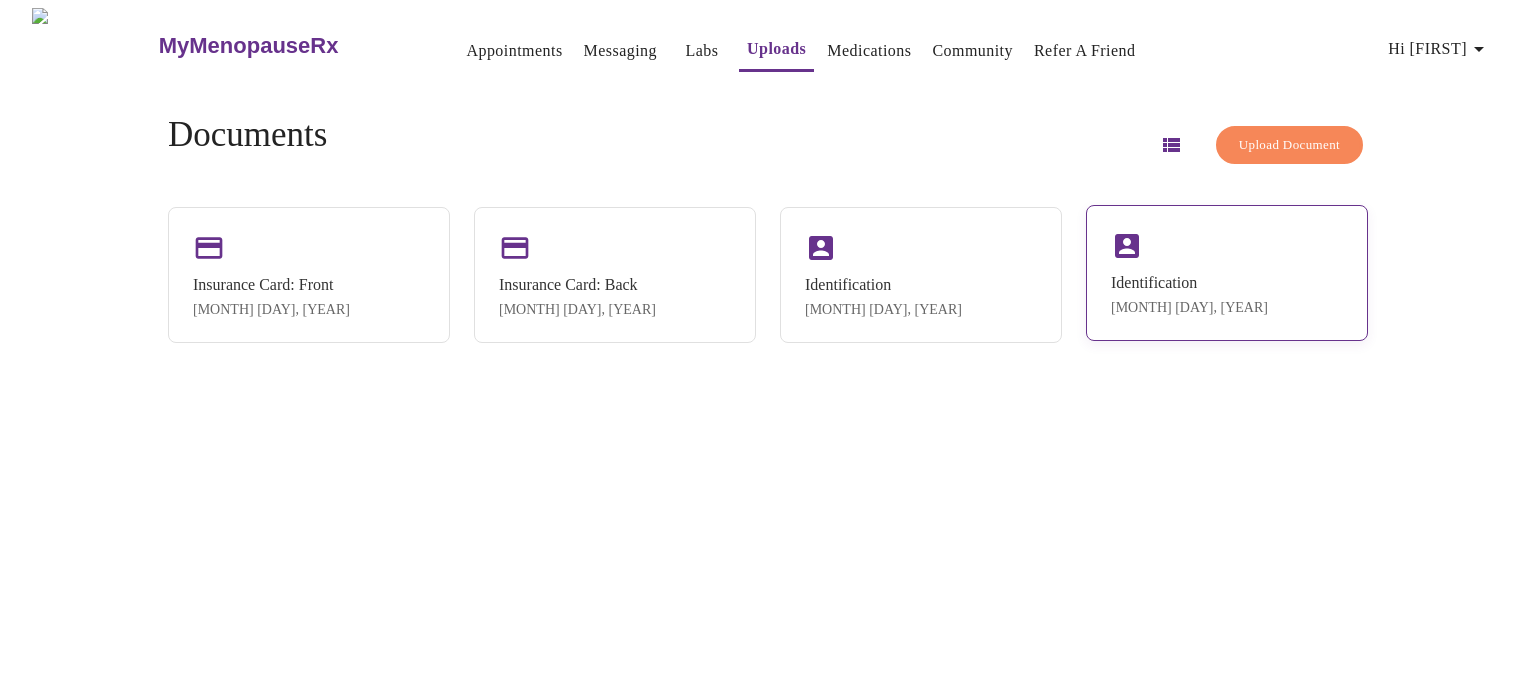 click on "Identification" at bounding box center (1189, 283) 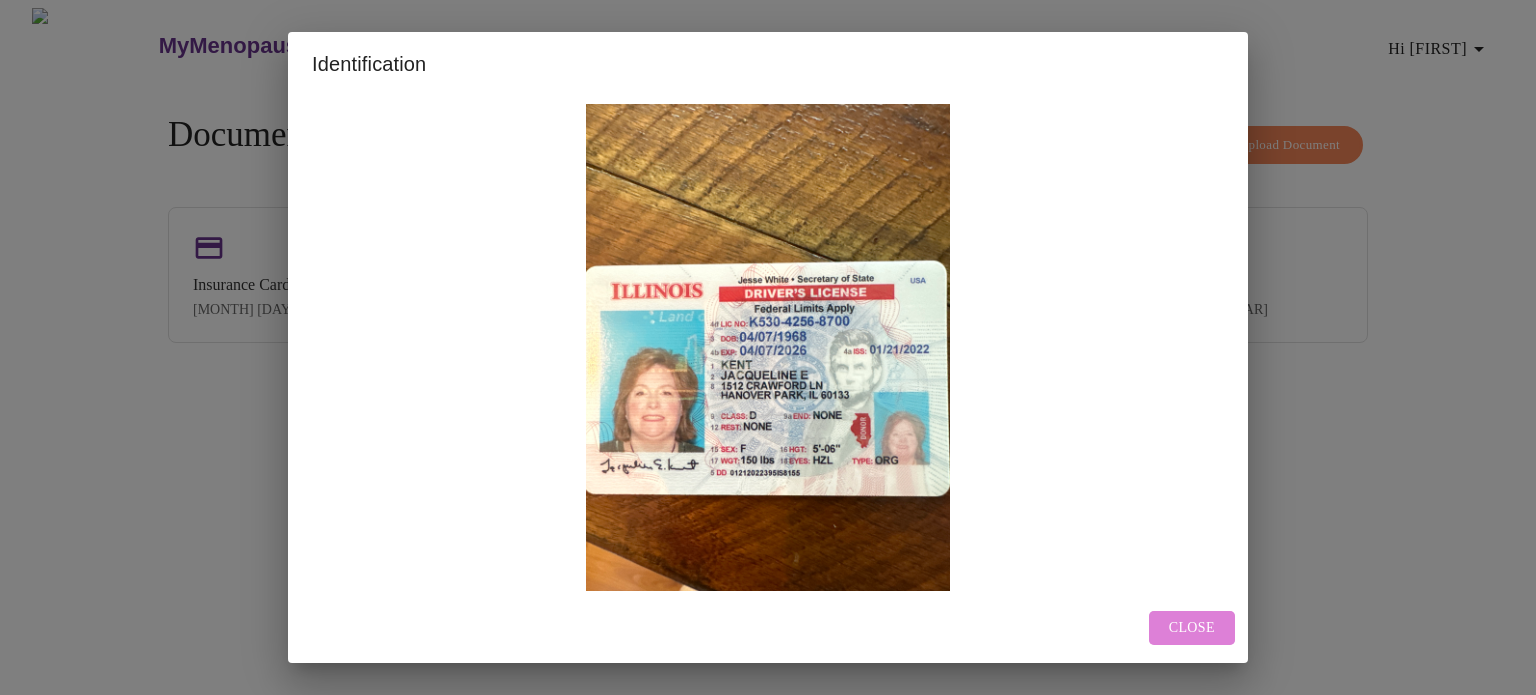 click on "Close" at bounding box center (1192, 628) 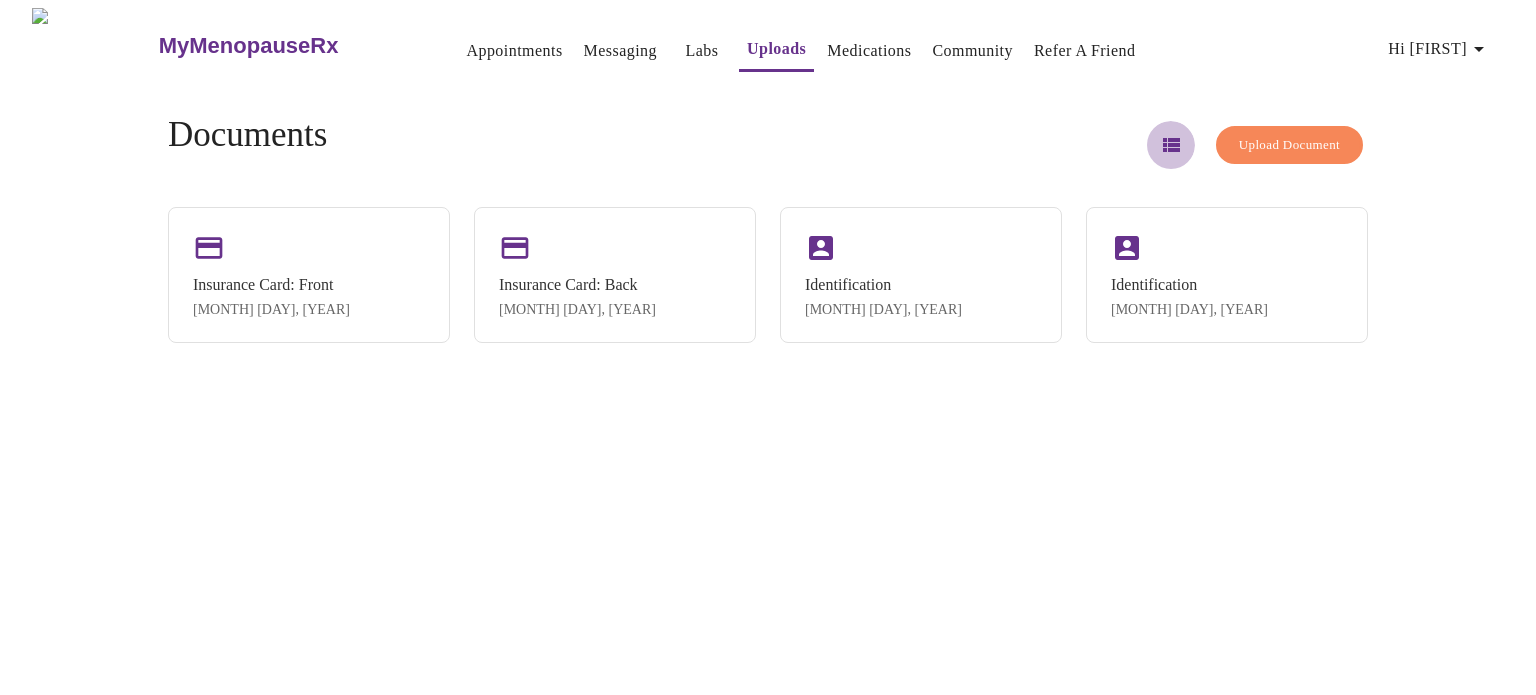 click 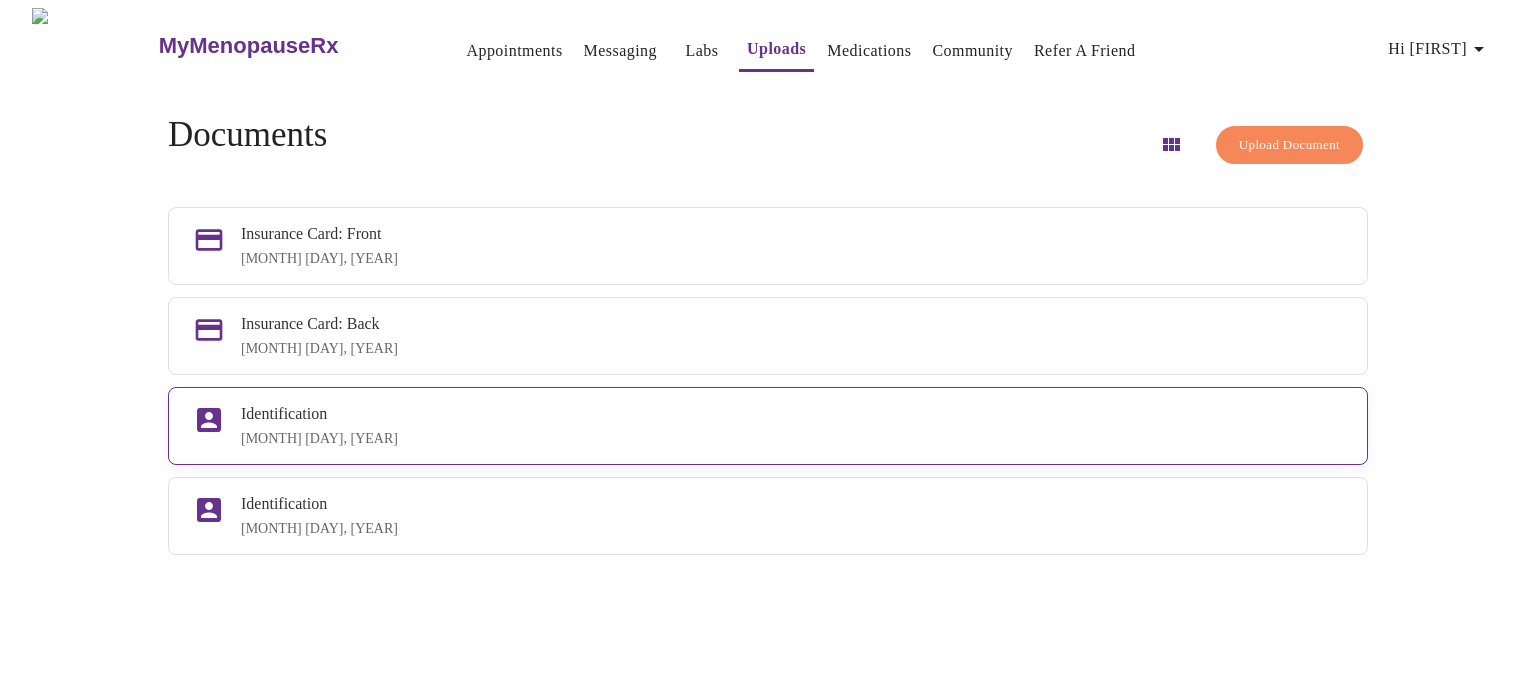 click on "Identification [MONTH] 6, 2025" at bounding box center (792, 426) 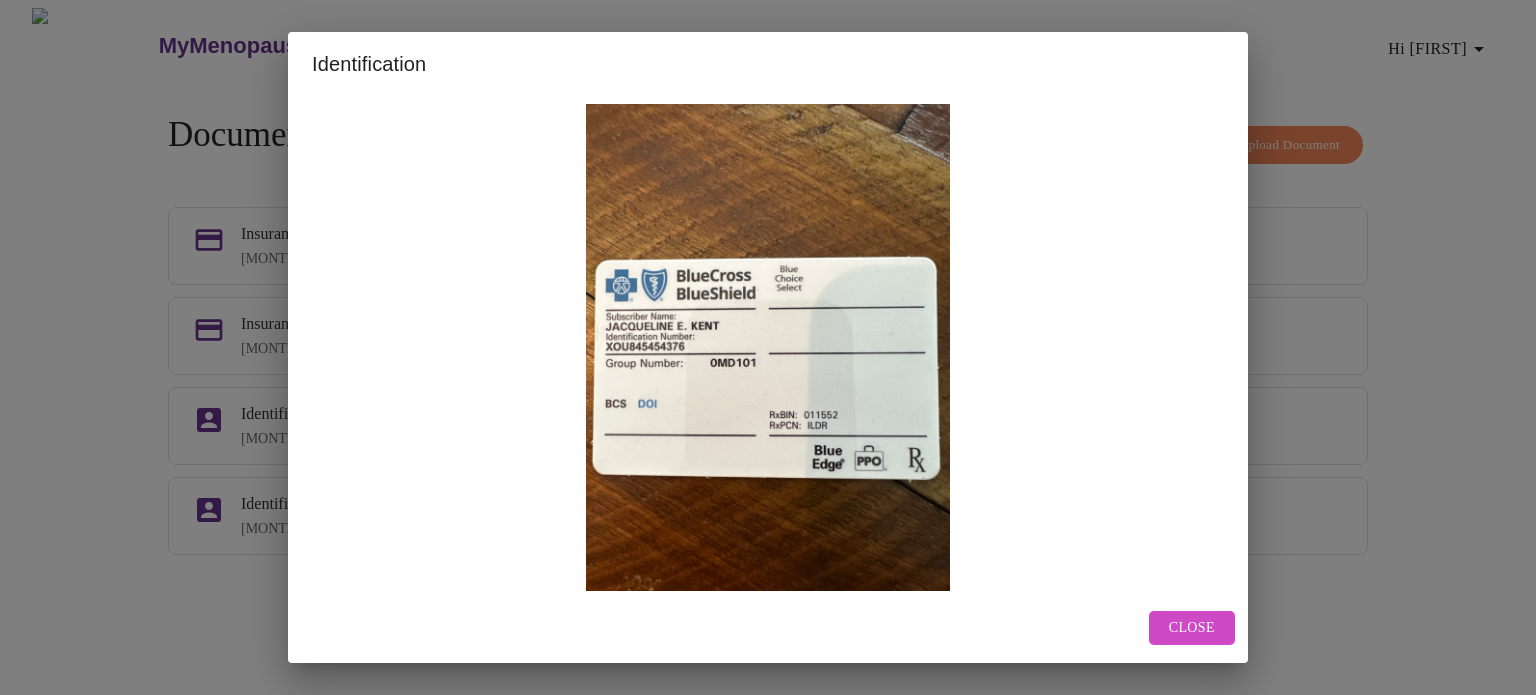 click on "Close" at bounding box center [1192, 628] 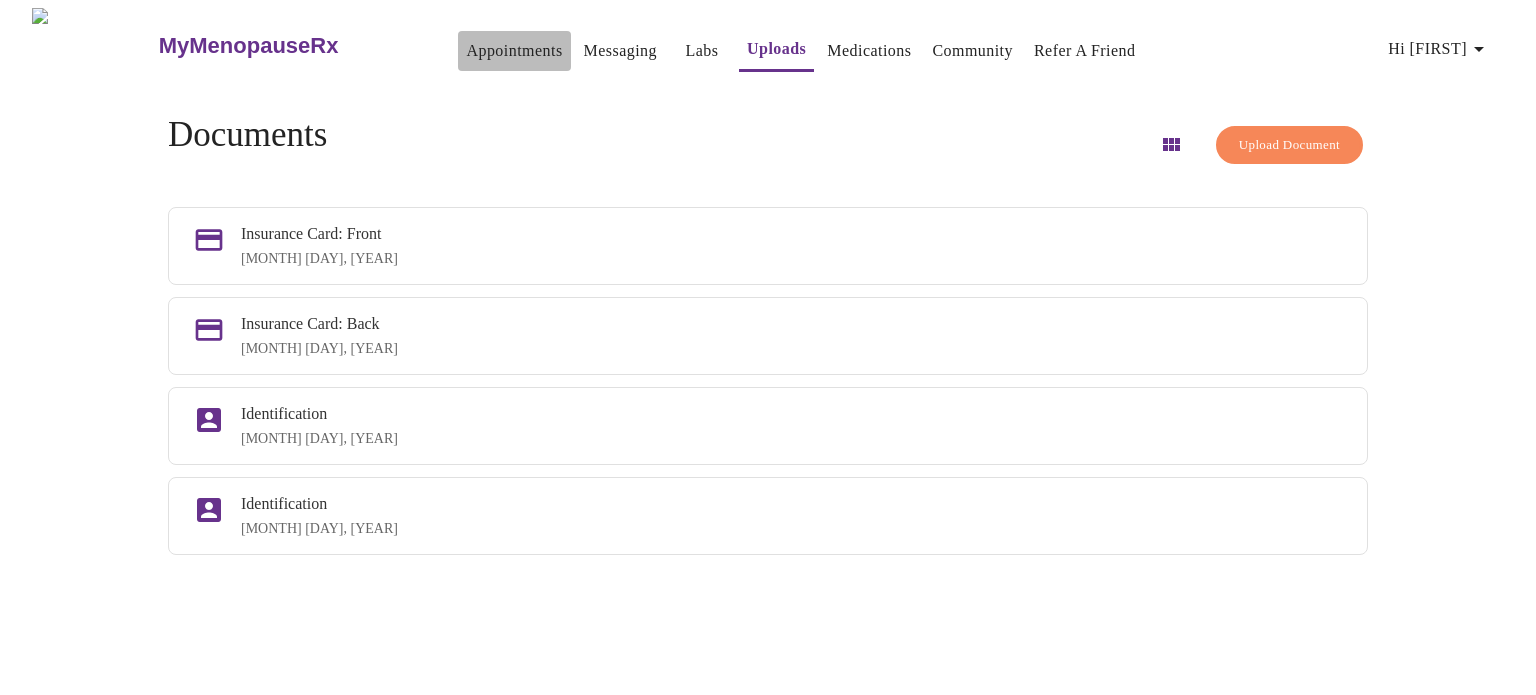 click on "Appointments" at bounding box center [514, 51] 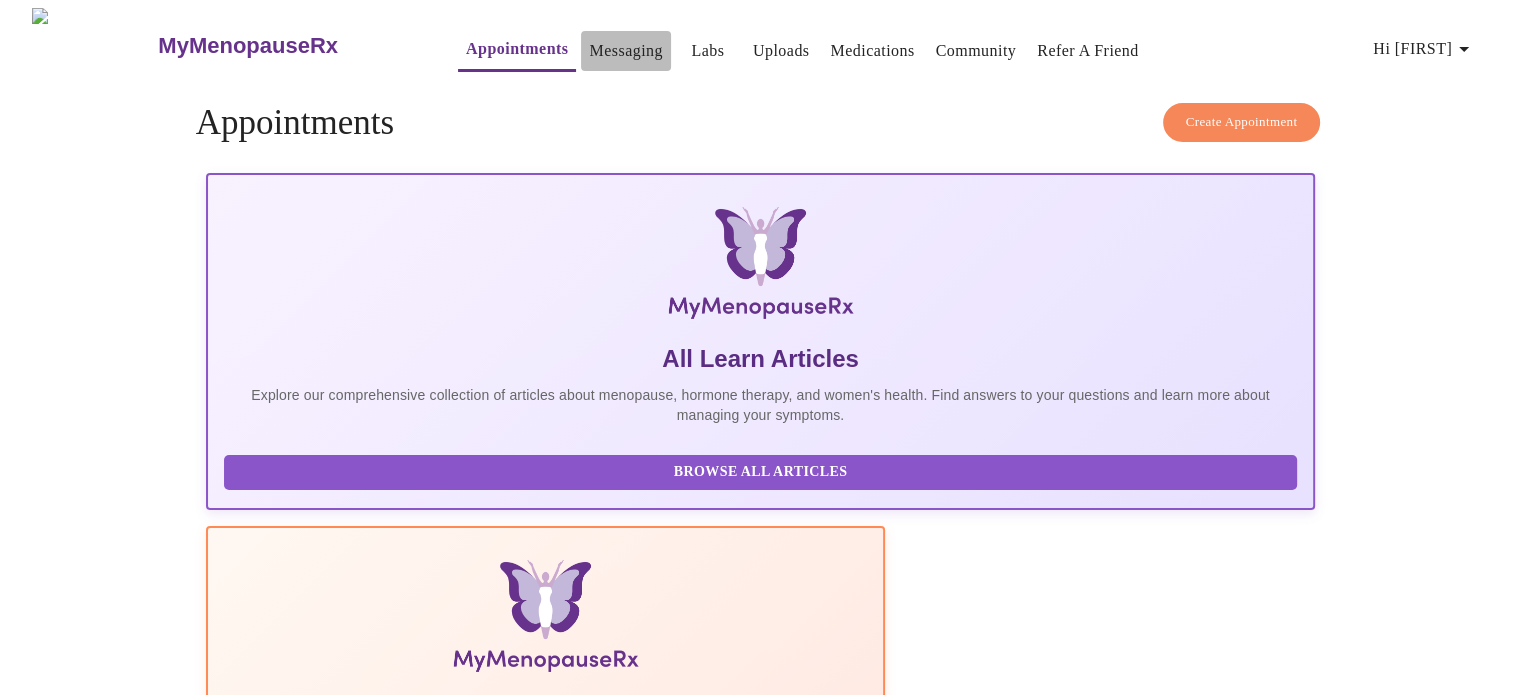 click on "Messaging" at bounding box center (625, 51) 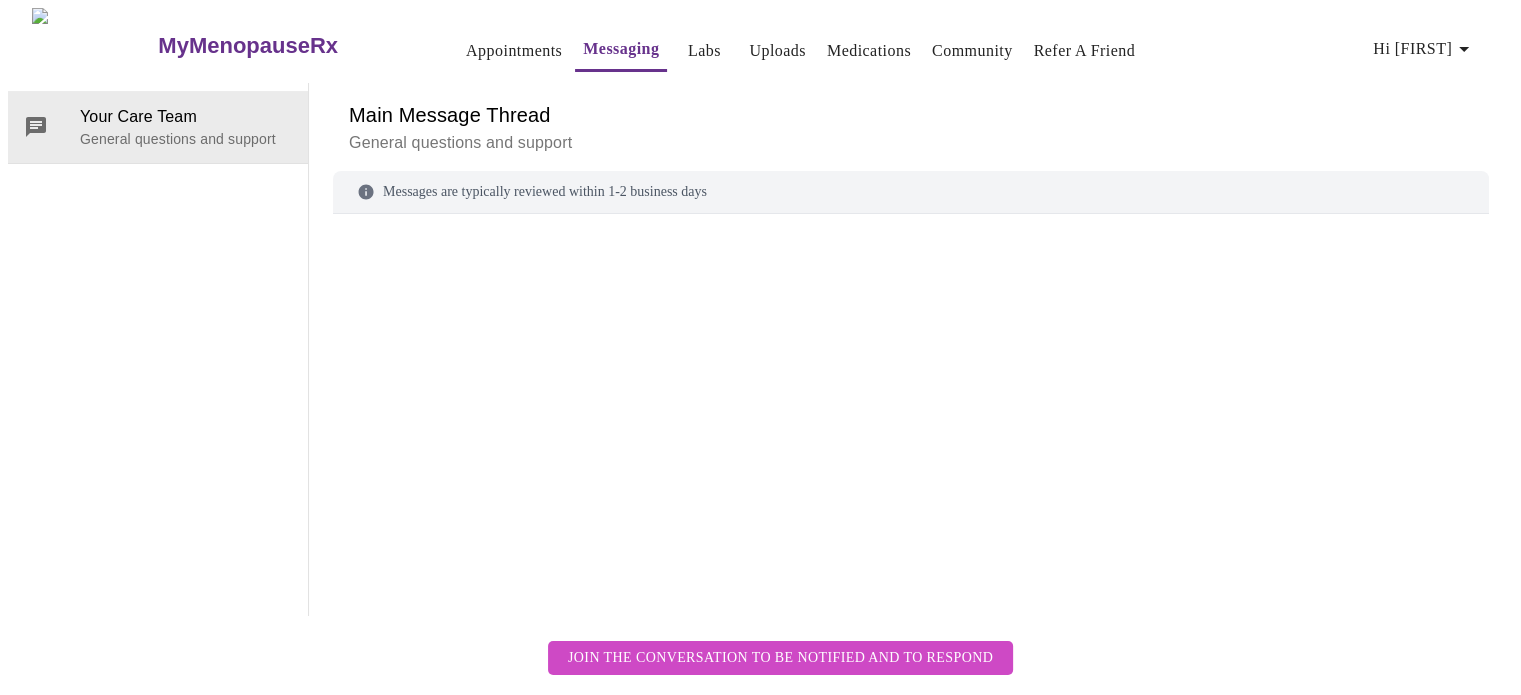 scroll, scrollTop: 75, scrollLeft: 0, axis: vertical 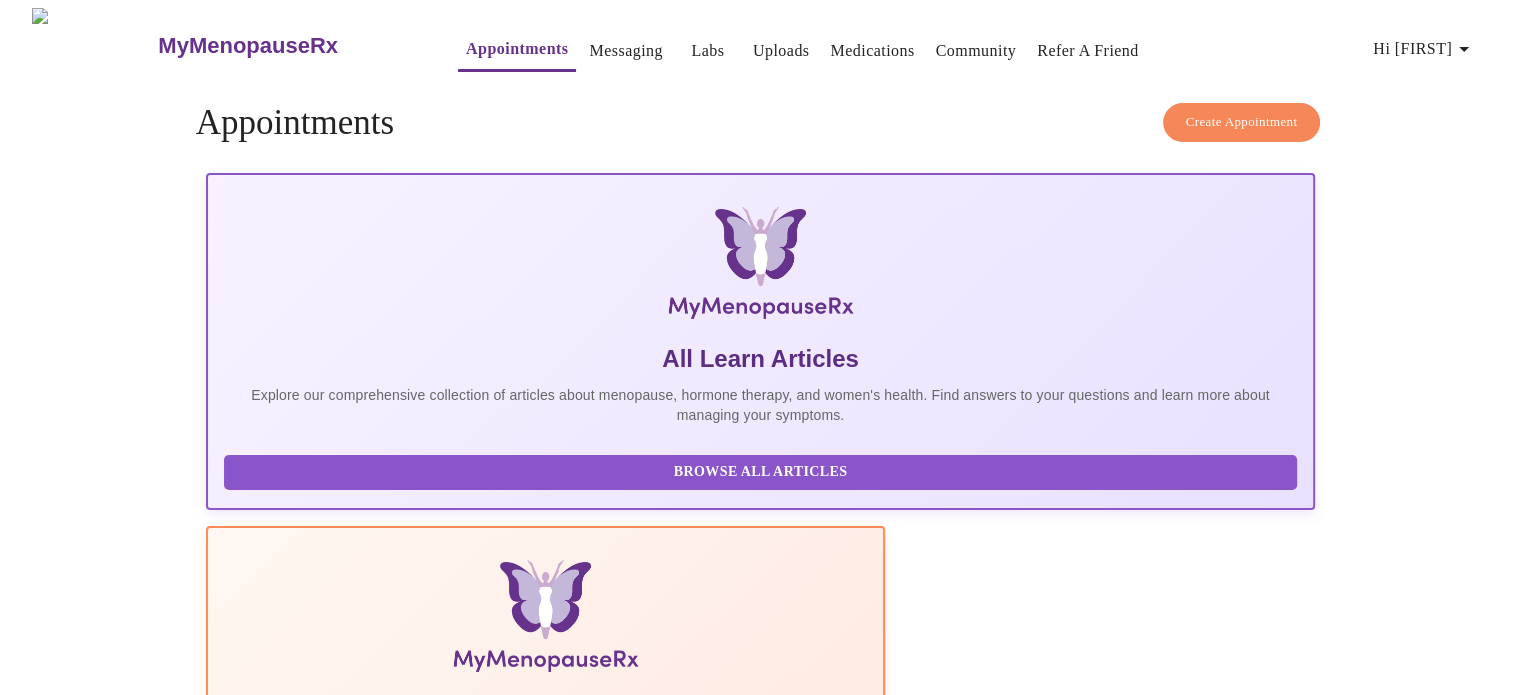 click on "Medications" at bounding box center (872, 51) 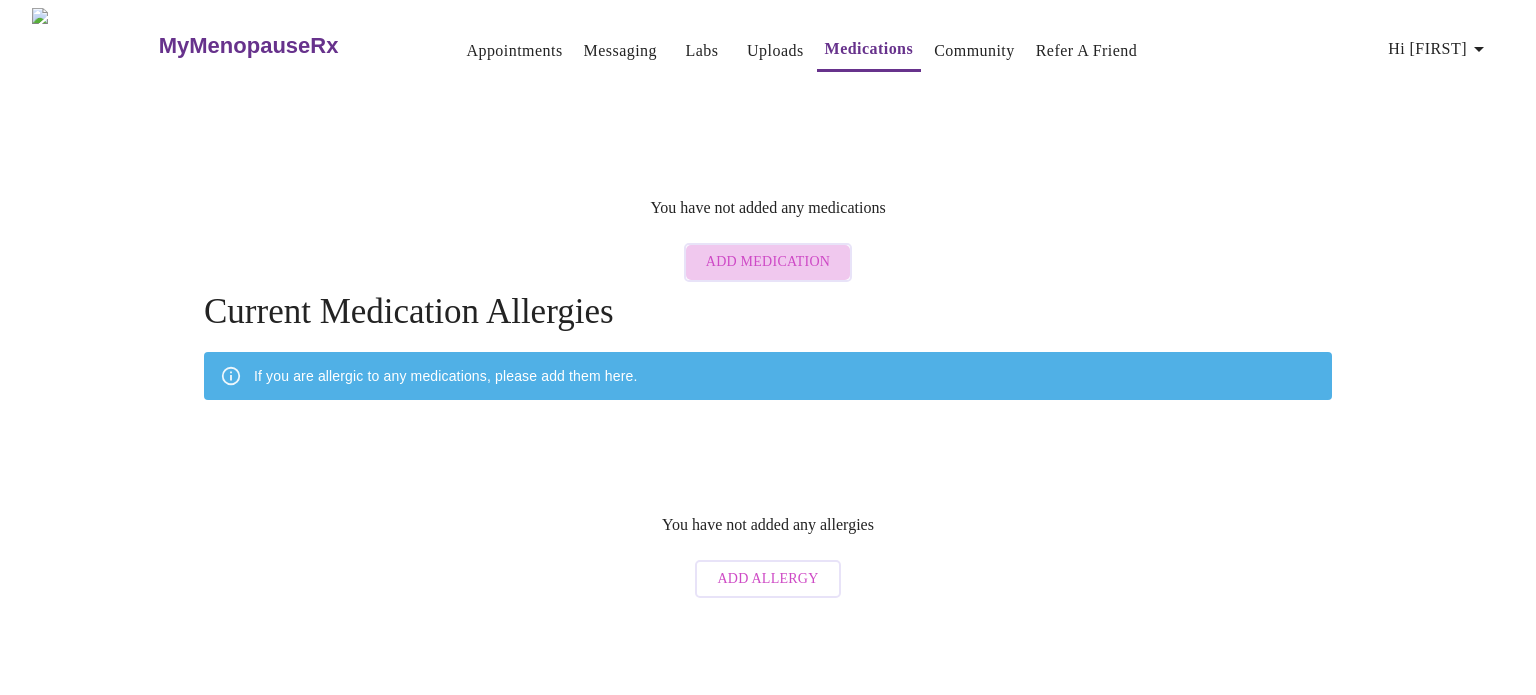 click on "Add Medication" at bounding box center (768, 262) 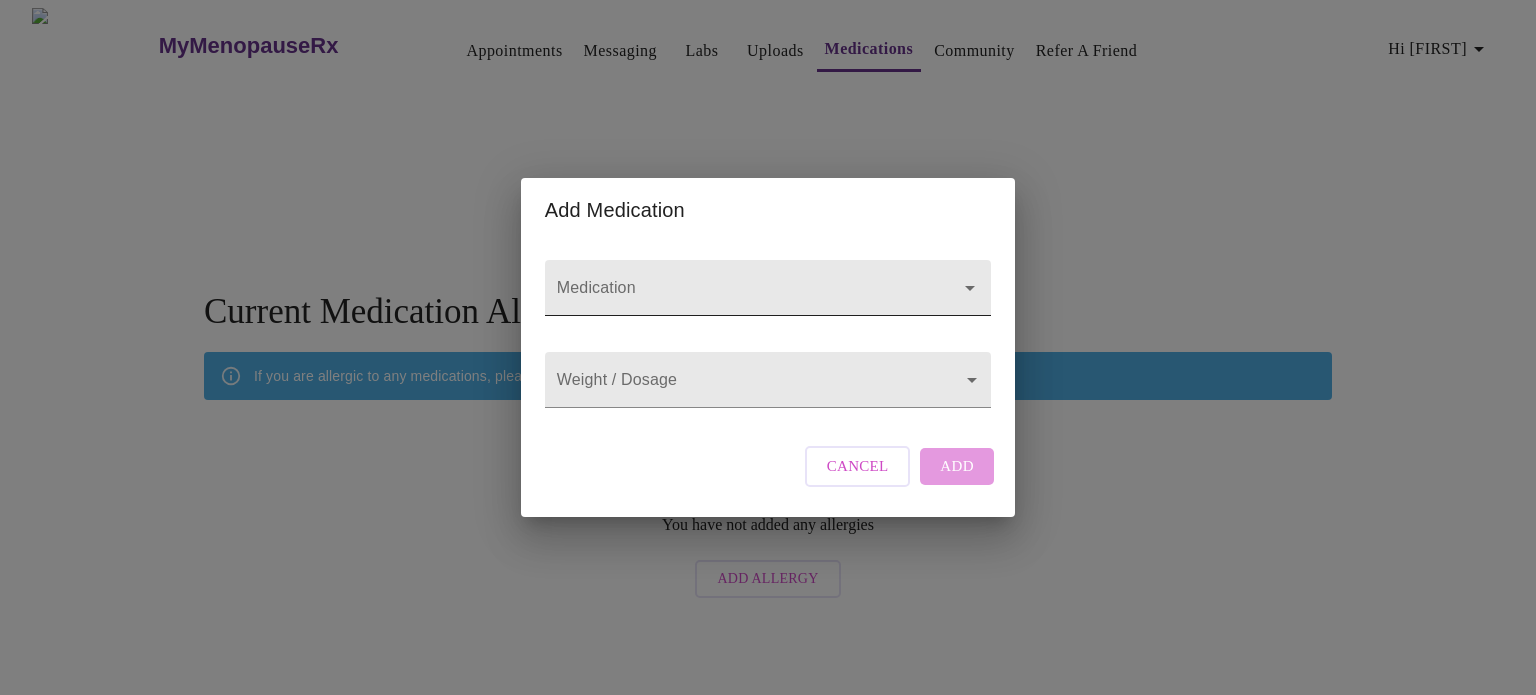 click on "Medication" at bounding box center (739, 297) 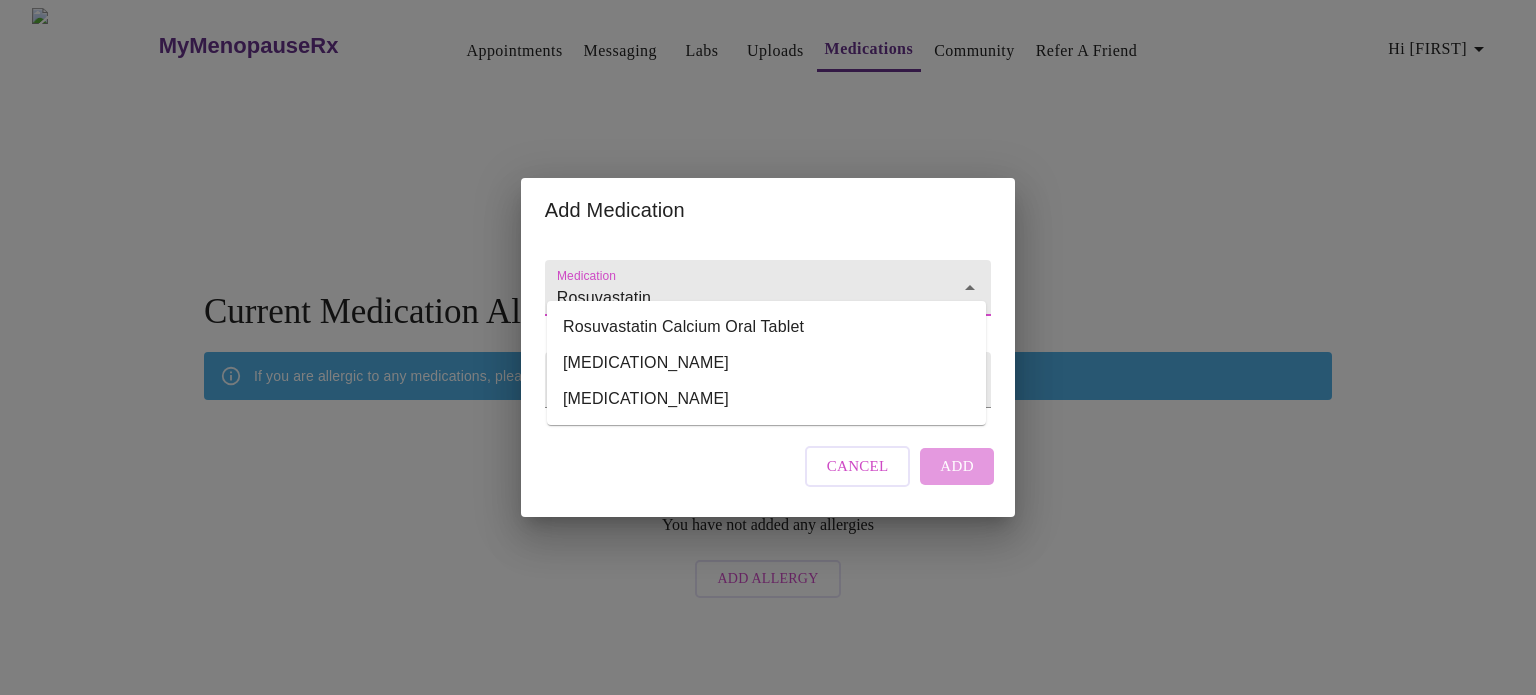 click on "Rosuvastatin" at bounding box center (739, 297) 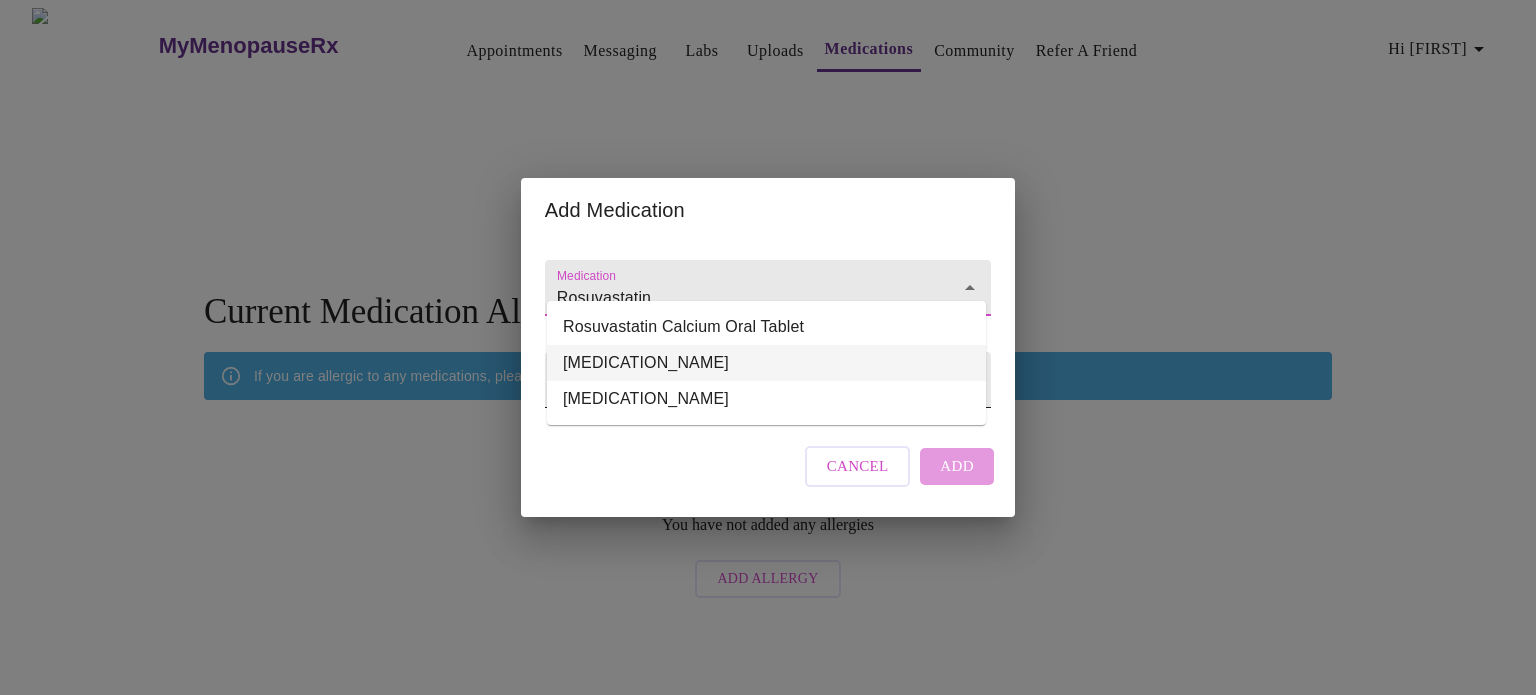 click on "[MEDICATION_NAME]" at bounding box center (766, 363) 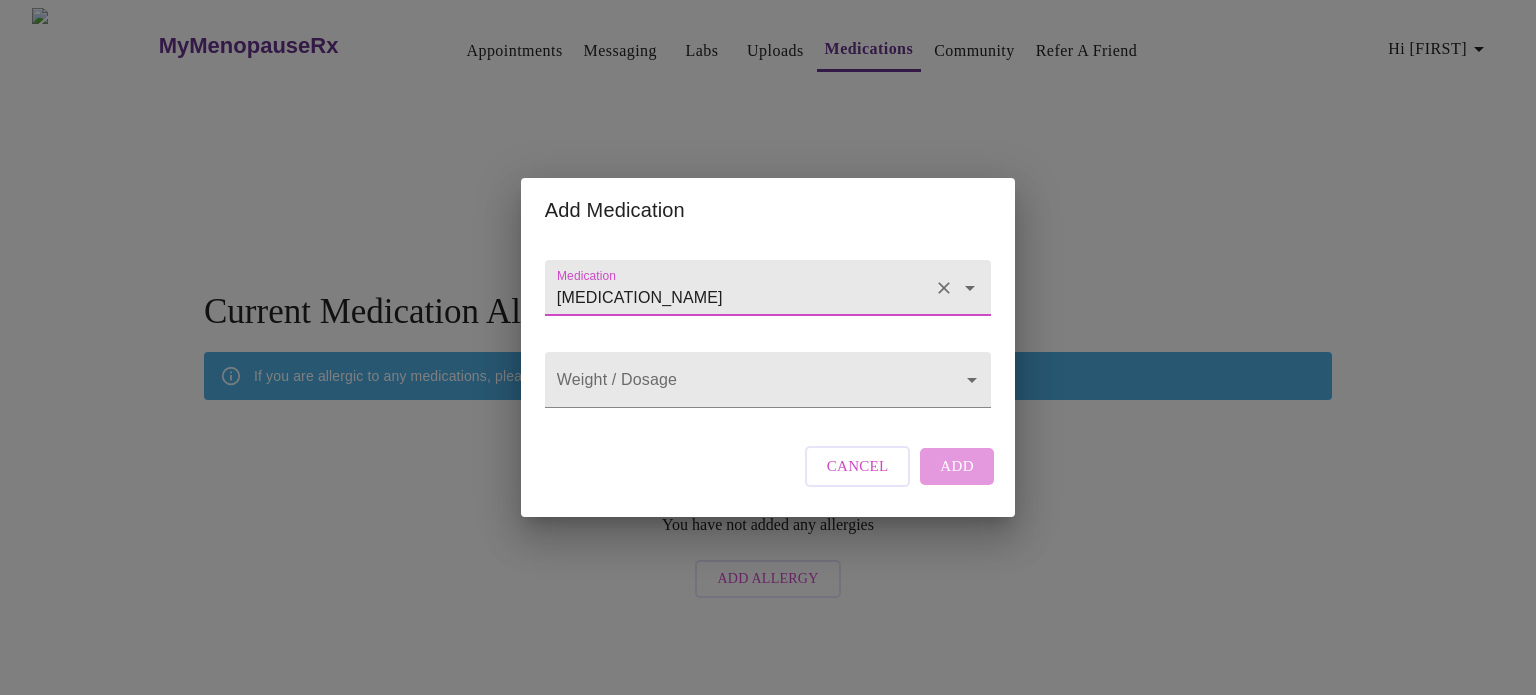 click 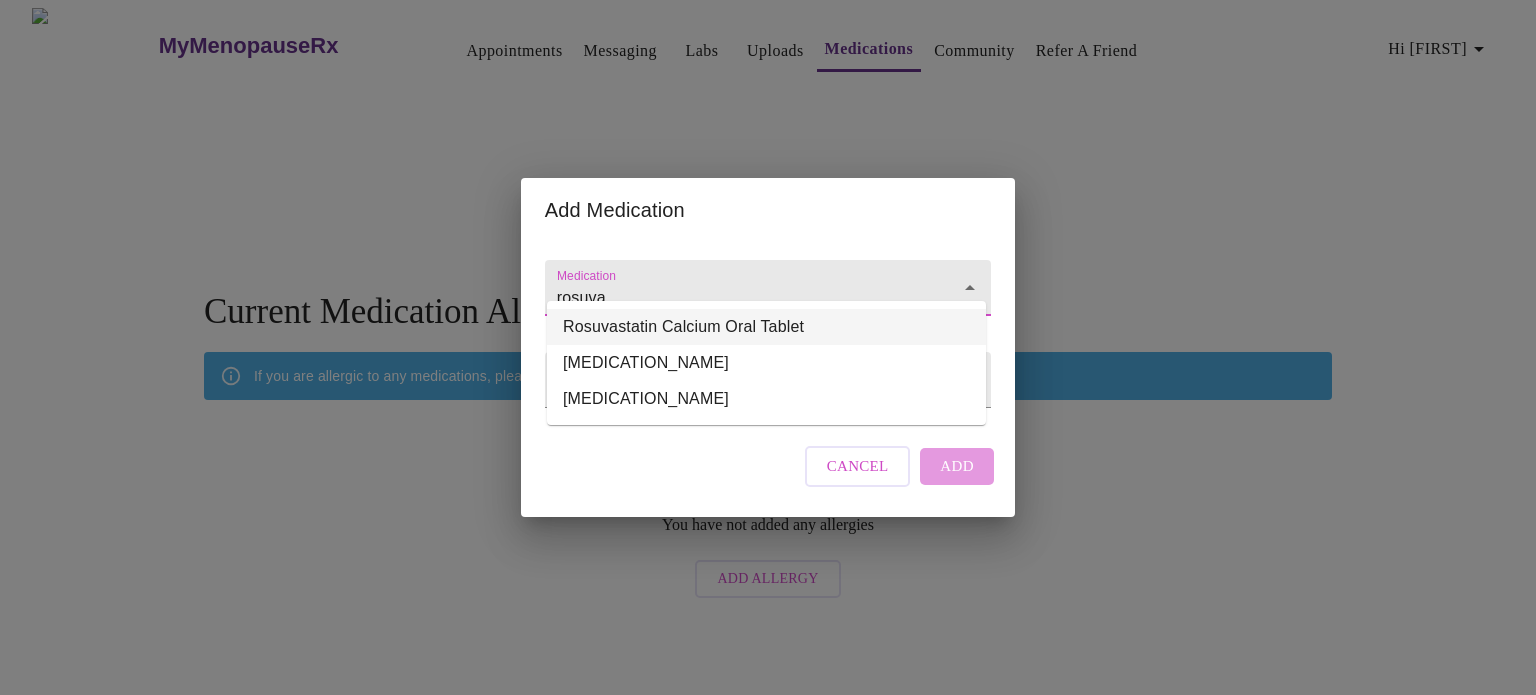 click on "Rosuvastatin Calcium Oral Tablet" at bounding box center [766, 327] 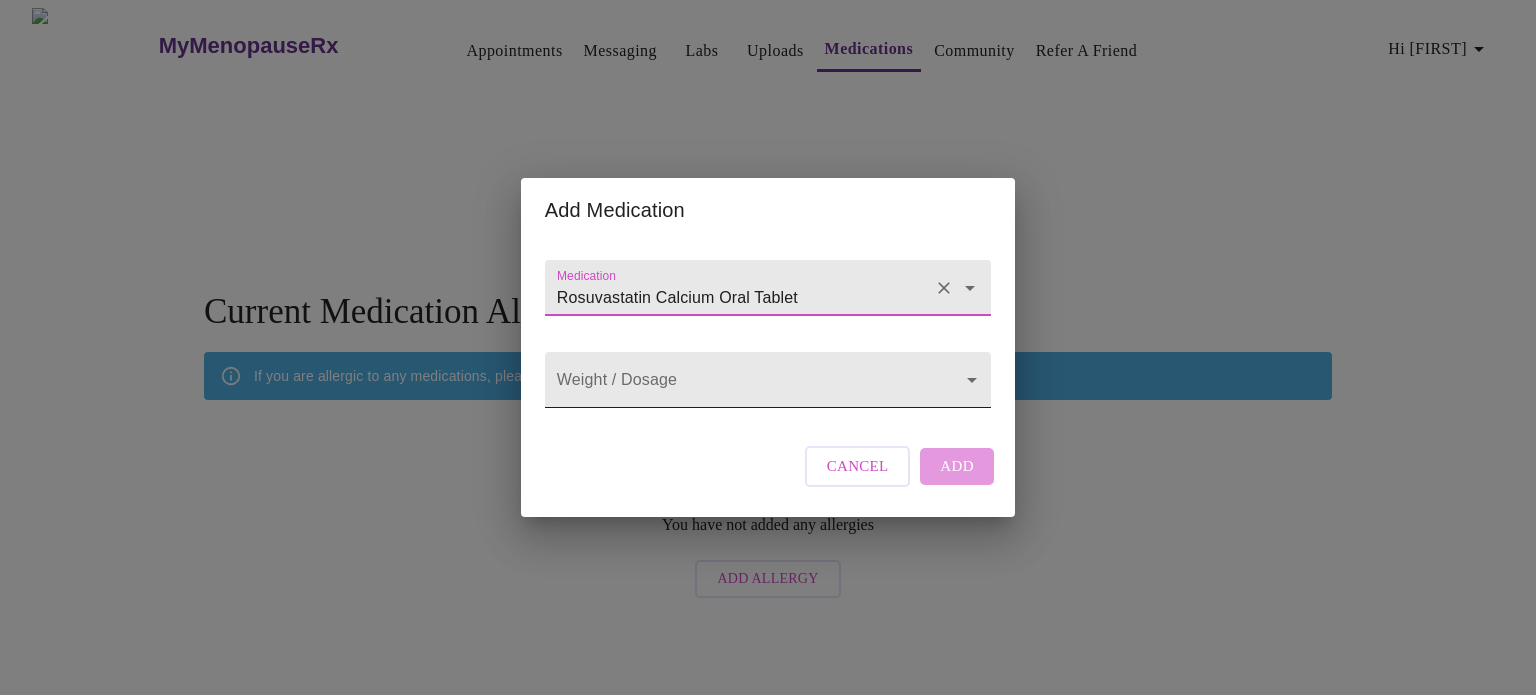 type on "Rosuvastatin Calcium Oral Tablet" 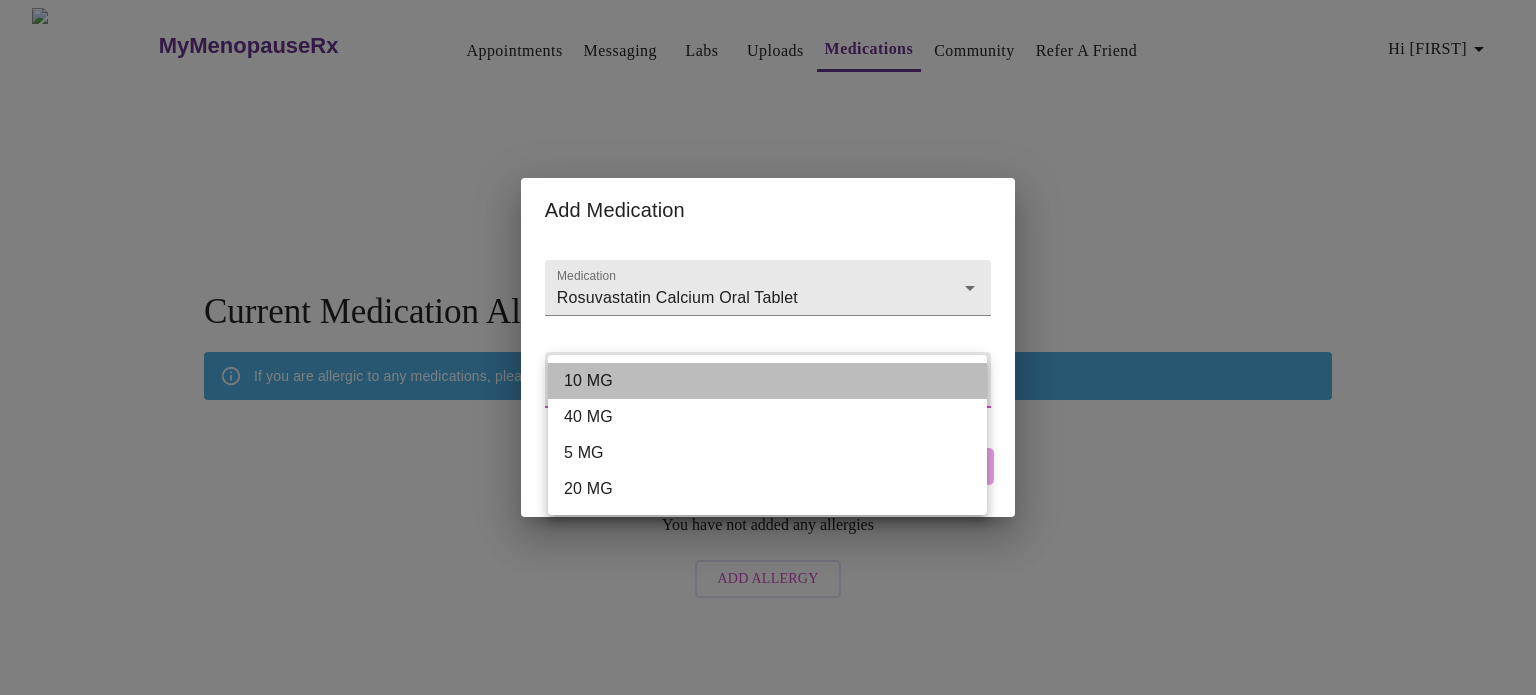 click on "10 MG" at bounding box center [767, 381] 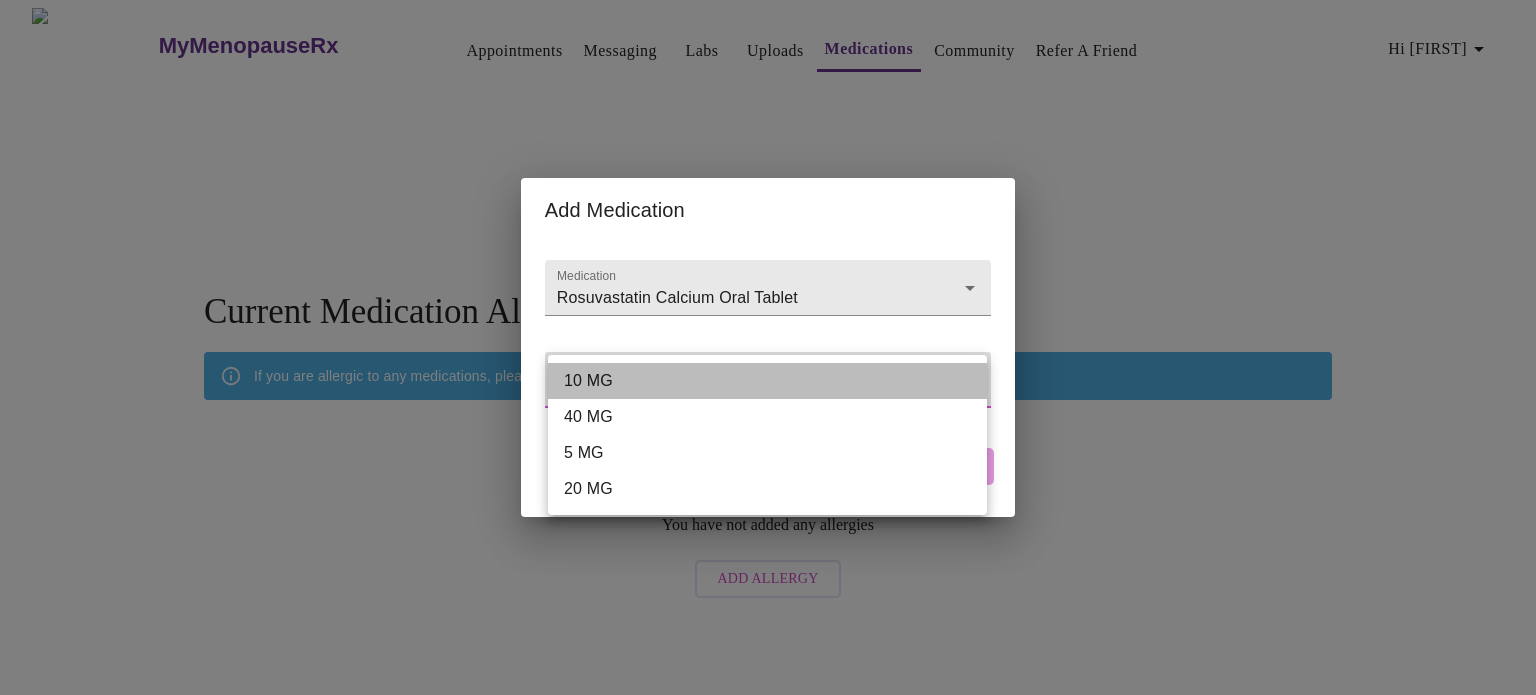 type on "10 MG" 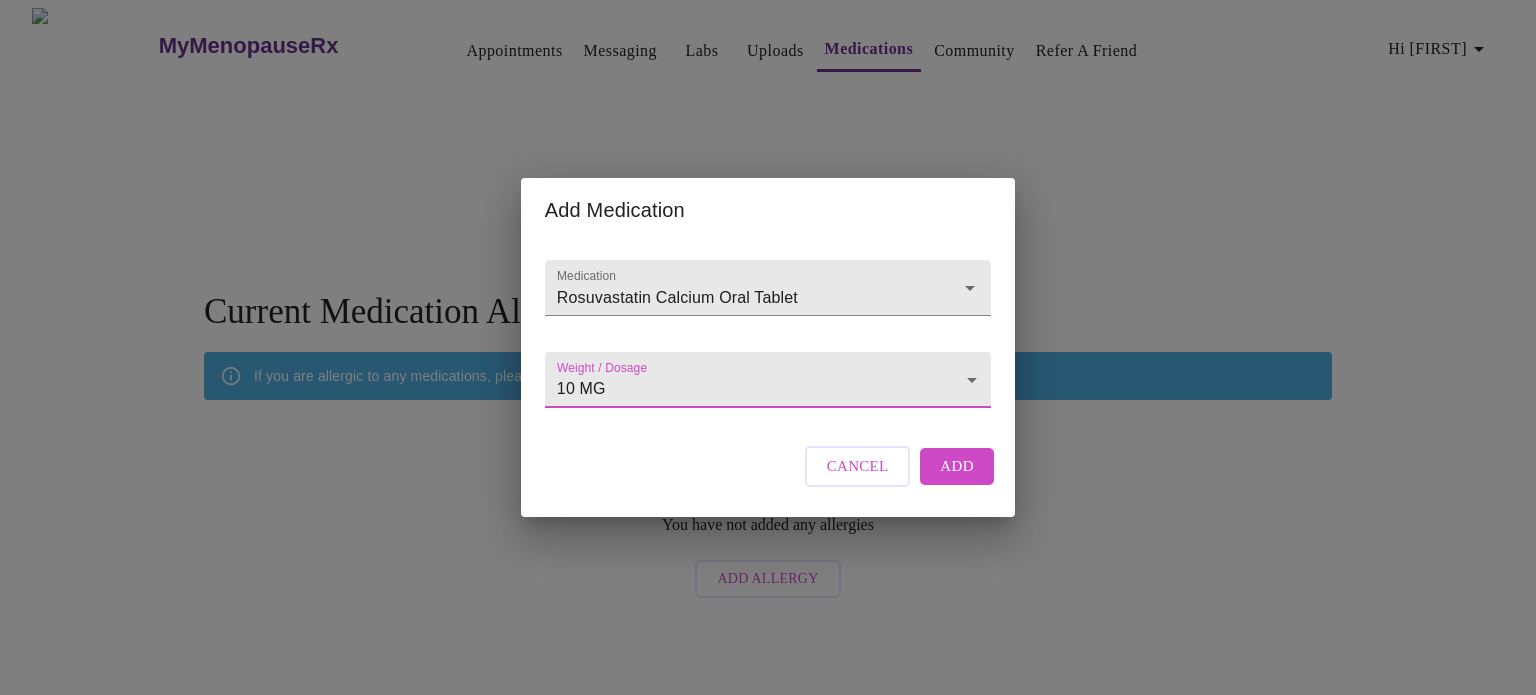 click on "Add" at bounding box center [957, 466] 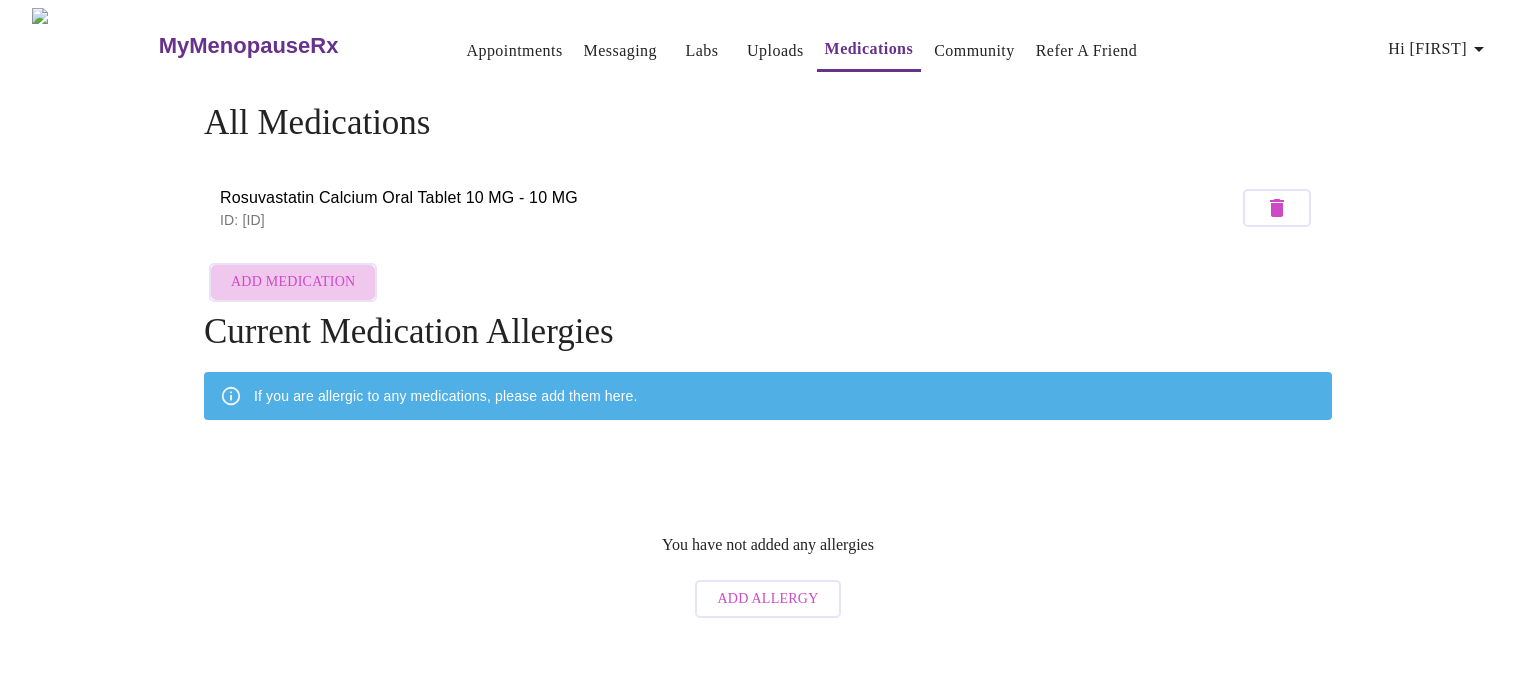 click on "Add Medication" at bounding box center [293, 282] 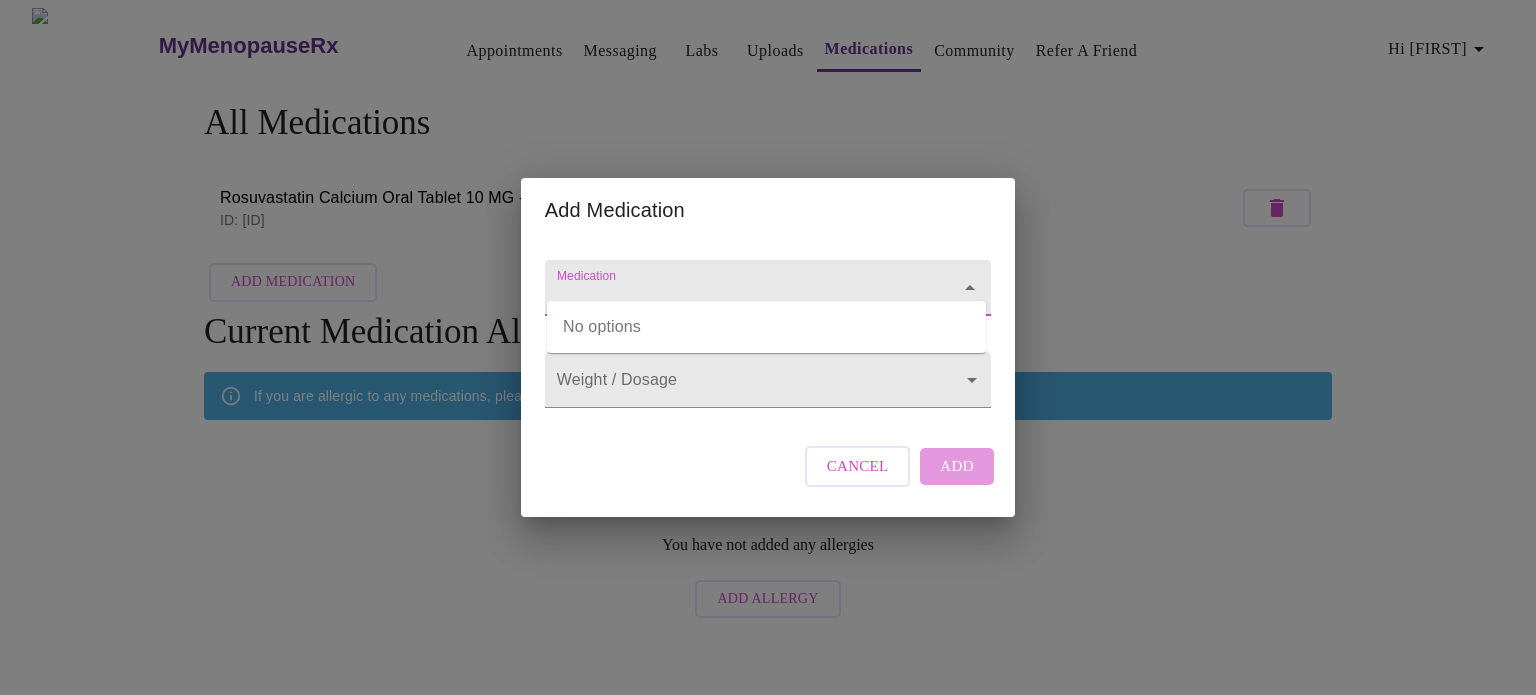 click on "Medication" at bounding box center [739, 297] 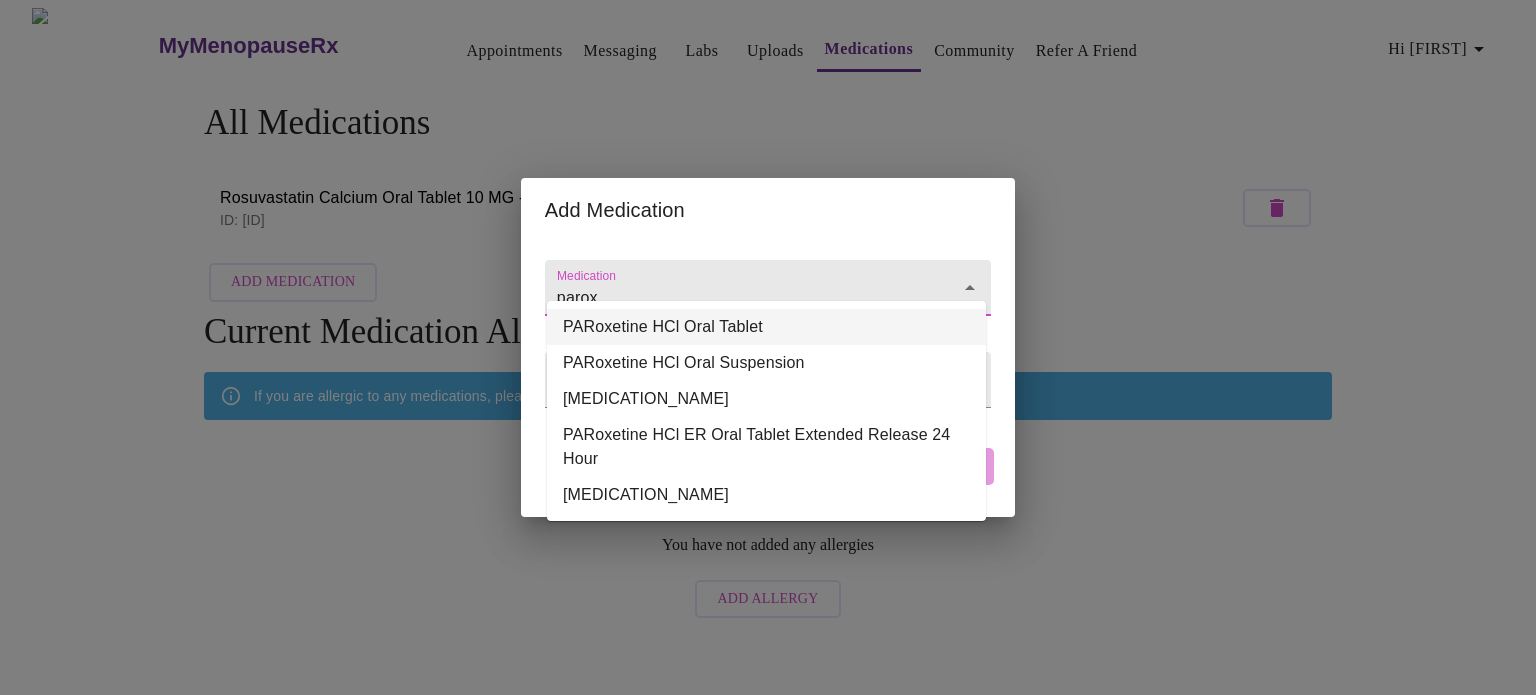 click on "PARoxetine HCl Oral Tablet" at bounding box center (766, 327) 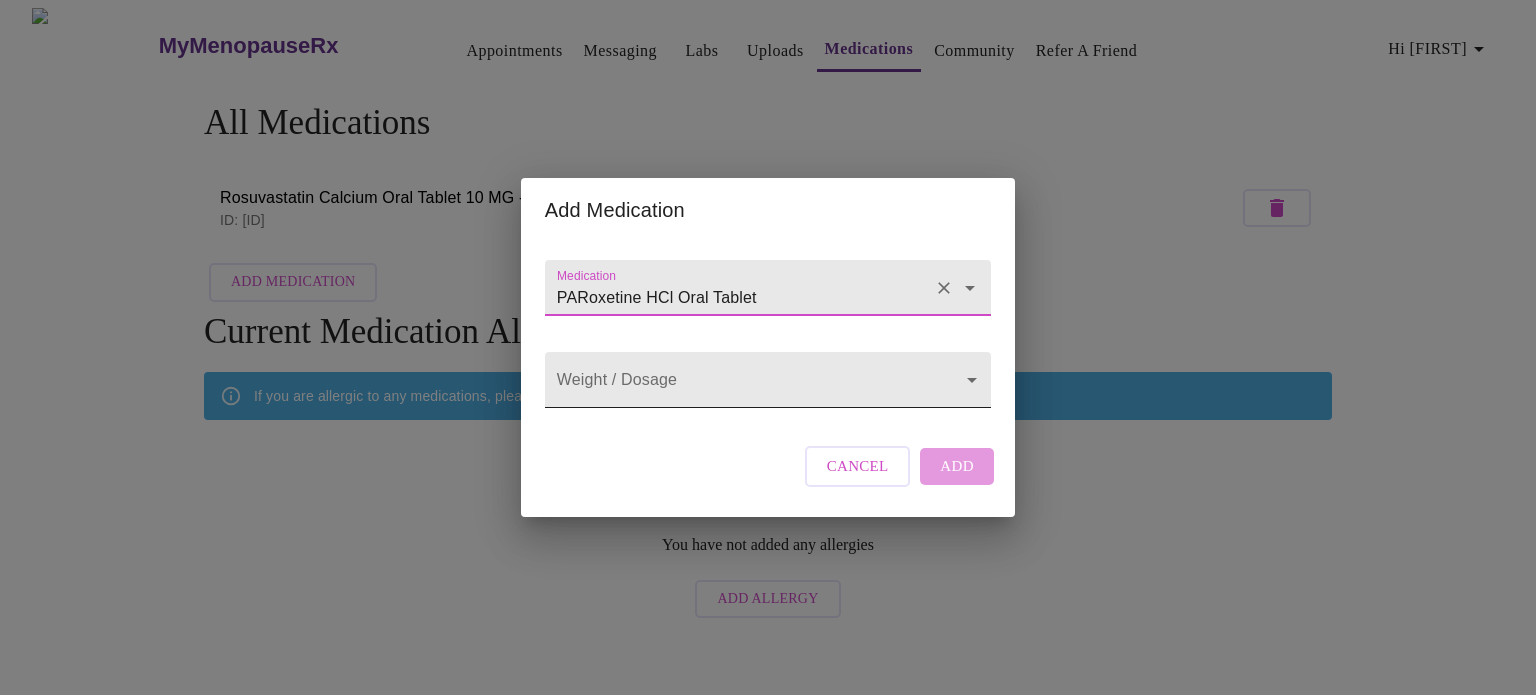 type on "PARoxetine HCl Oral Tablet" 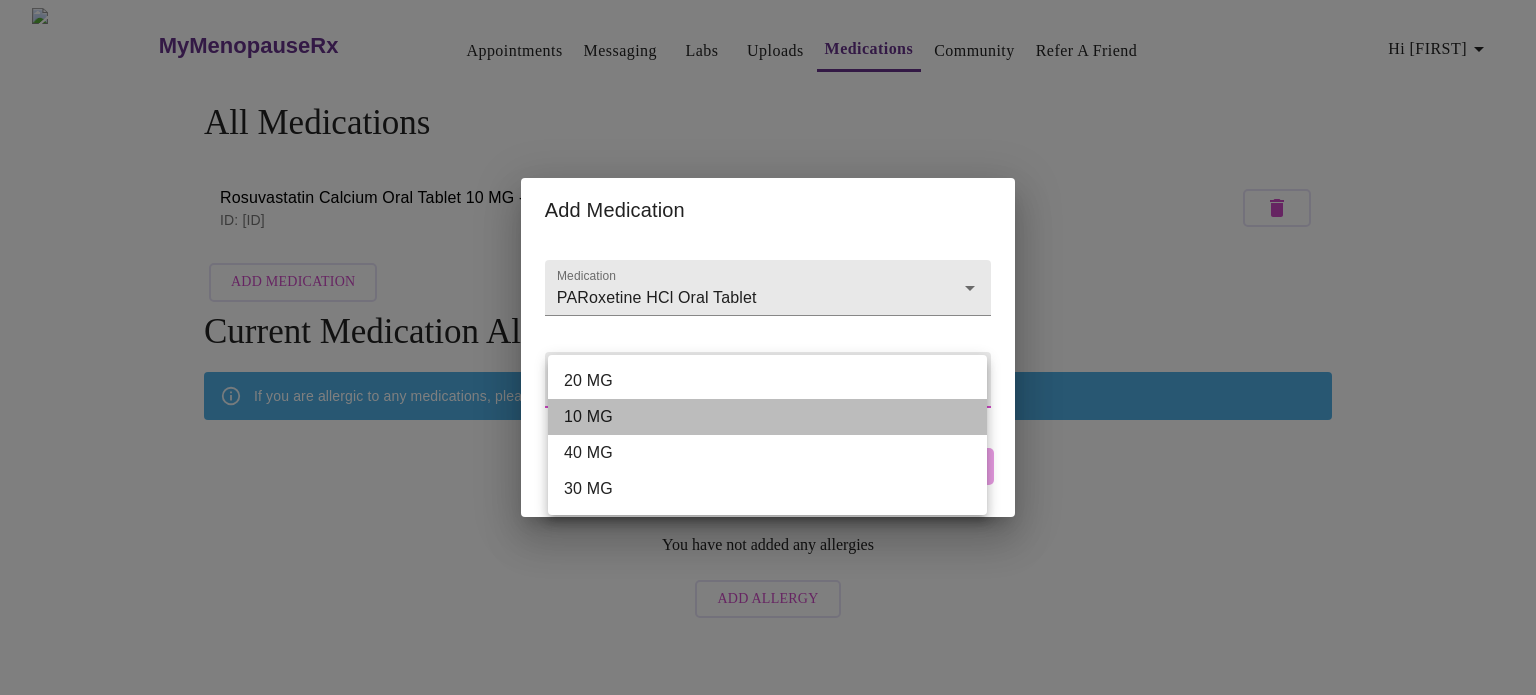 click on "10 MG" at bounding box center [767, 417] 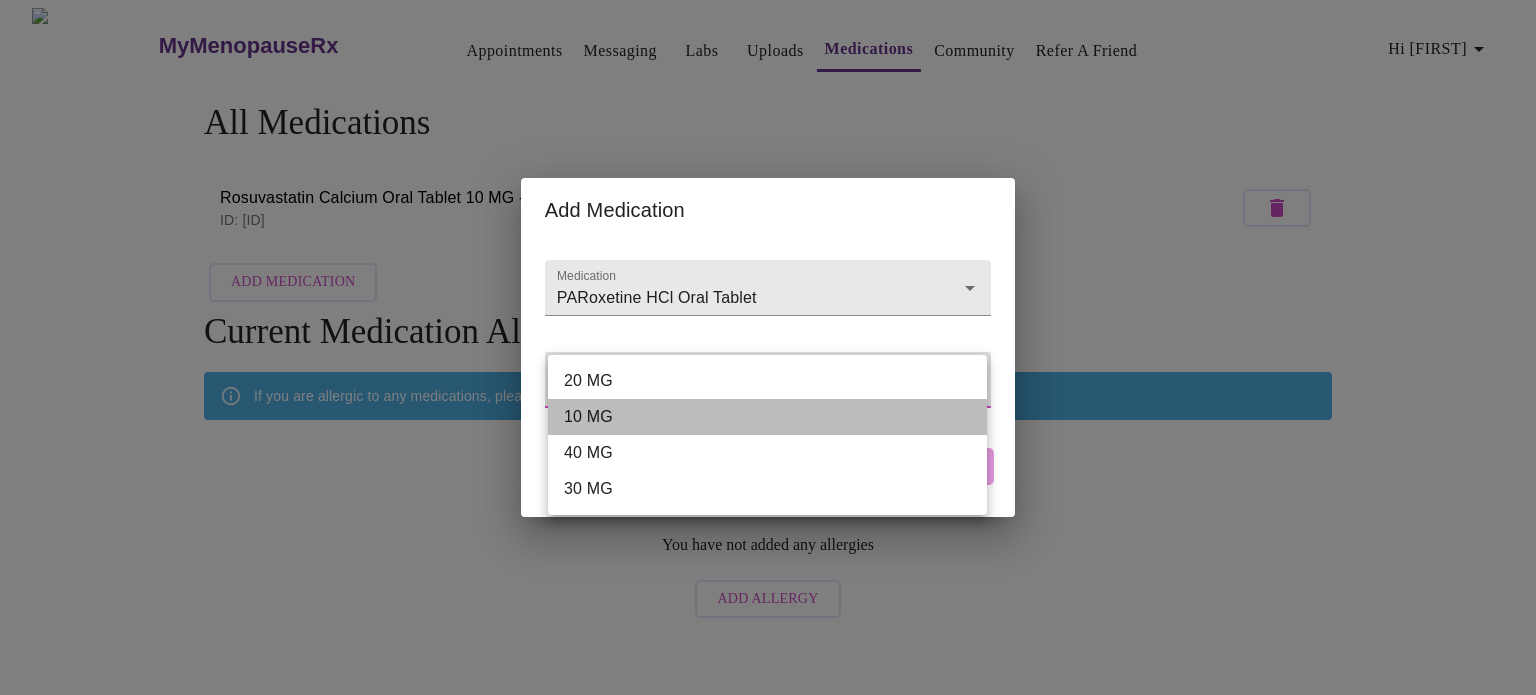 type on "10 MG" 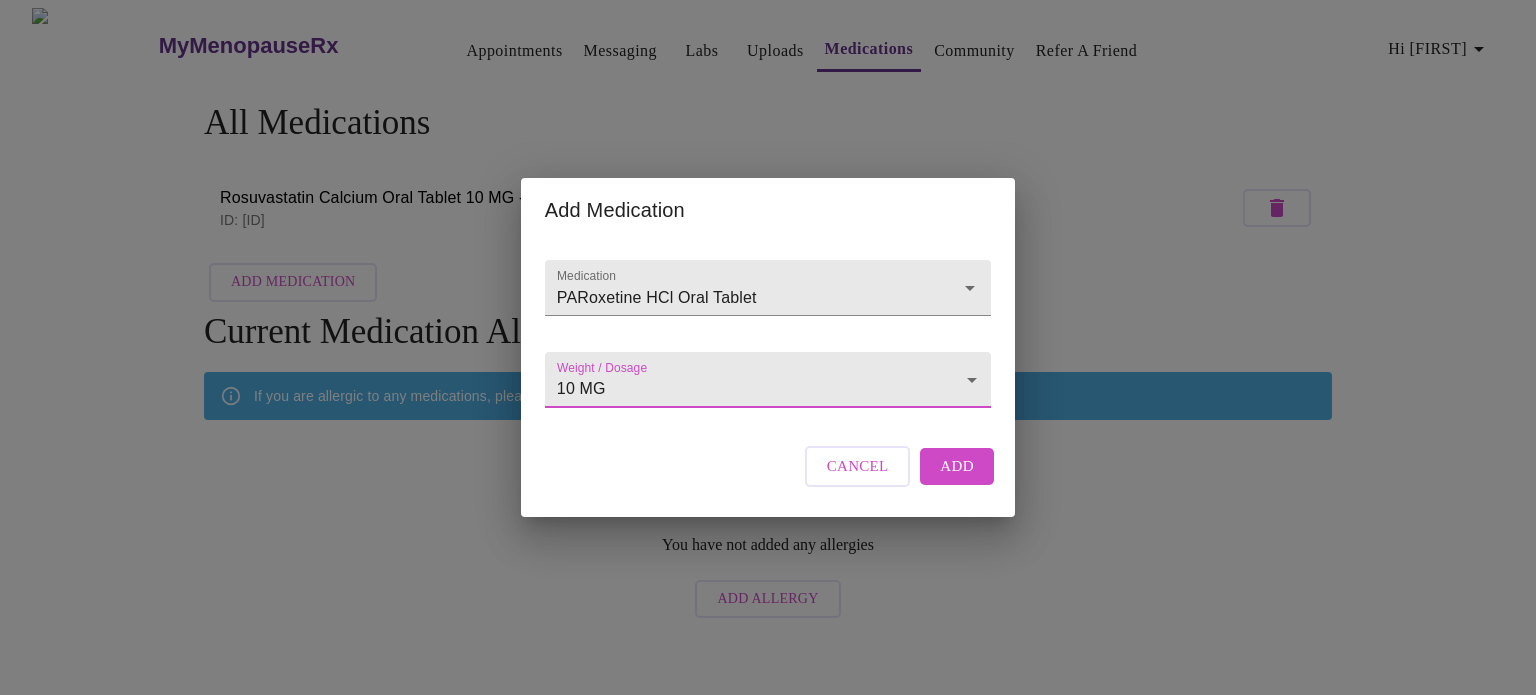 click on "Add" at bounding box center (957, 466) 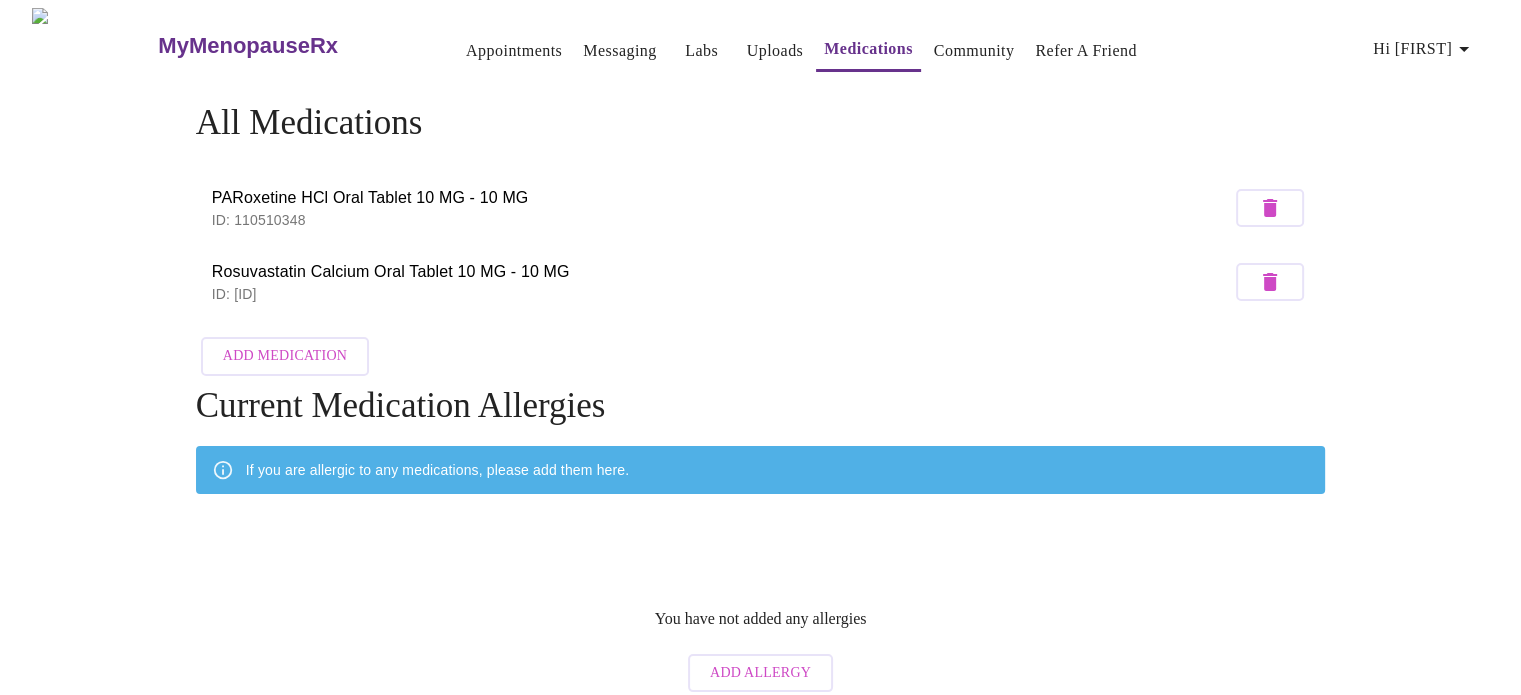 click on "Add Medication" at bounding box center (285, 356) 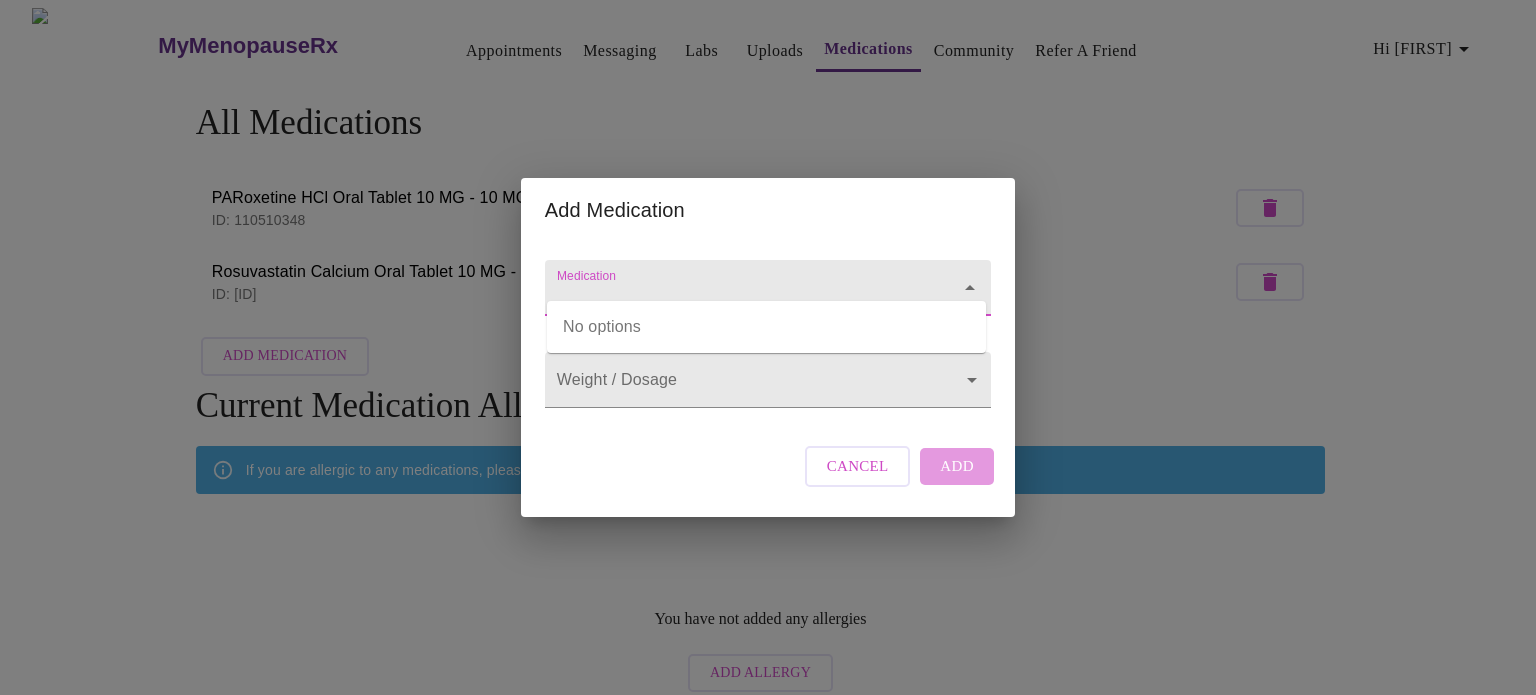 click on "Medication" at bounding box center (739, 297) 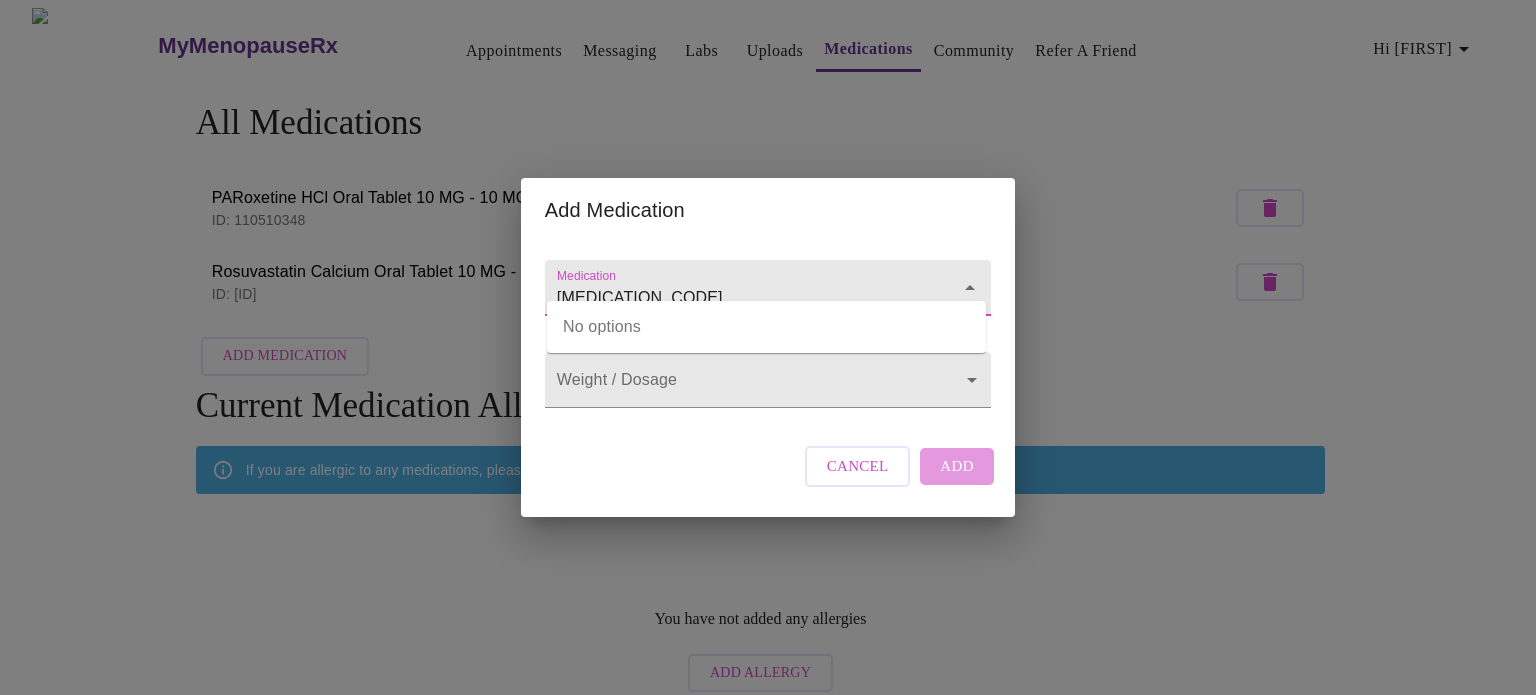 type on "[MEDICATION_CODE]" 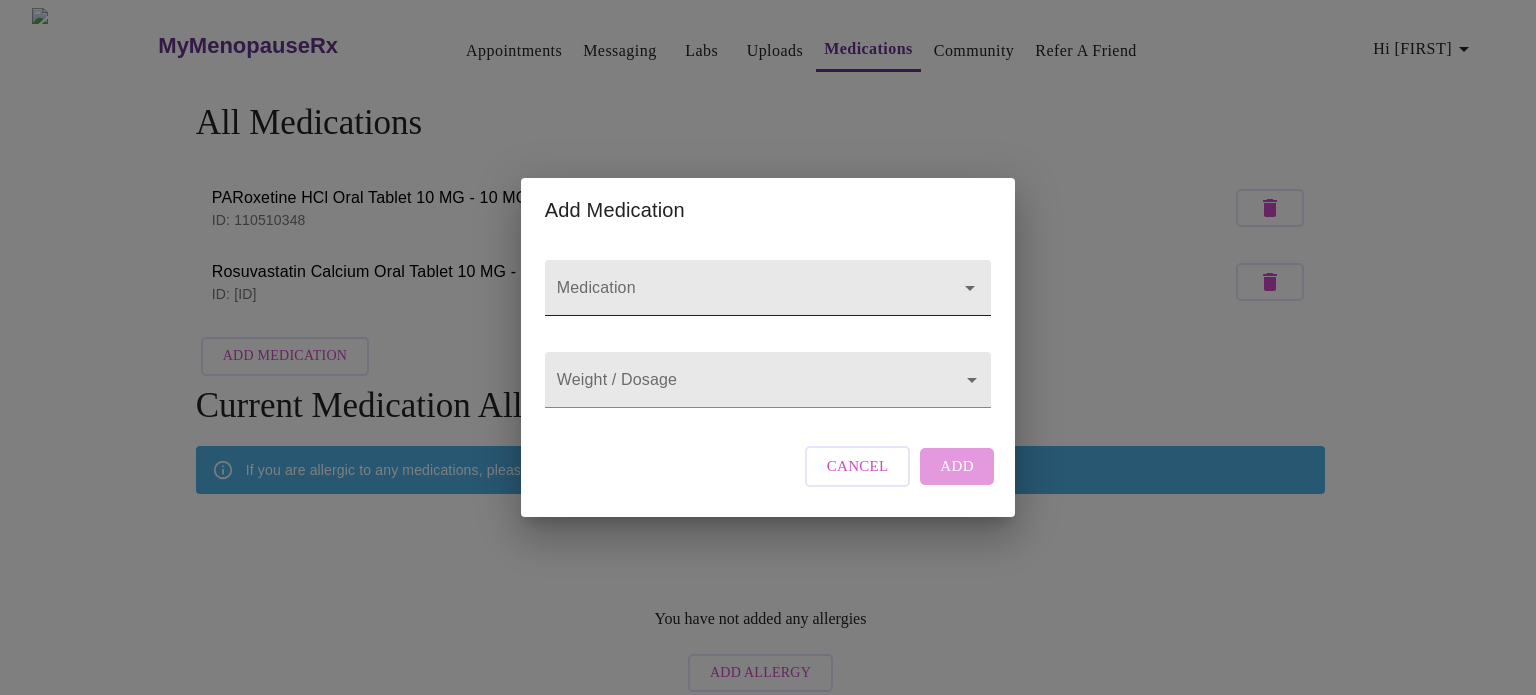 click on "Medication" at bounding box center [739, 297] 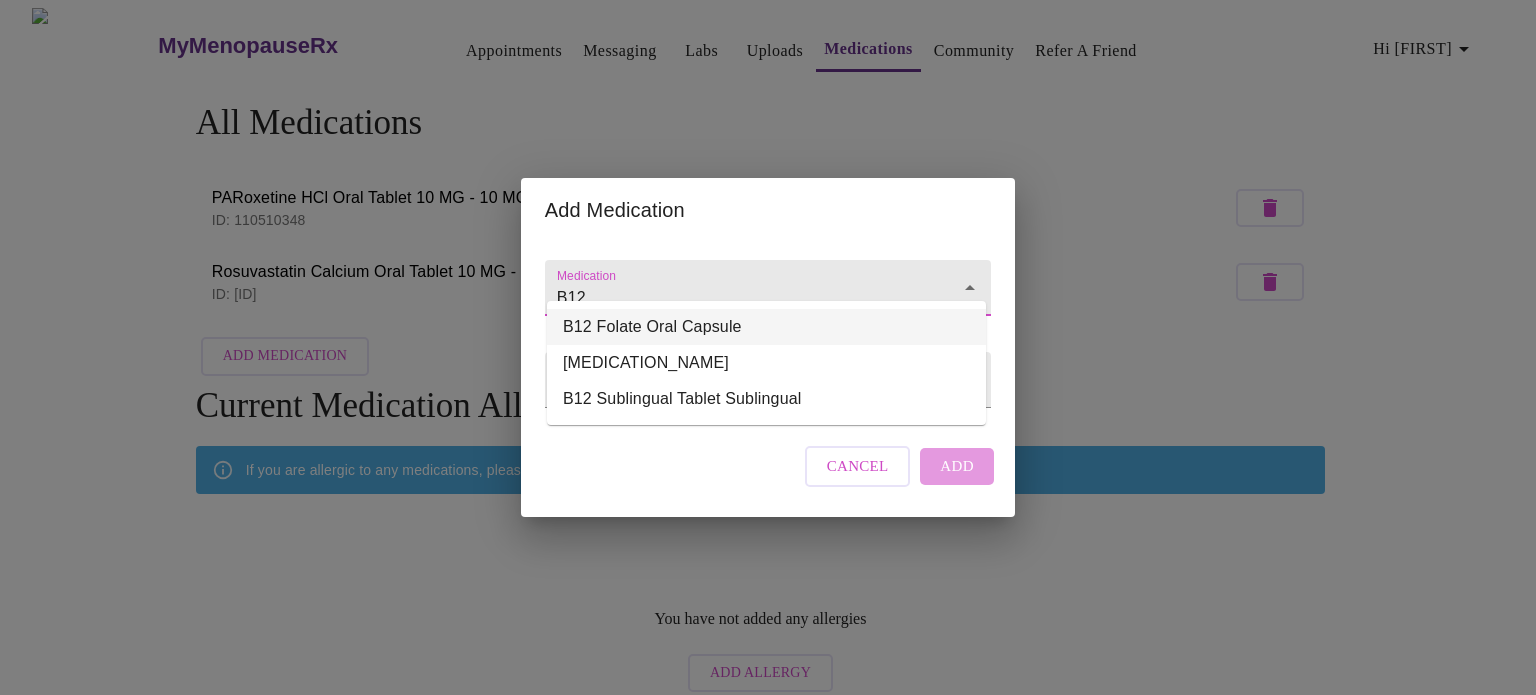 click on "B12" at bounding box center [739, 297] 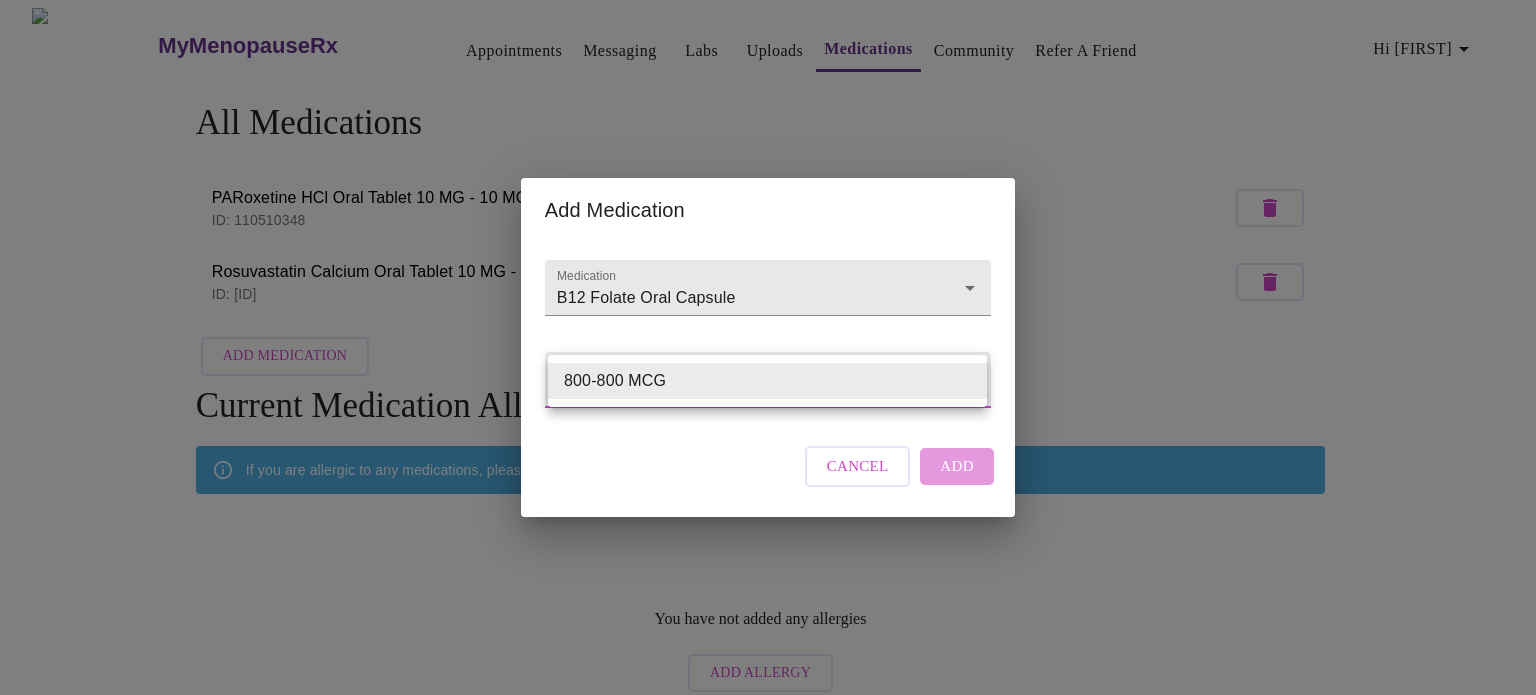 click on "MyMenopauseRx Appointments Messaging Labs Uploads Medications Community Refer a Friend Hi [FIRST]   All Medications PARoxetine HCl Oral Tablet 10 MG - 10 MG ID: 110510348 Rosuvastatin Calcium Oral Tablet 10 MG - 10 MG ID: 110510264 Add Medication Current Medication Allergies If you are allergic to any medications, please add them here. You have not added any allergies Add Allergy Settings Billing Invoices Log out Add Medication Medication B12 Folate Oral Capsule Weight / Dosage ​ Cancel Add 800-800 MCG" at bounding box center (768, 355) 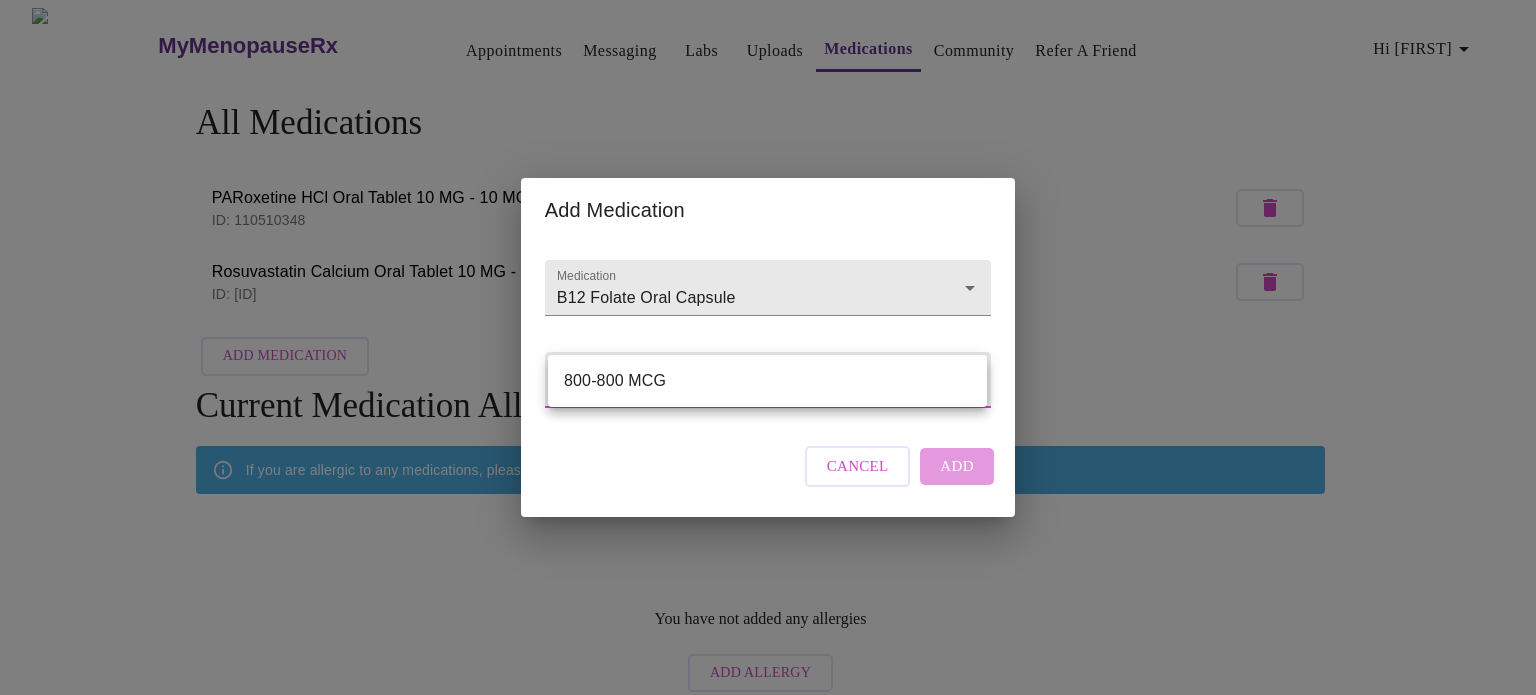 click at bounding box center (768, 347) 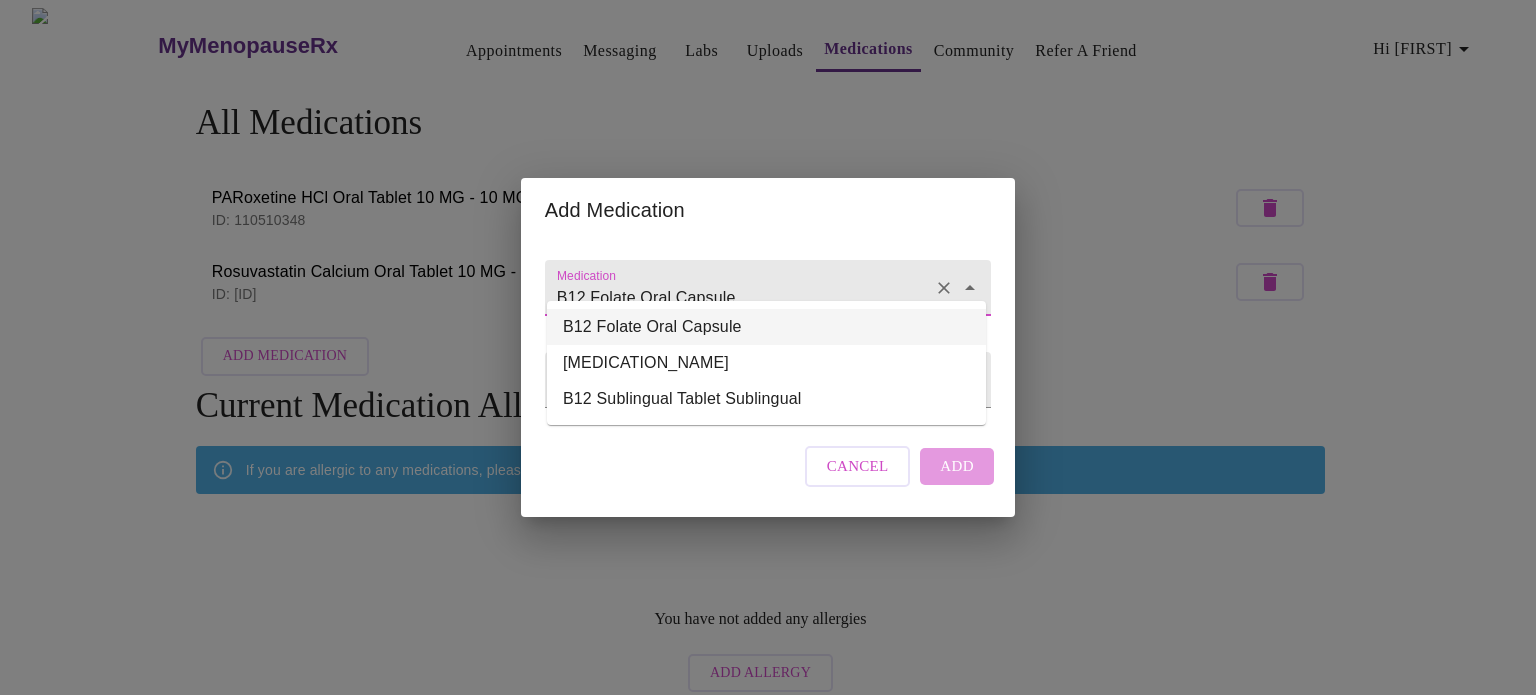 click on "B12 Folate Oral Capsule" at bounding box center (739, 297) 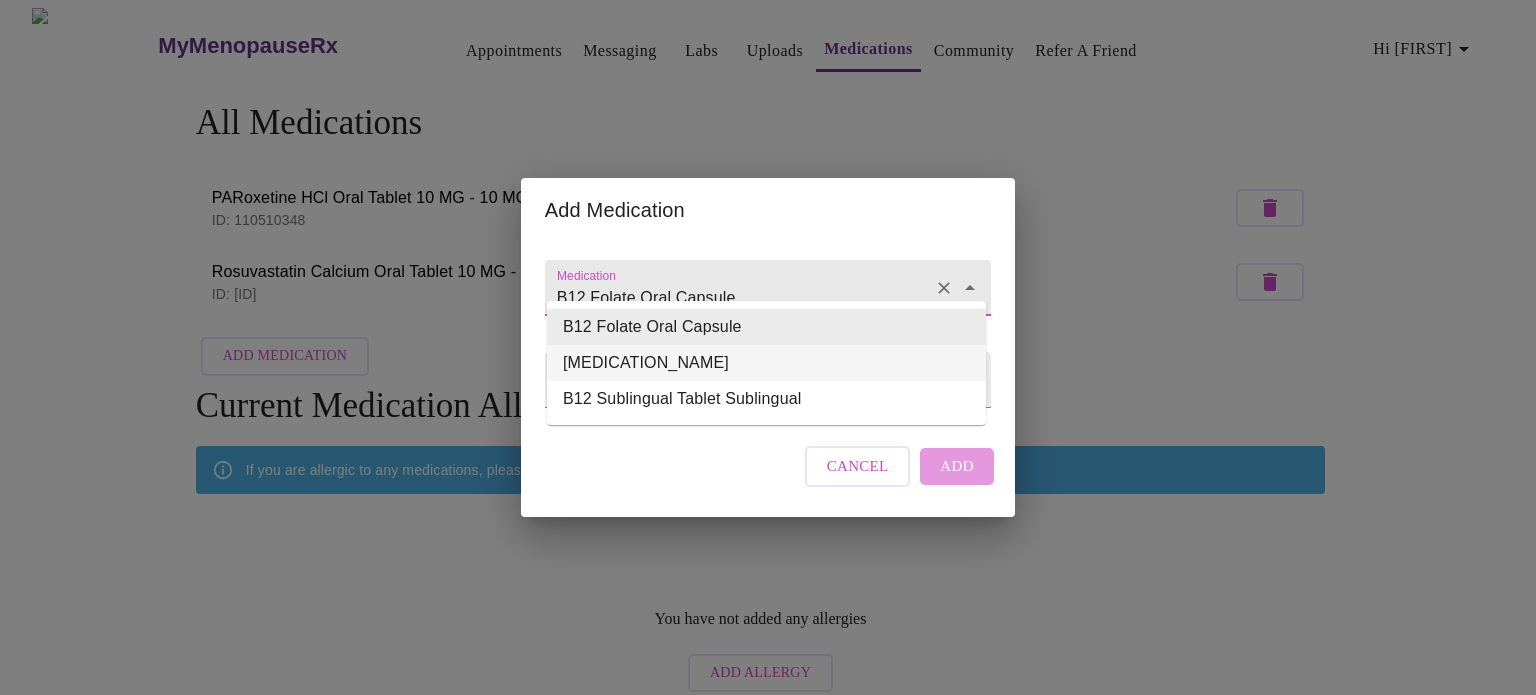 click on "[MEDICATION_NAME]" at bounding box center [766, 363] 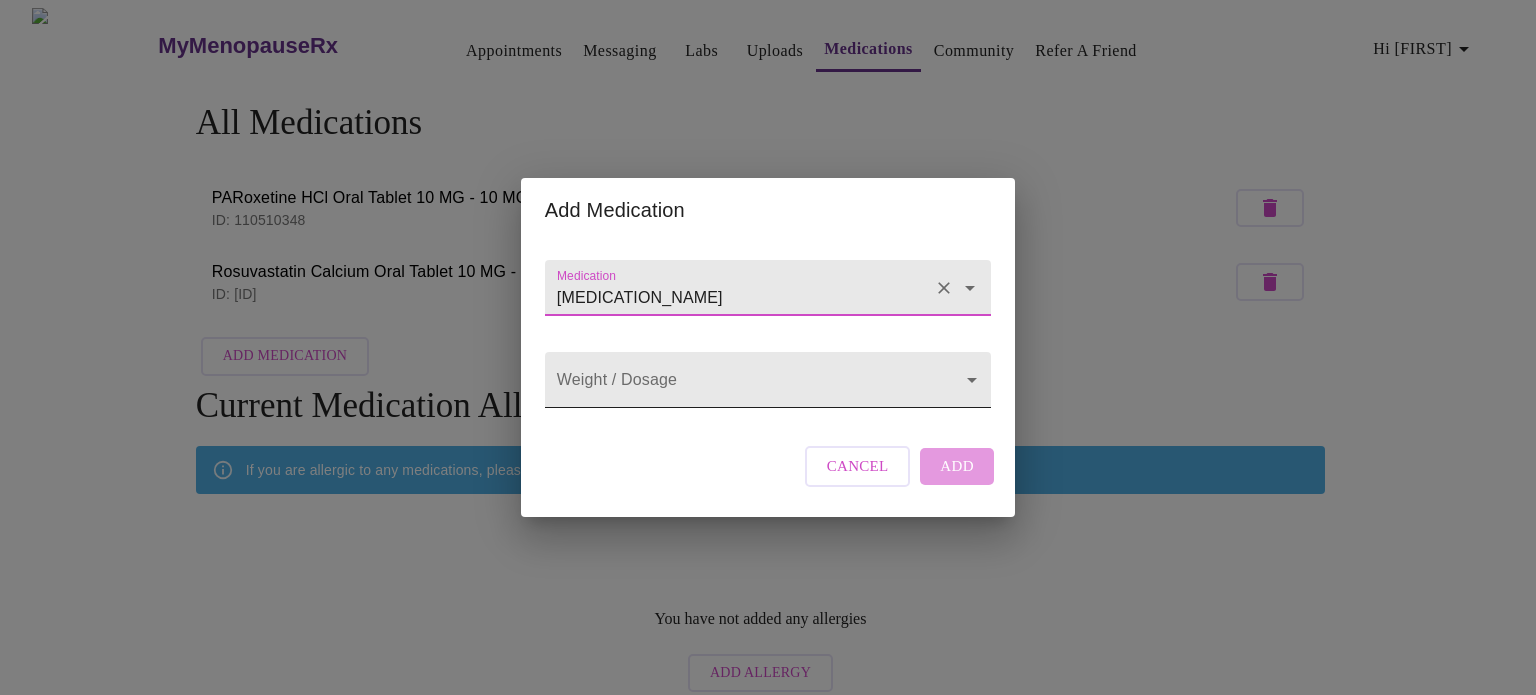 click on "MyMenopauseRx Appointments Messaging Labs Uploads Medications Community Refer a Friend Hi [FIRST]   All Medications PARoxetine HCl Oral Tablet 10 MG - 10 MG ID: 110510348 Rosuvastatin Calcium Oral Tablet 10 MG - 10 MG ID: 110510264 Add Medication Current Medication Allergies If you are allergic to any medications, please add them here. You have not added any allergies Add Allergy Settings Billing Invoices Log out Add Medication Medication B12 Fast Dissolve Oral Tablet Disintegrating Weight / Dosage ​ Cancel Add" at bounding box center (768, 355) 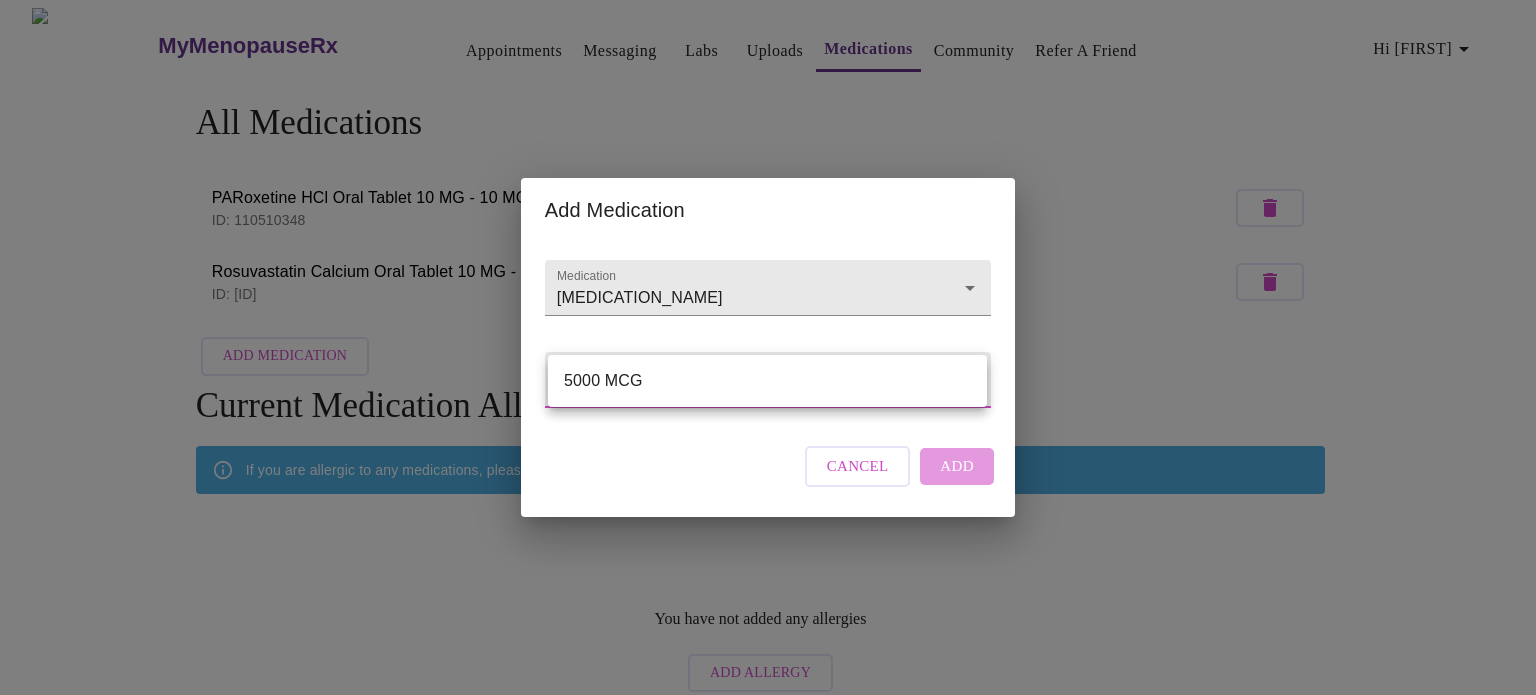 click at bounding box center [768, 347] 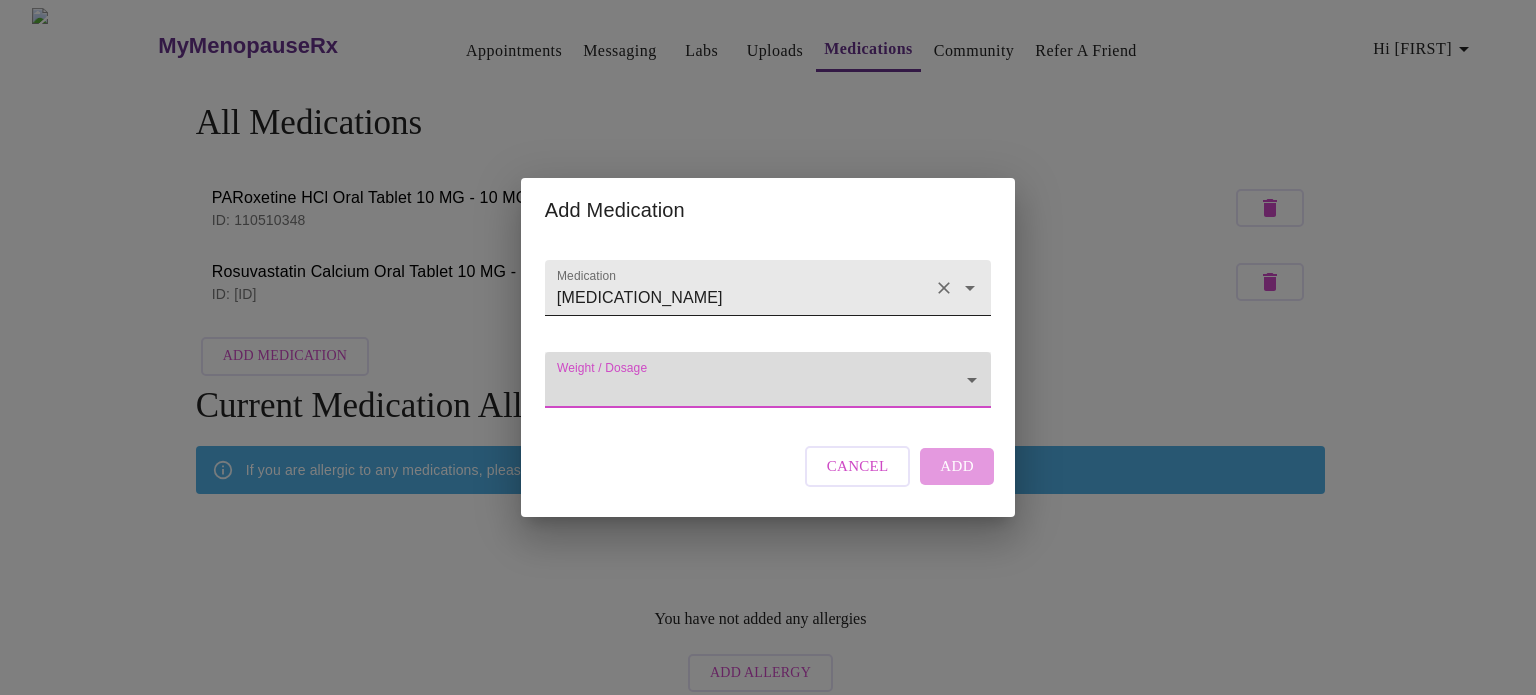 click 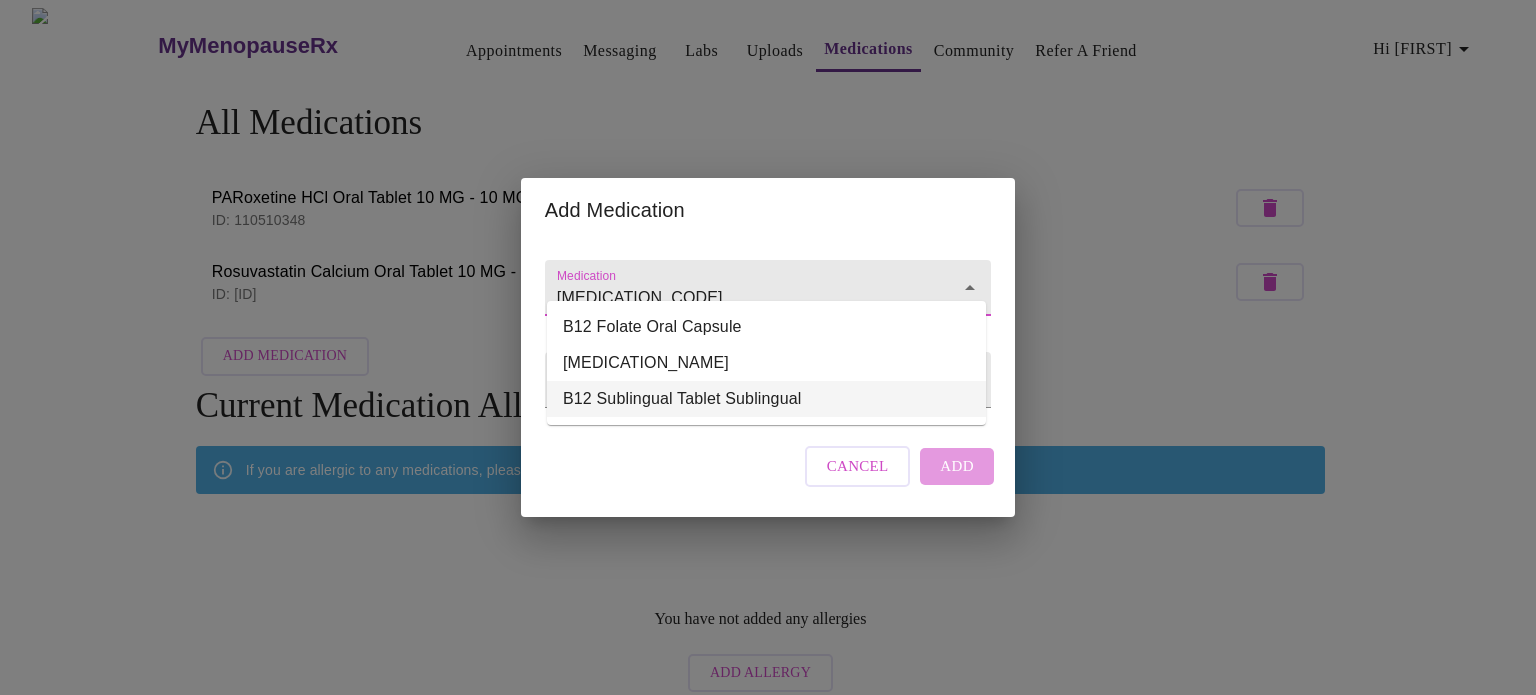 click on "B12 Sublingual Tablet Sublingual" at bounding box center [766, 399] 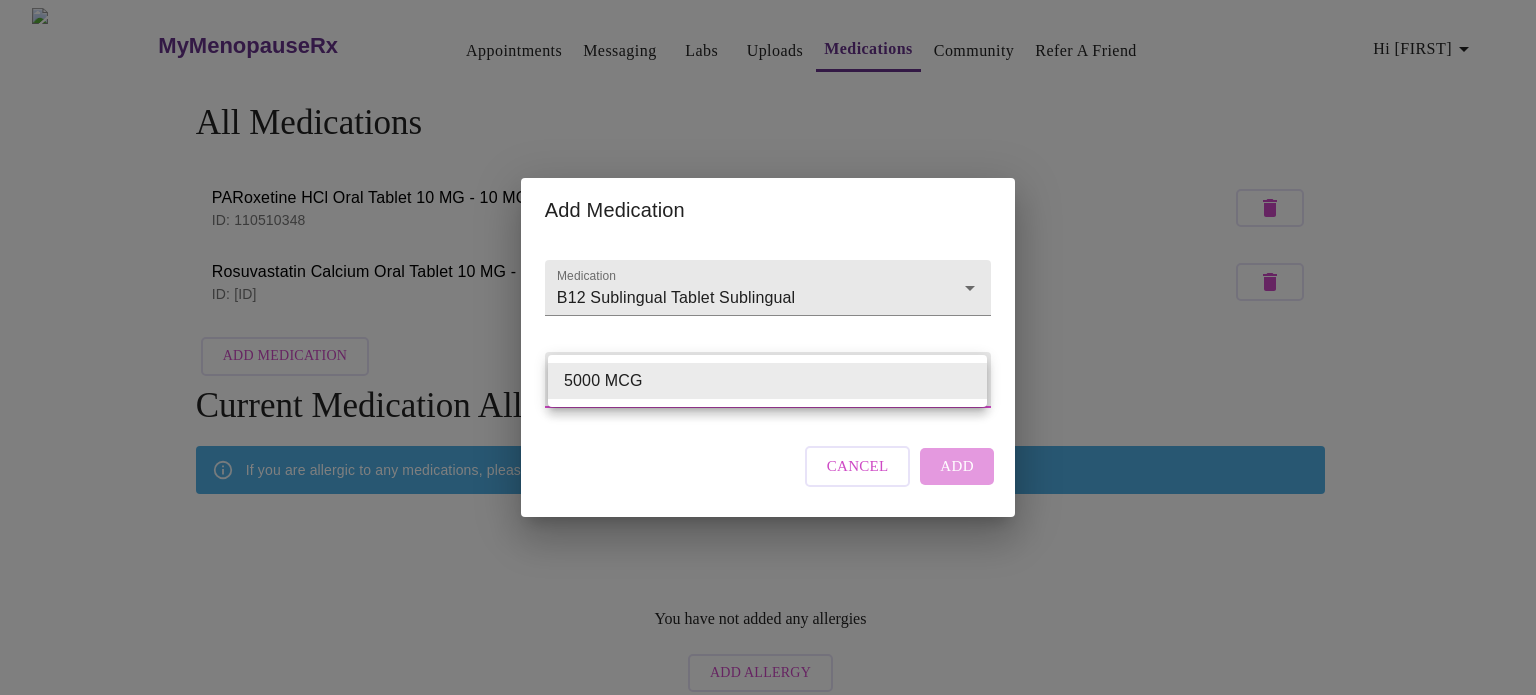click on "MyMenopauseRx Appointments Messaging Labs Uploads Medications Community Refer a Friend Hi [FIRST]   All Medications PARoxetine HCl Oral Tablet 10 MG - 10 MG ID: 110510348 Rosuvastatin Calcium Oral Tablet 10 MG - 10 MG ID: 110510264 Add Medication Current Medication Allergies If you are allergic to any medications, please add them here. You have not added any allergies Add Allergy Settings Billing Invoices Log out Add Medication Medication B12 Sublingual Tablet Sublingual Weight / Dosage ​ Cancel Add 5000 MCG" at bounding box center [768, 355] 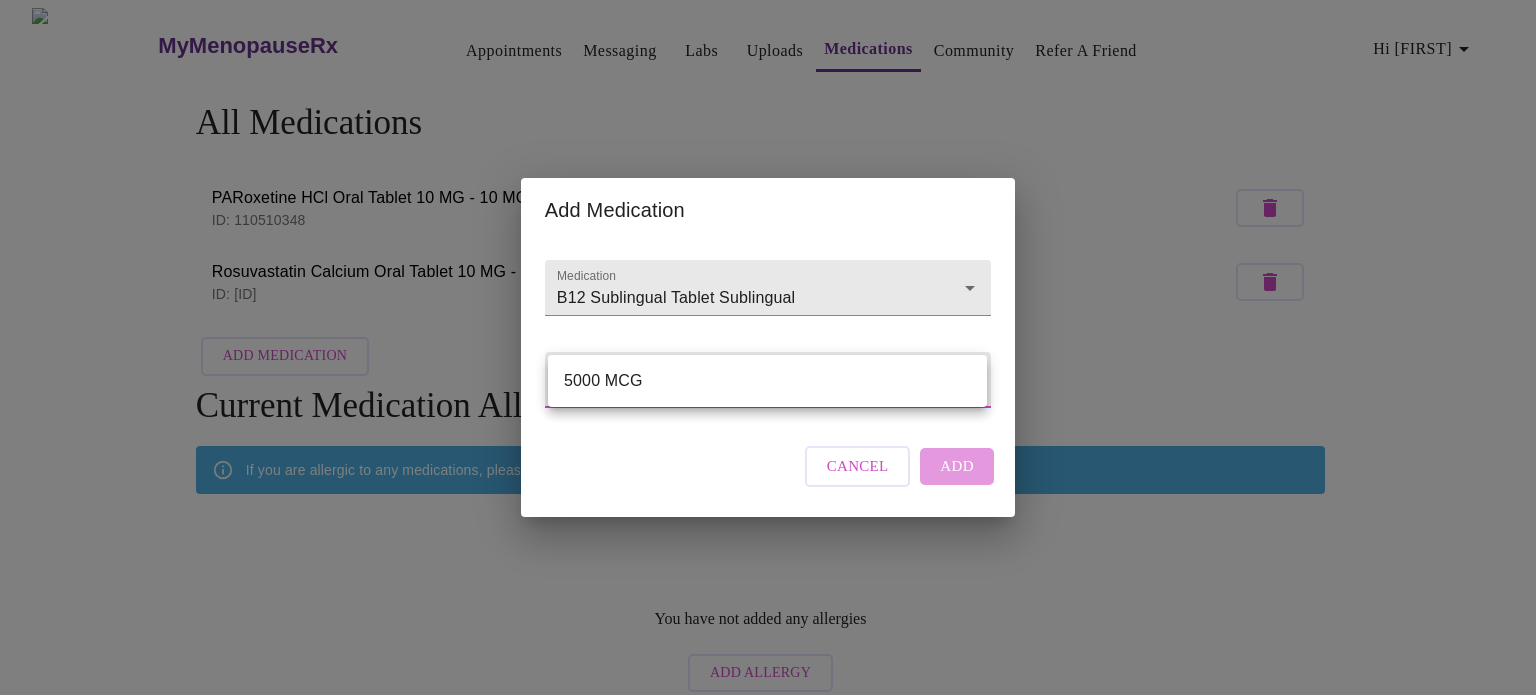 click at bounding box center (768, 347) 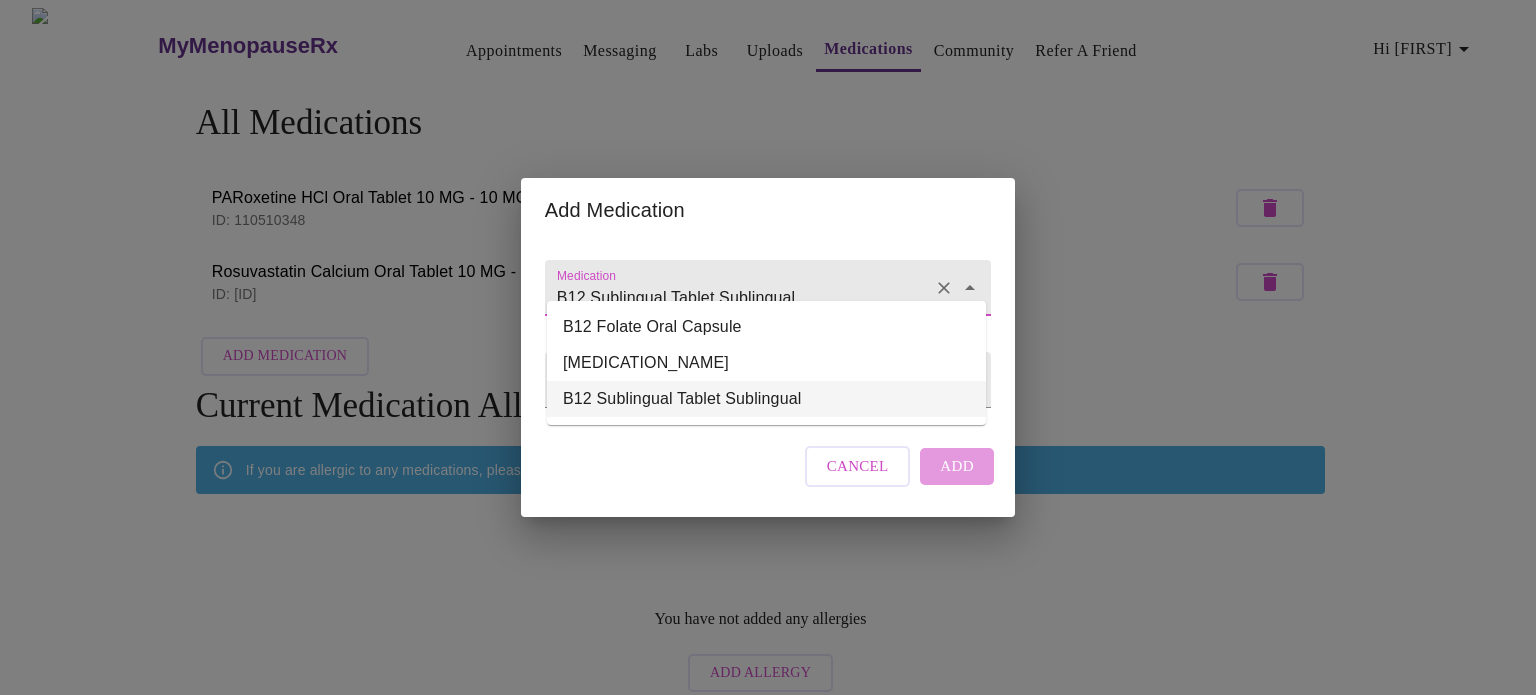 click on "B12 Sublingual Tablet Sublingual" at bounding box center [739, 297] 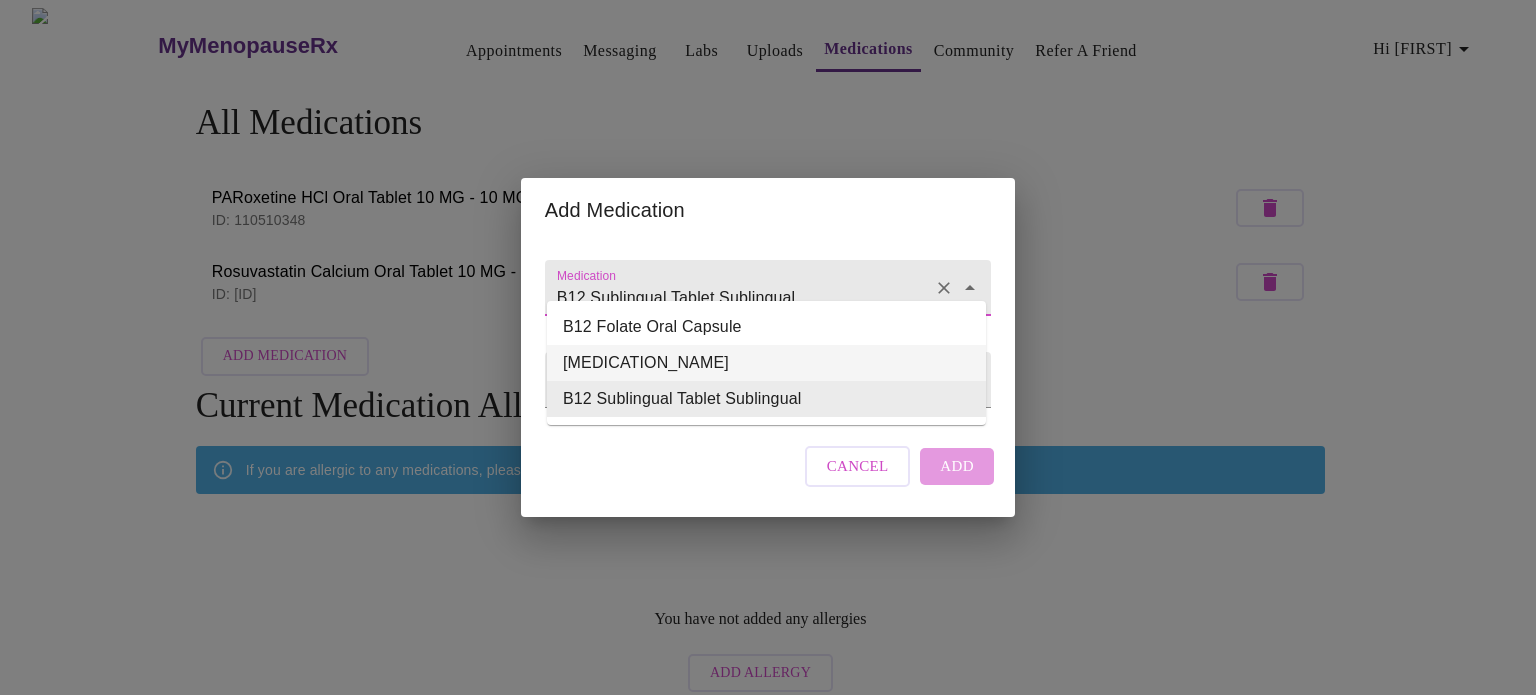click on "[MEDICATION_NAME]" at bounding box center [766, 363] 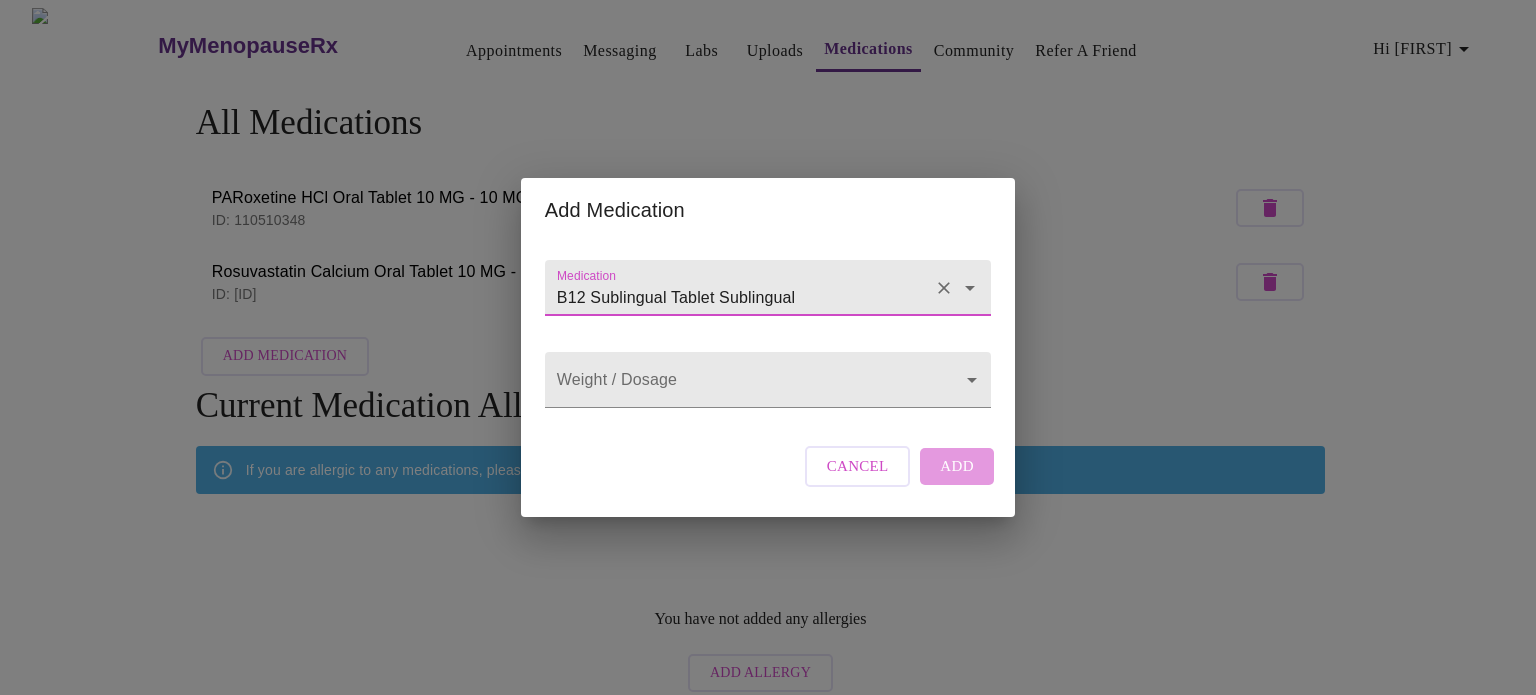 type on "[MEDICATION_NAME]" 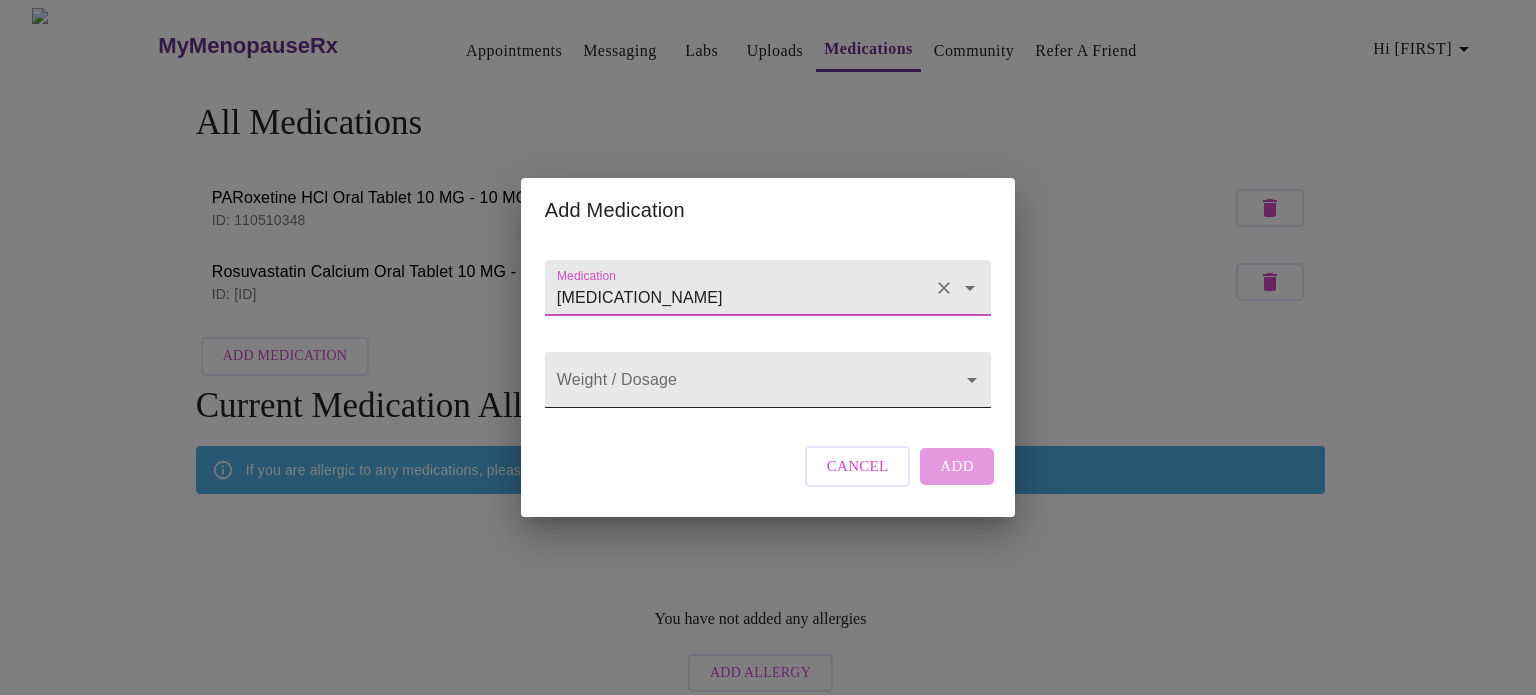 click on "MyMenopauseRx Appointments Messaging Labs Uploads Medications Community Refer a Friend Hi [FIRST]   All Medications PARoxetine HCl Oral Tablet 10 MG - 10 MG ID: 110510348 Rosuvastatin Calcium Oral Tablet 10 MG - 10 MG ID: 110510264 Add Medication Current Medication Allergies If you are allergic to any medications, please add them here. You have not added any allergies Add Allergy Settings Billing Invoices Log out Add Medication Medication B12 Fast Dissolve Oral Tablet Disintegrating Weight / Dosage ​ Cancel Add" at bounding box center (768, 355) 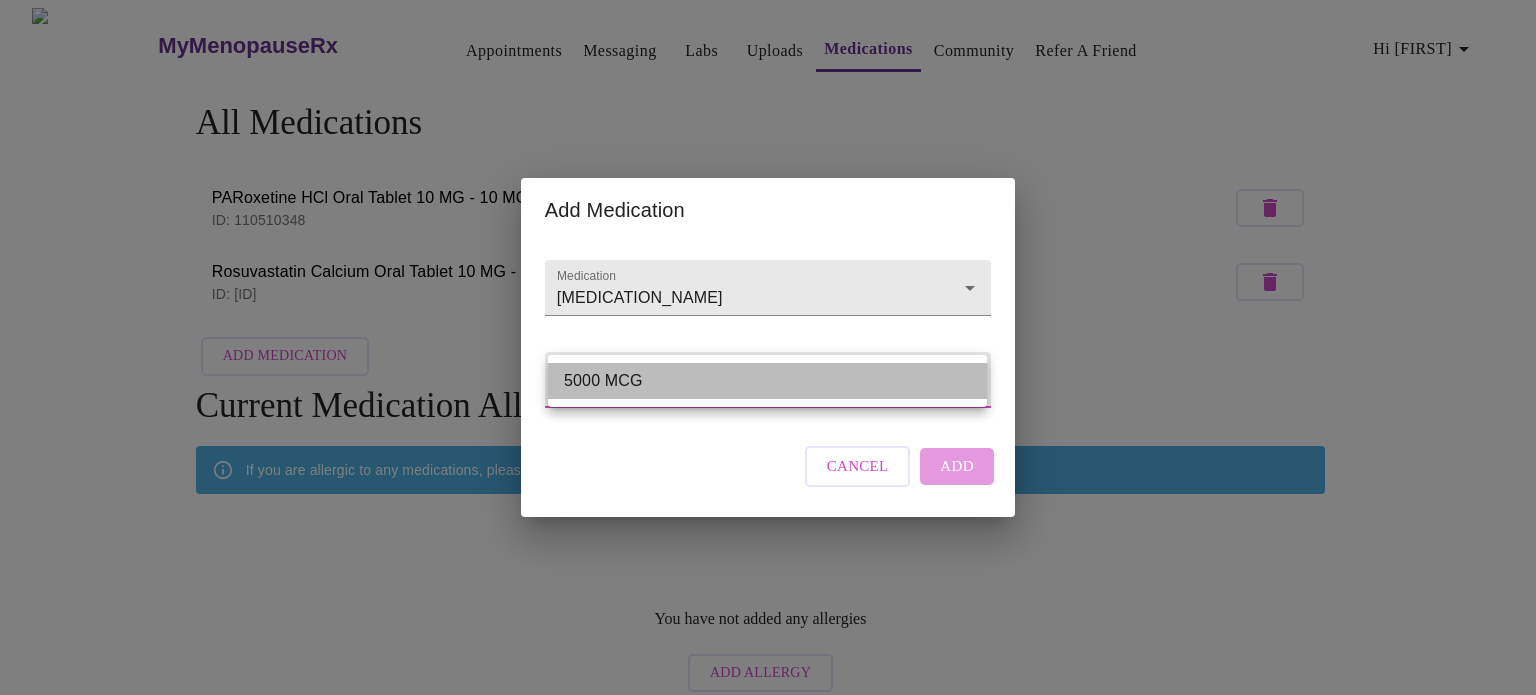 click on "5000 MCG" at bounding box center (767, 381) 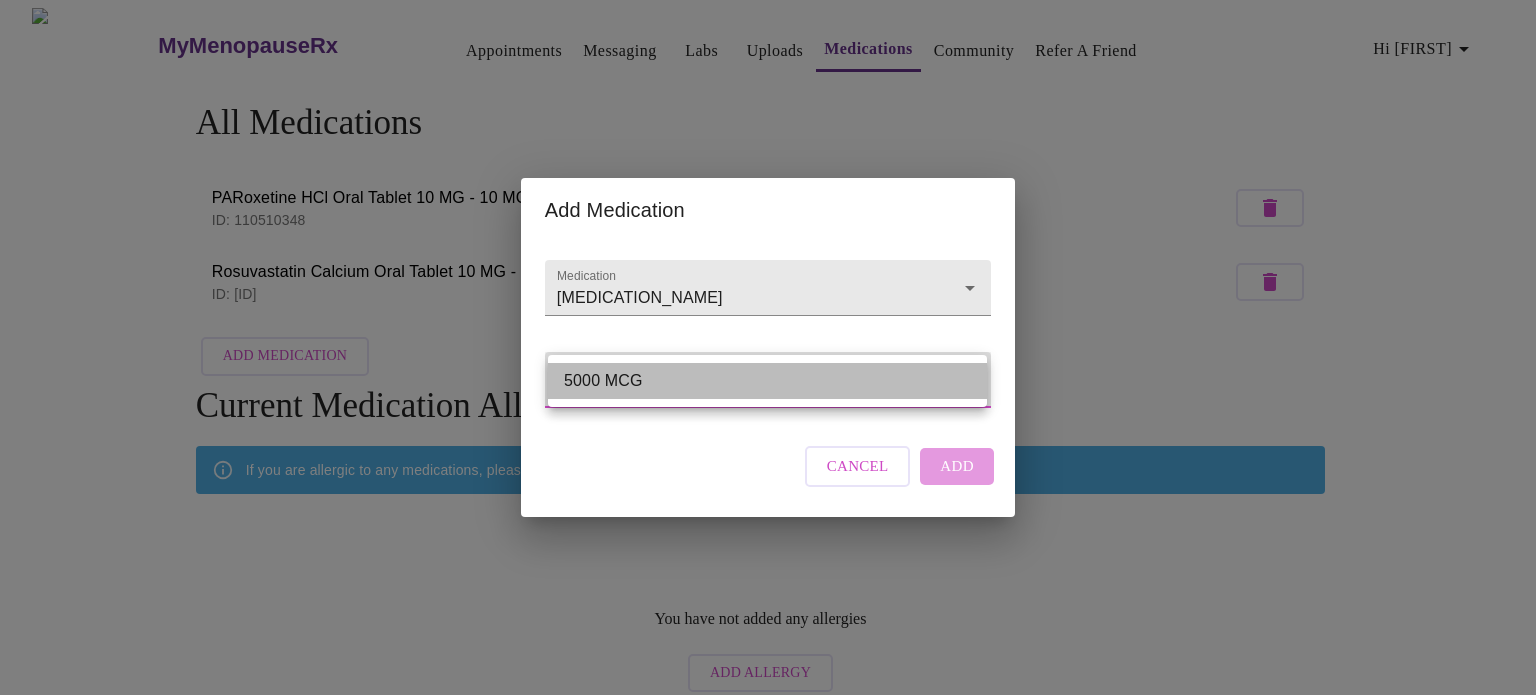 type on "5000 MCG" 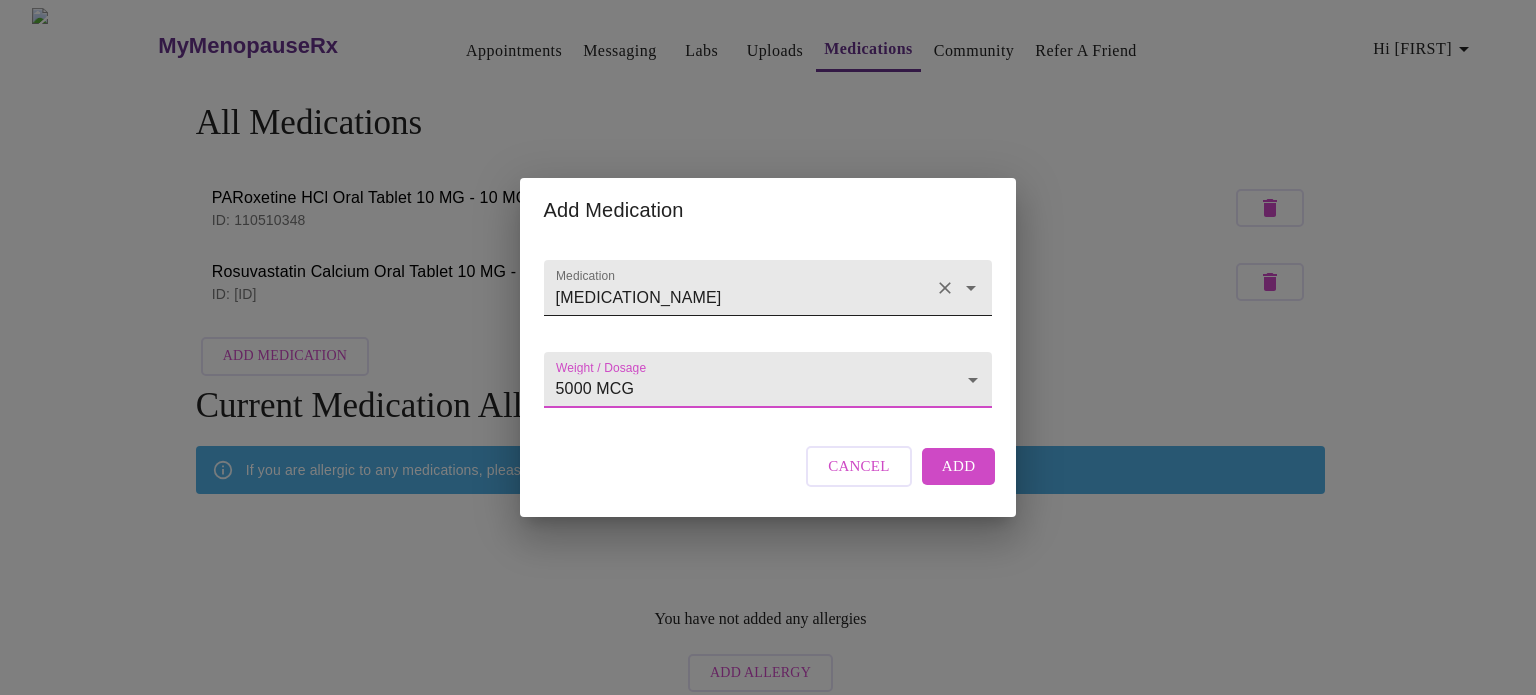 click on "[MEDICATION_NAME]" at bounding box center (740, 297) 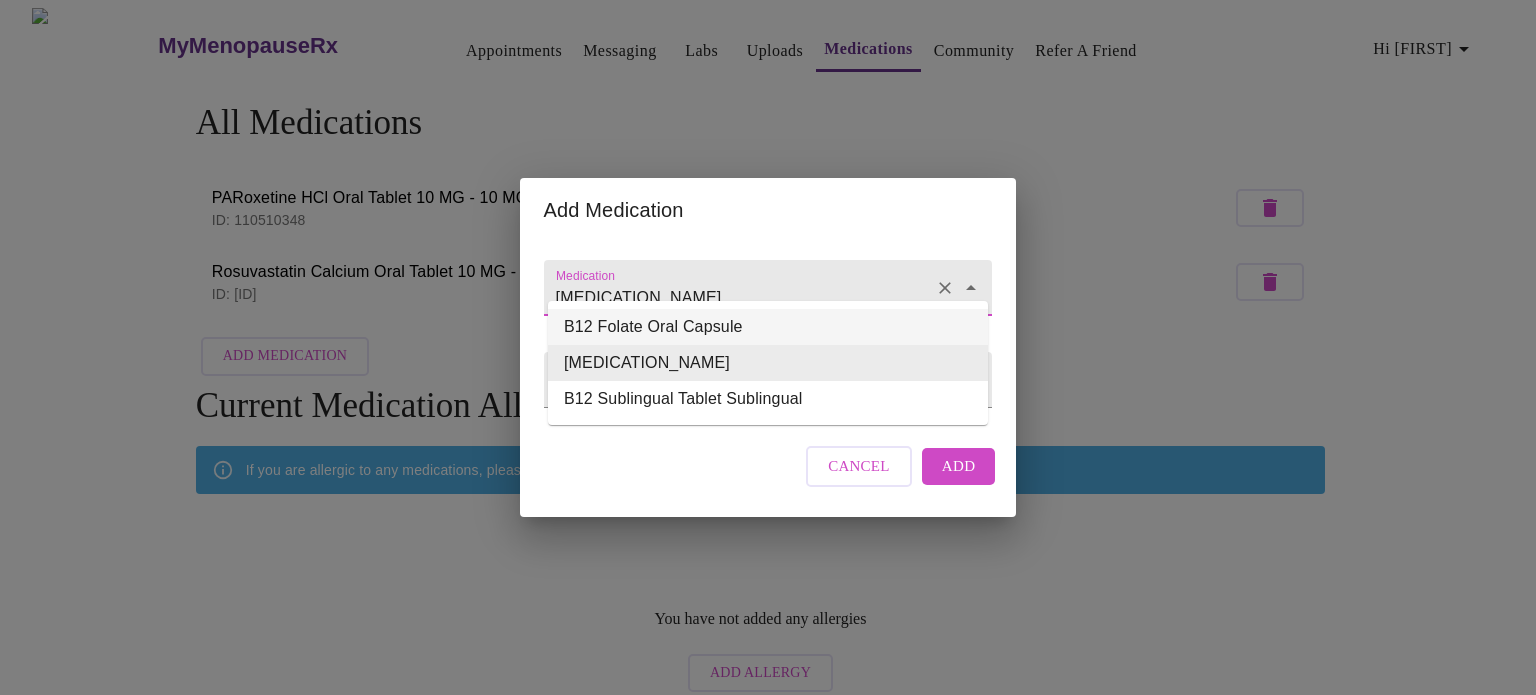 click on "B12 Folate Oral Capsule" at bounding box center (768, 327) 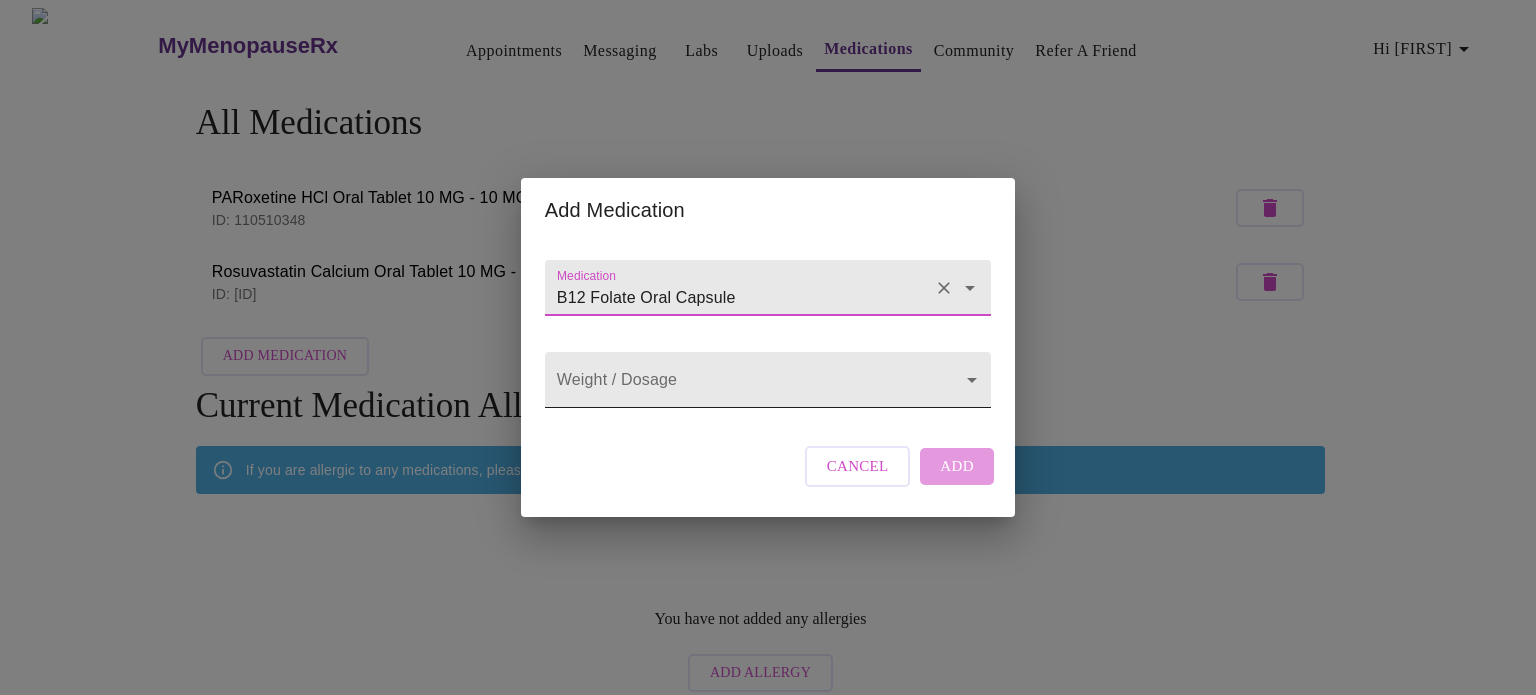 click on "MyMenopauseRx Appointments Messaging Labs Uploads Medications Community Refer a Friend Hi [FIRST]   All Medications [MEDICATION_NAME] [MEDICATION_NAME] ID: [ID] [MEDICATION_NAME] Oral Tablet [STRENGTH] - [STRENGTH] ID: [ID] Add Medication Current Medication Allergies If you are allergic to any medications, please add them here. You have not added any allergies Add Allergy Settings Billing Invoices Log out Add Medication Medication B12 Folate Oral Capsule Weight / Dosage ​ Cancel Add" at bounding box center [768, 355] 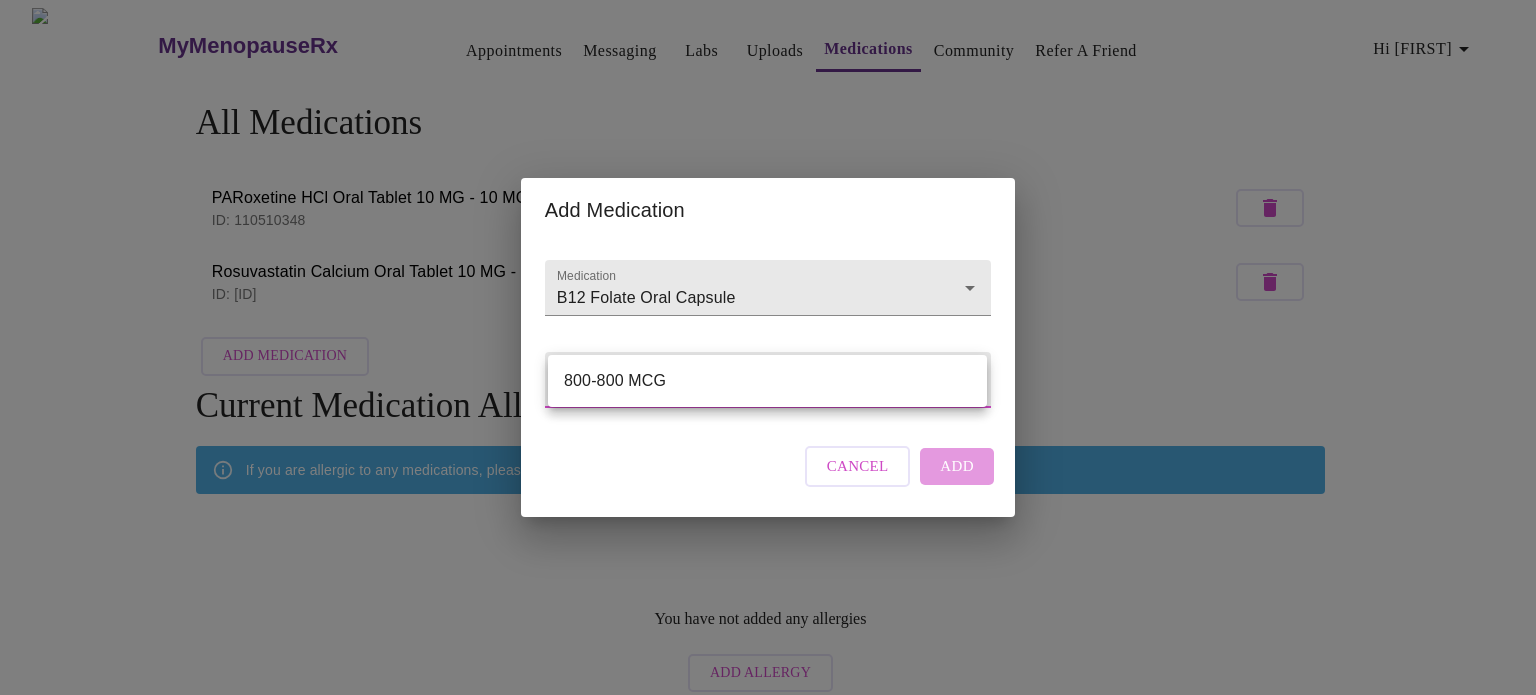 click at bounding box center (768, 347) 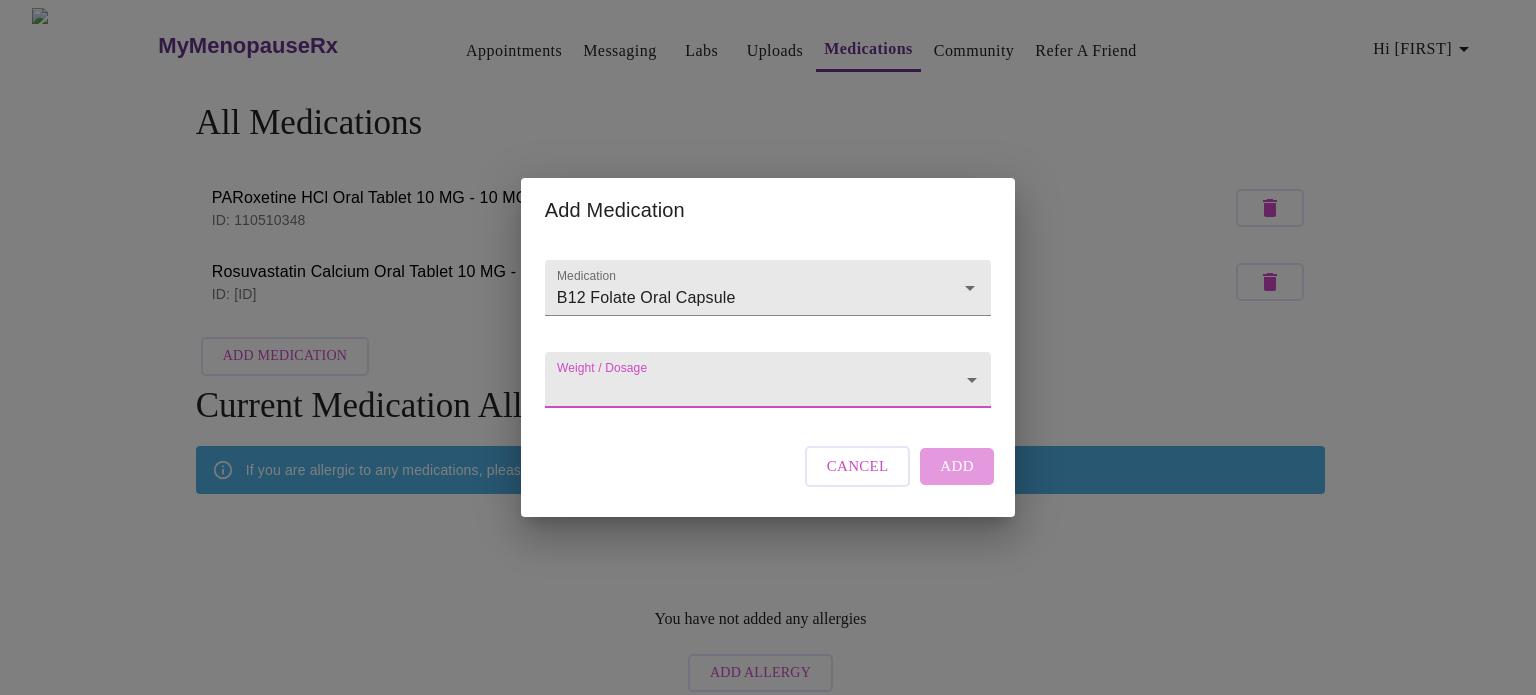 click on "Cancel" at bounding box center [858, 466] 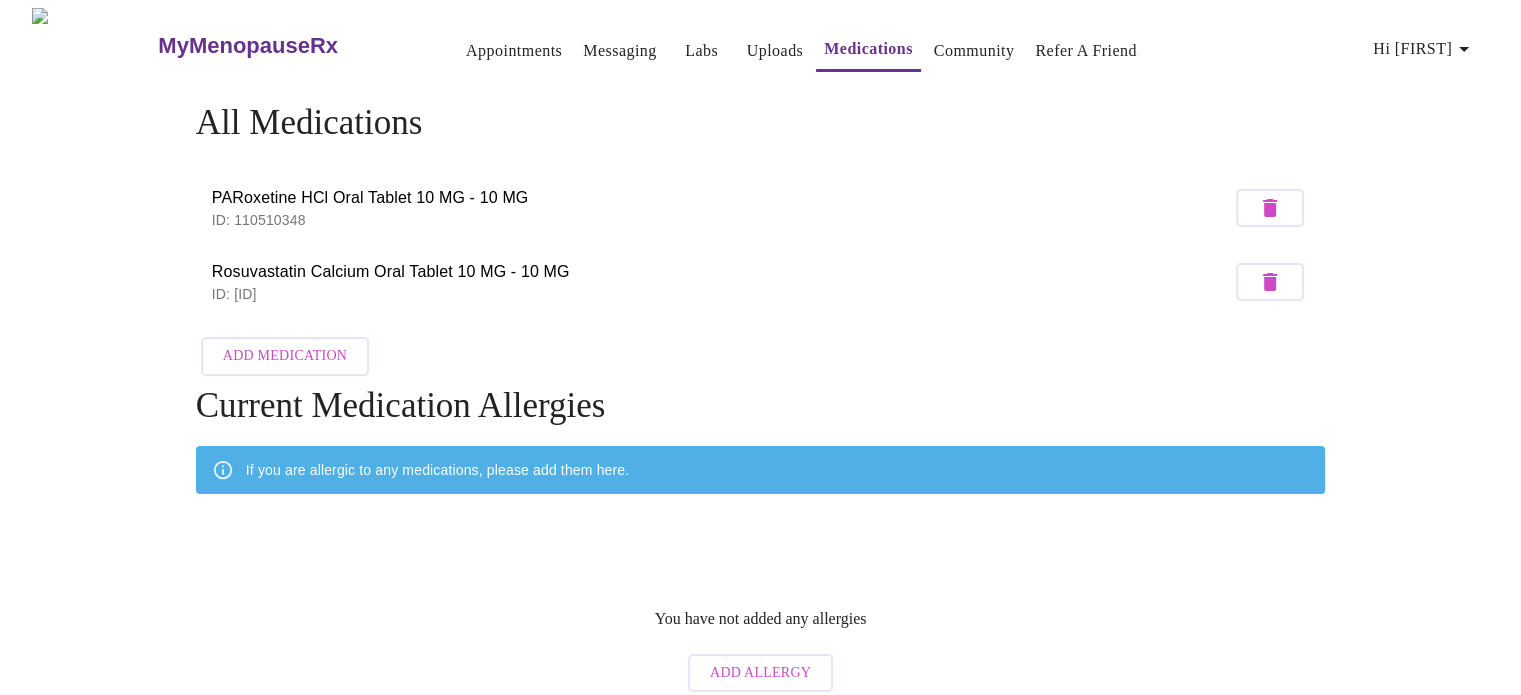 click on "Add Medication" at bounding box center [285, 356] 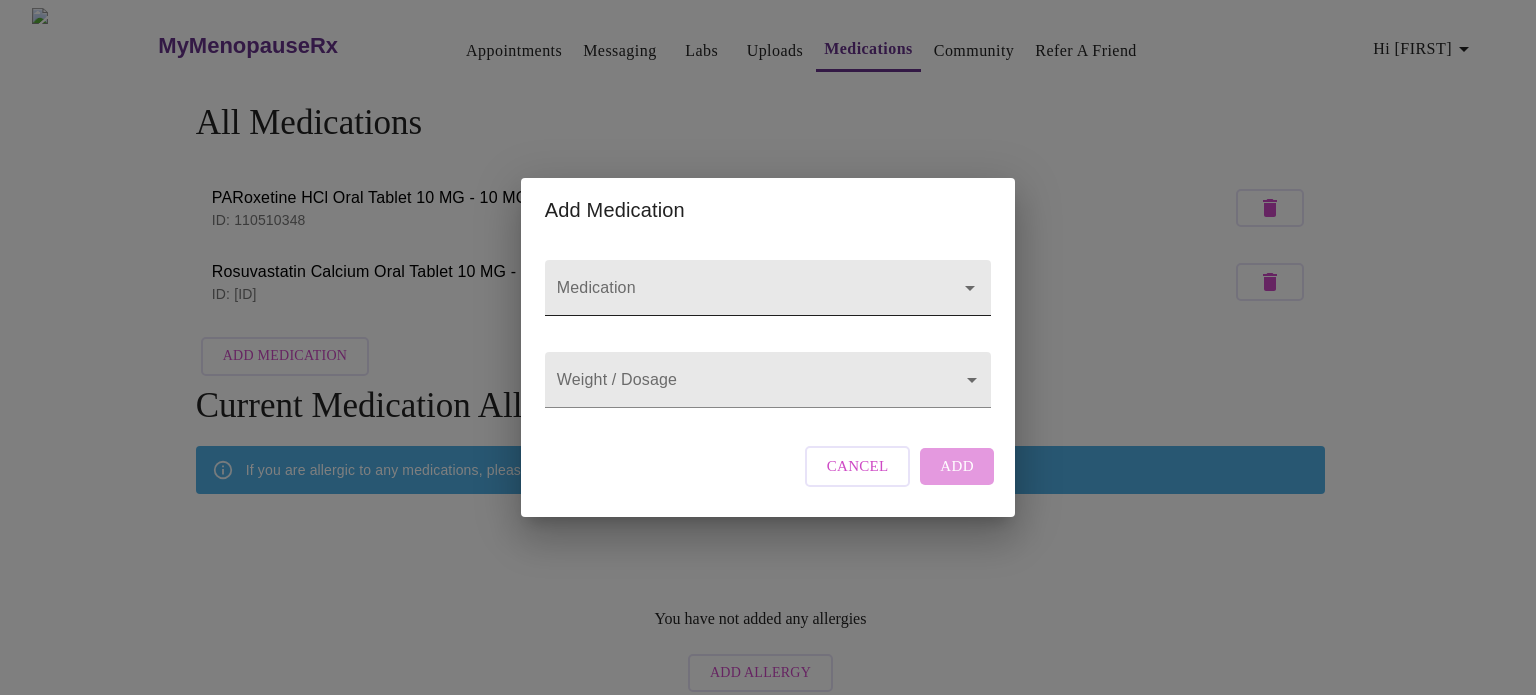 click on "Medication" at bounding box center [739, 297] 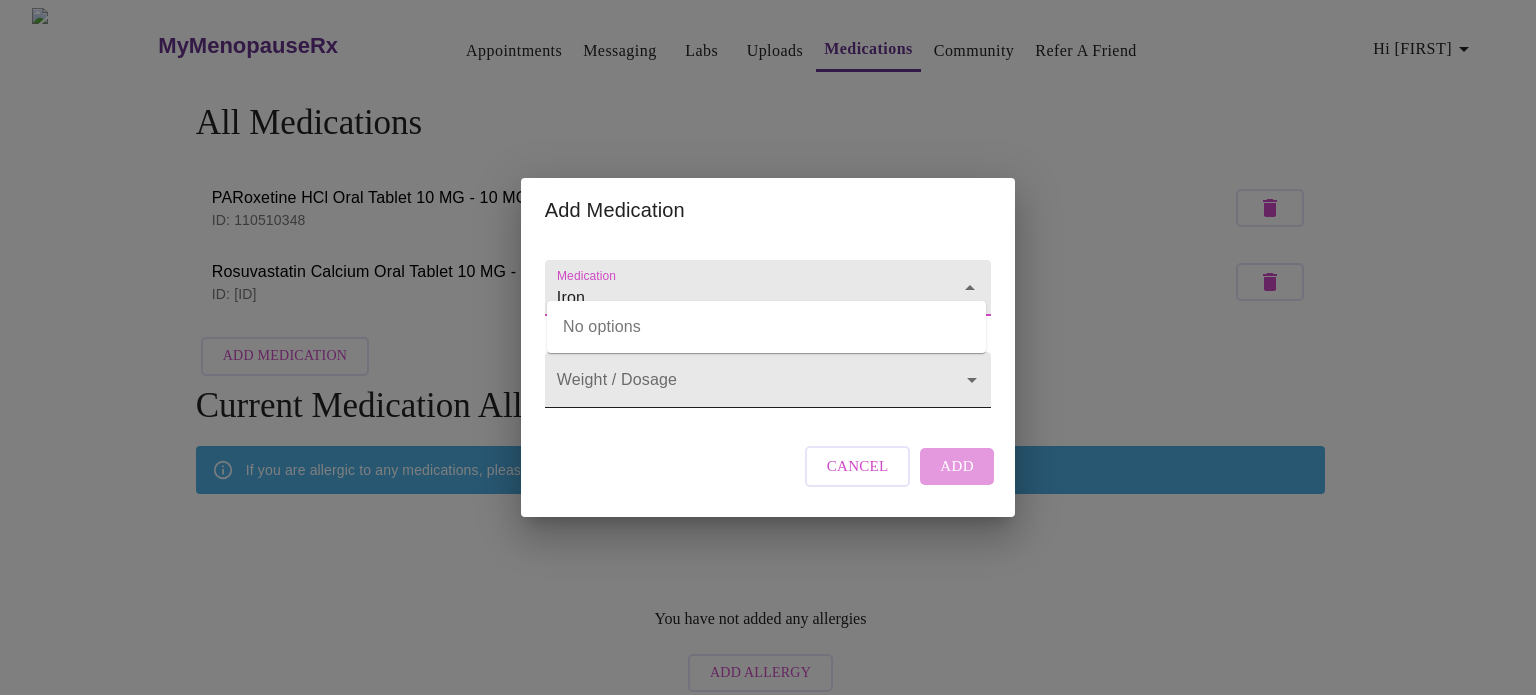 type on "Iron" 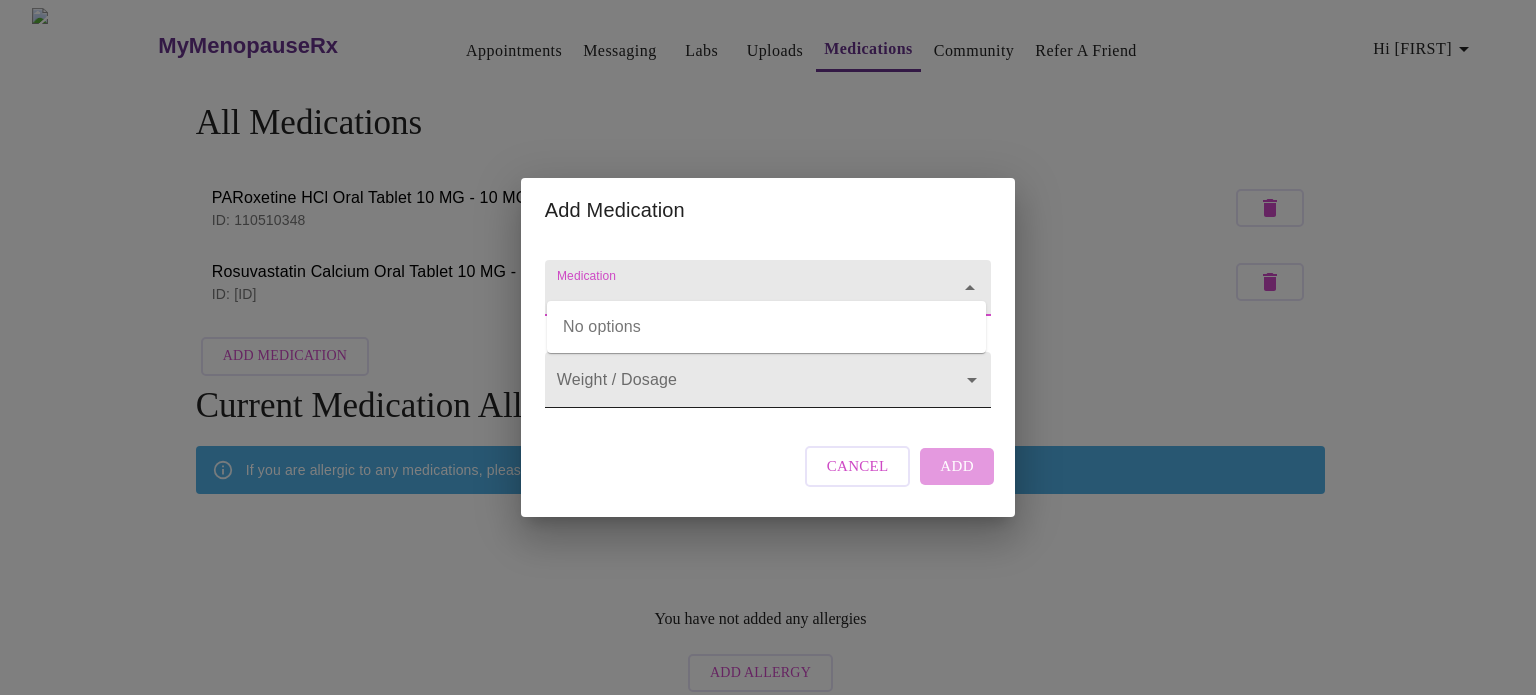 click on "MyMenopauseRx Appointments Messaging Labs Uploads Medications Community Refer a Friend Hi [FIRST]   All Medications [MEDICATION_NAME] [MEDICATION_NAME] ID: [ID] [MEDICATION_NAME] Oral Tablet [STRENGTH] - [STRENGTH] ID: [ID] Add Medication Current Medication Allergies If you are allergic to any medications, please add them here. You have not added any allergies Add Allergy Settings Billing Invoices Log out Add Medication Medication Weight / Dosage ​ Cancel Add No options" at bounding box center (768, 355) 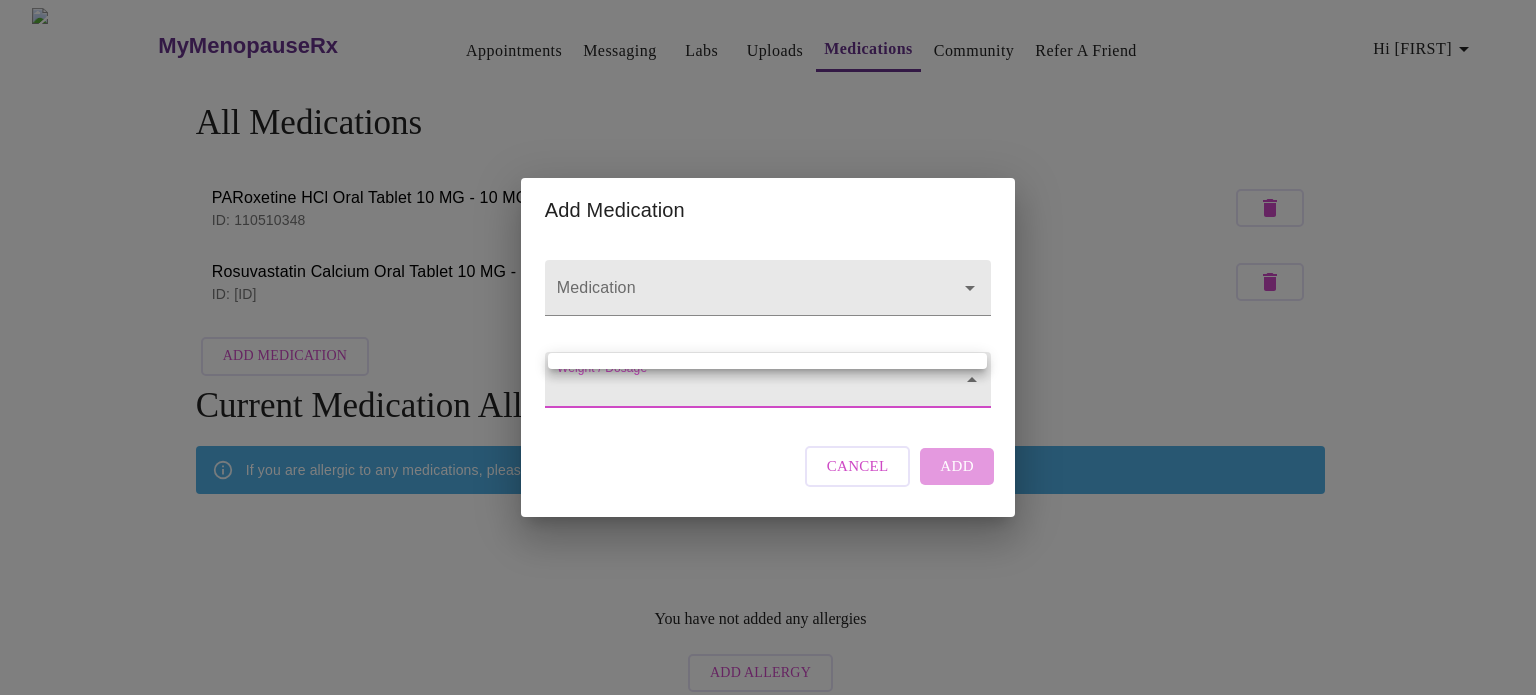 click at bounding box center (768, 347) 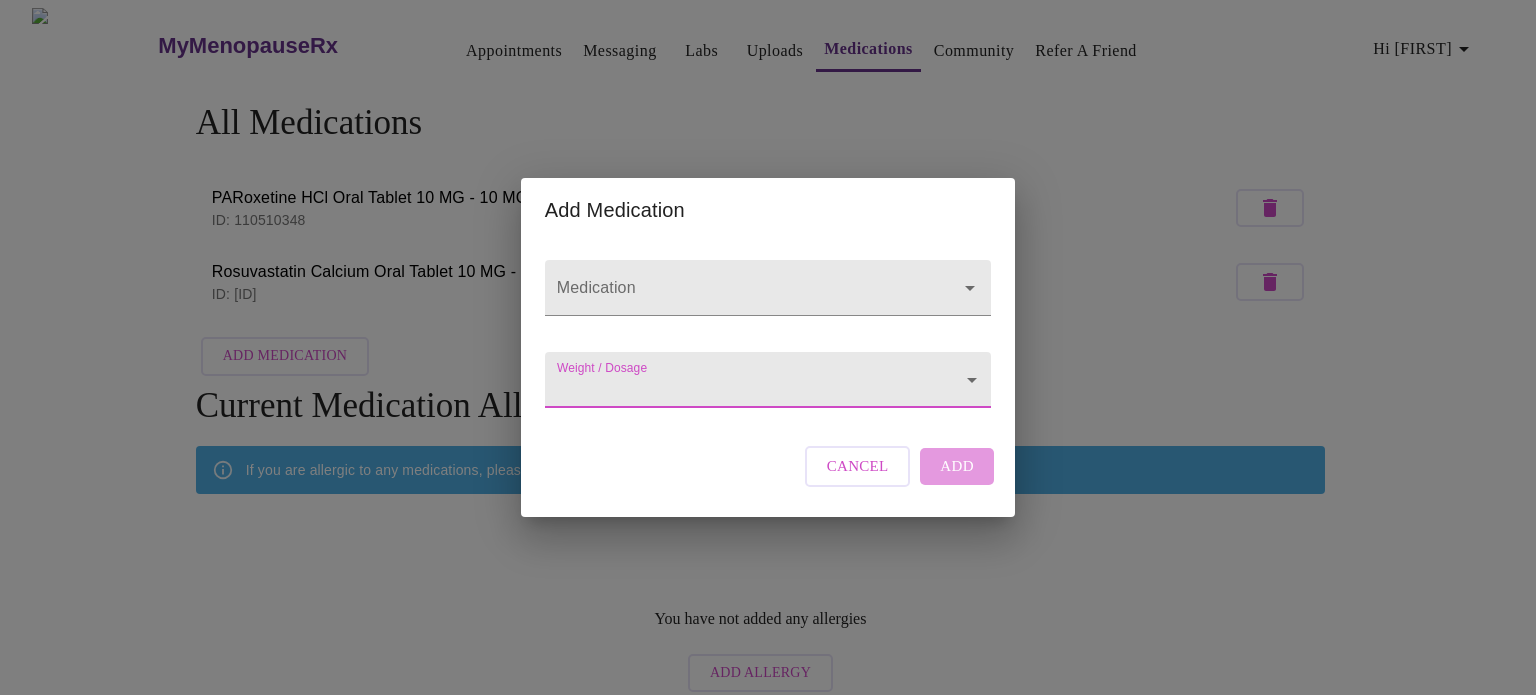 click on "Cancel" at bounding box center [858, 466] 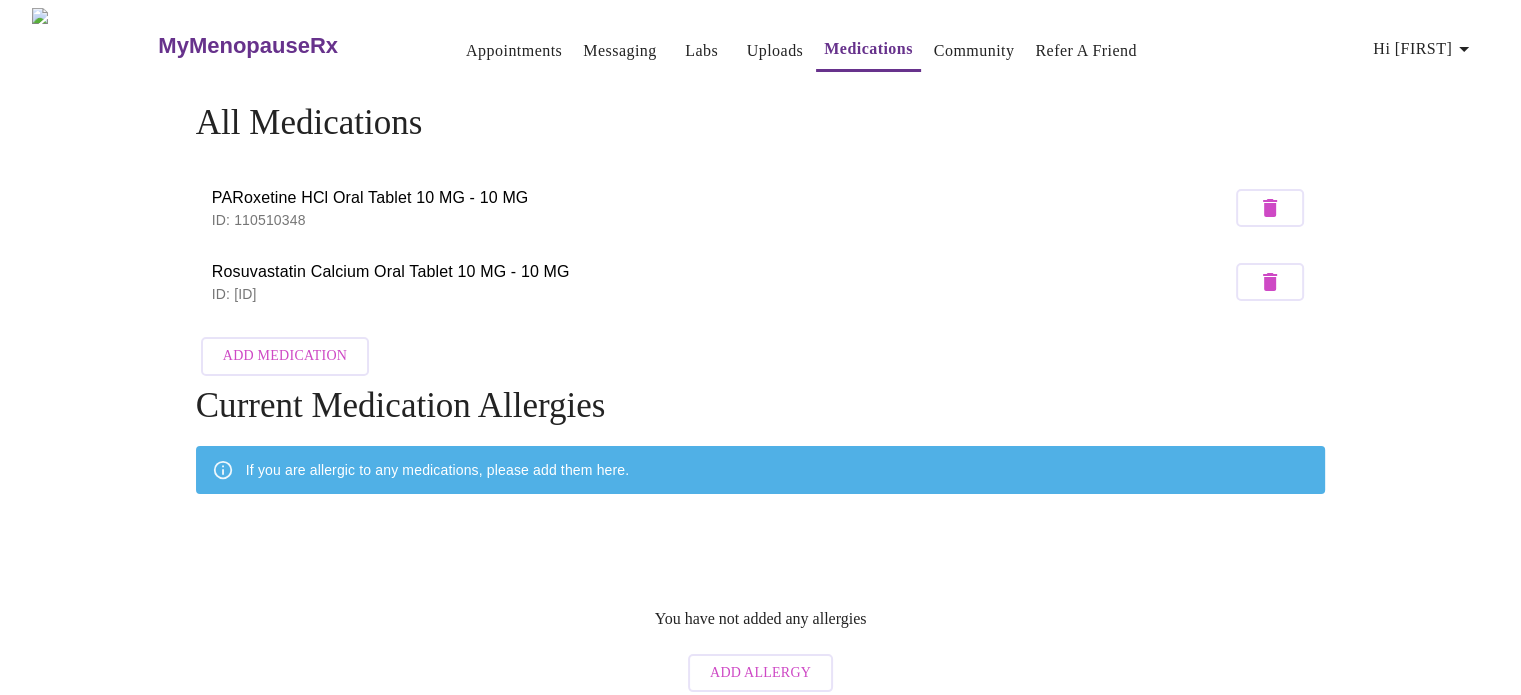 scroll, scrollTop: 9, scrollLeft: 0, axis: vertical 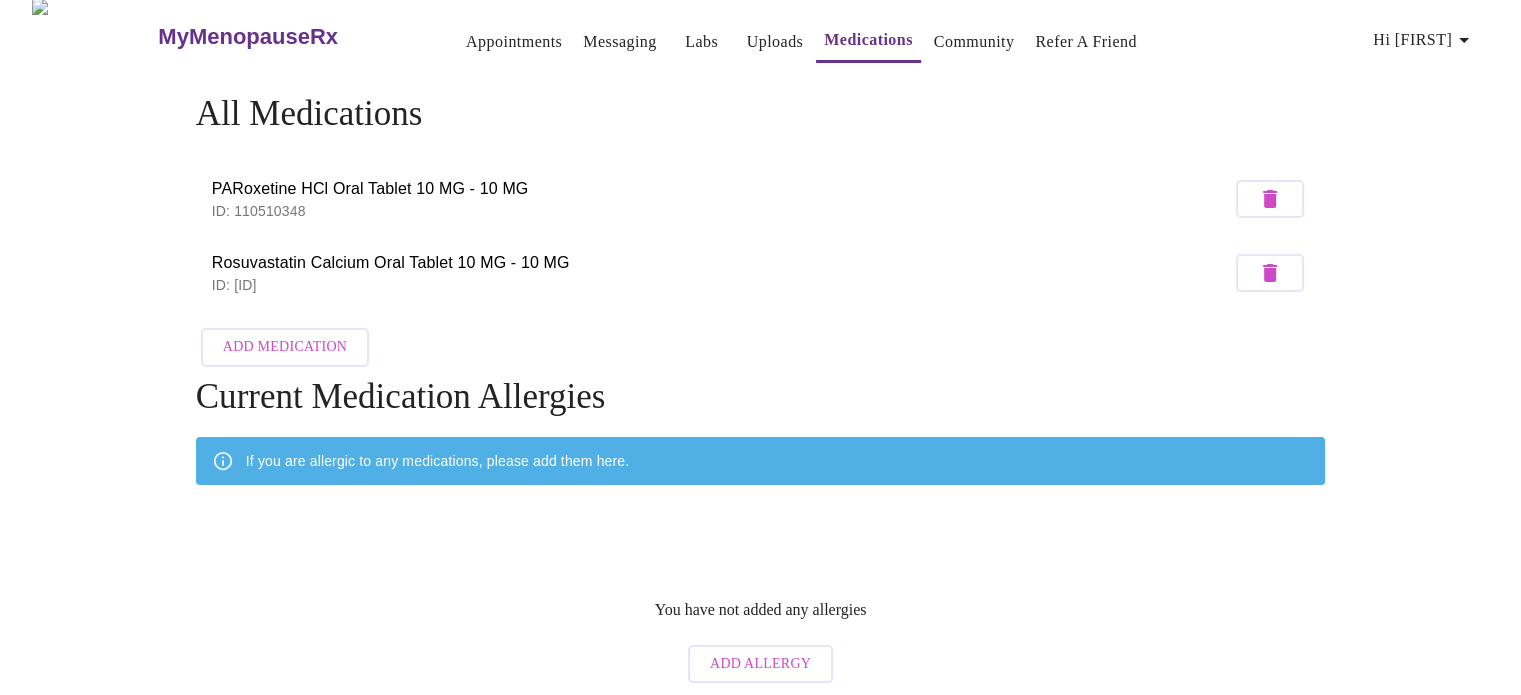 click on "Add Allergy" at bounding box center (760, 664) 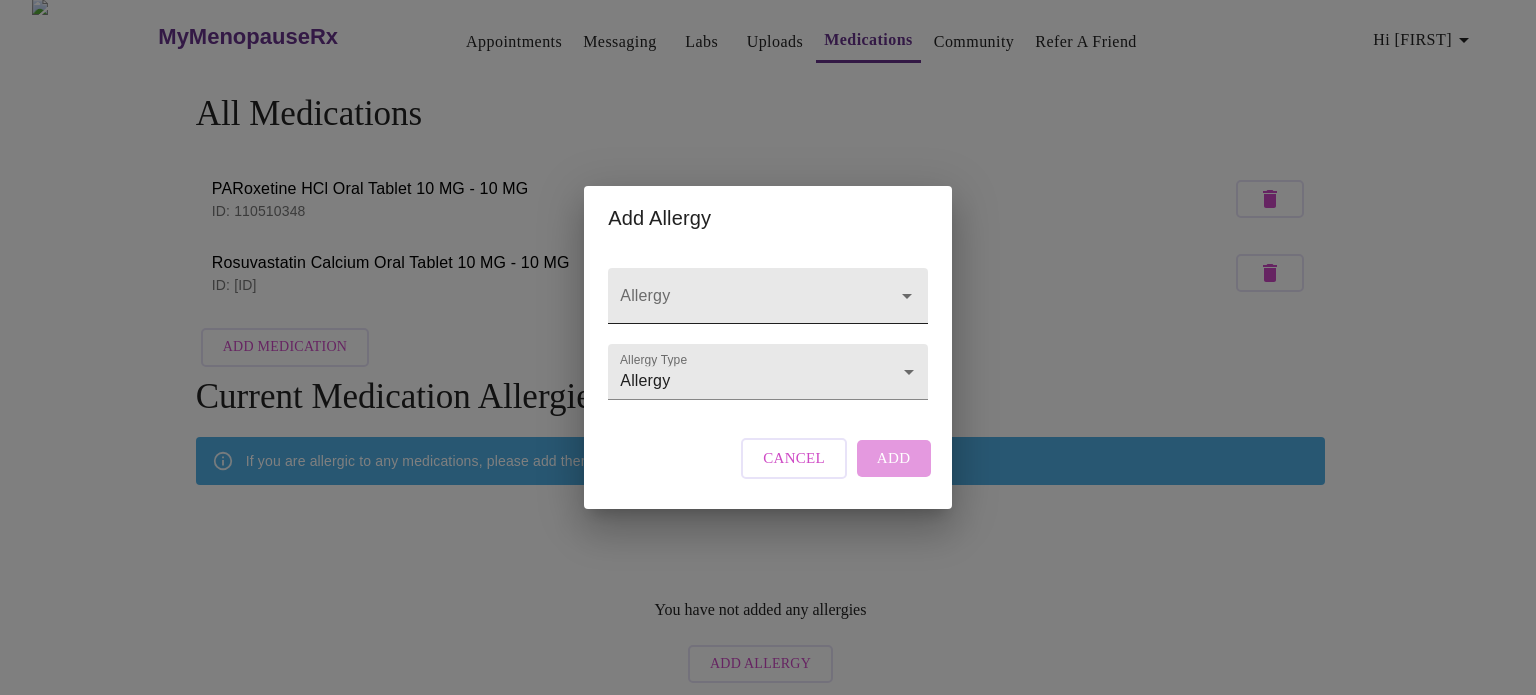 click on "Allergy" at bounding box center [739, 305] 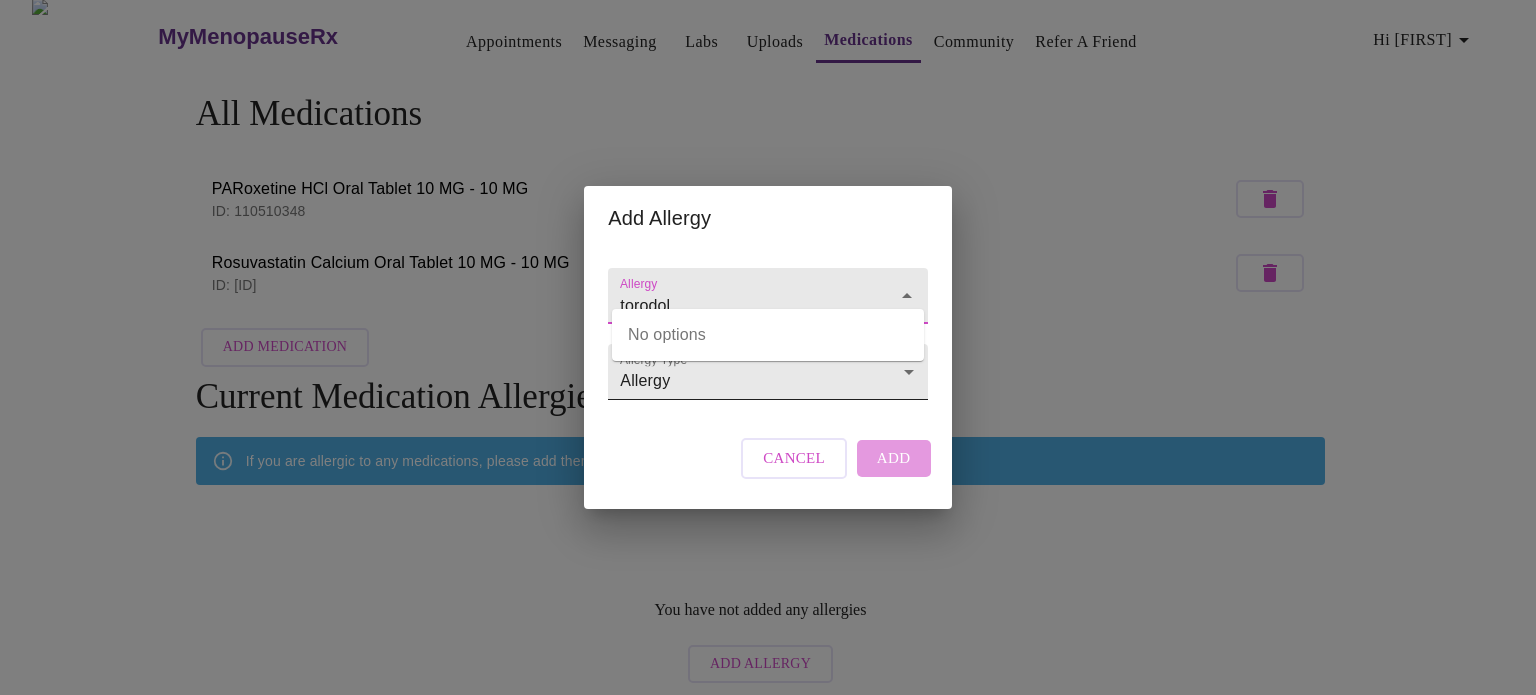 type on "torodol" 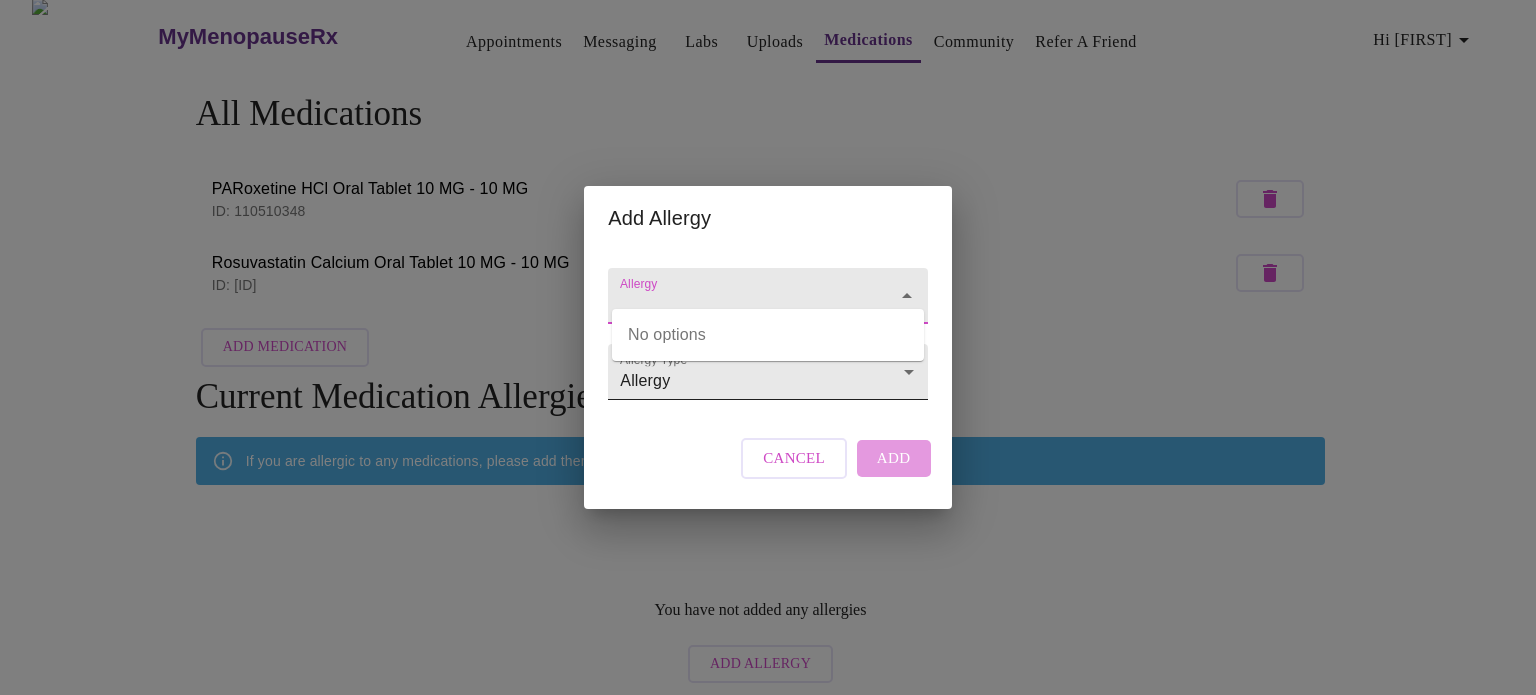 click on "MyMenopauseRx Appointments Messaging Labs Uploads Medications Community Refer a Friend Hi [FIRST]   All Medications PARoxetine HCl Oral Tablet 10 MG - 10 MG ID: 110510348 Rosuvastatin Calcium Oral Tablet 10 MG - 10 MG ID: 110510264 Add Medication Current Medication Allergies If you are allergic to any medications, please add them here. You have not added any allergies Add Allergy Settings Billing Invoices Log out Add Allergy Allergy Allergy Type Allergy Allergy Cancel Add No options" at bounding box center [768, 346] 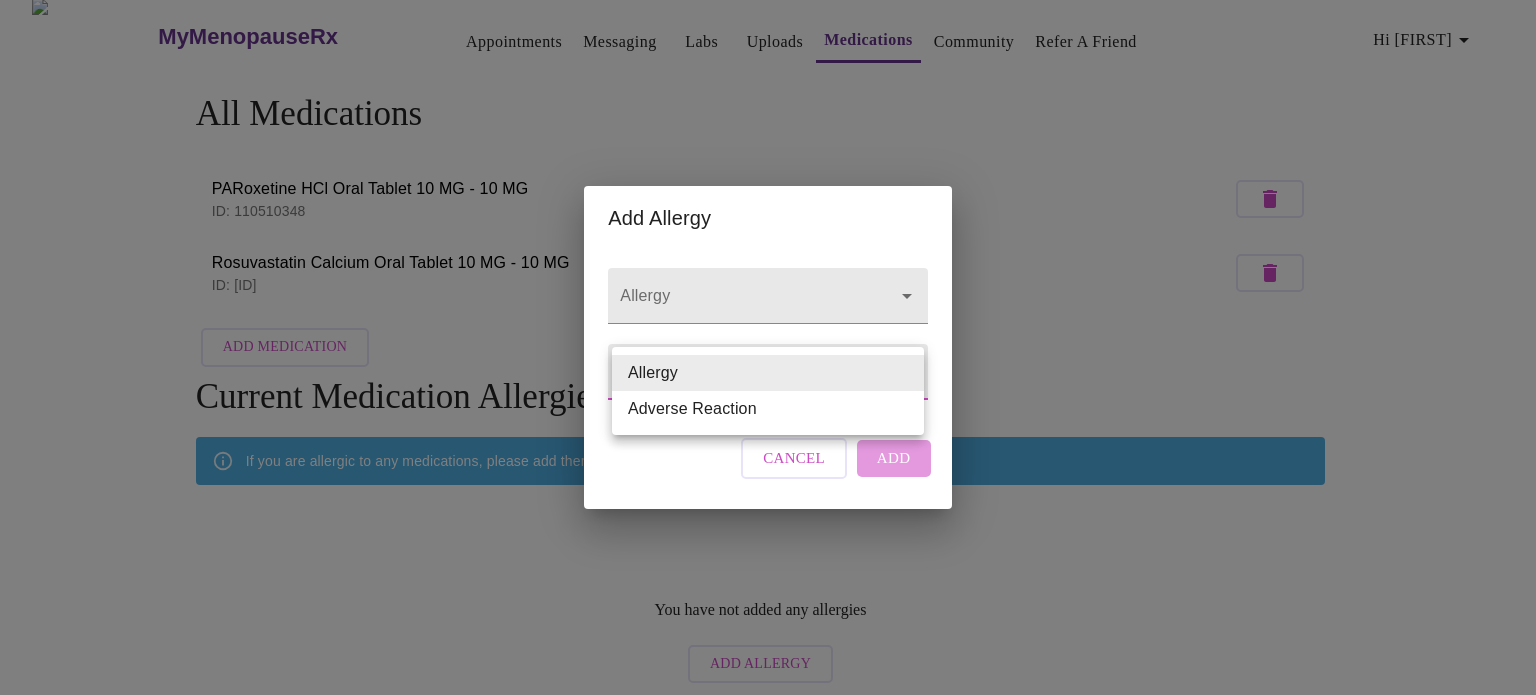 click at bounding box center (768, 347) 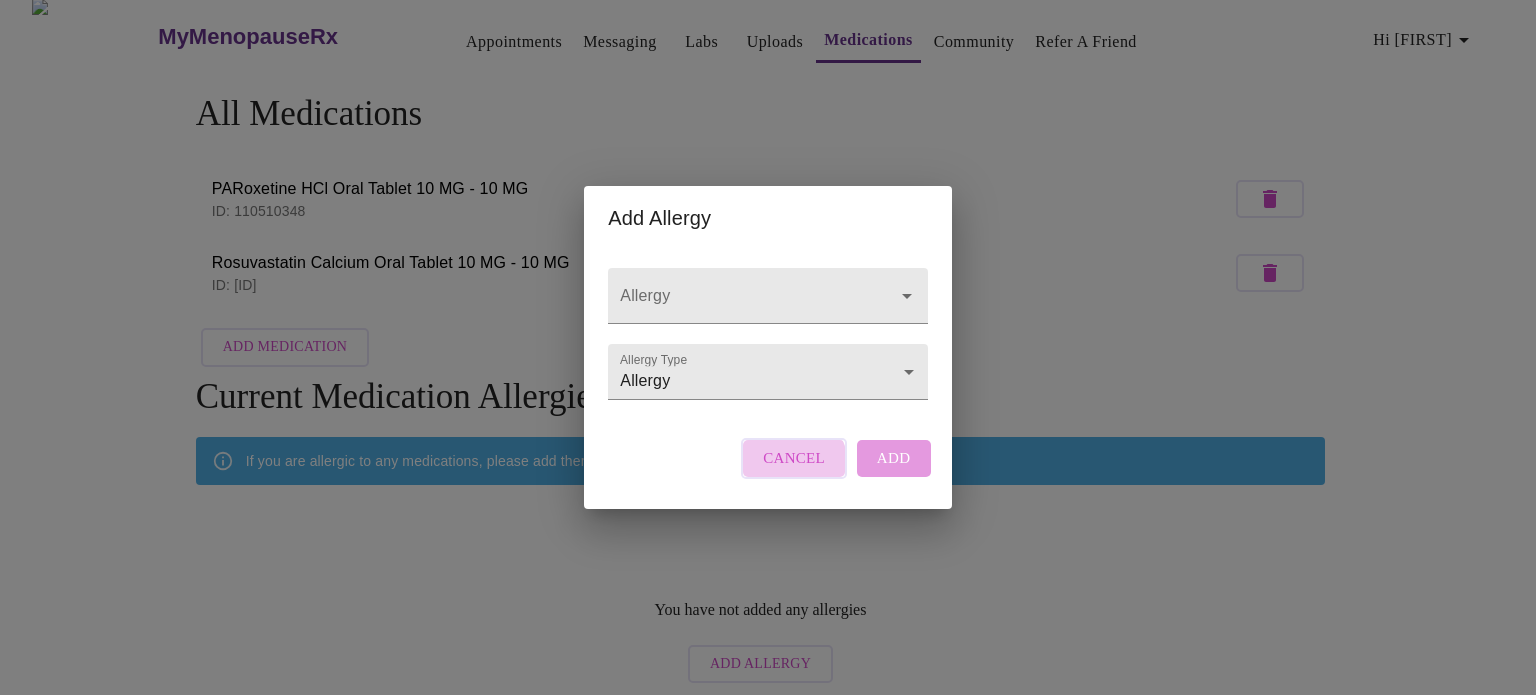 click on "Cancel" at bounding box center [794, 458] 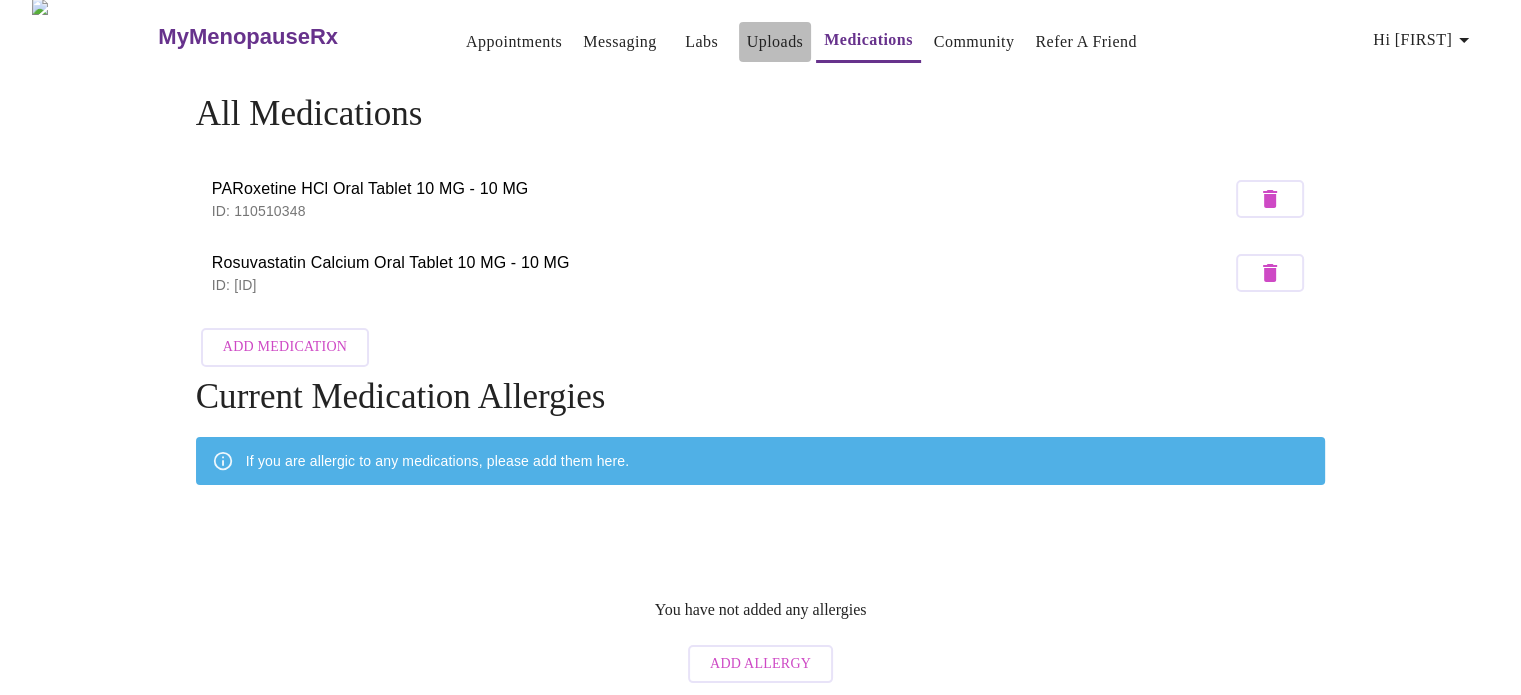 click on "Uploads" at bounding box center (775, 42) 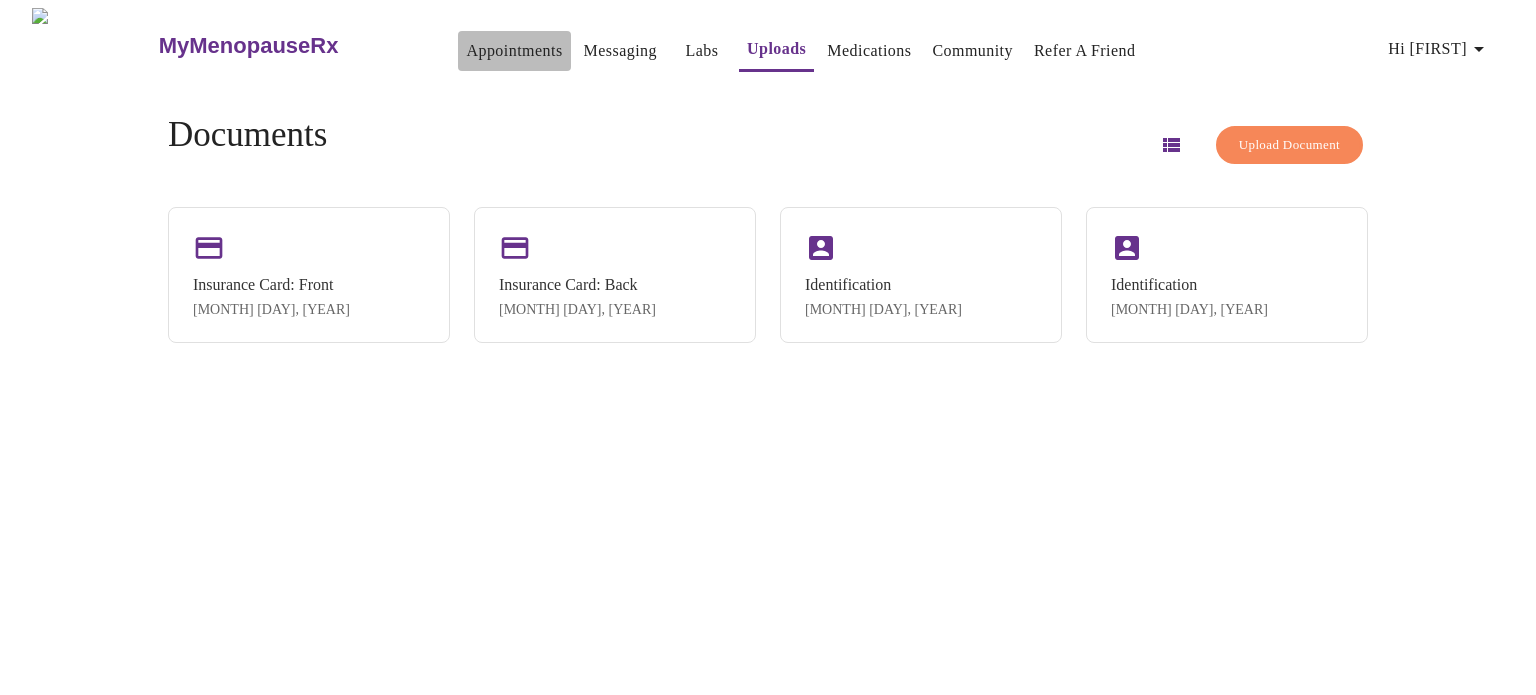 click on "Appointments" at bounding box center [514, 51] 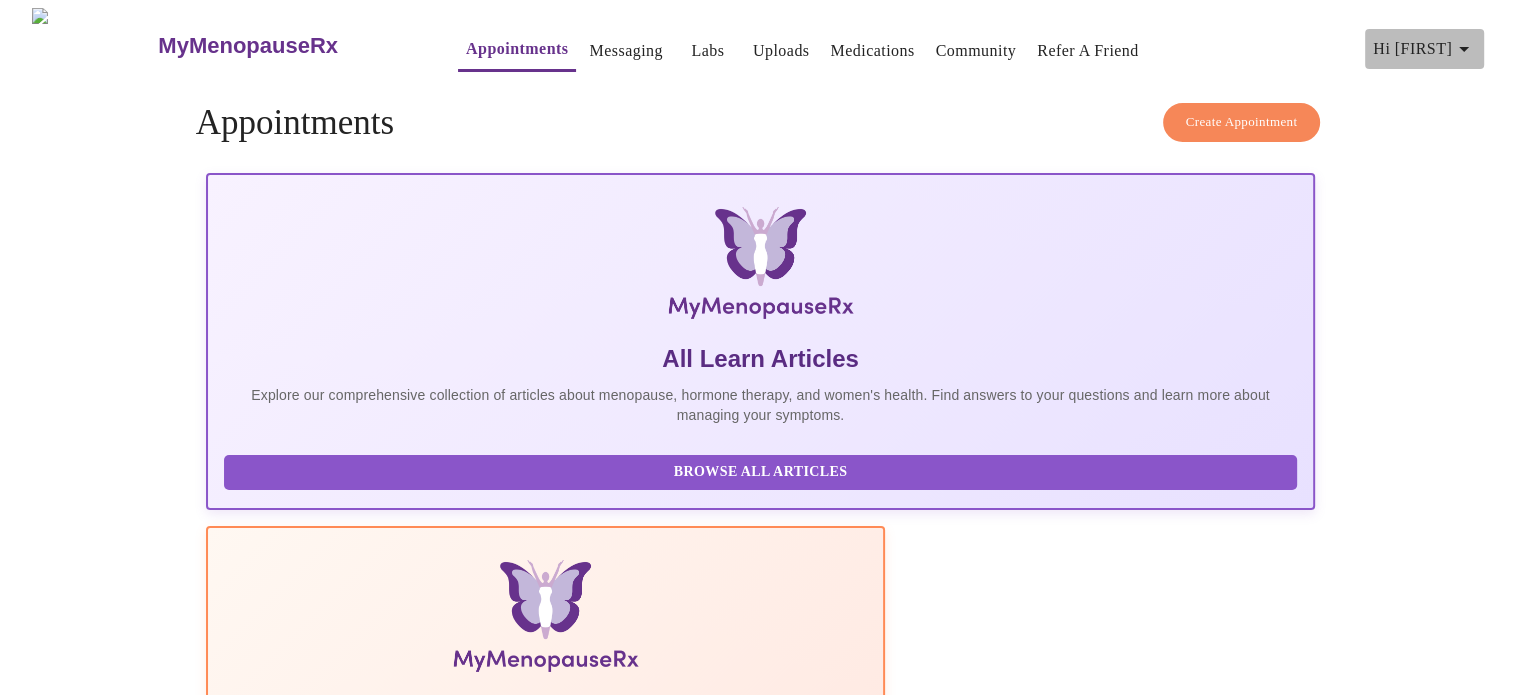 click on "Hi [FIRST]" at bounding box center [1424, 49] 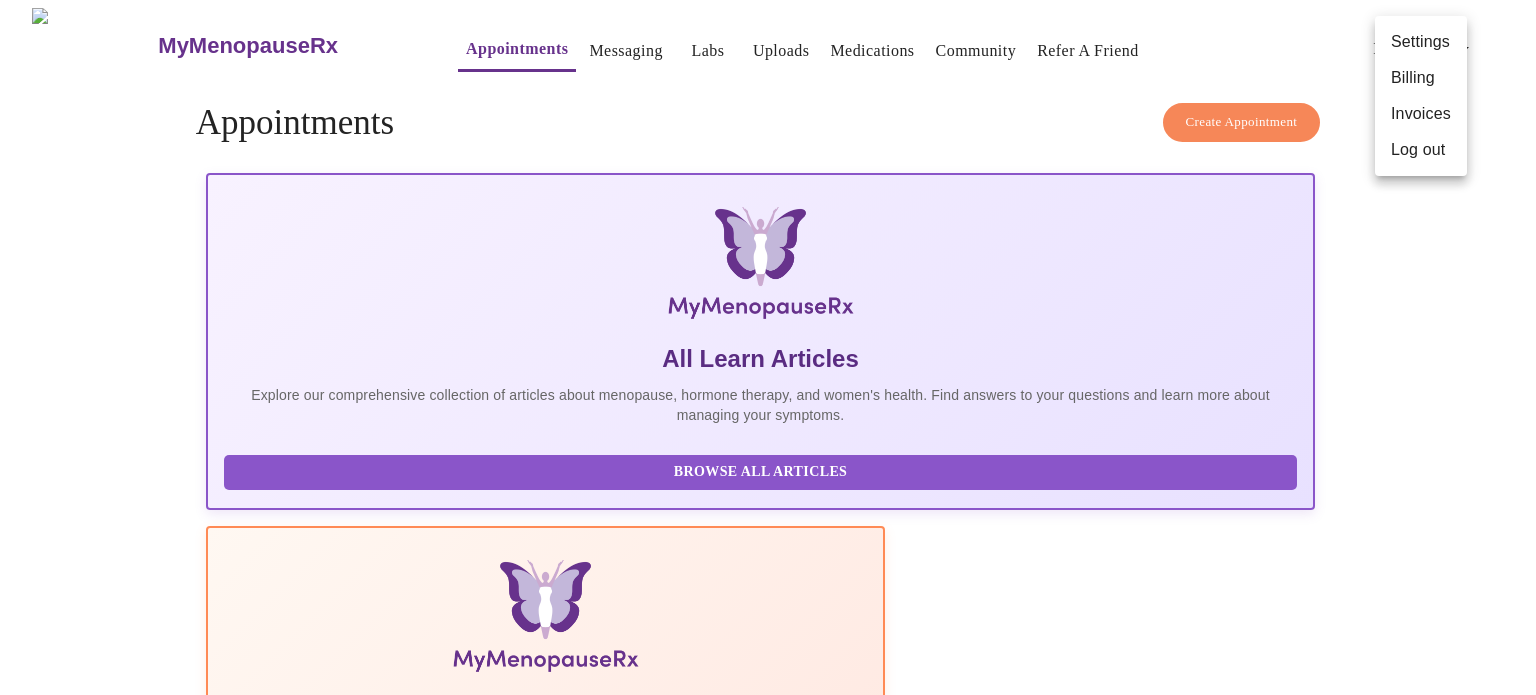 click at bounding box center (768, 347) 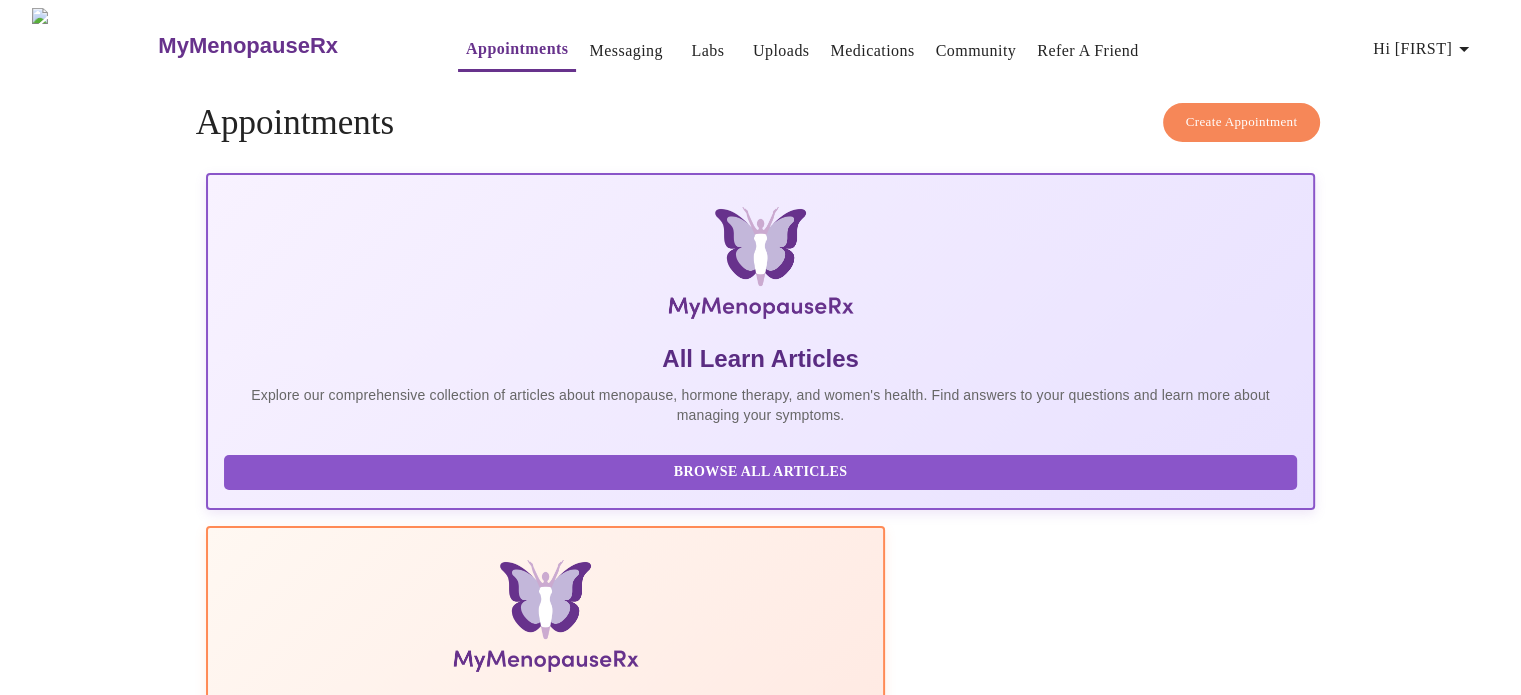 click on "Community" at bounding box center (976, 51) 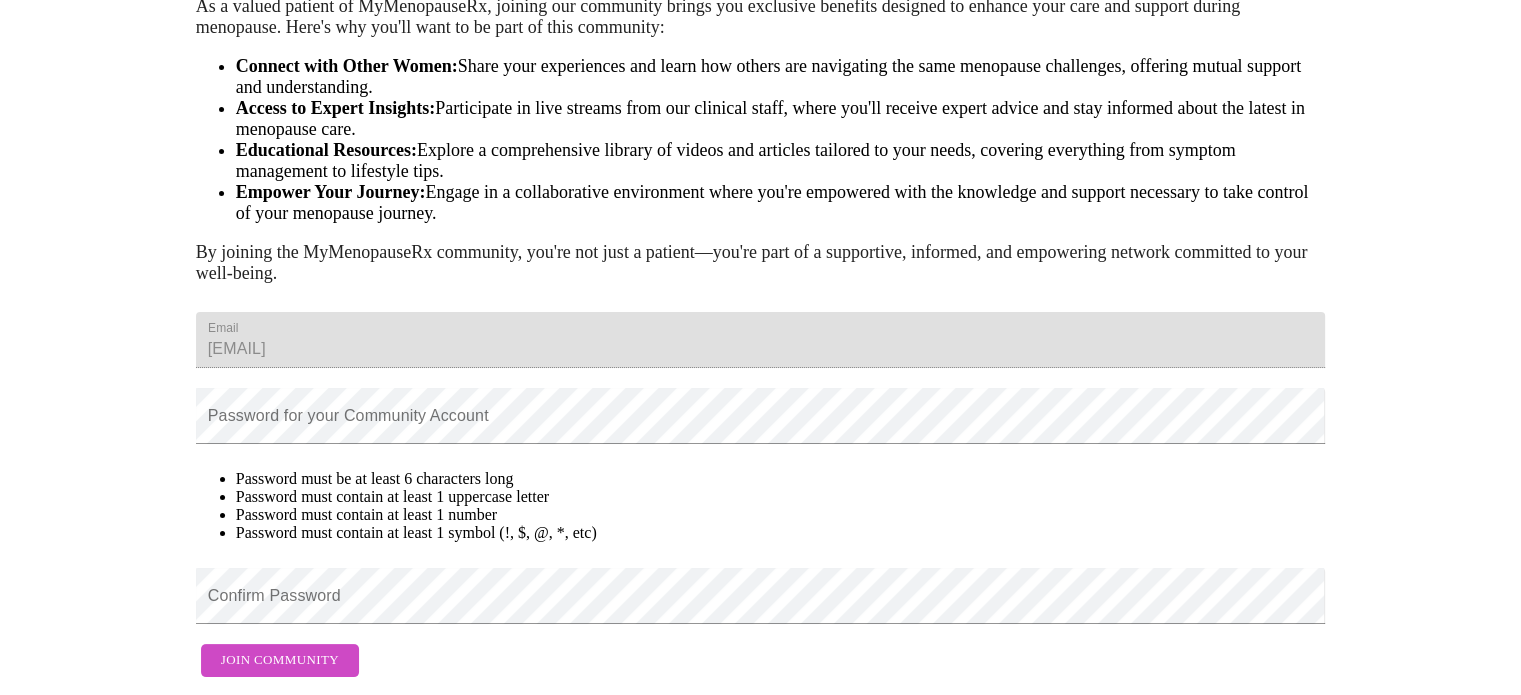 scroll, scrollTop: 0, scrollLeft: 0, axis: both 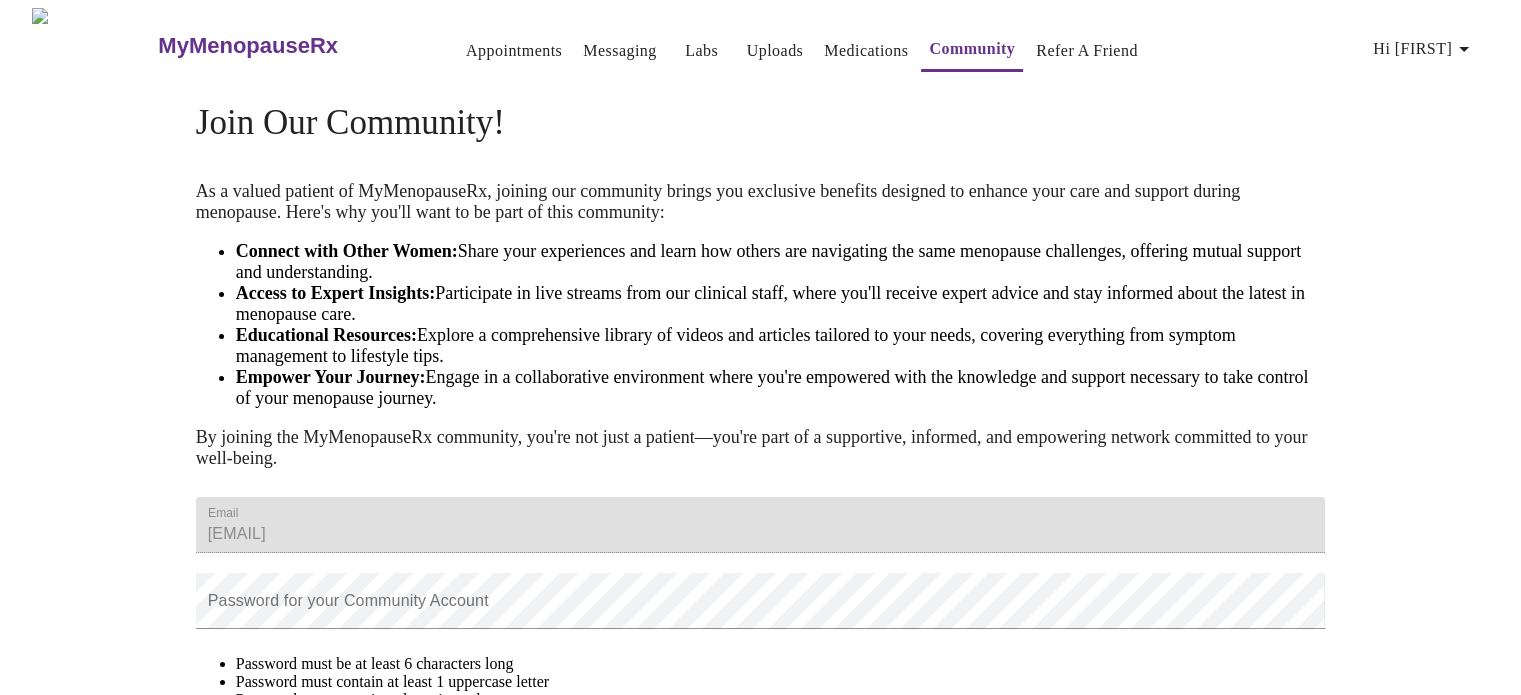 click on "Medications" at bounding box center (866, 51) 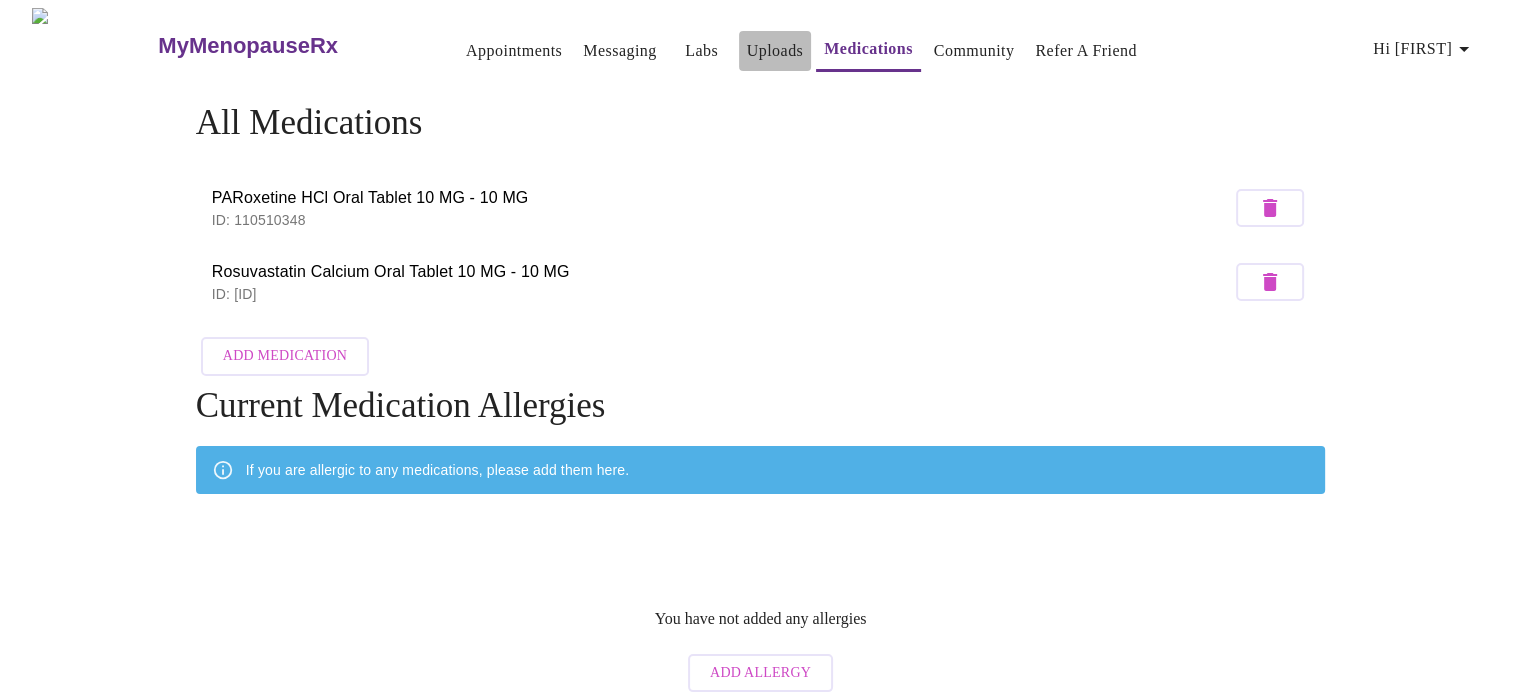 click on "Uploads" at bounding box center (775, 51) 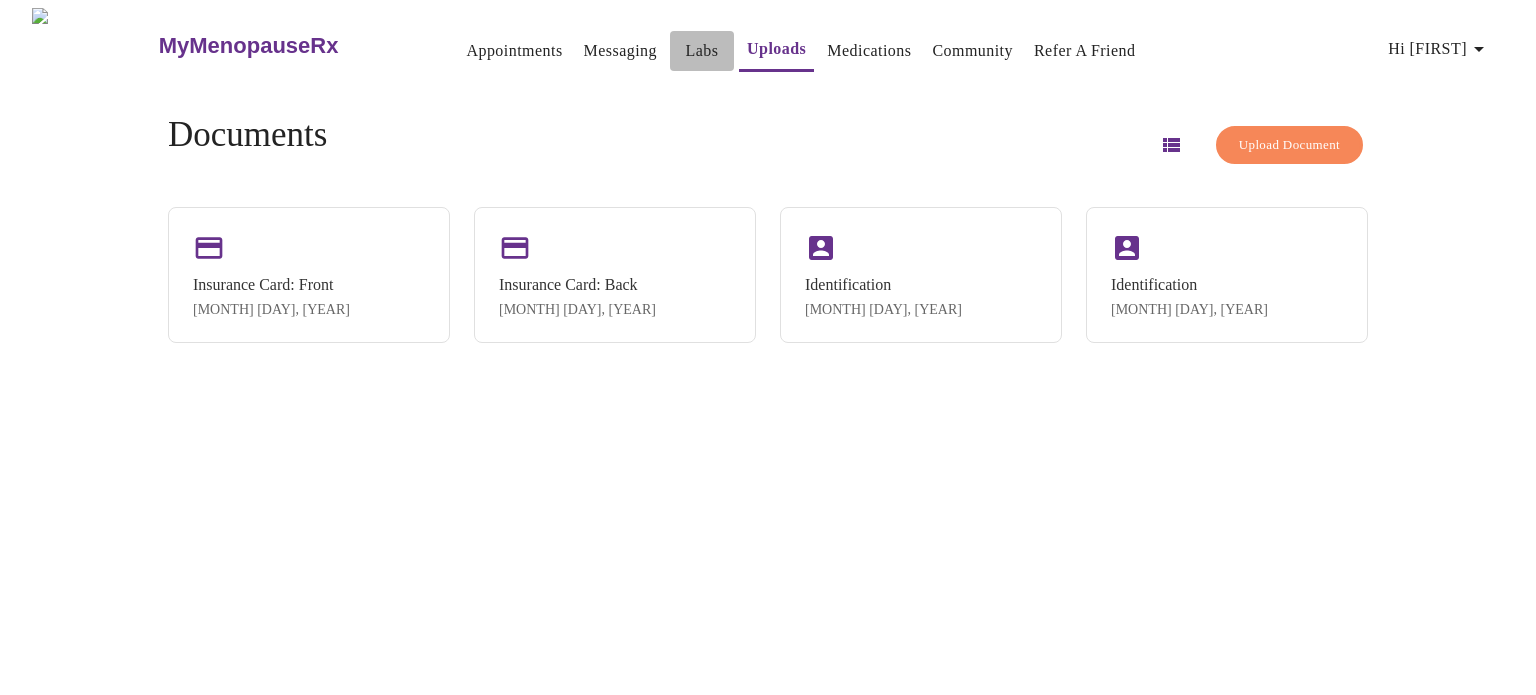 click on "Labs" at bounding box center (702, 51) 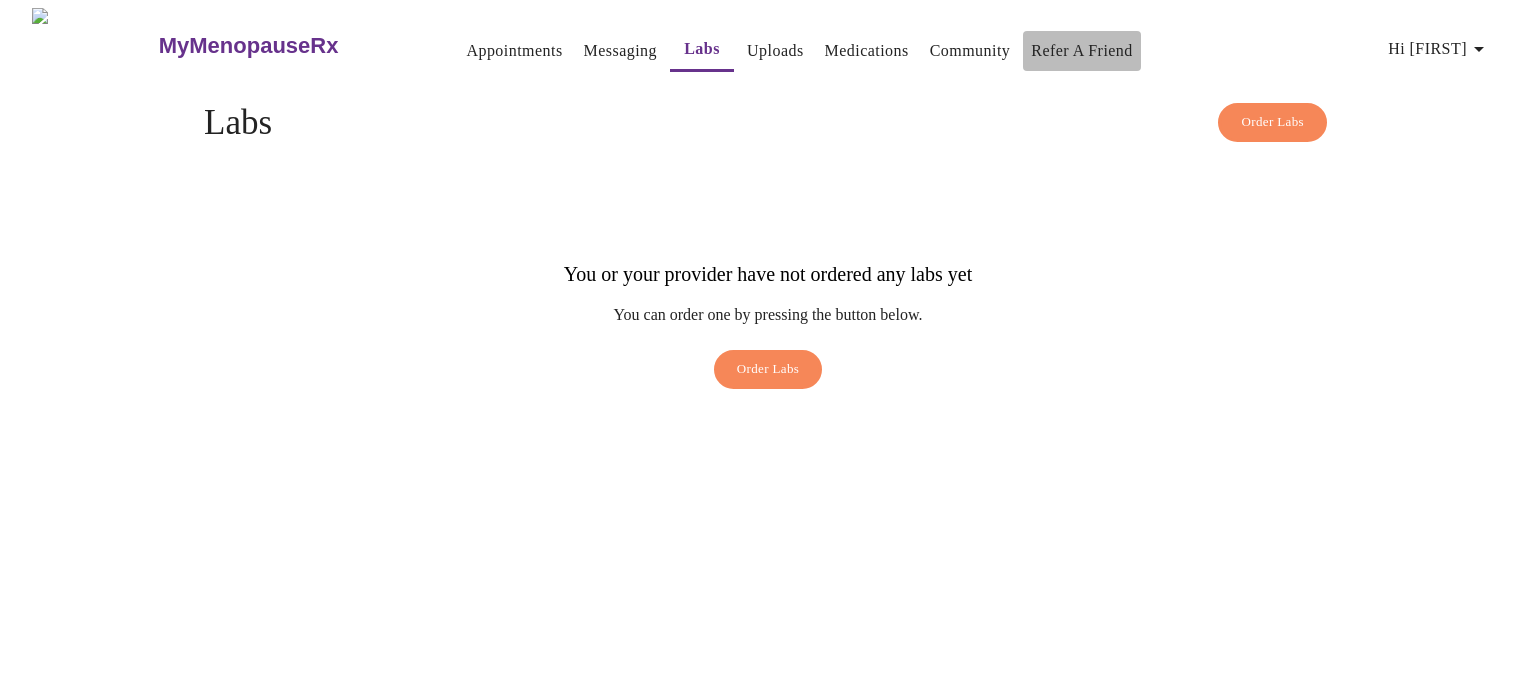 click on "Refer a Friend" at bounding box center (1082, 51) 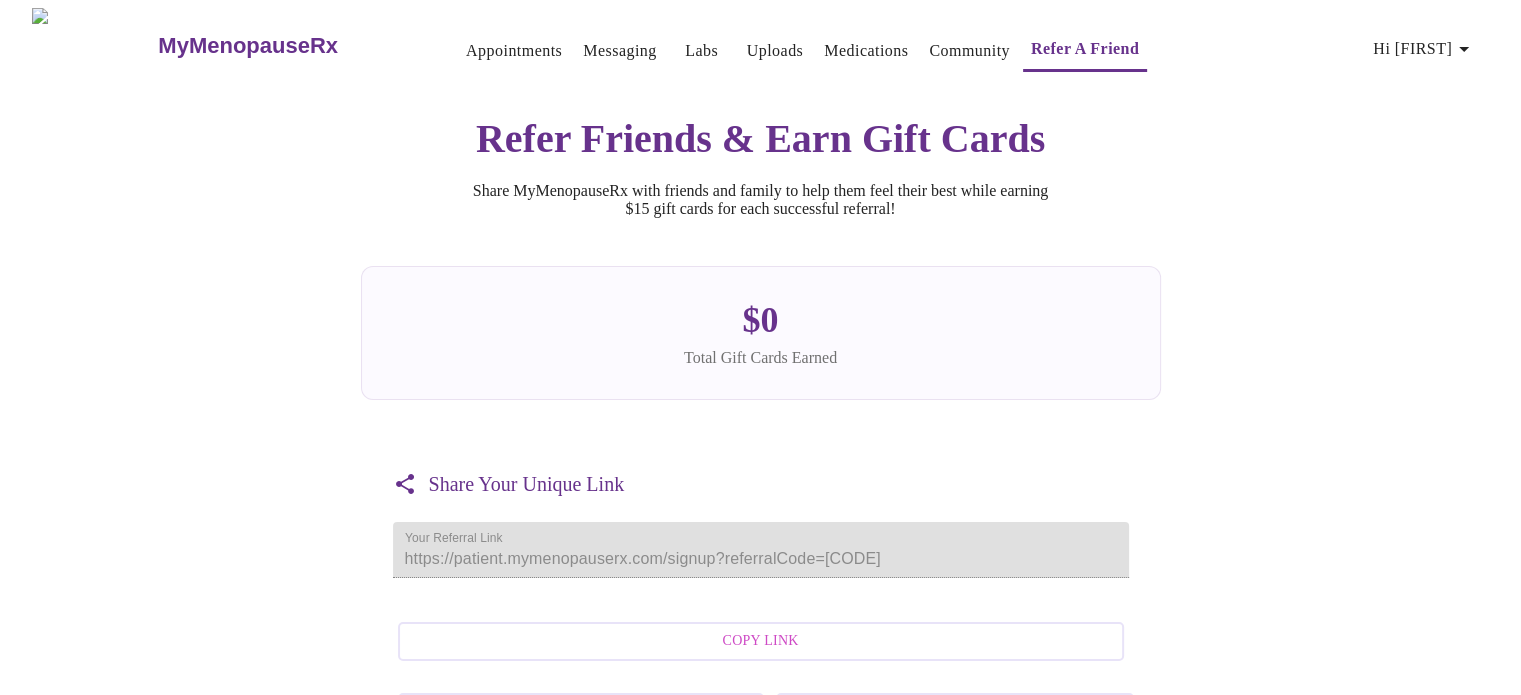 click on "Appointments" at bounding box center (514, 51) 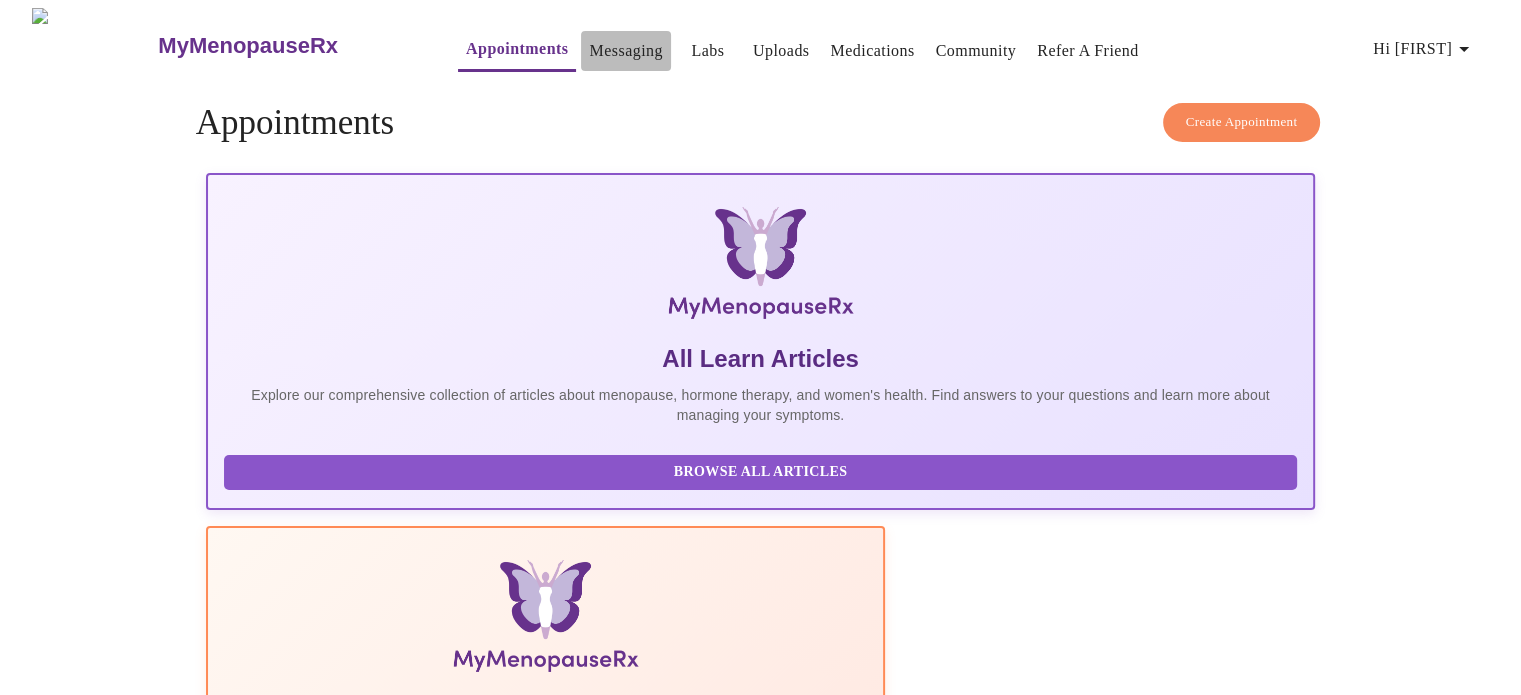 click on "Messaging" at bounding box center (625, 51) 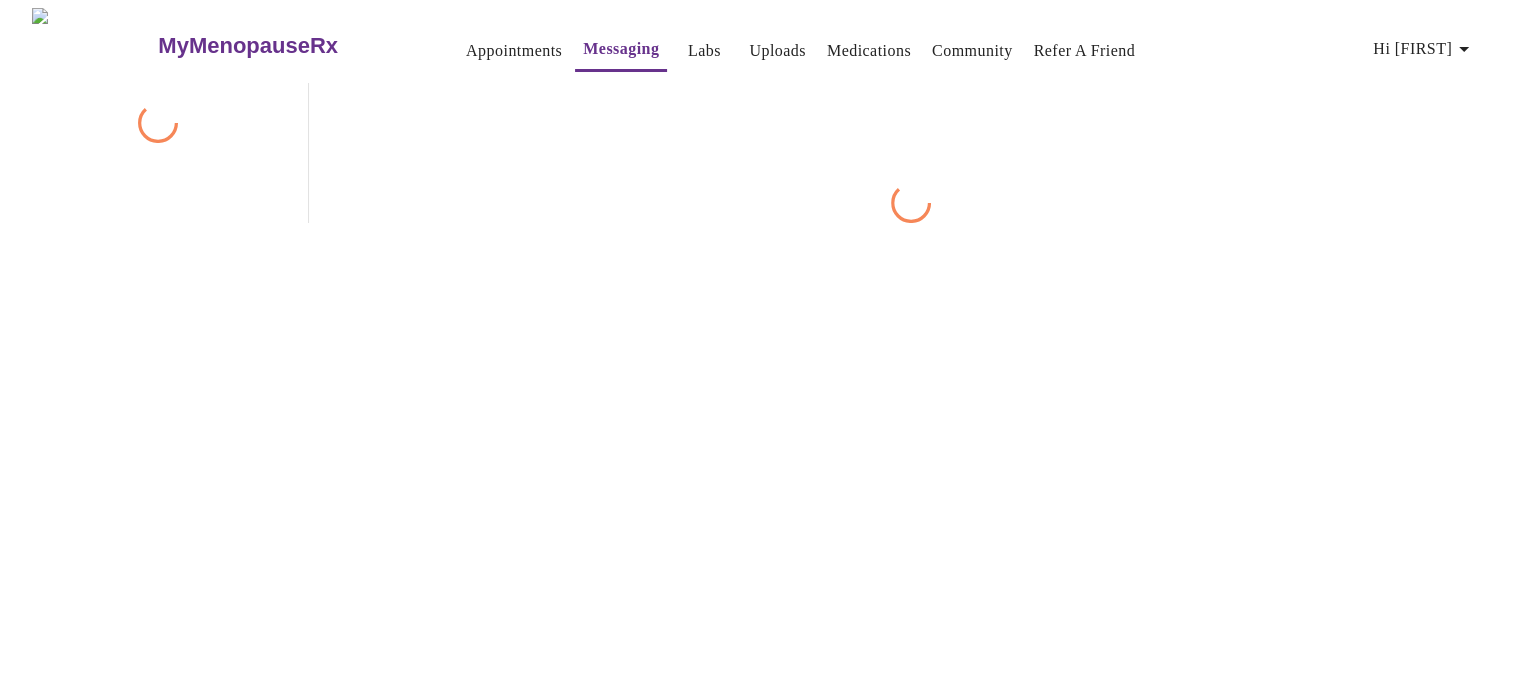 scroll, scrollTop: 75, scrollLeft: 0, axis: vertical 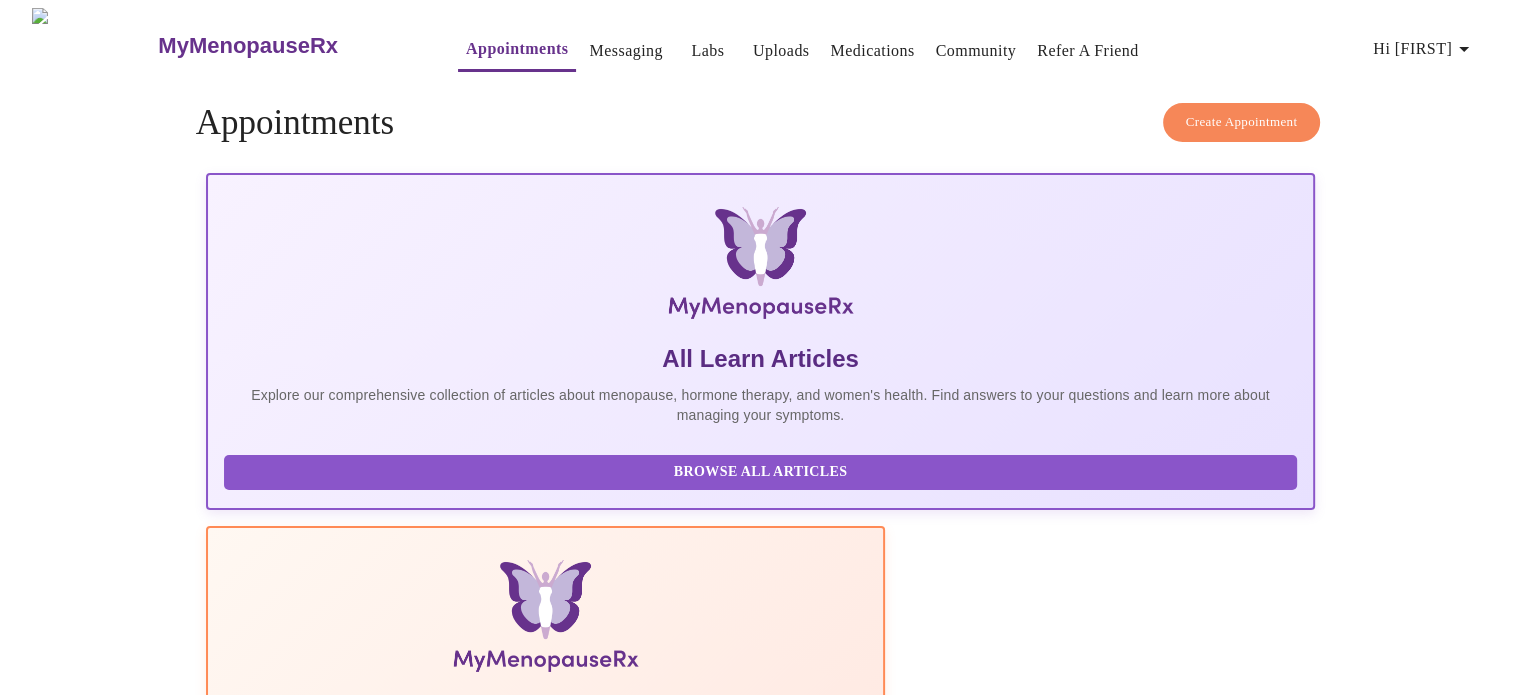 click on "Medications" at bounding box center [872, 51] 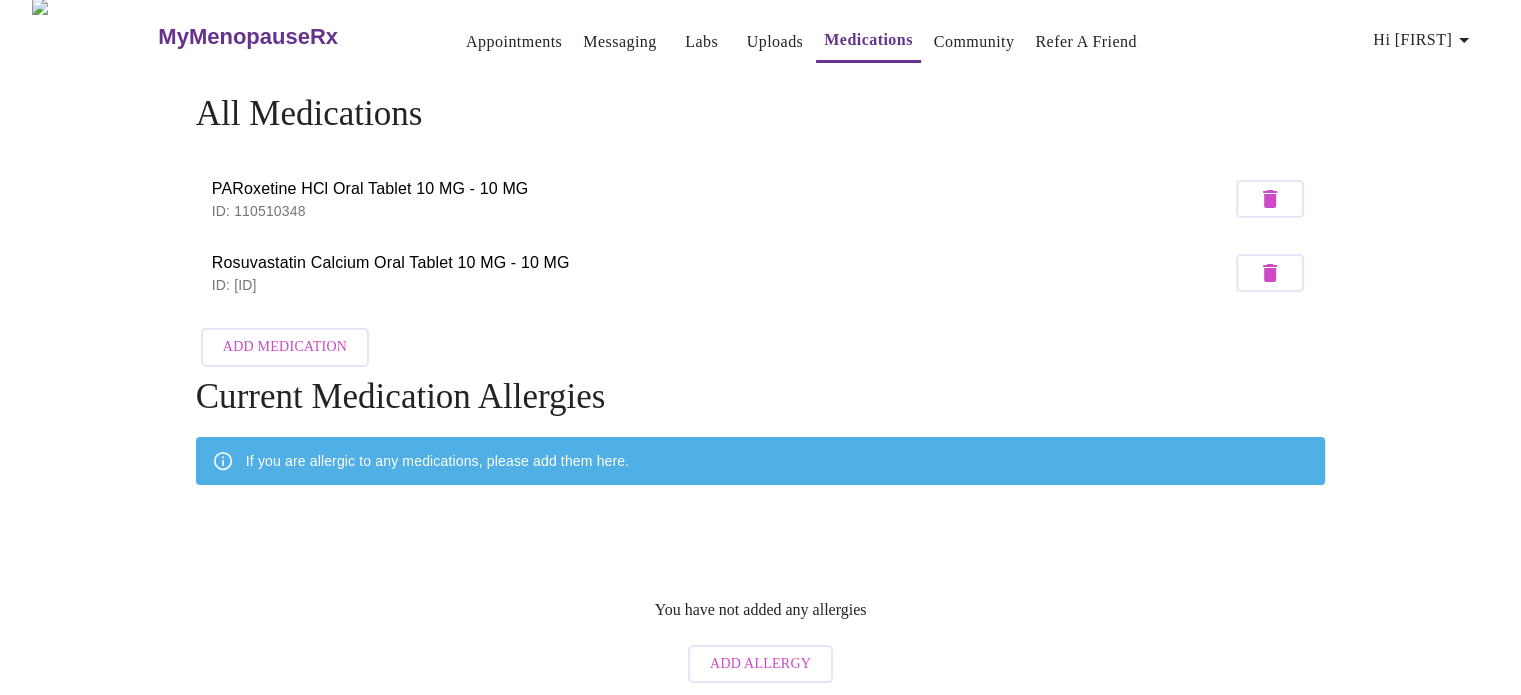 scroll, scrollTop: 0, scrollLeft: 0, axis: both 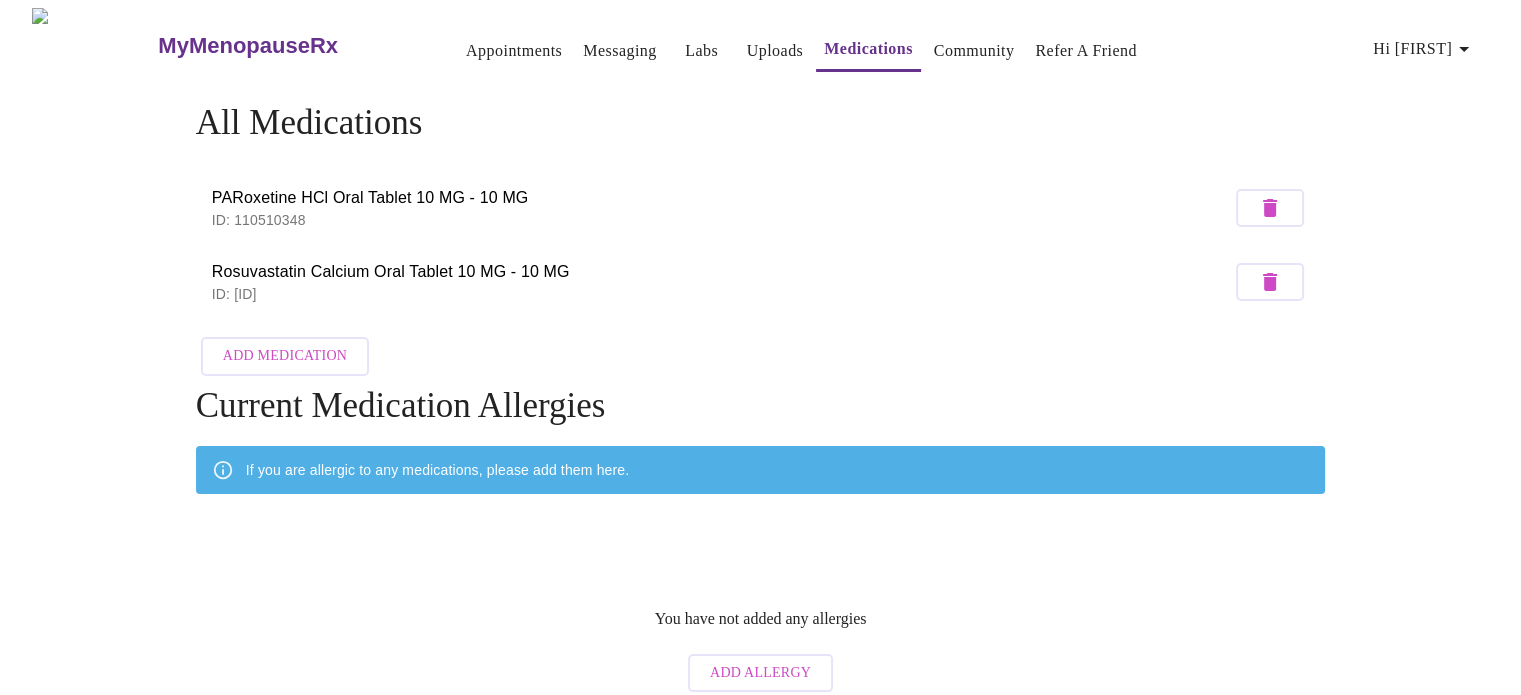 click on "Hi [FIRST]" at bounding box center [1424, 49] 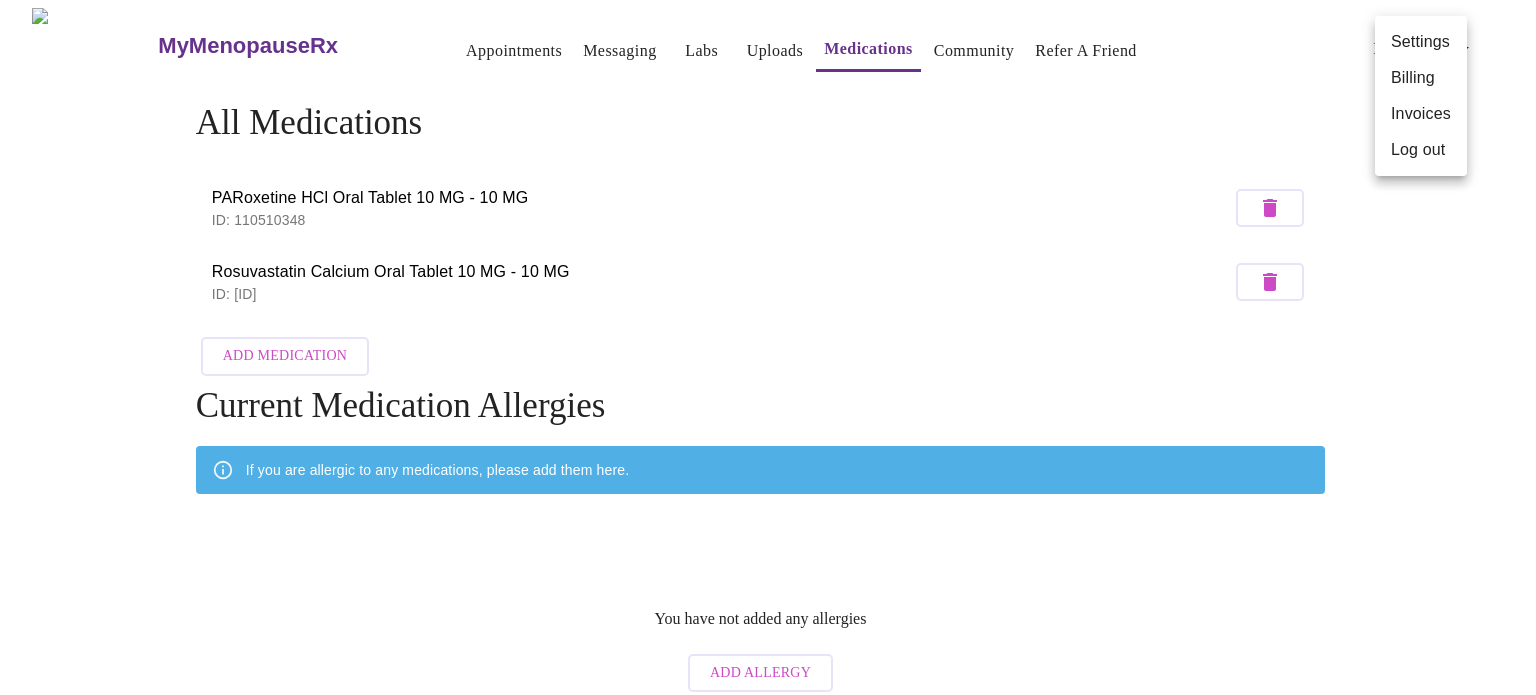click on "Billing" at bounding box center (1421, 78) 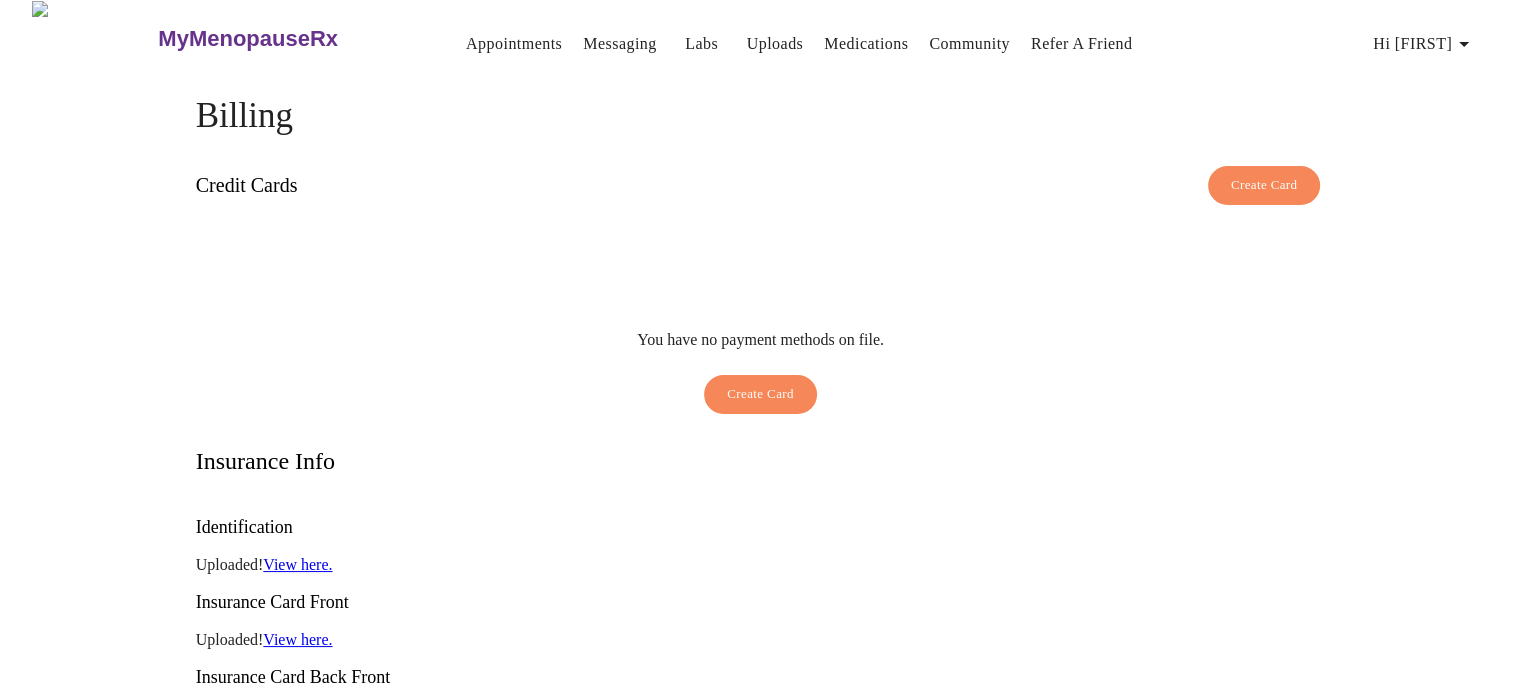 scroll, scrollTop: 0, scrollLeft: 0, axis: both 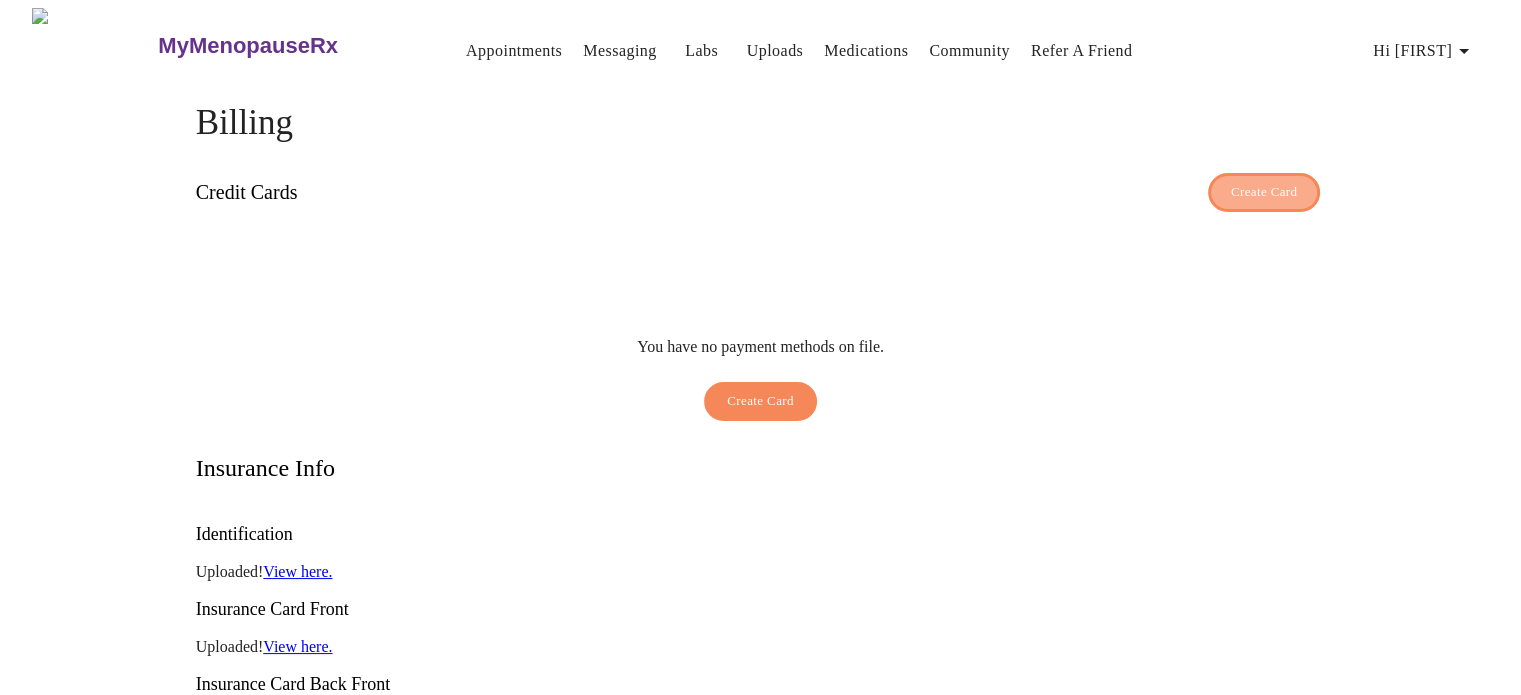 click on "Create Card" at bounding box center (1264, 192) 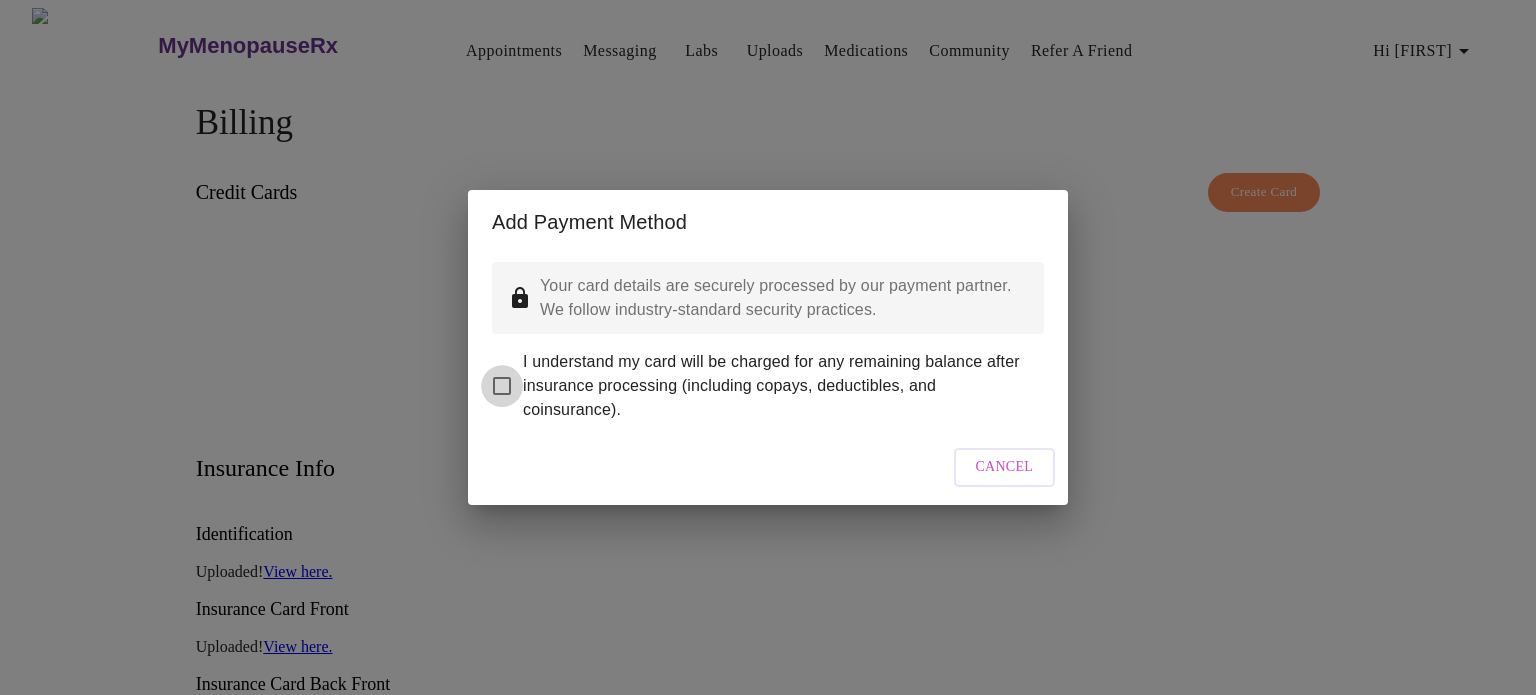 click on "I understand my card will be charged for any remaining balance after insurance processing (including copays, deductibles, and coinsurance)." at bounding box center [502, 386] 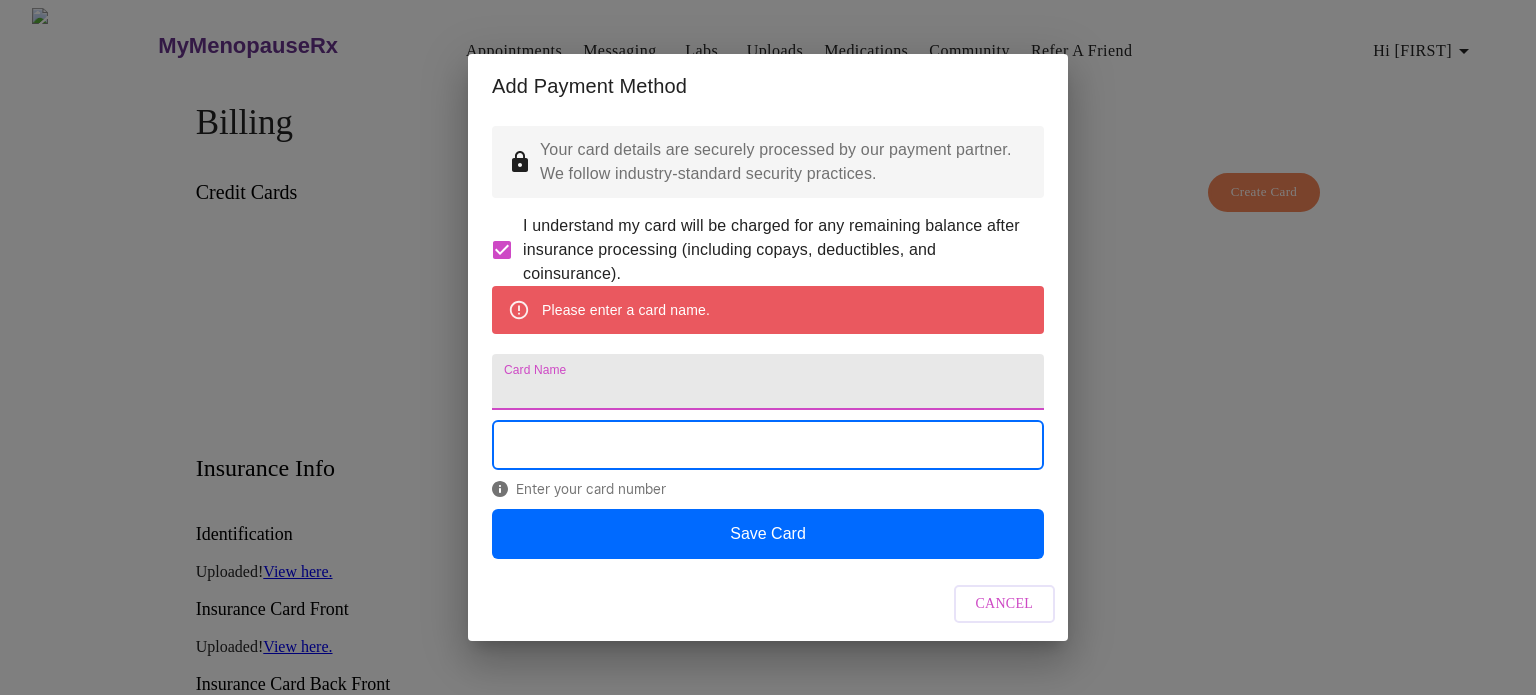 click on "Card Name" at bounding box center [768, 382] 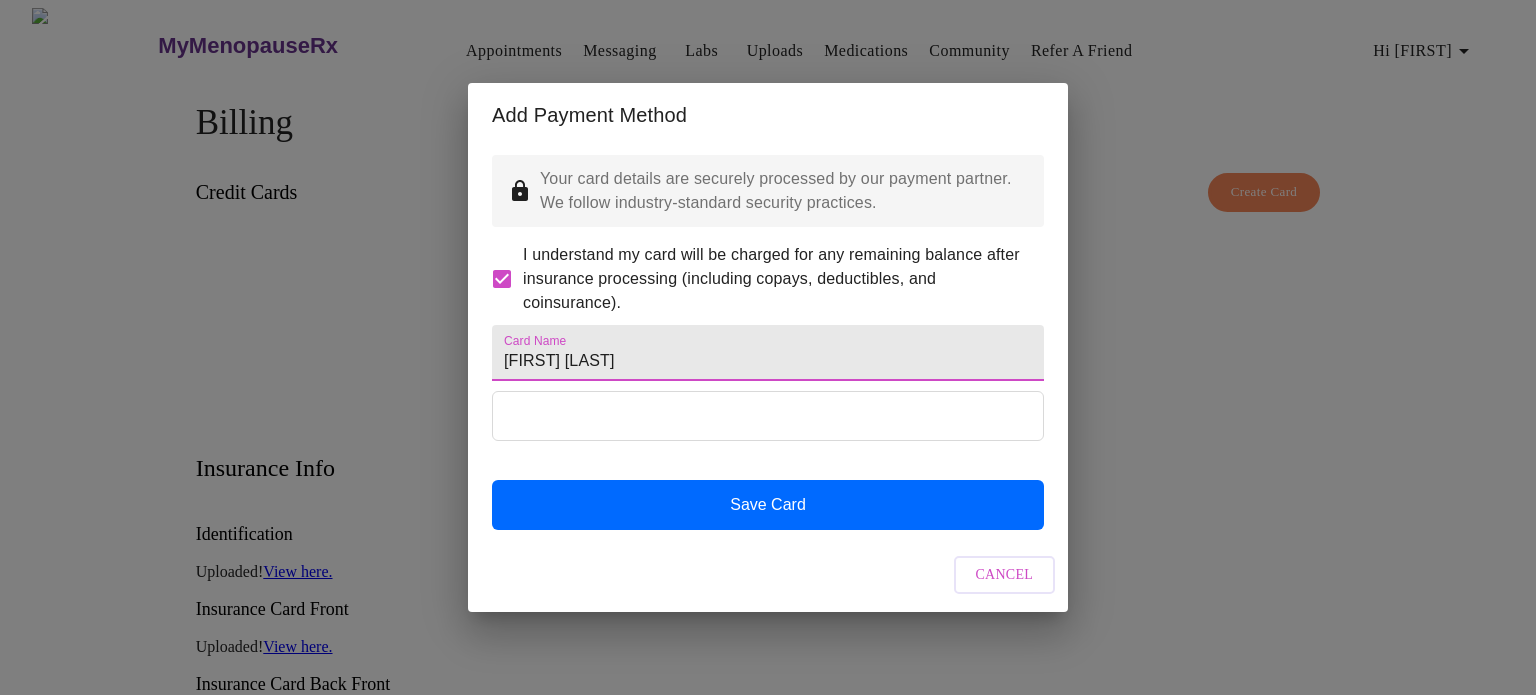 type on "[FIRST] [LAST]" 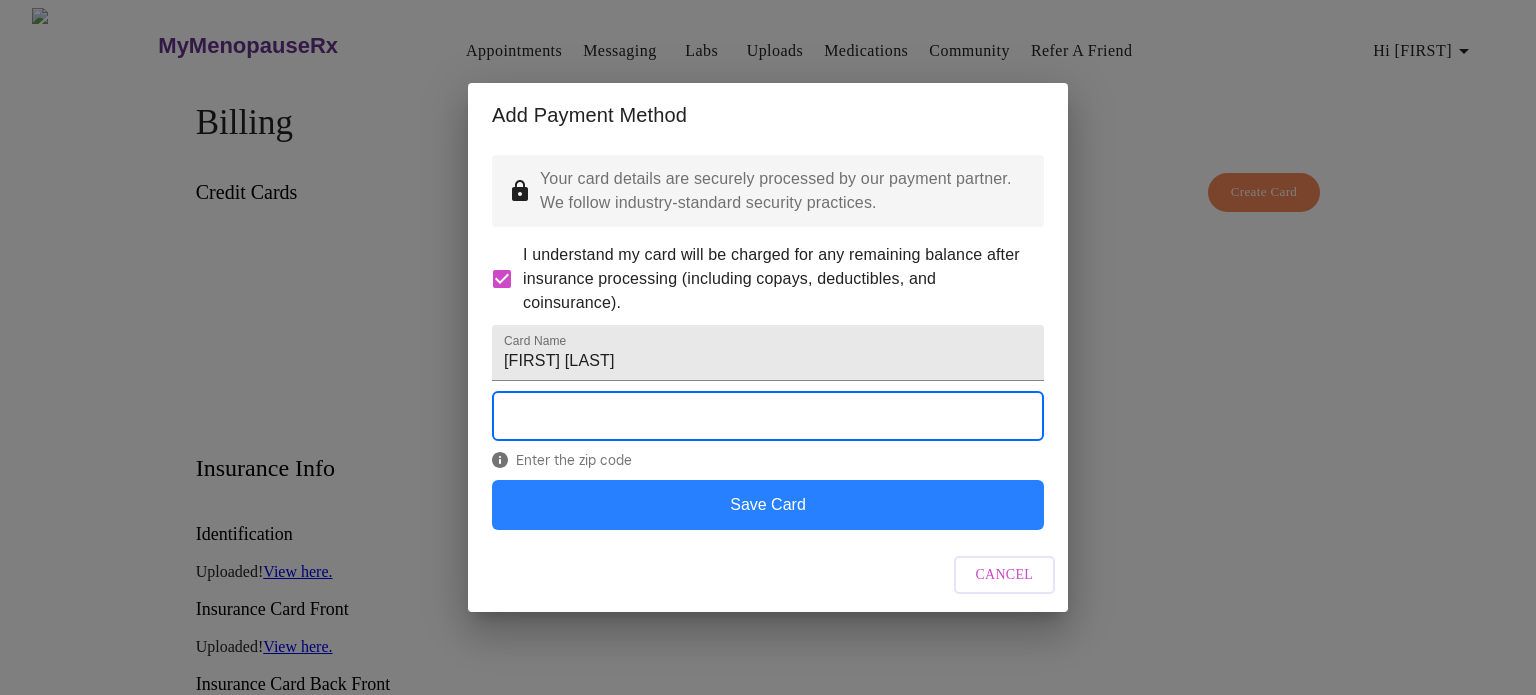click on "Save Card" at bounding box center [768, 505] 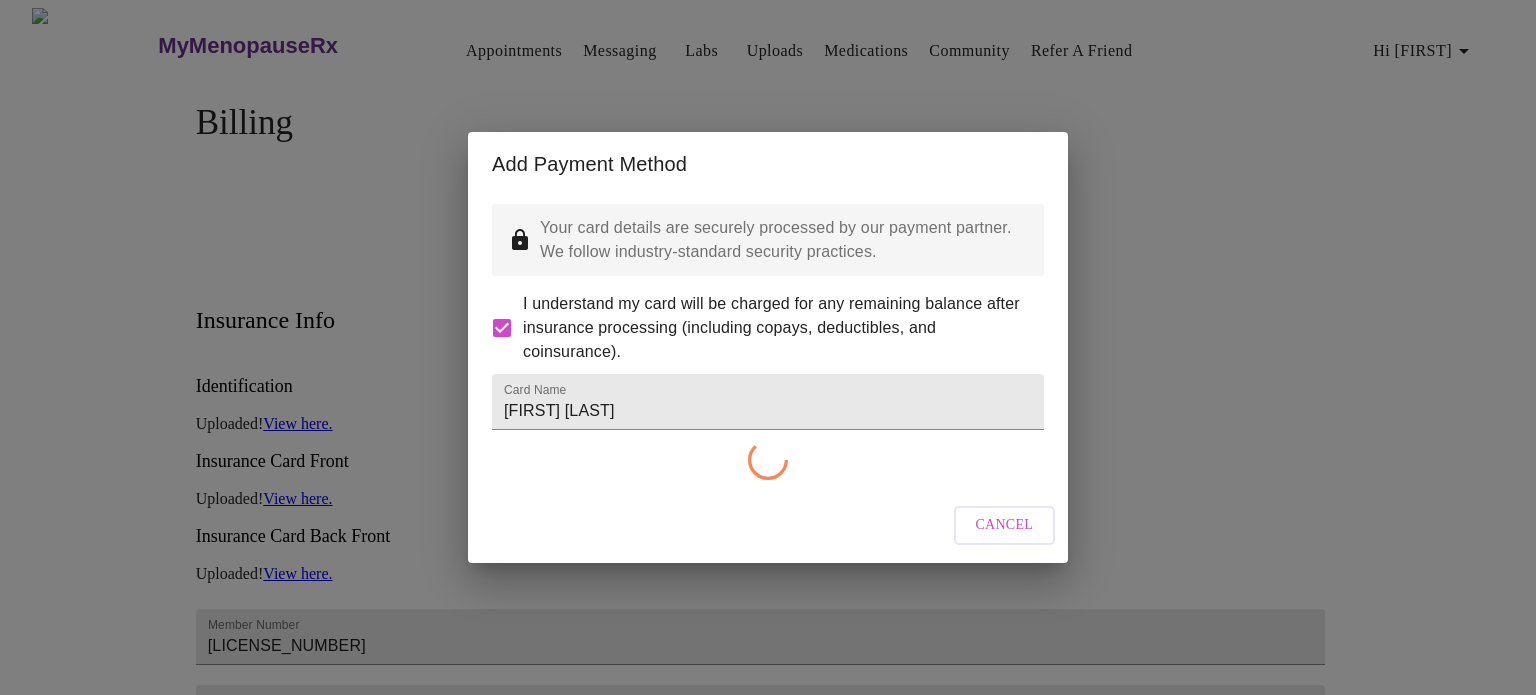 checkbox on "false" 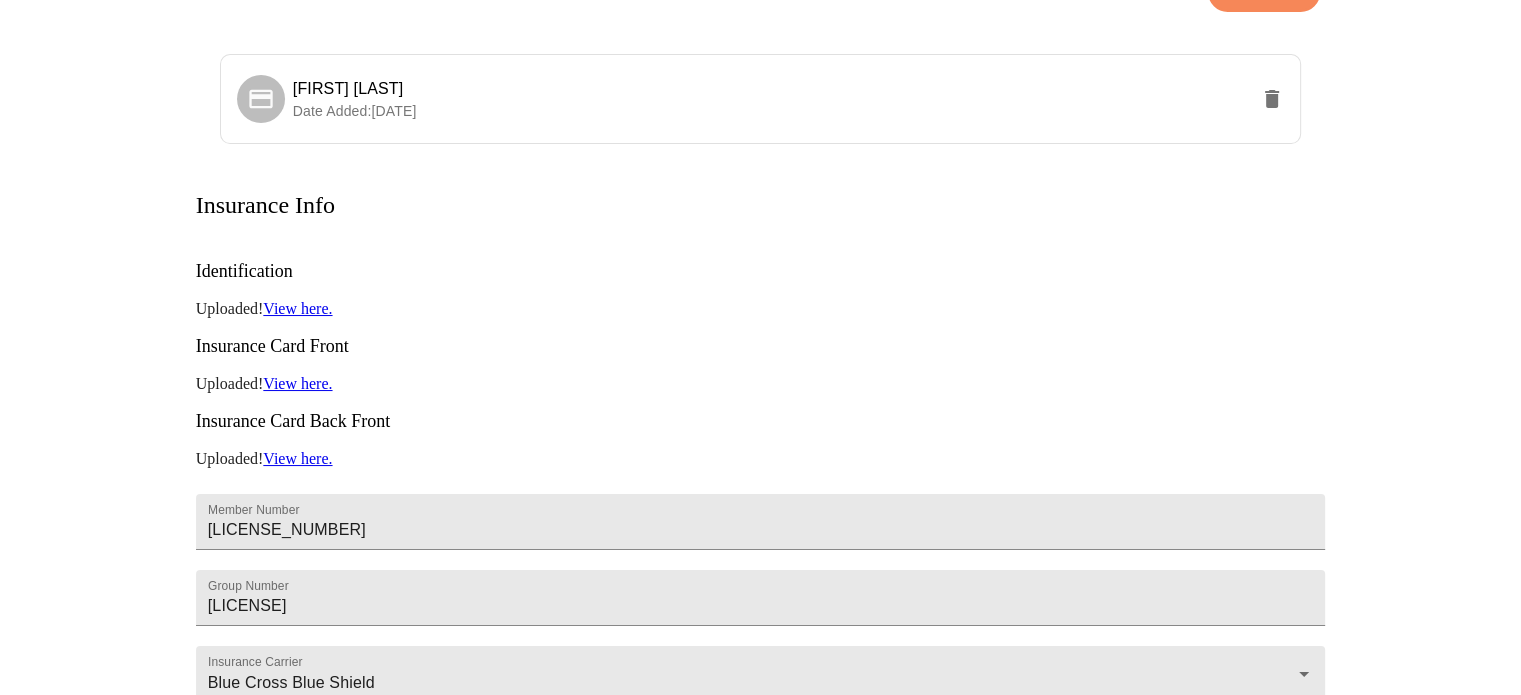 scroll, scrollTop: 455, scrollLeft: 0, axis: vertical 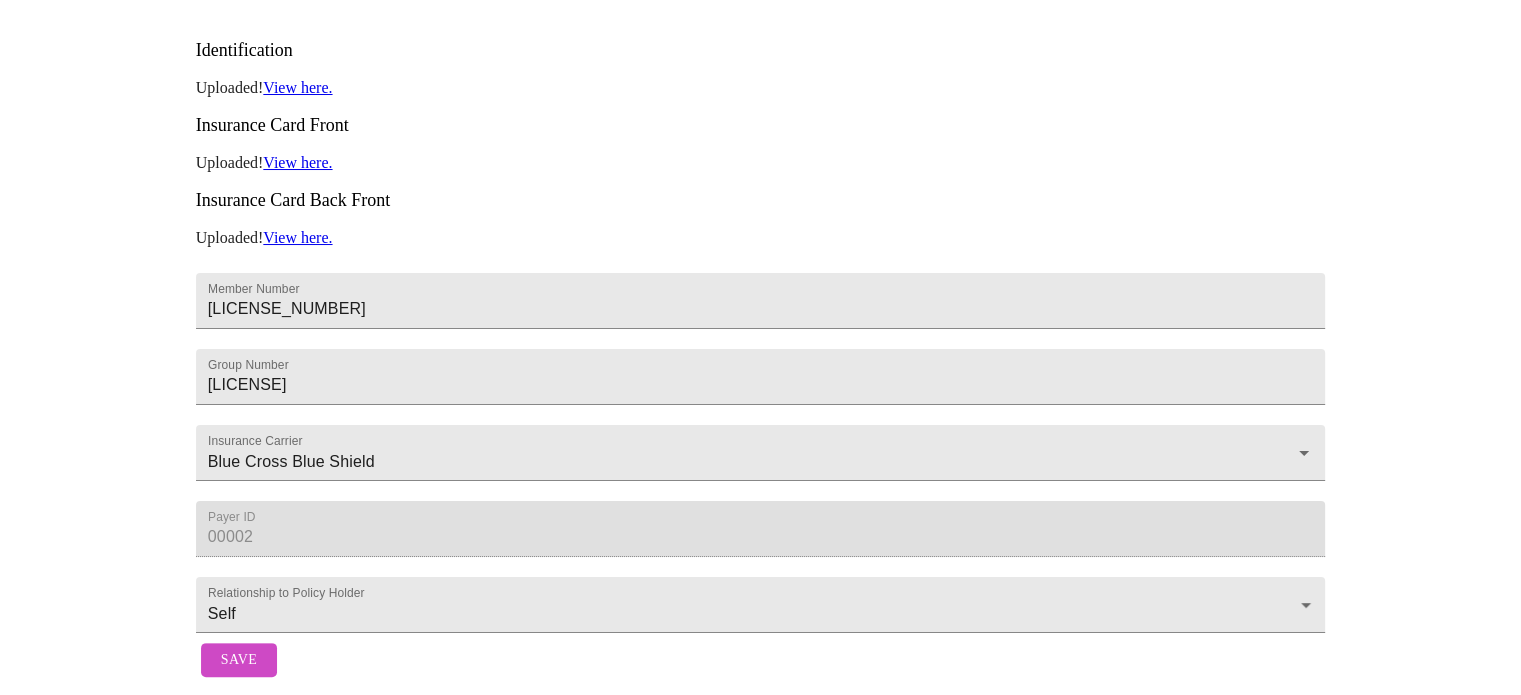click on "Save" at bounding box center (239, 660) 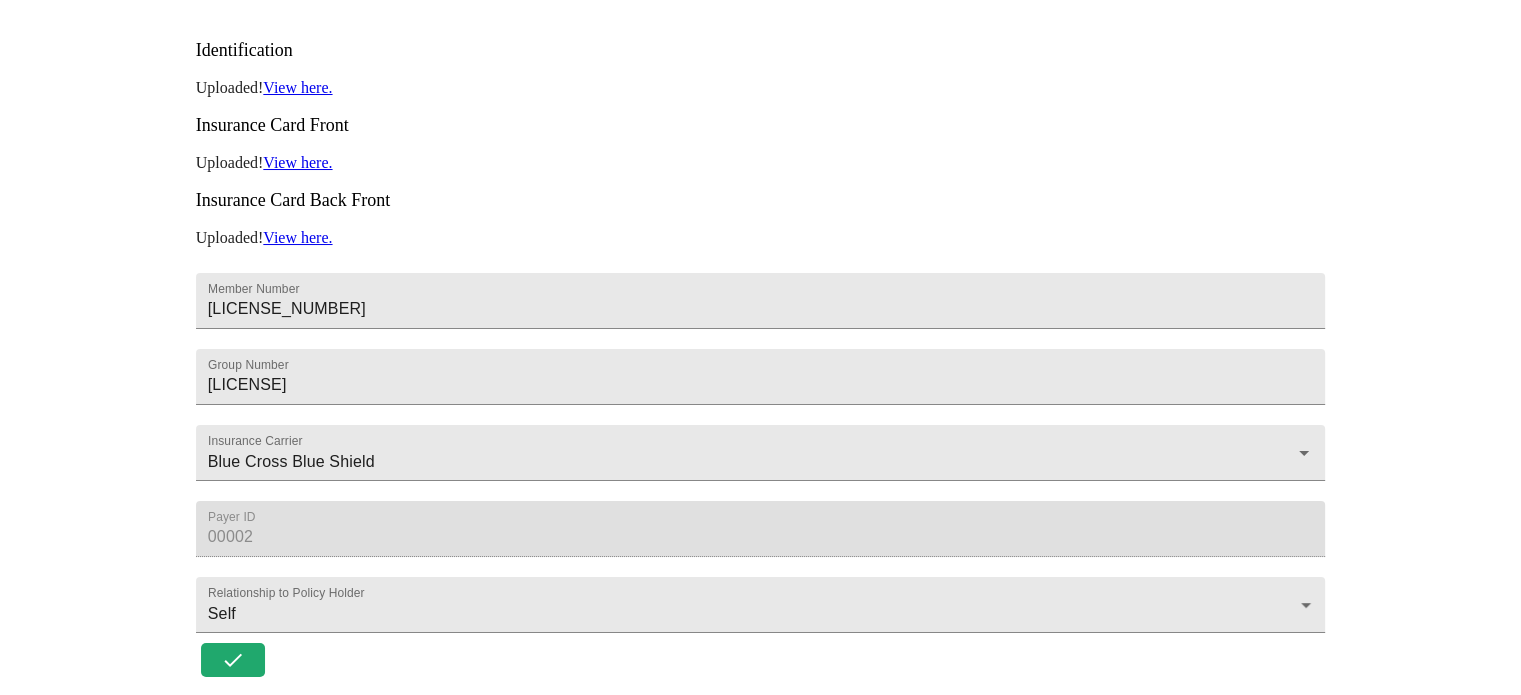 scroll, scrollTop: 0, scrollLeft: 0, axis: both 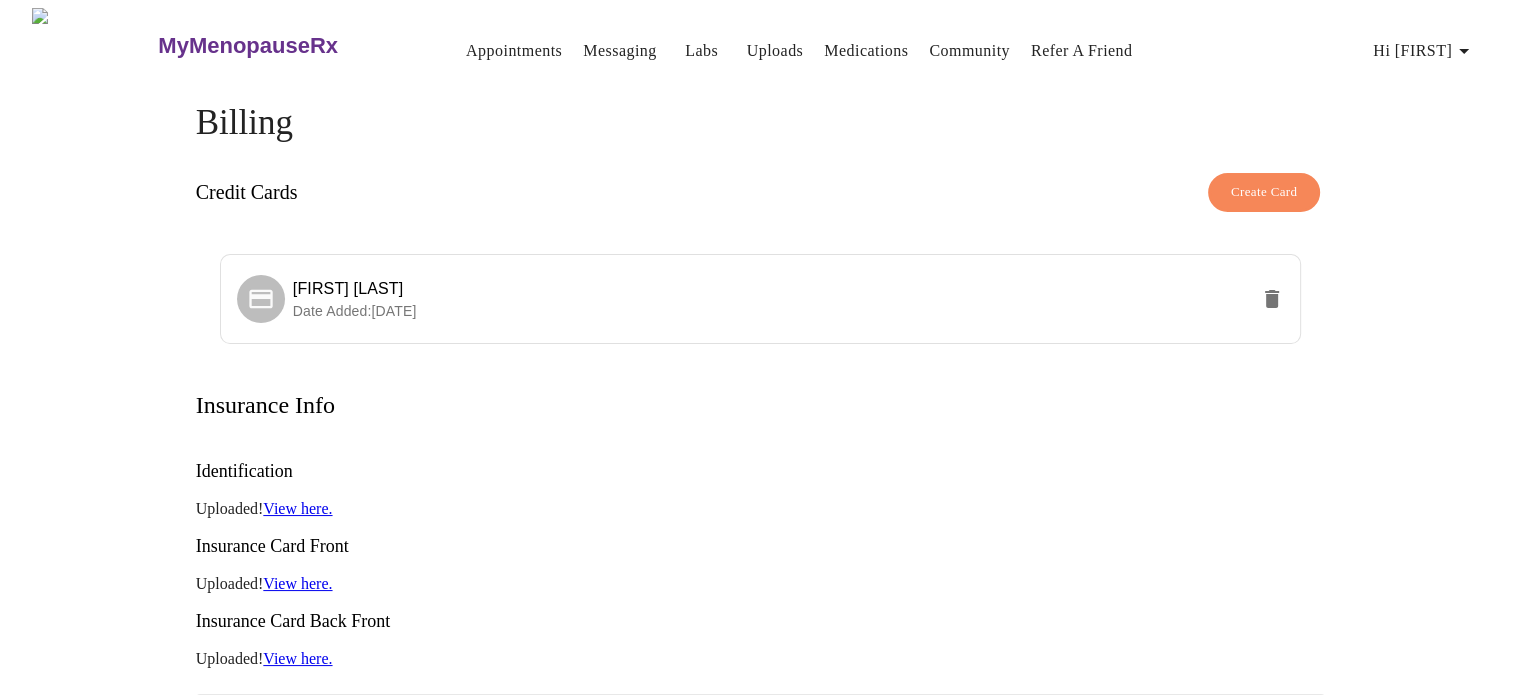 click on "Hi [FIRST]" at bounding box center (1424, 51) 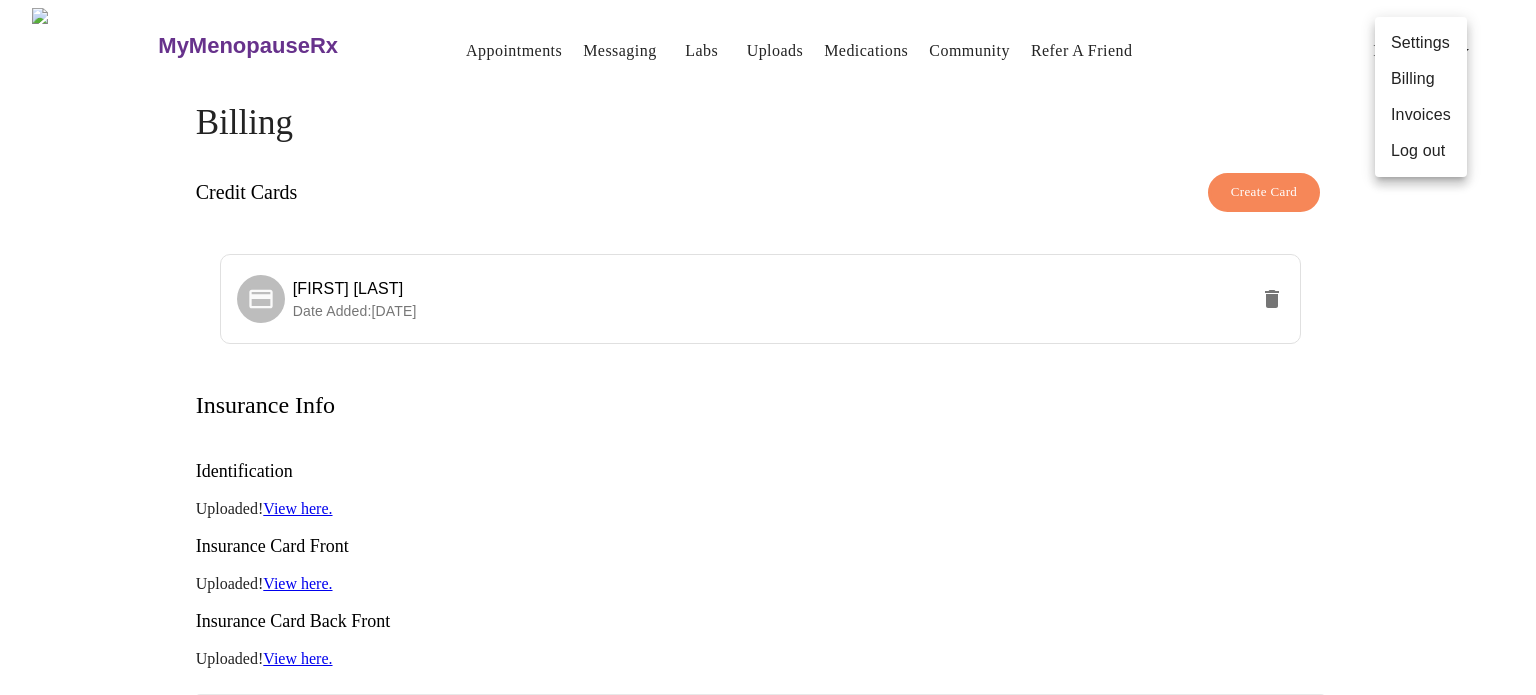 click on "Invoices" at bounding box center [1421, 115] 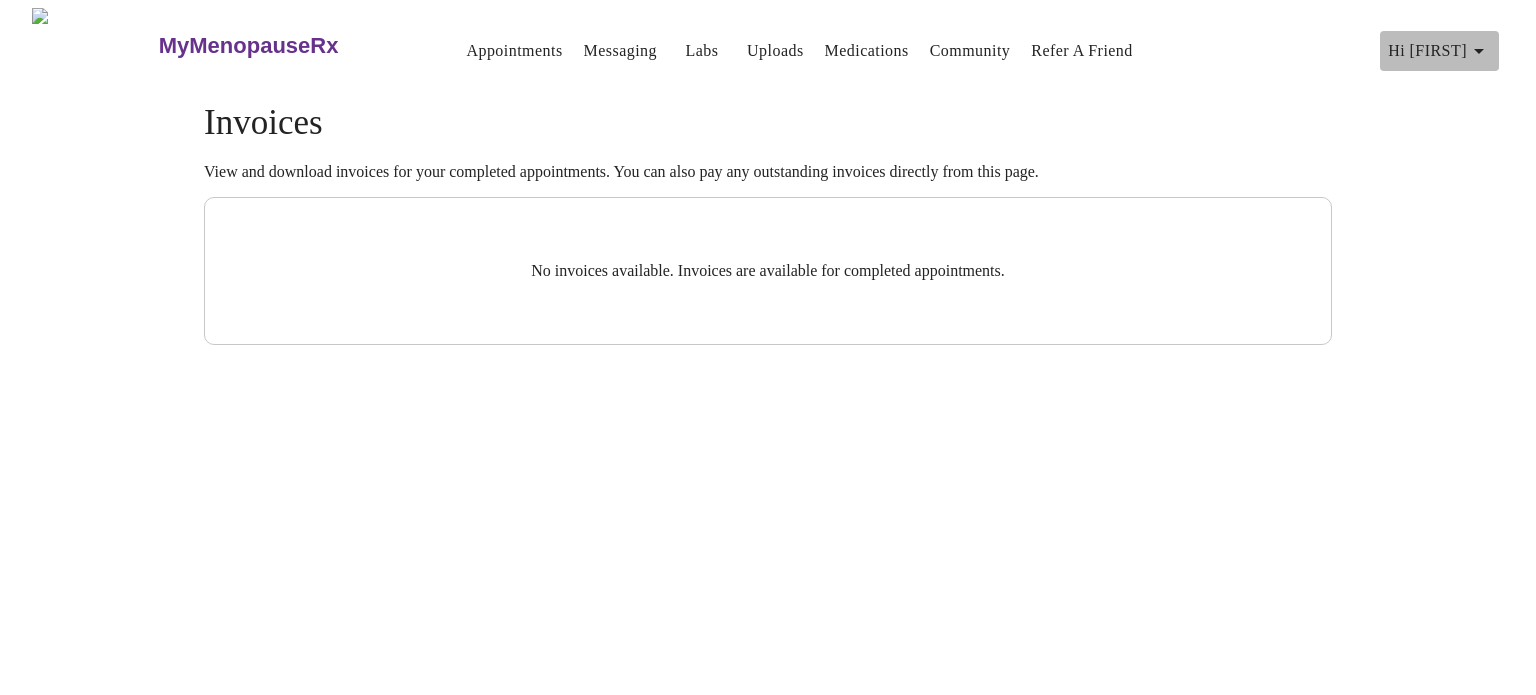 click on "Hi [FIRST]" at bounding box center (1439, 51) 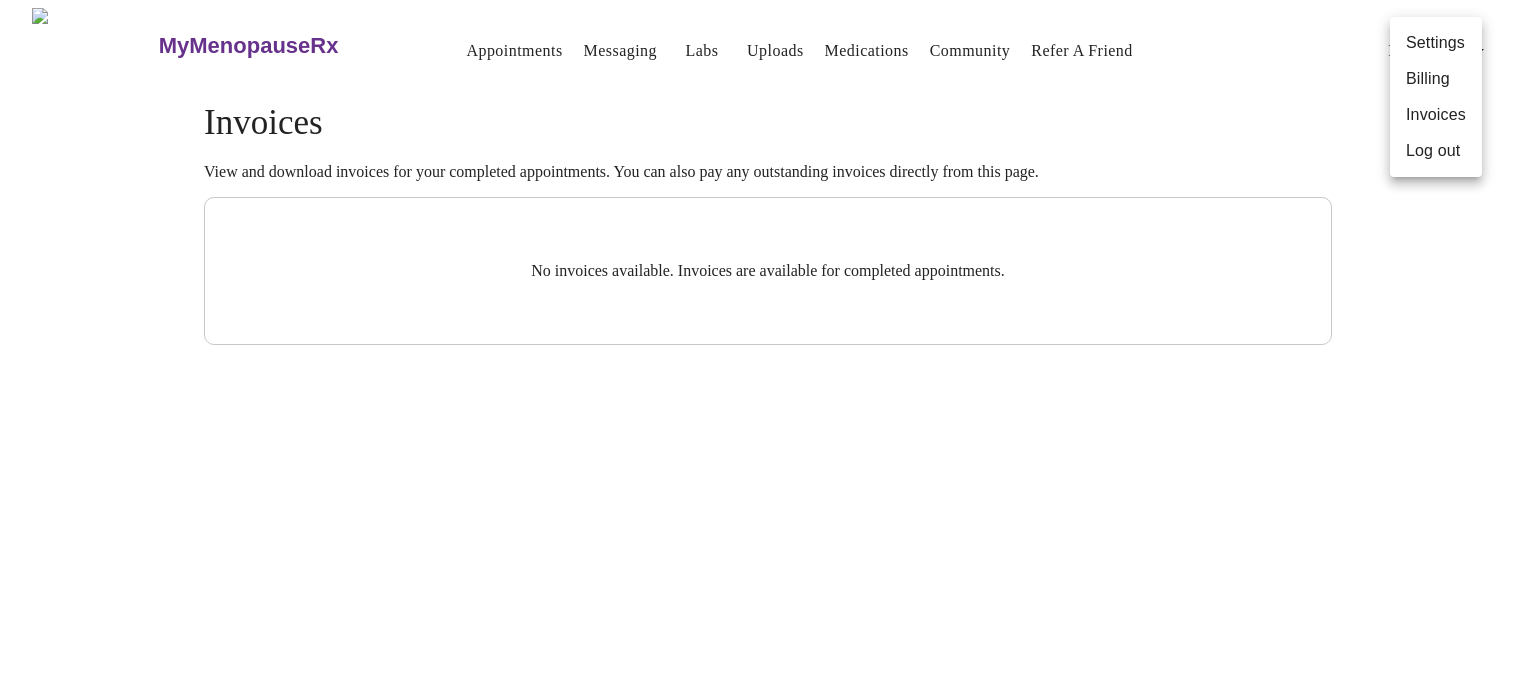 click at bounding box center [768, 347] 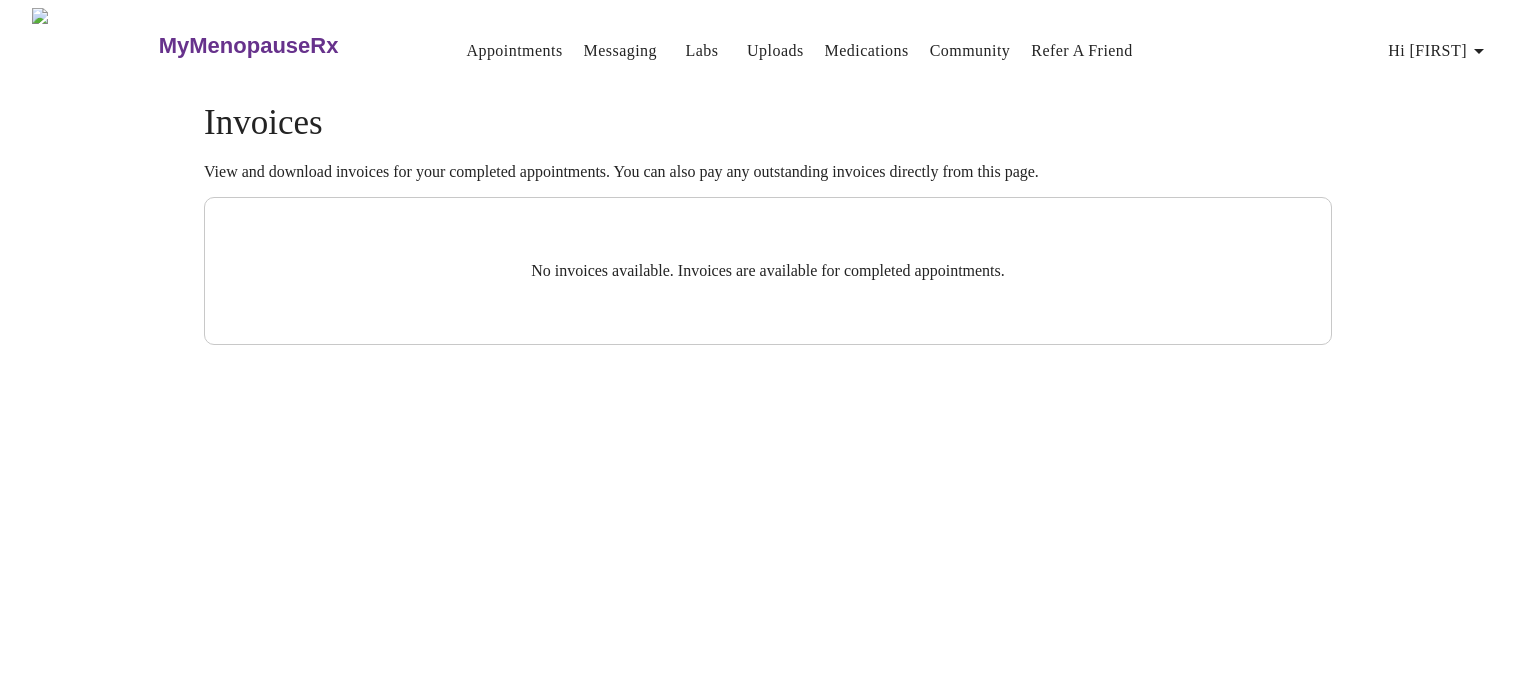 click on "Appointments" at bounding box center (514, 51) 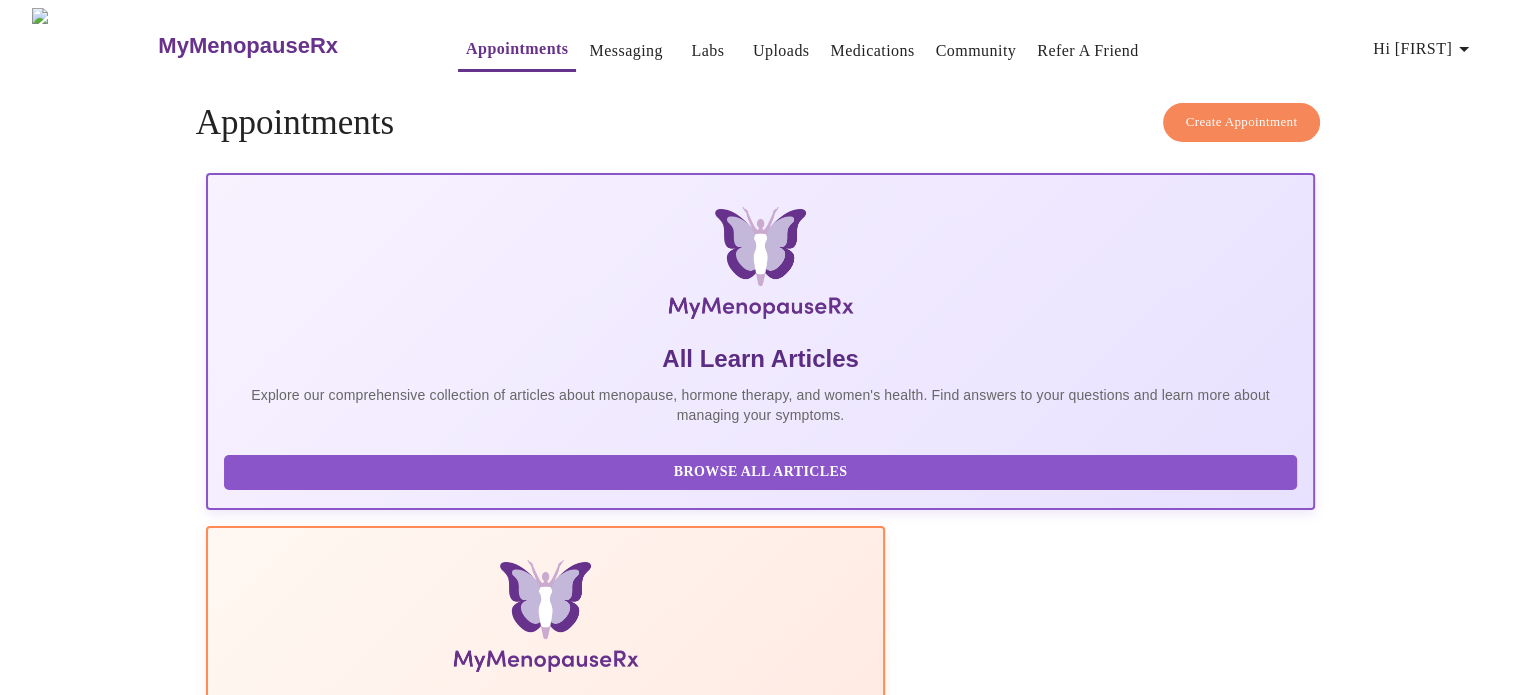 click on "Messaging" at bounding box center [625, 51] 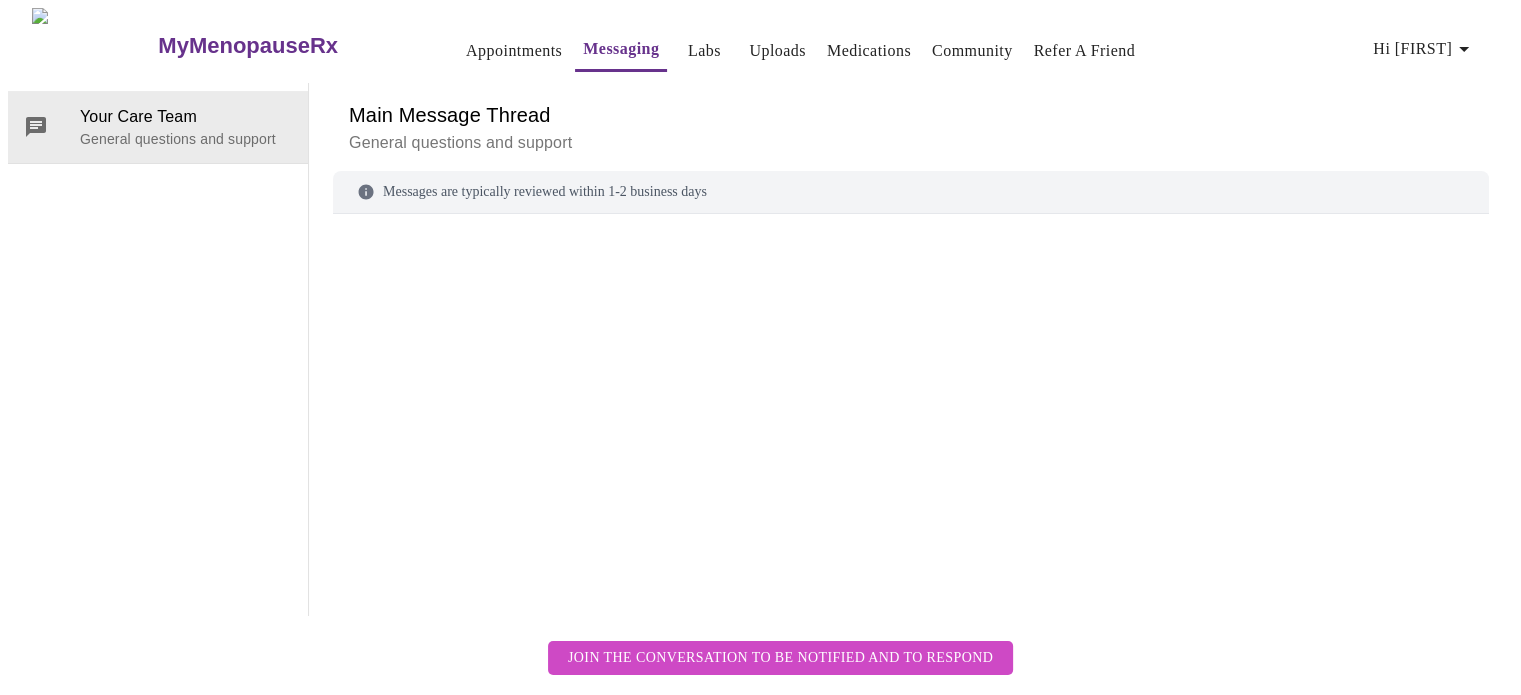 scroll, scrollTop: 75, scrollLeft: 0, axis: vertical 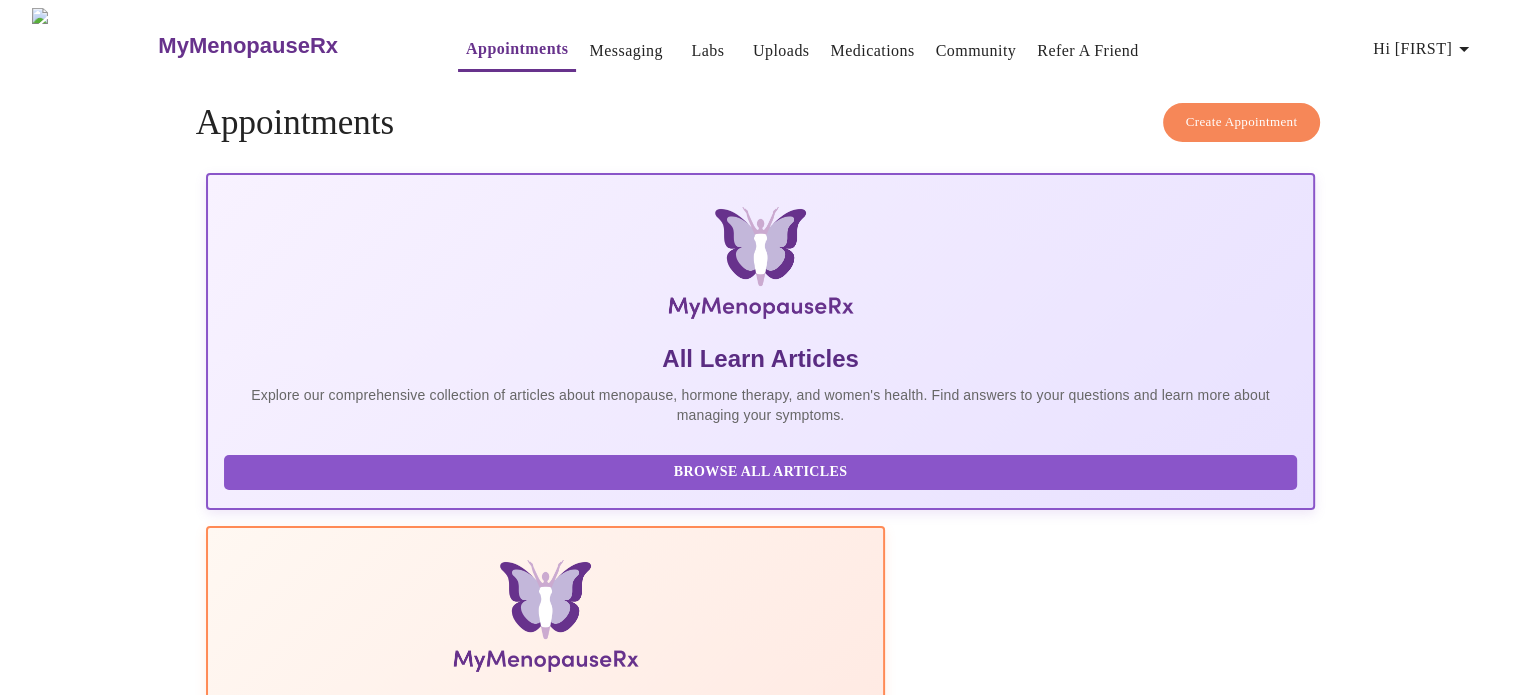 click on "Labs" at bounding box center (707, 51) 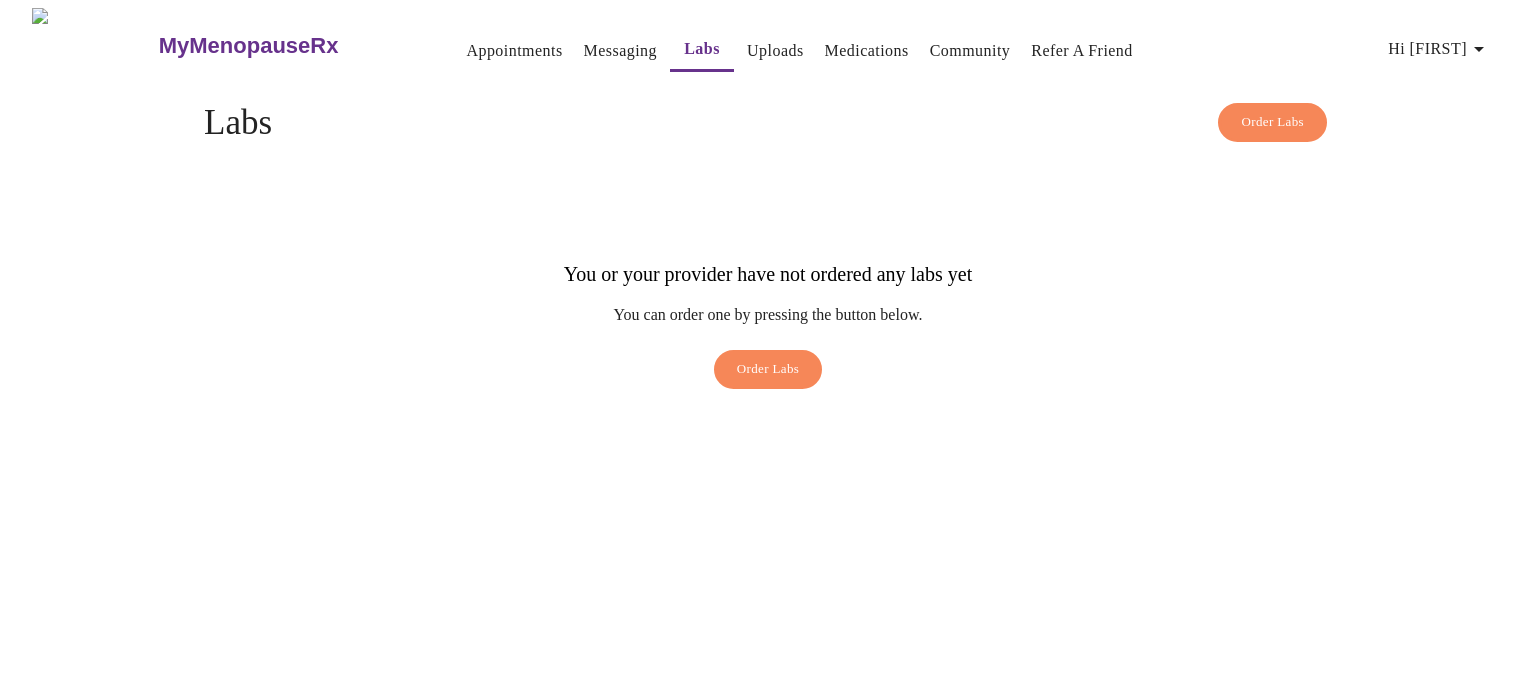 click on "Uploads" at bounding box center [775, 51] 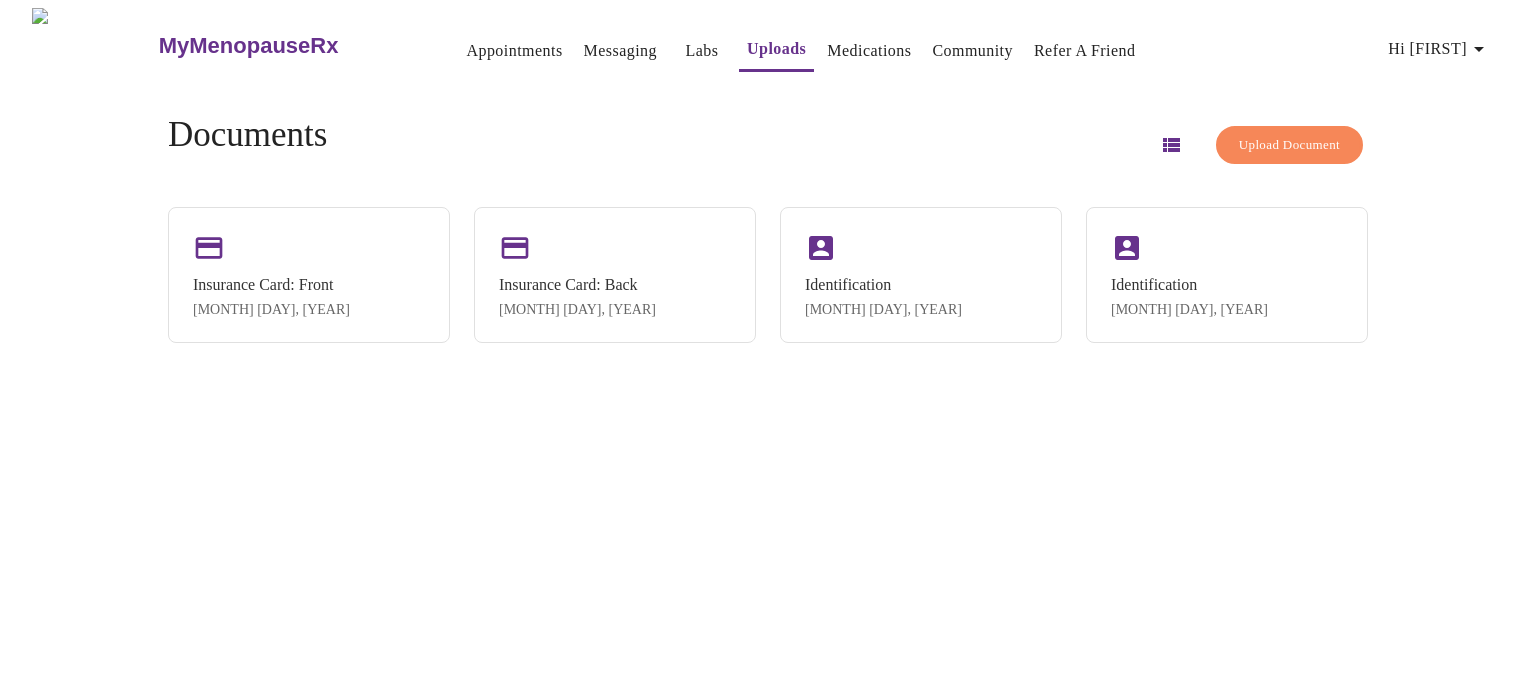 click on "Medications" at bounding box center (869, 51) 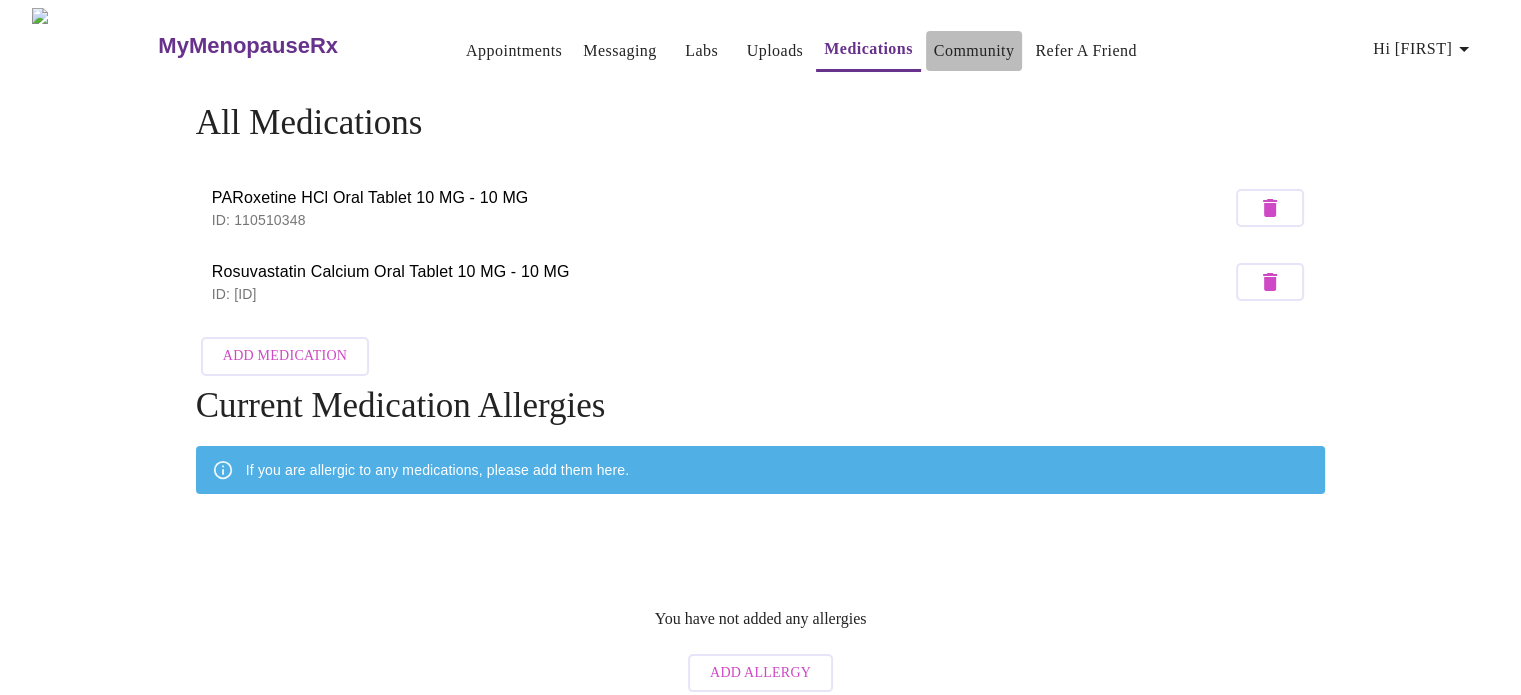 click on "Community" at bounding box center [974, 51] 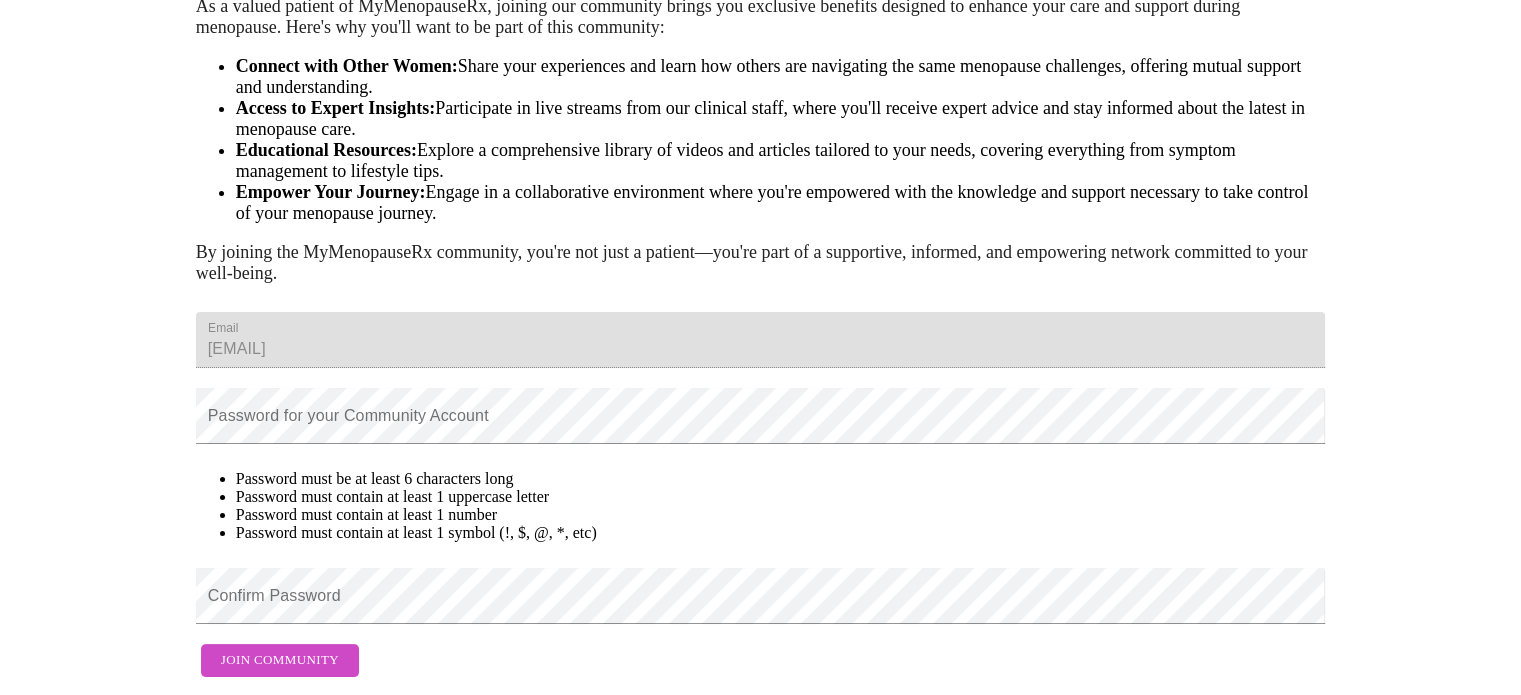 scroll, scrollTop: 0, scrollLeft: 0, axis: both 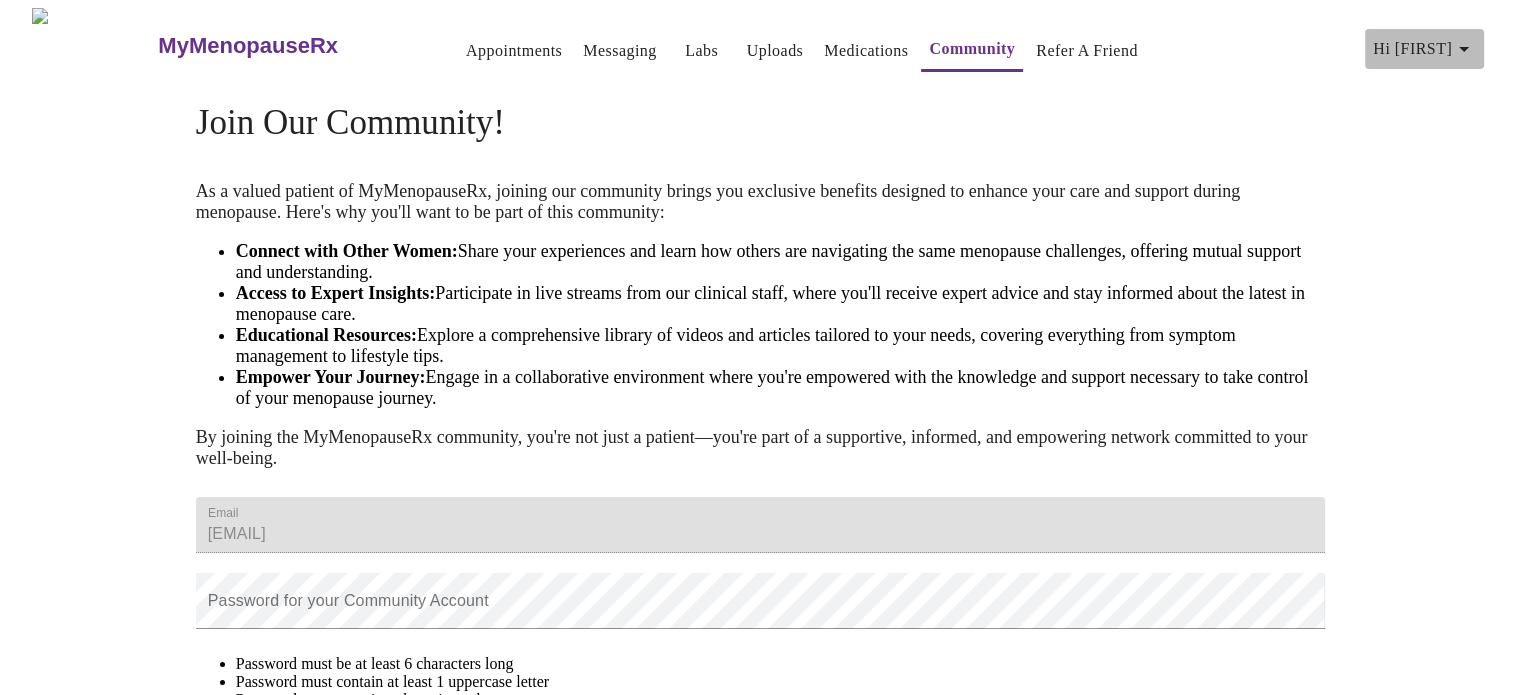 click on "Hi [FIRST]" at bounding box center (1424, 49) 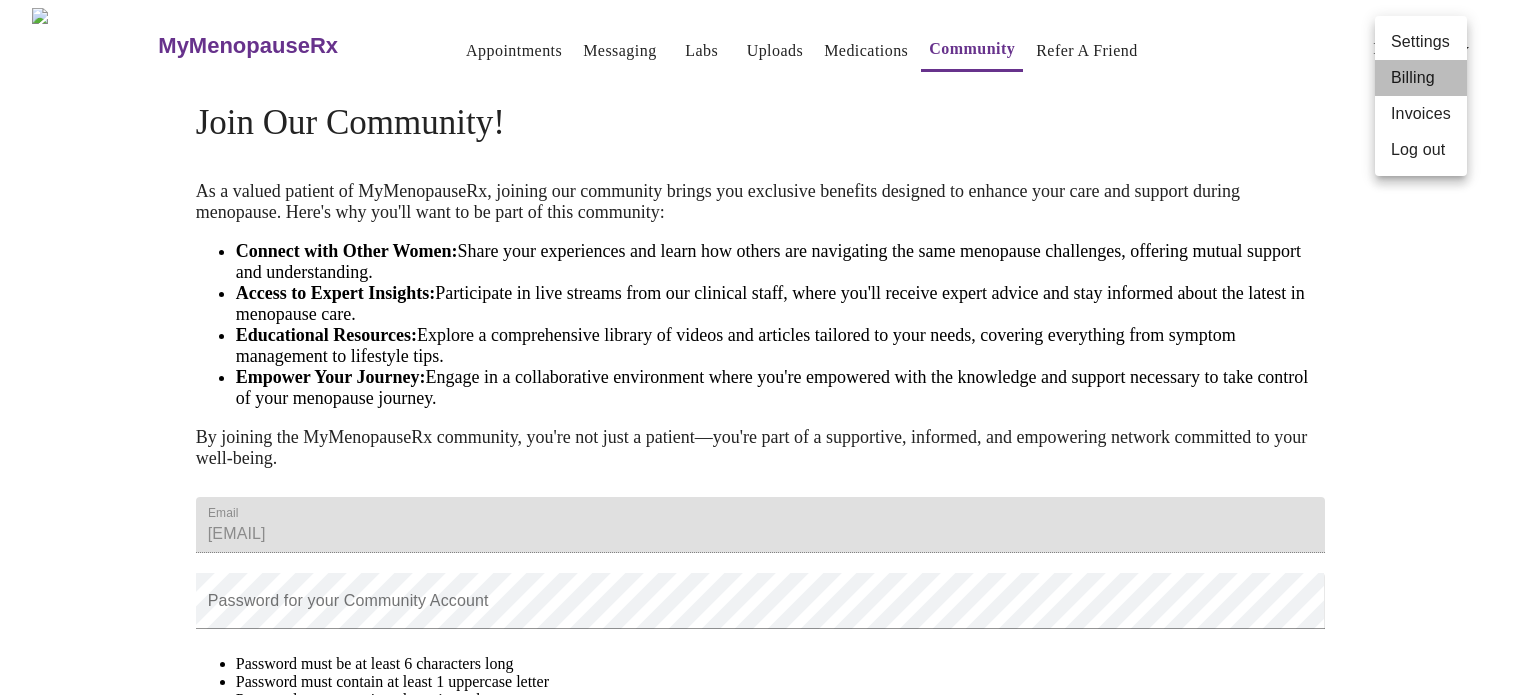 click on "Billing" at bounding box center [1421, 78] 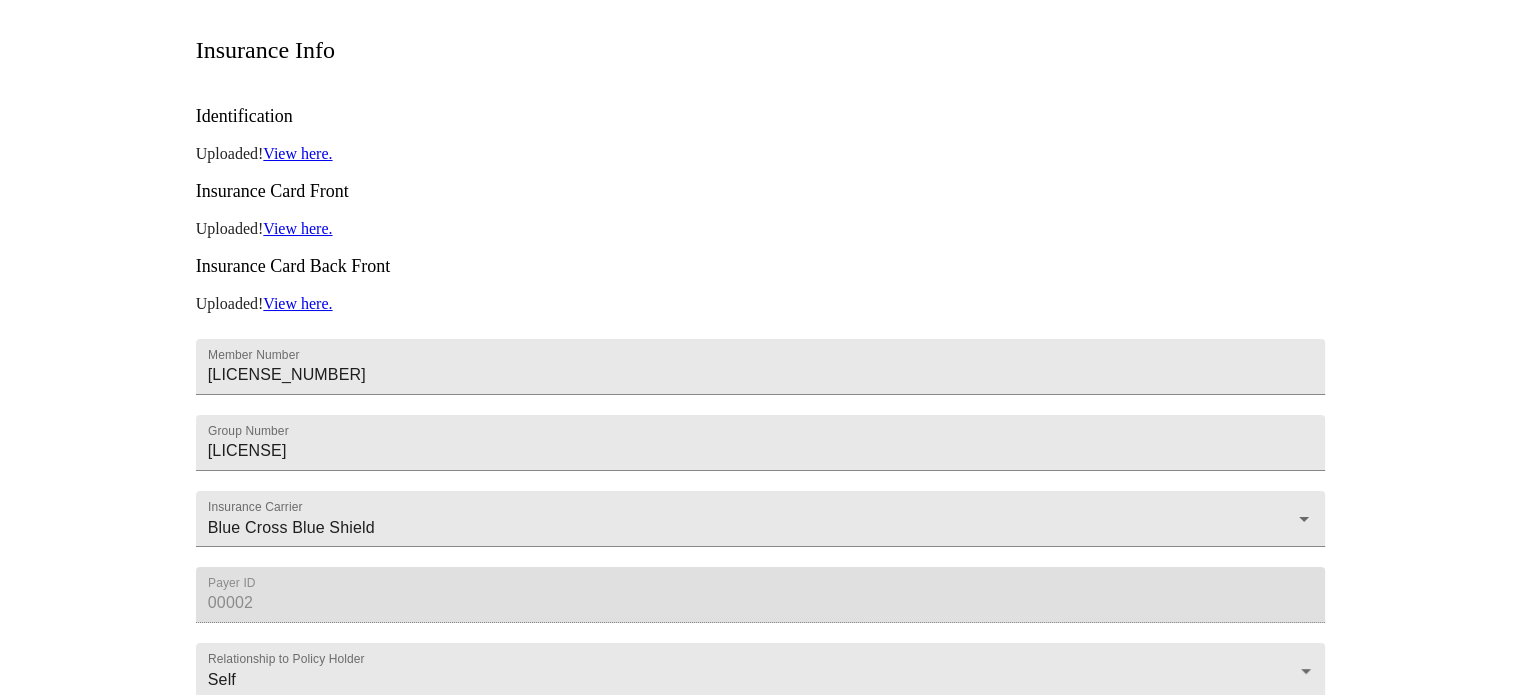scroll, scrollTop: 0, scrollLeft: 0, axis: both 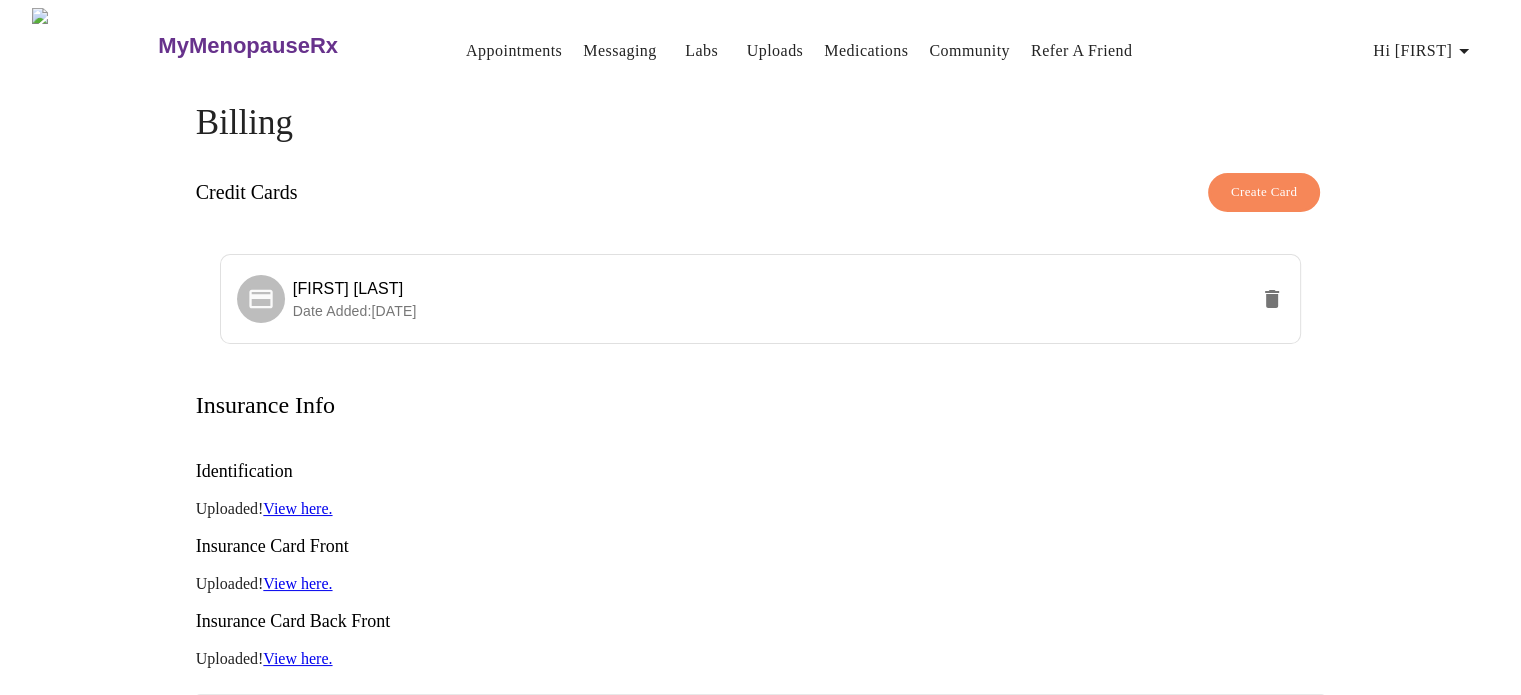 click on "View here." at bounding box center (297, 508) 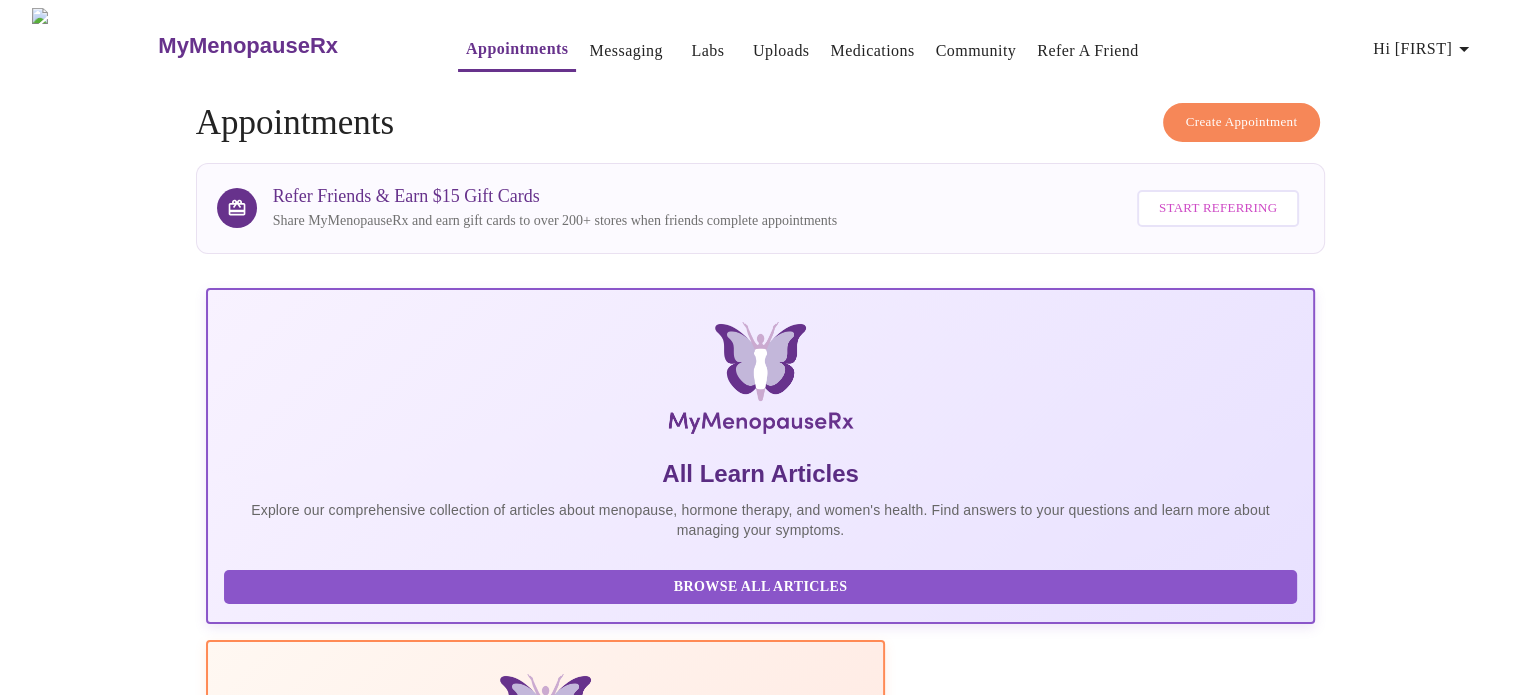 scroll, scrollTop: 396, scrollLeft: 0, axis: vertical 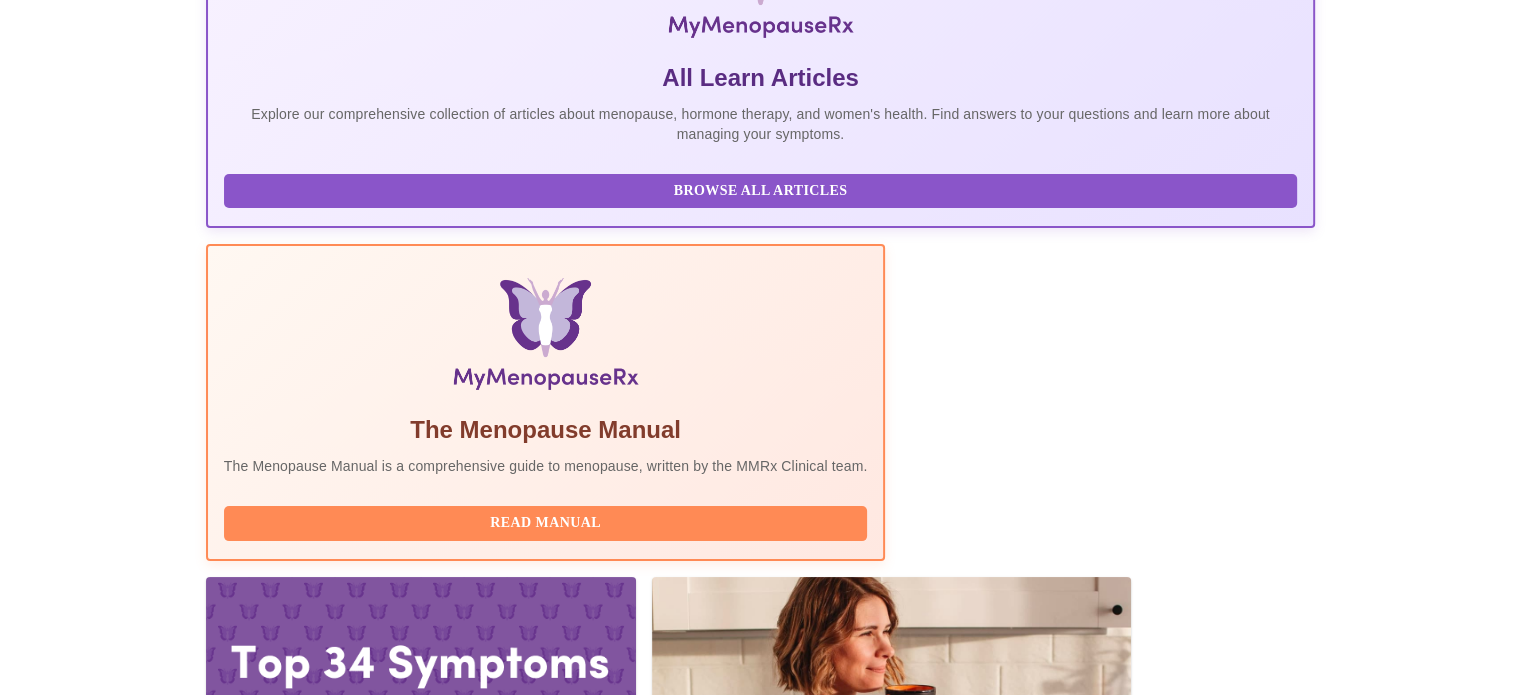 drag, startPoint x: 489, startPoint y: 417, endPoint x: 348, endPoint y: 411, distance: 141.12761 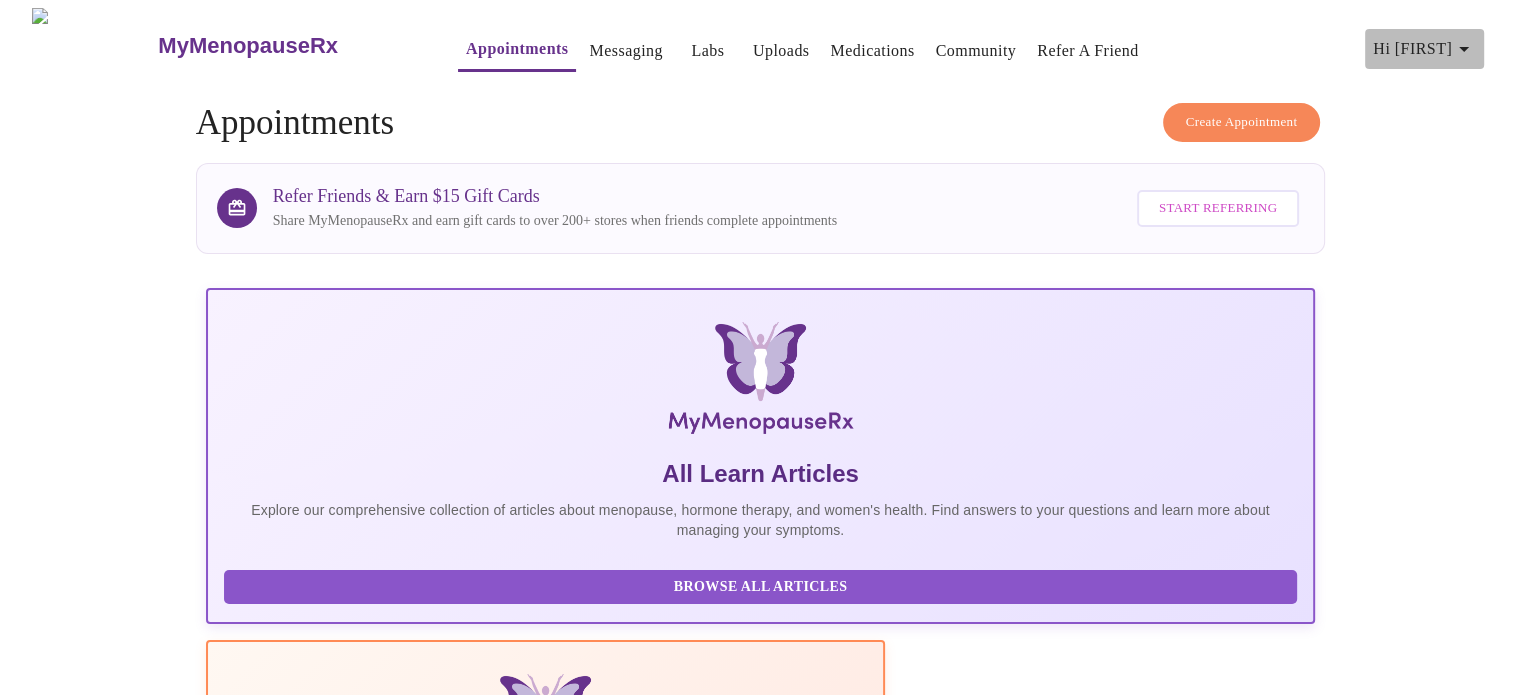 click on "Hi [FIRST]" at bounding box center (1424, 49) 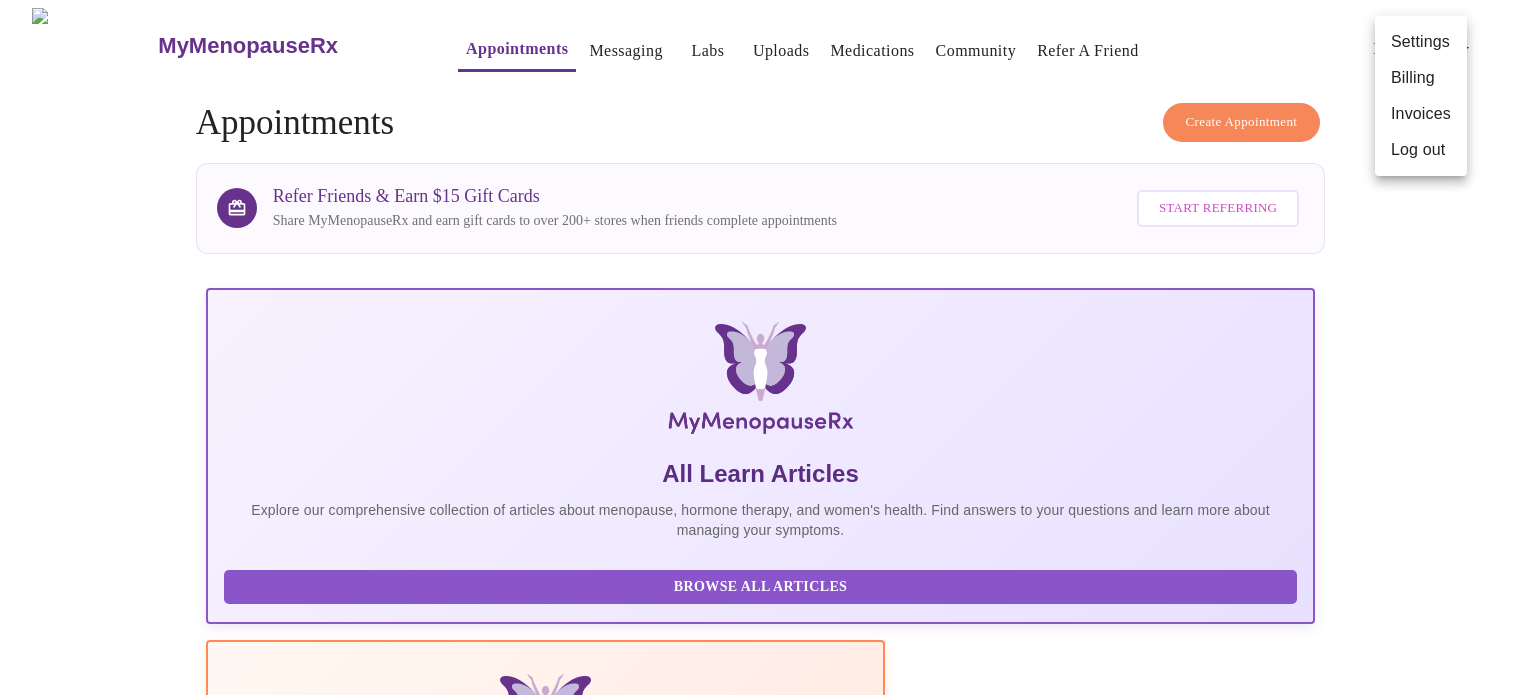 click at bounding box center (768, 347) 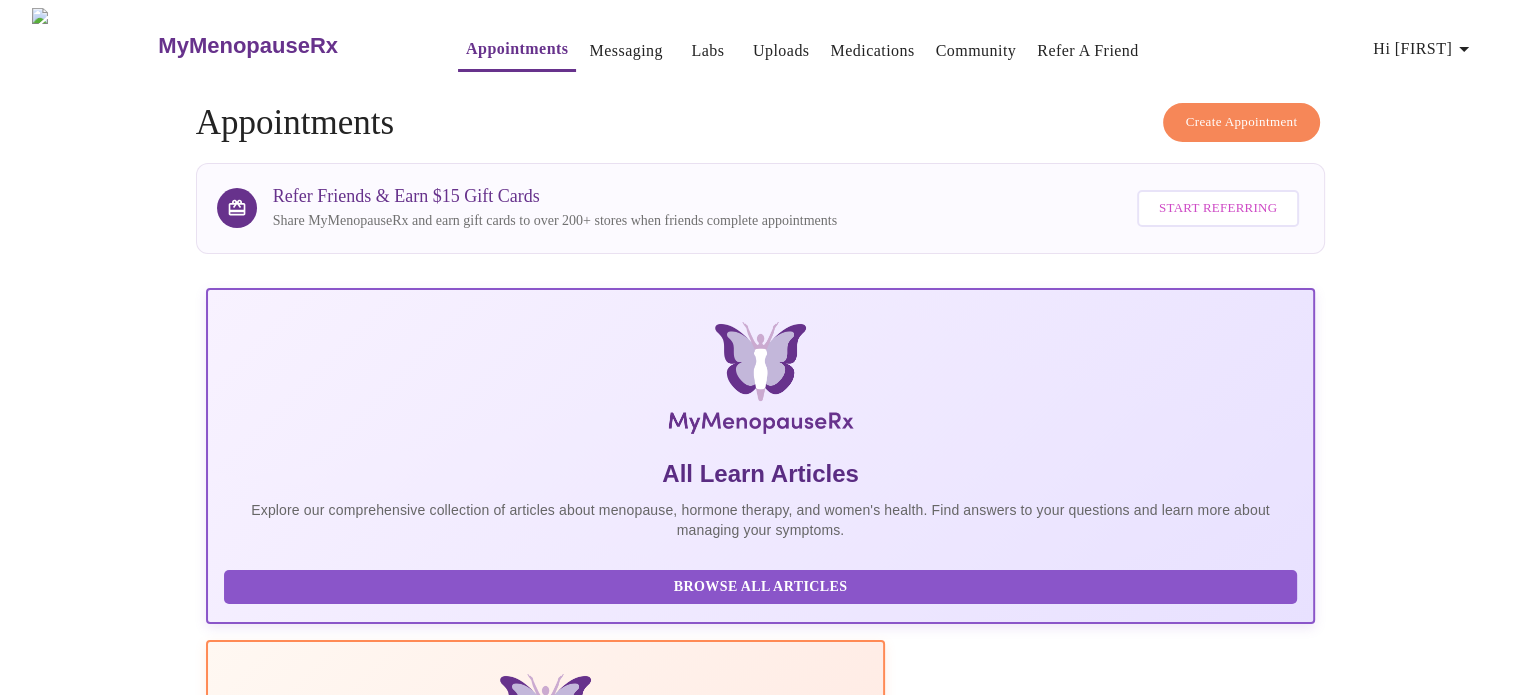 click on "MyMenopauseRx" at bounding box center [248, 46] 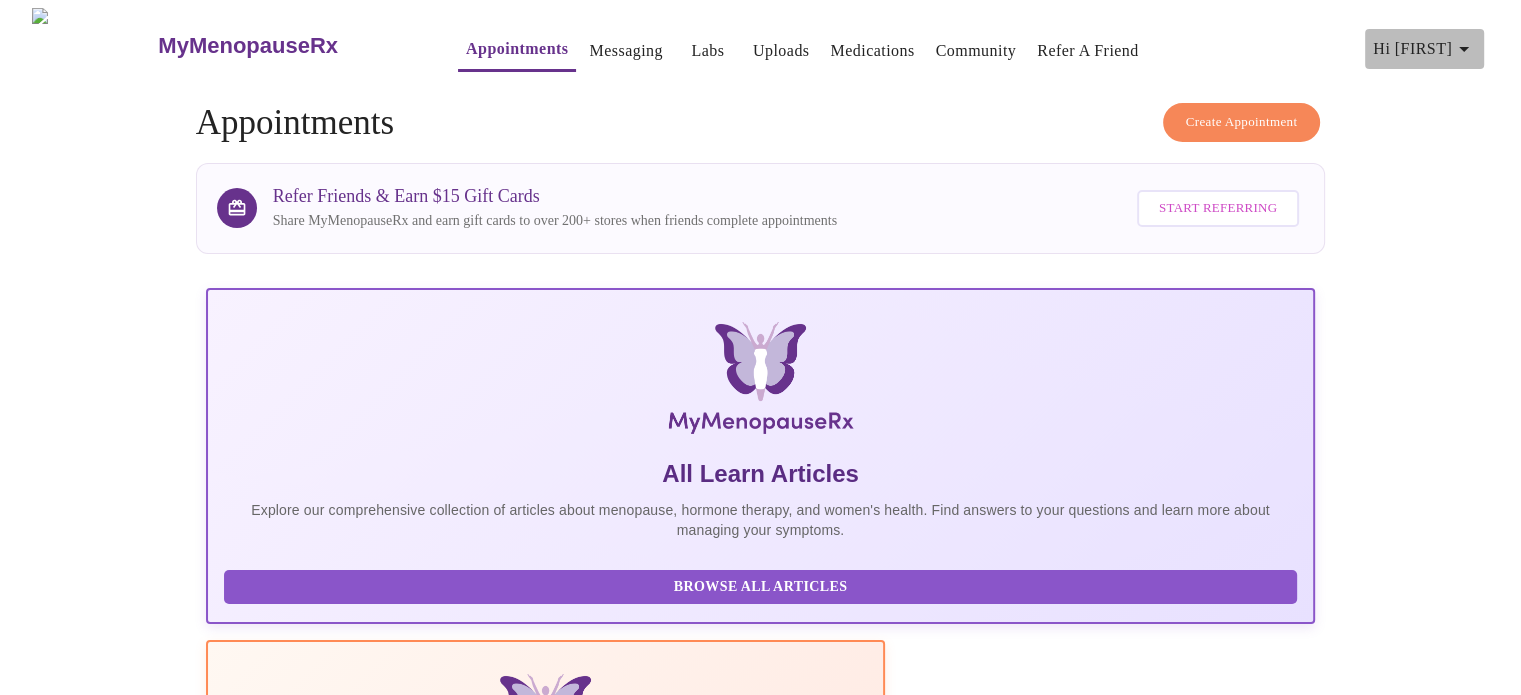 click on "Hi [FIRST]" at bounding box center [1424, 49] 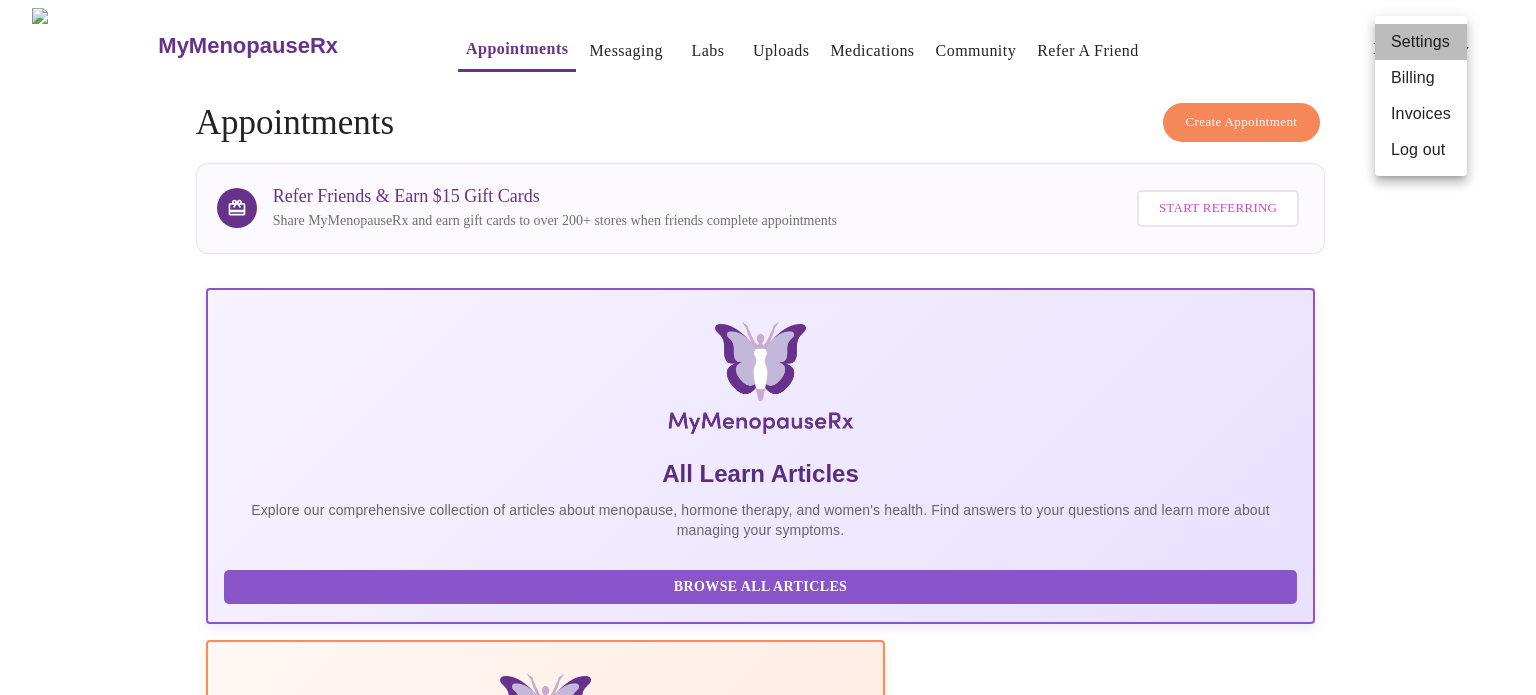 click on "Settings" at bounding box center (1421, 42) 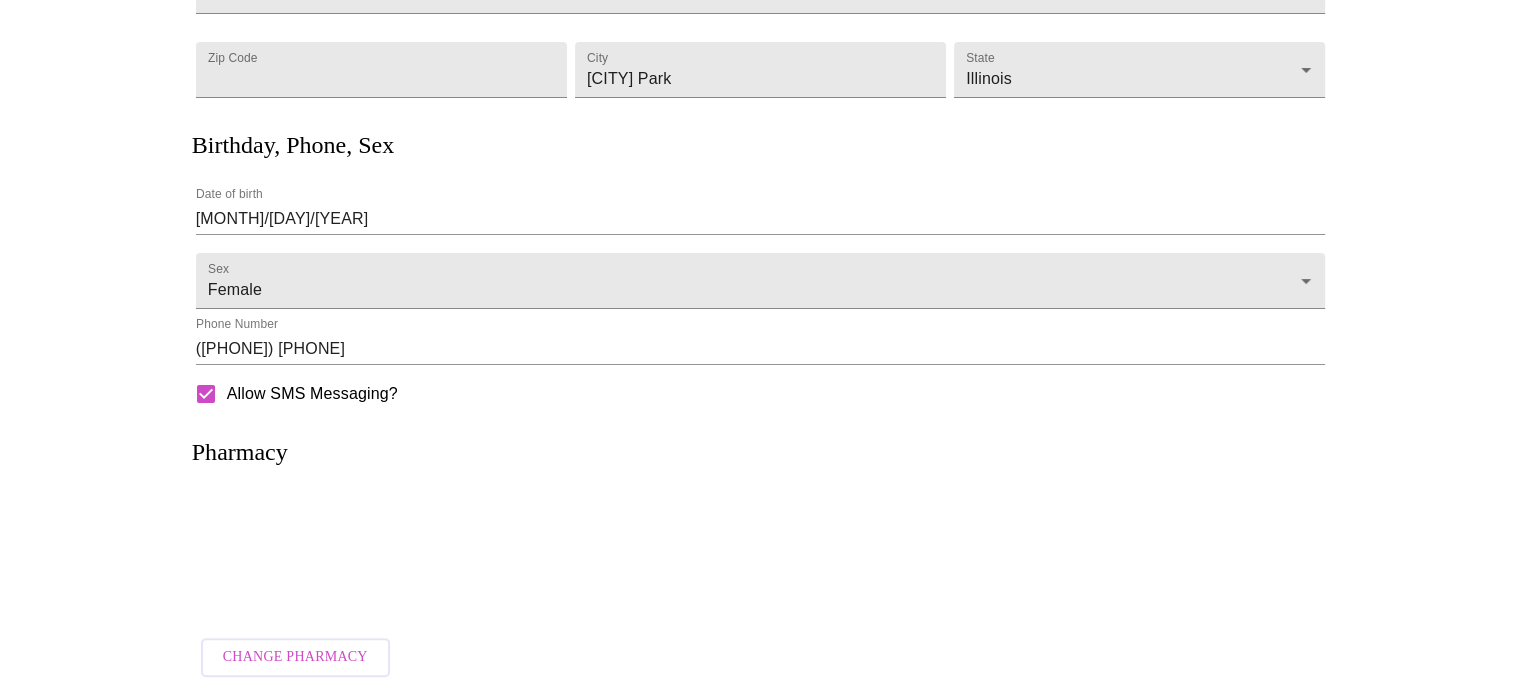 scroll, scrollTop: 0, scrollLeft: 0, axis: both 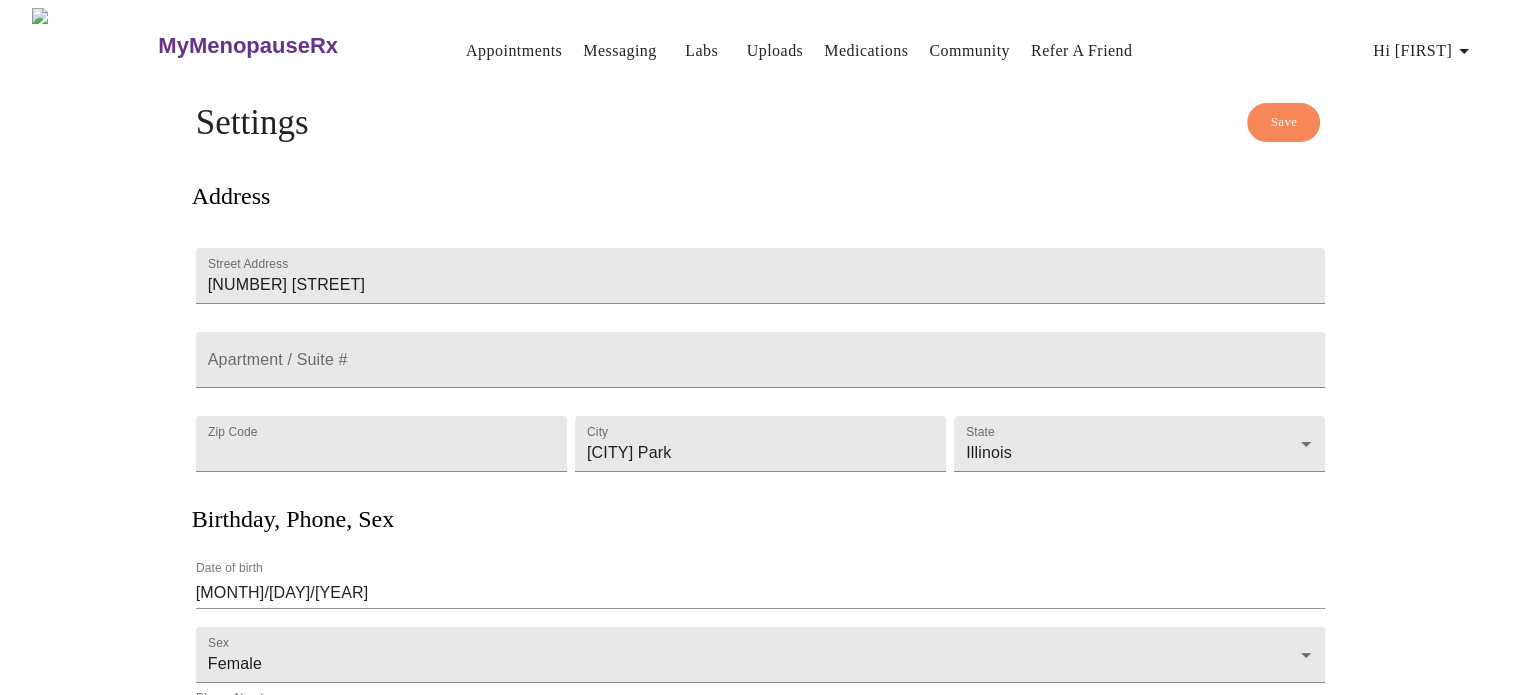 click 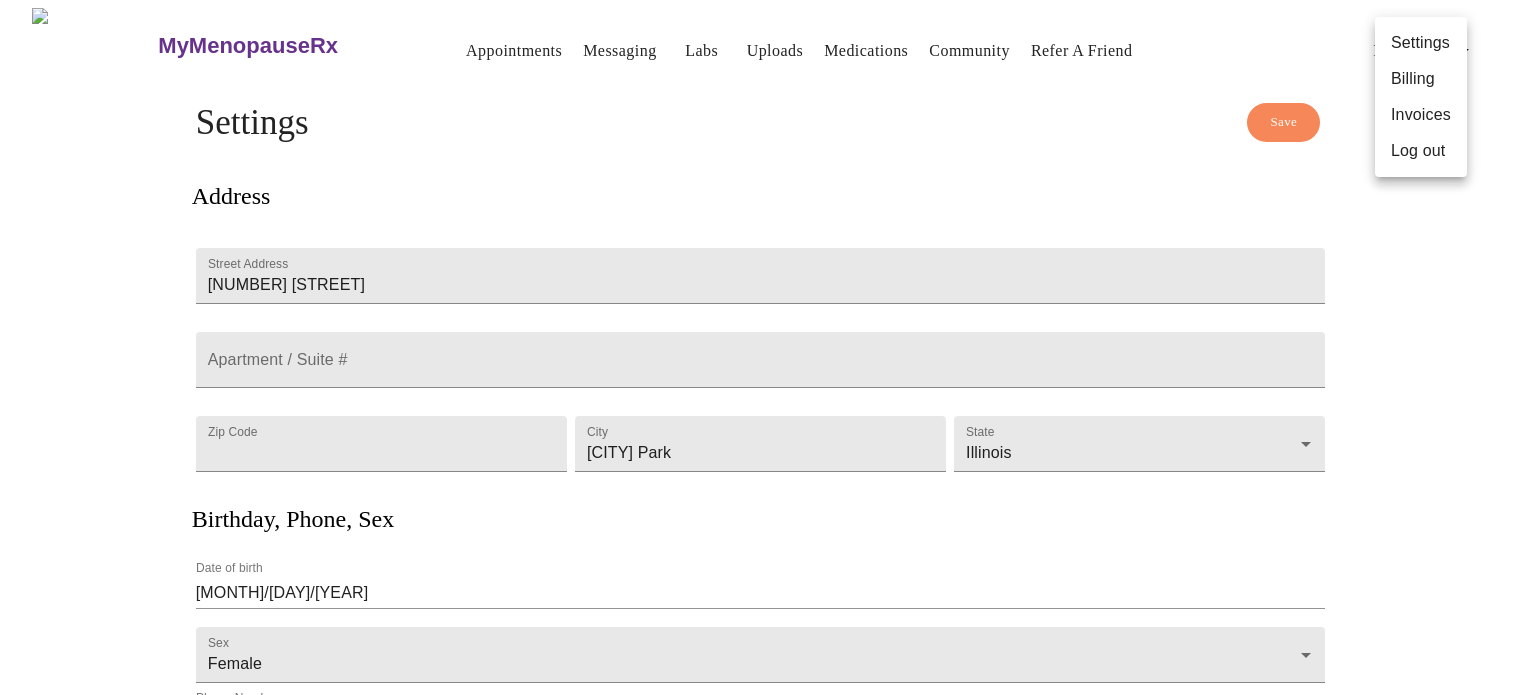 click at bounding box center [768, 347] 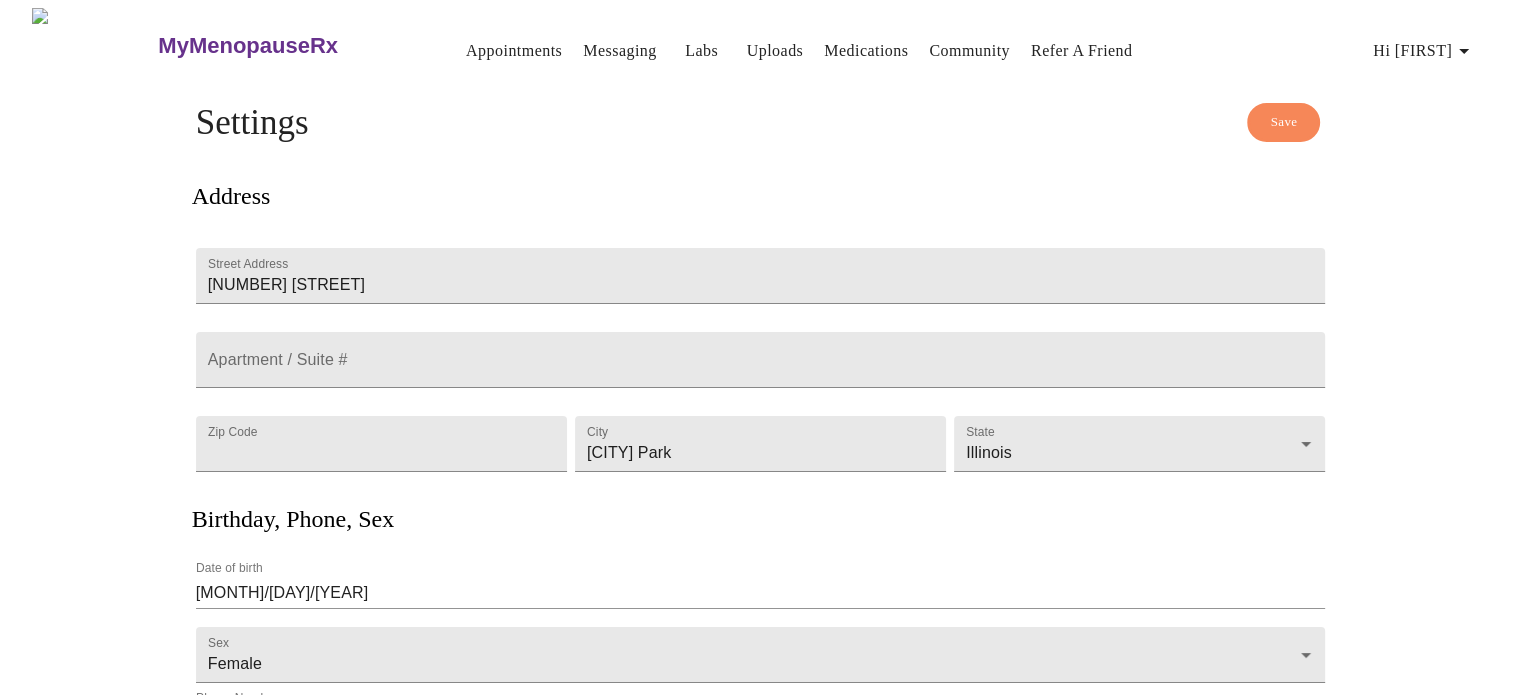drag, startPoint x: 1492, startPoint y: 0, endPoint x: 857, endPoint y: 145, distance: 651.3448 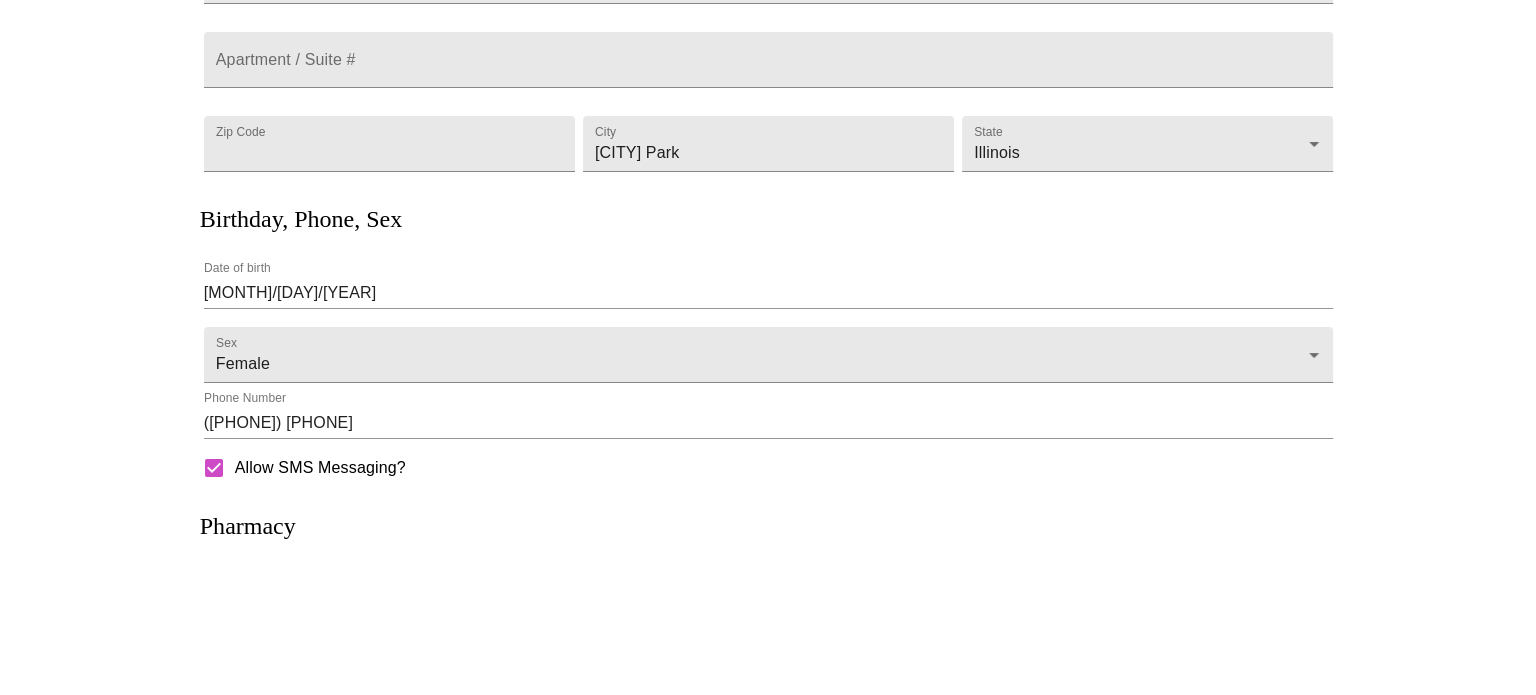 scroll, scrollTop: 393, scrollLeft: 0, axis: vertical 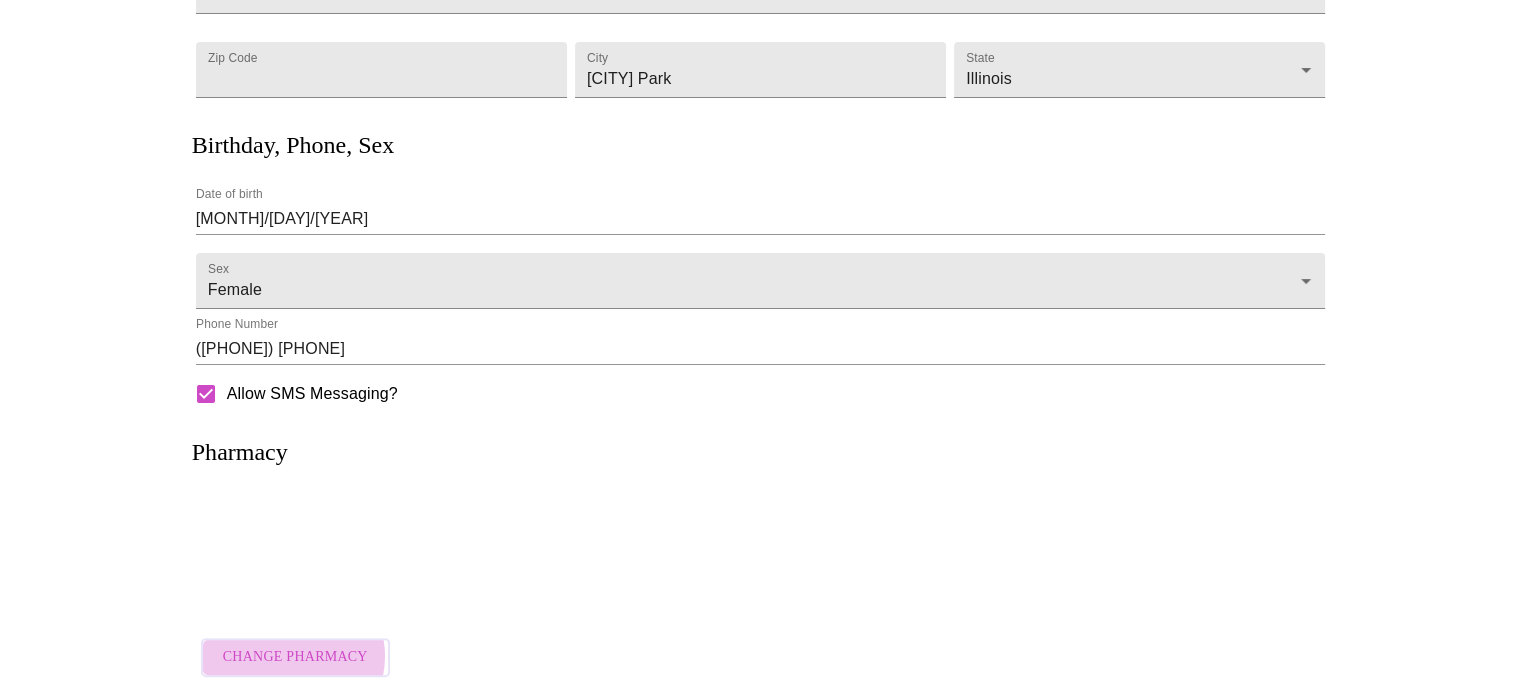 click on "Change Pharmacy" at bounding box center (295, 657) 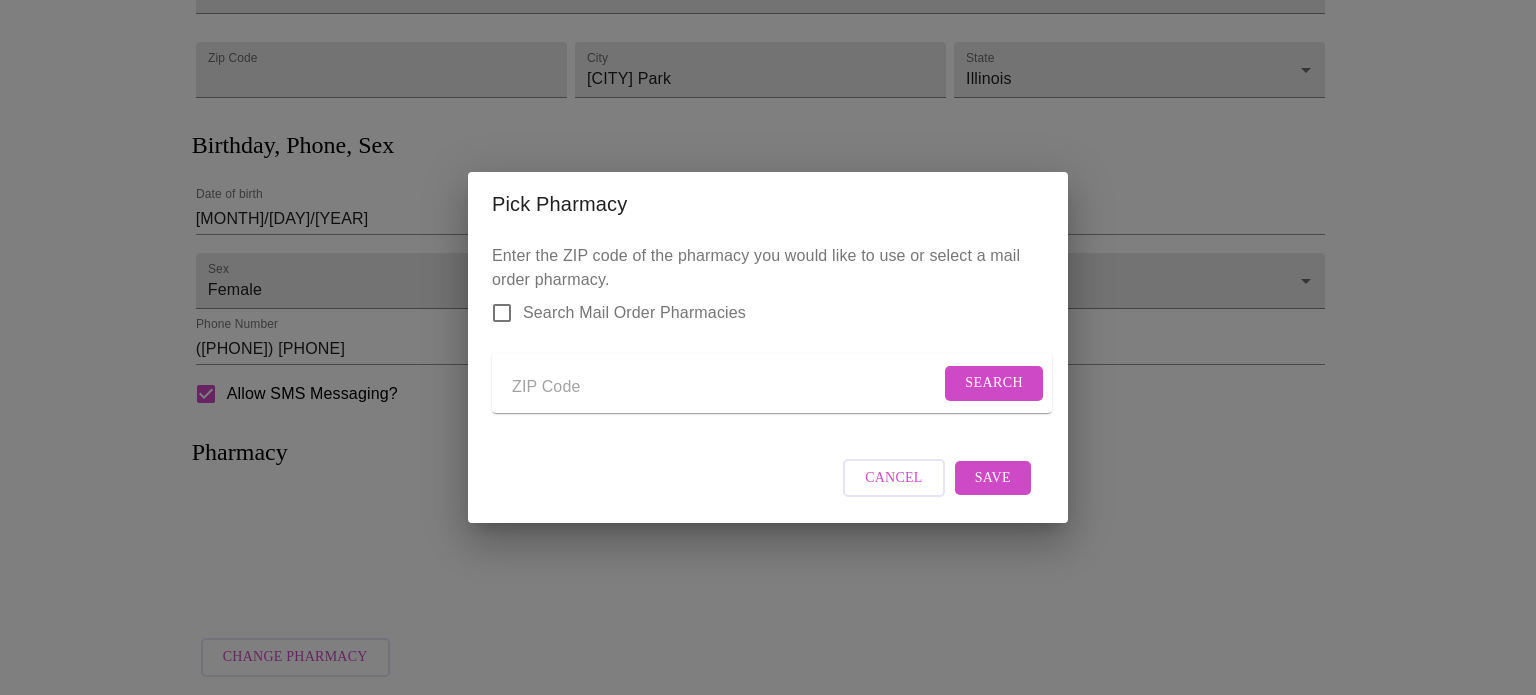 click at bounding box center (726, 387) 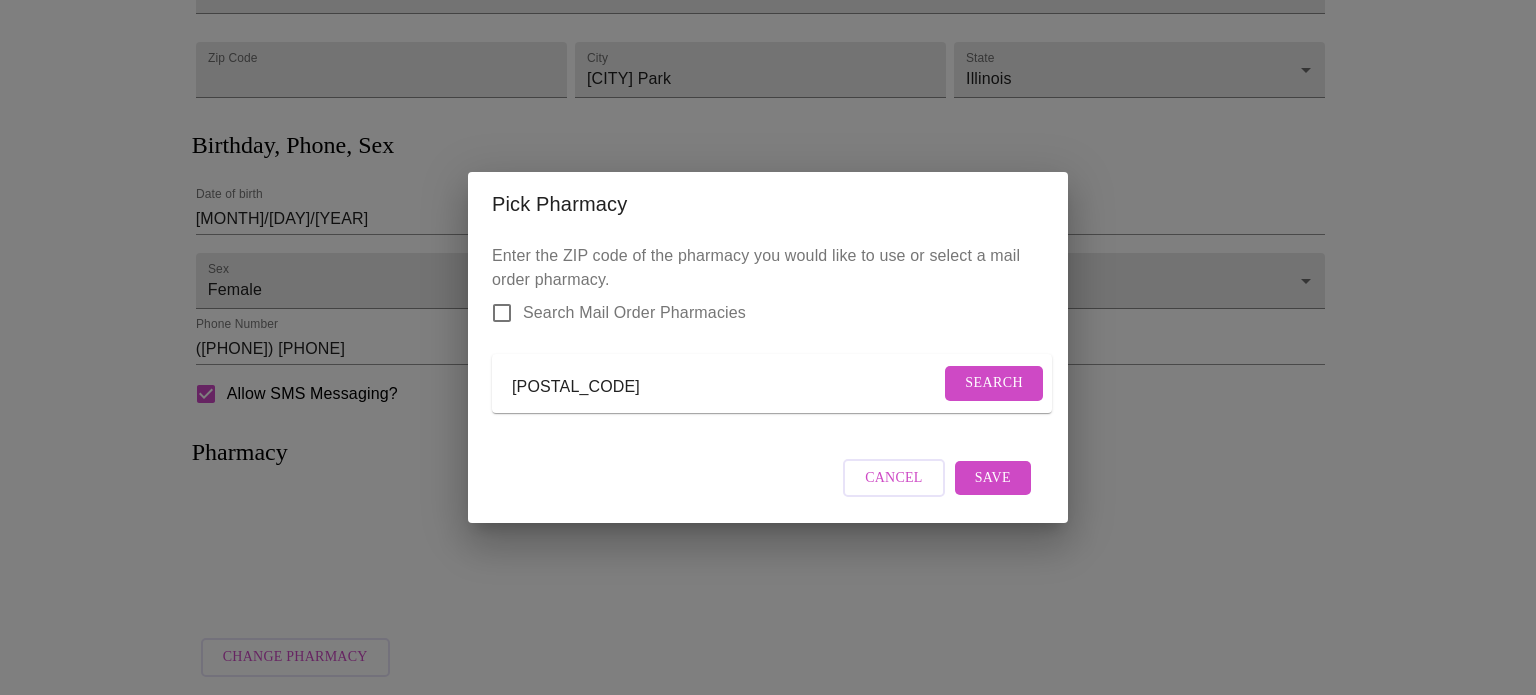 type on "[POSTAL_CODE]" 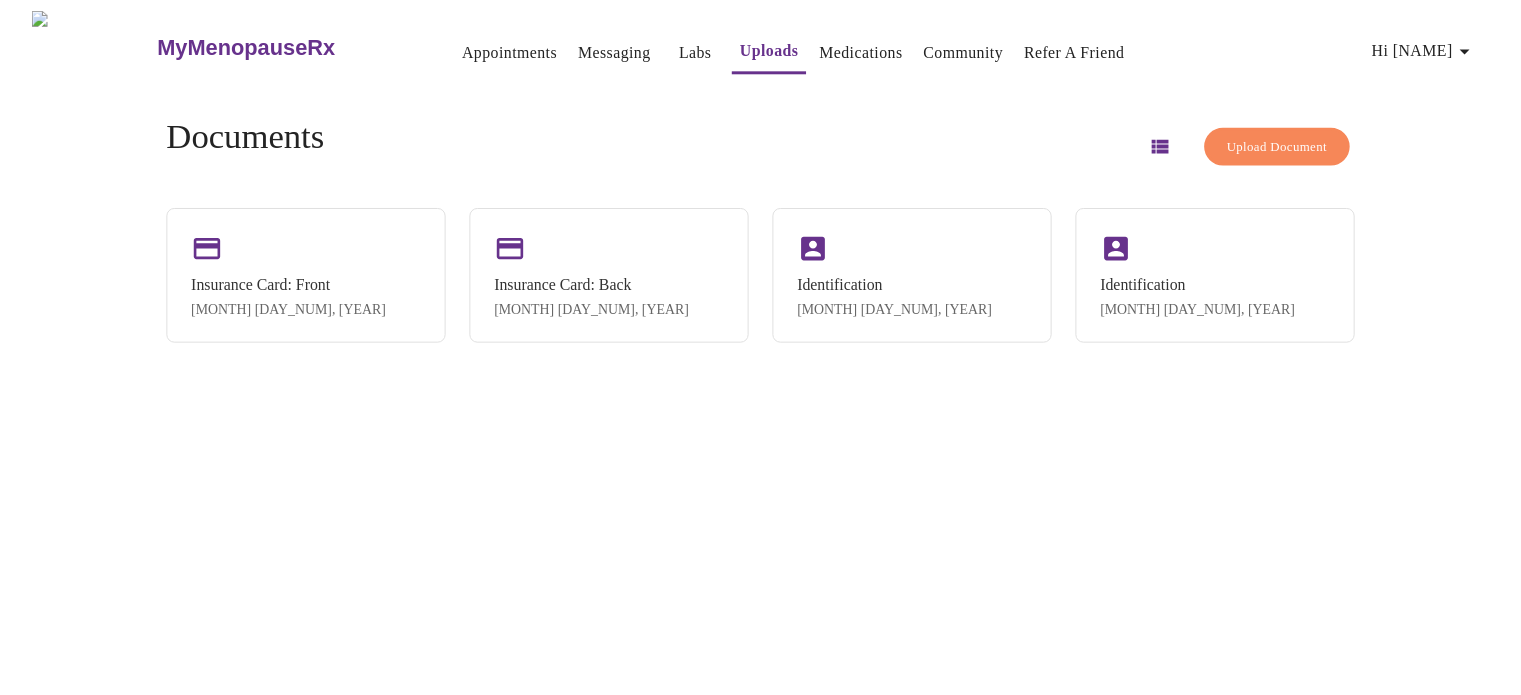scroll, scrollTop: 0, scrollLeft: 0, axis: both 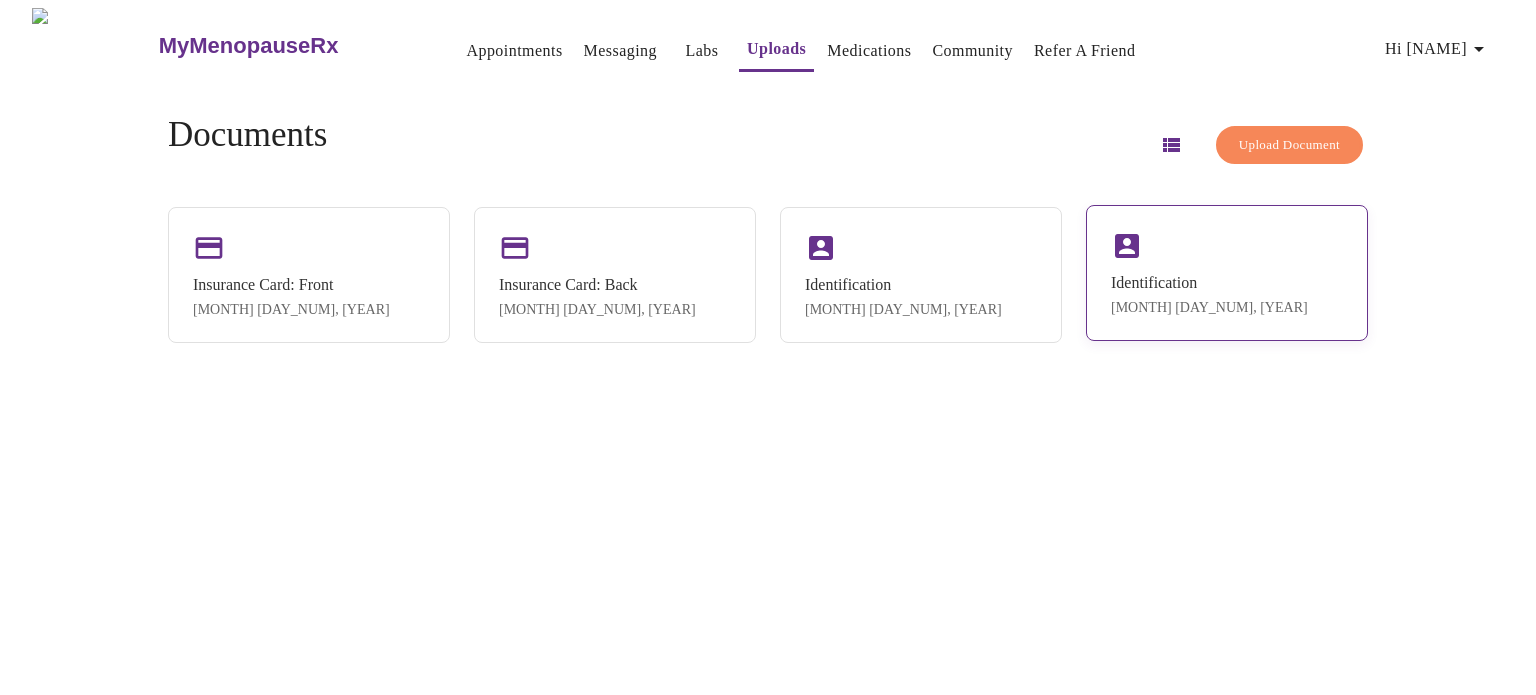 click on "Identification" at bounding box center (1209, 283) 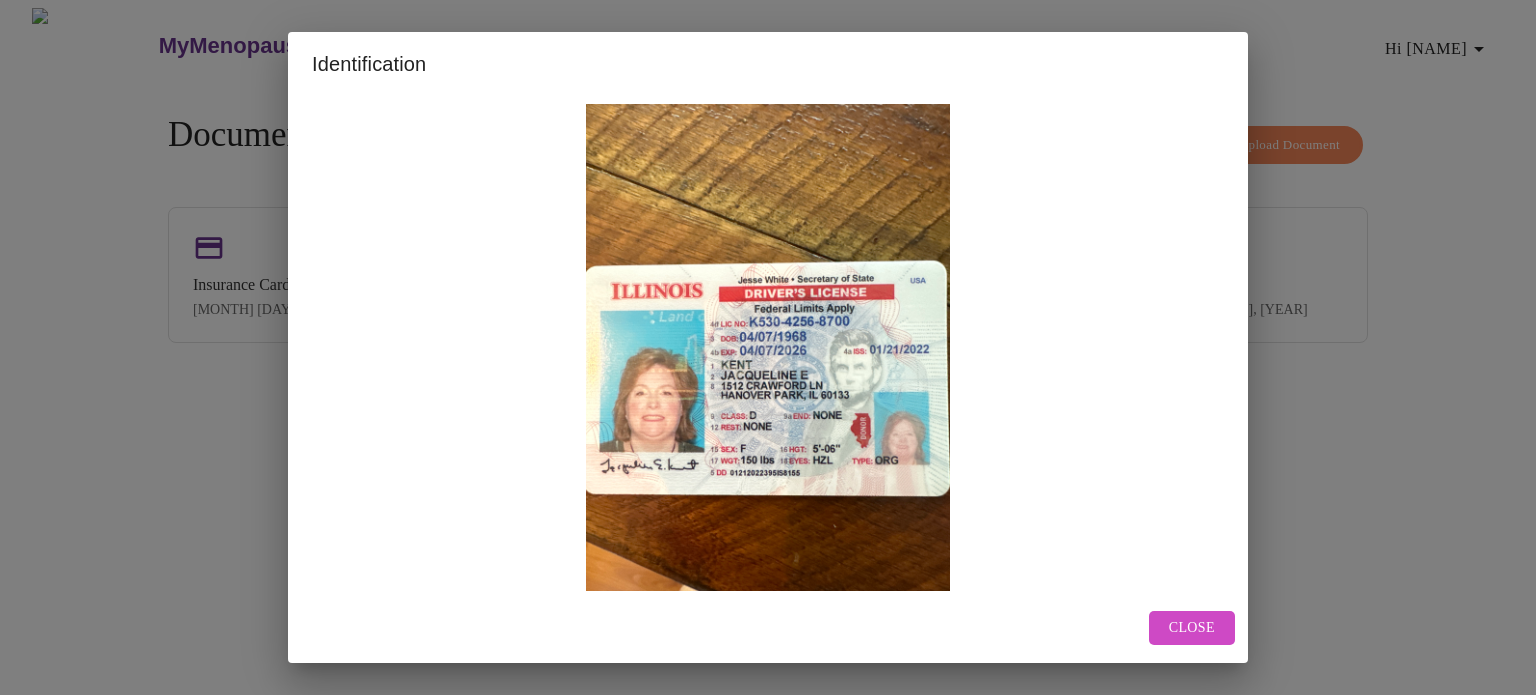 click on "Close" at bounding box center (1192, 628) 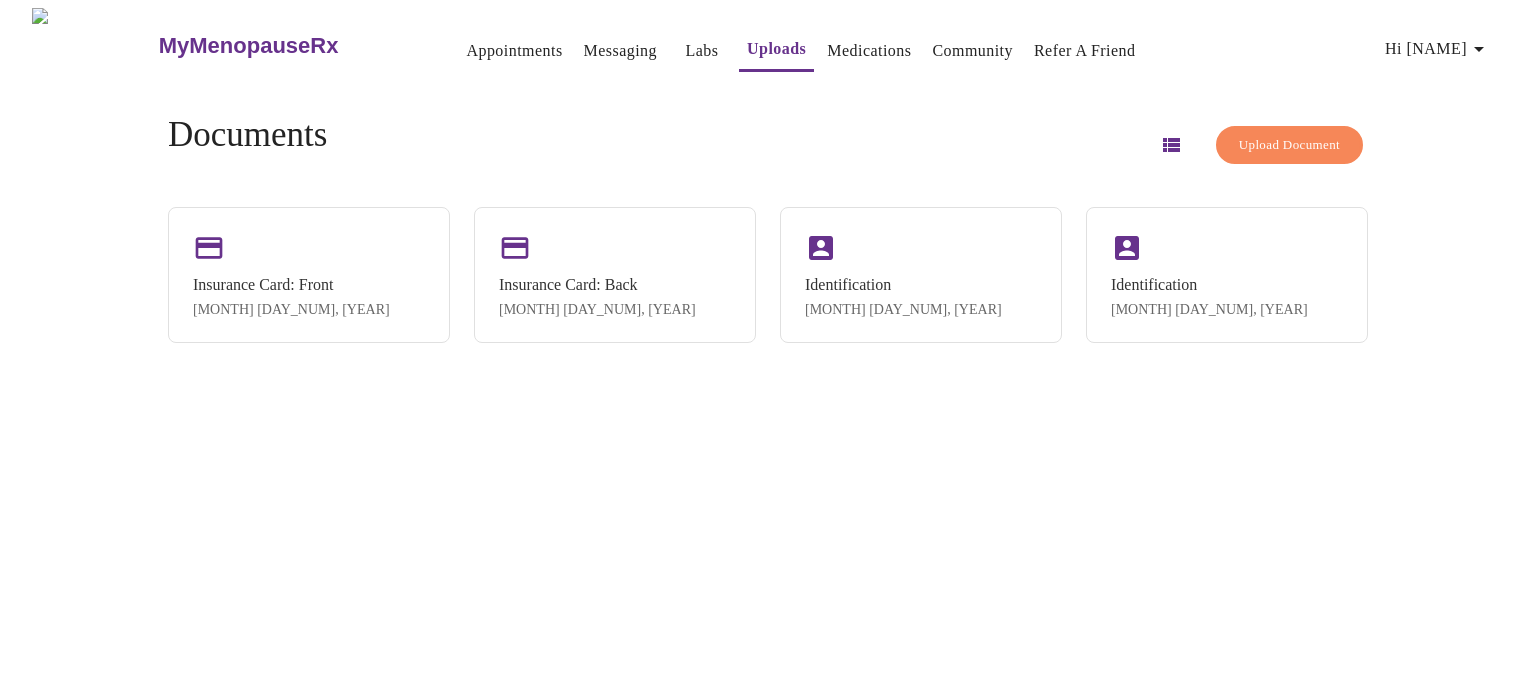 click on "Appointments" at bounding box center [514, 51] 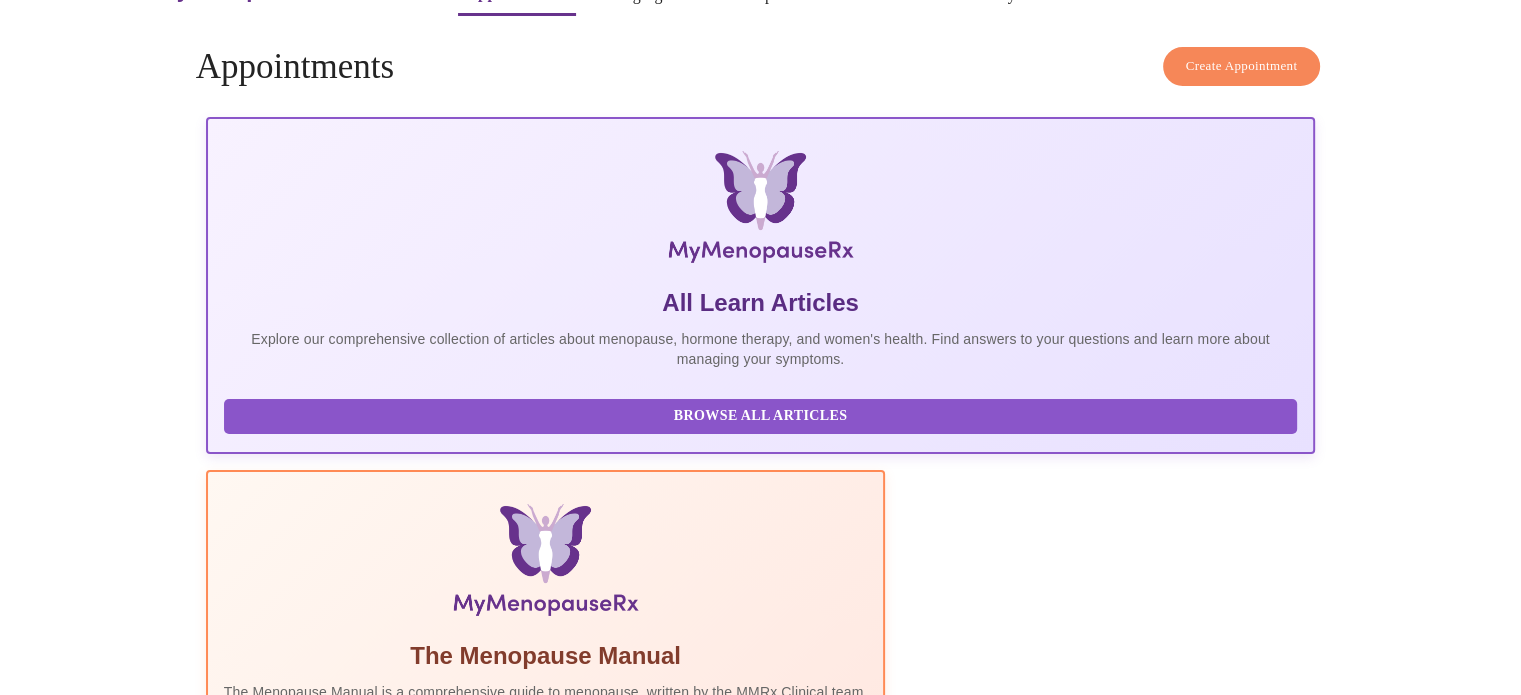 scroll, scrollTop: 0, scrollLeft: 0, axis: both 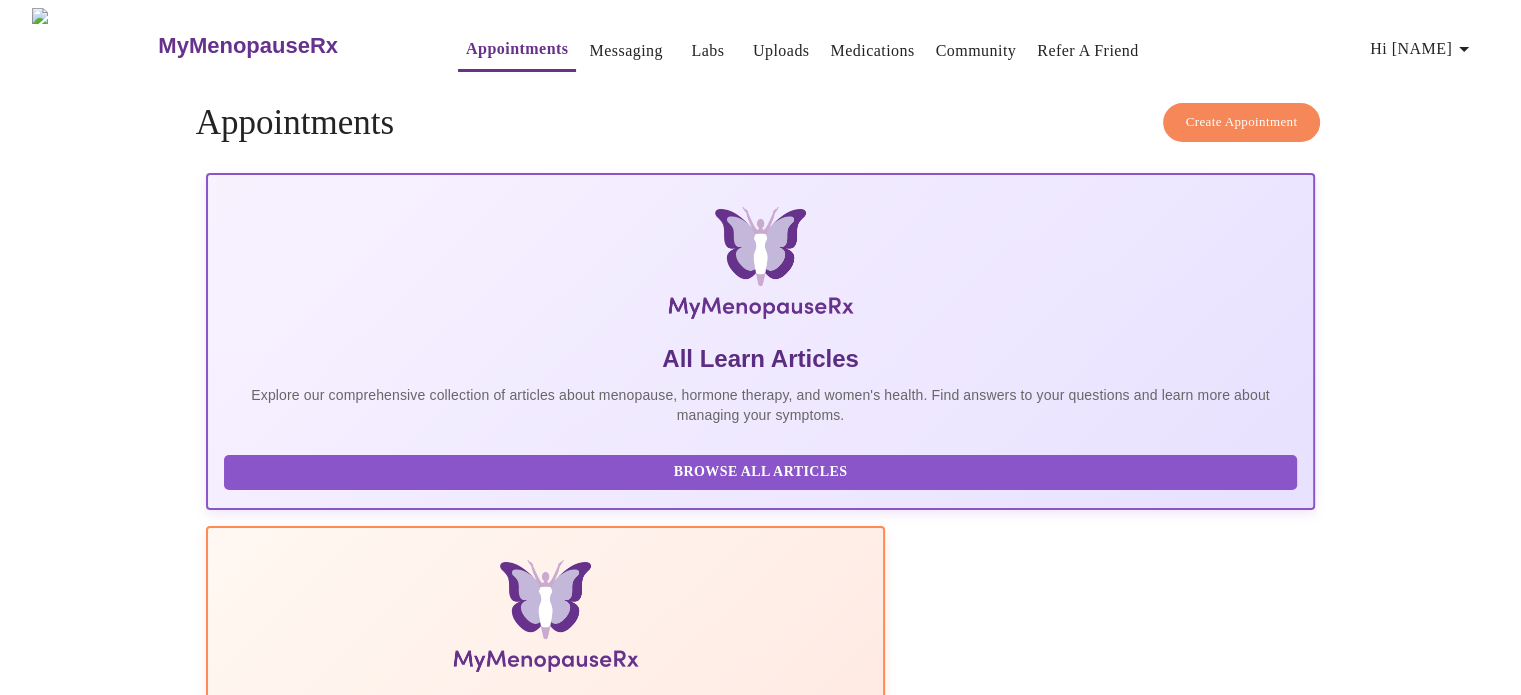 click on "MyMenopauseRx" at bounding box center [248, 46] 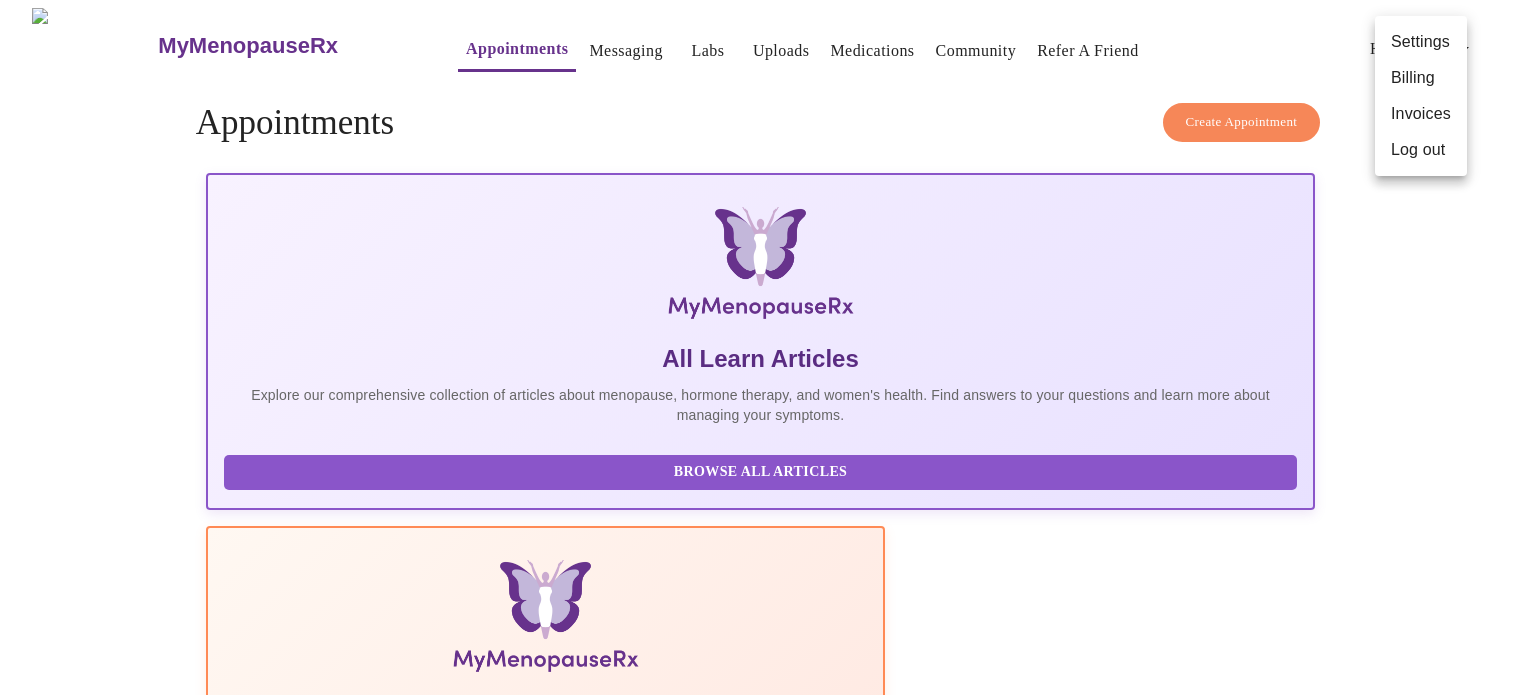 click at bounding box center [768, 347] 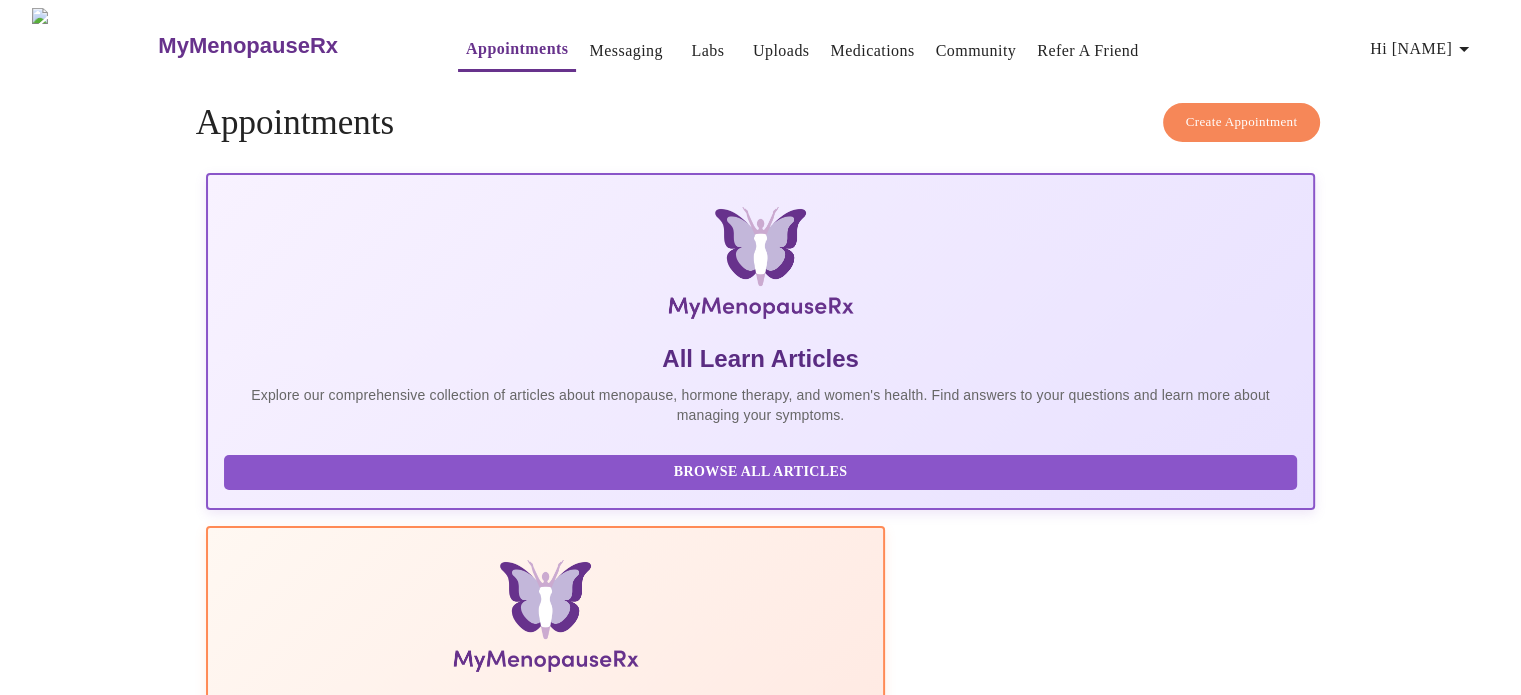 click on "Community" at bounding box center (976, 51) 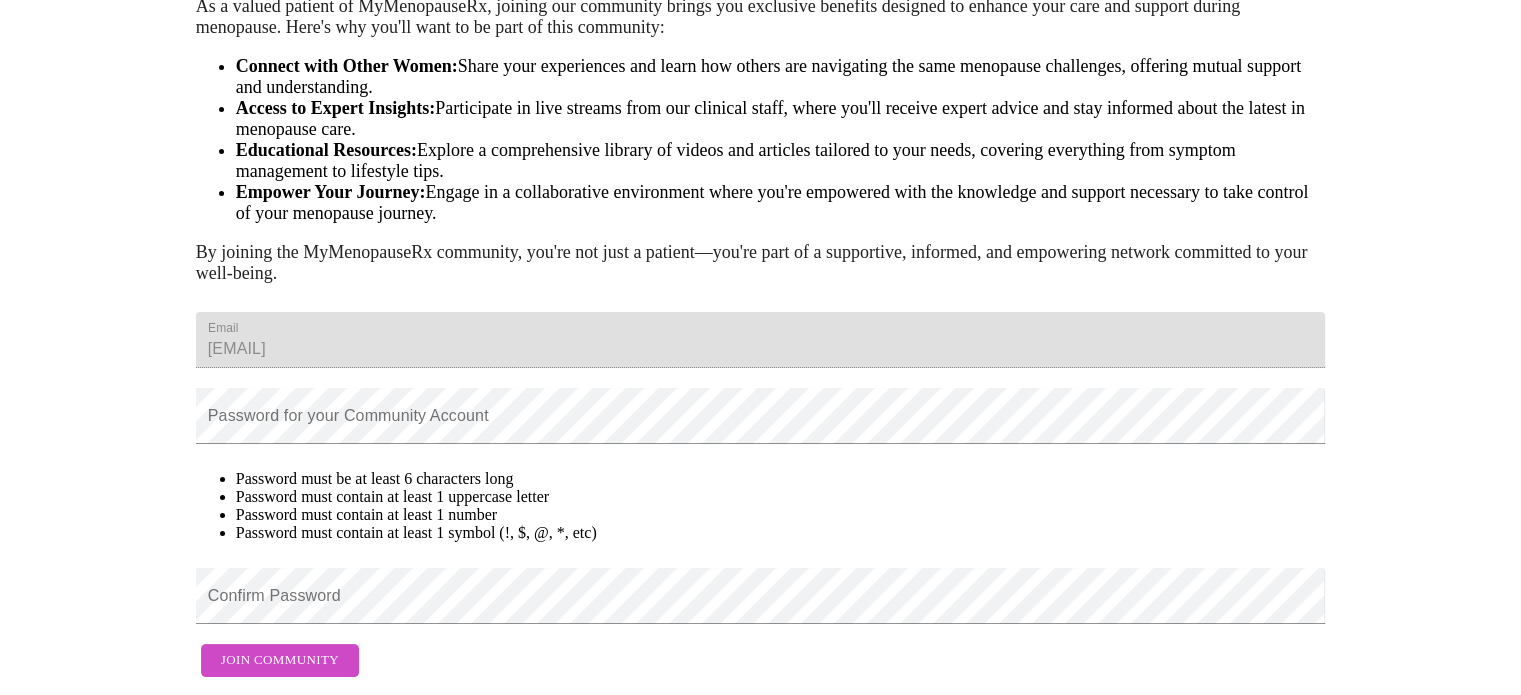 scroll, scrollTop: 0, scrollLeft: 0, axis: both 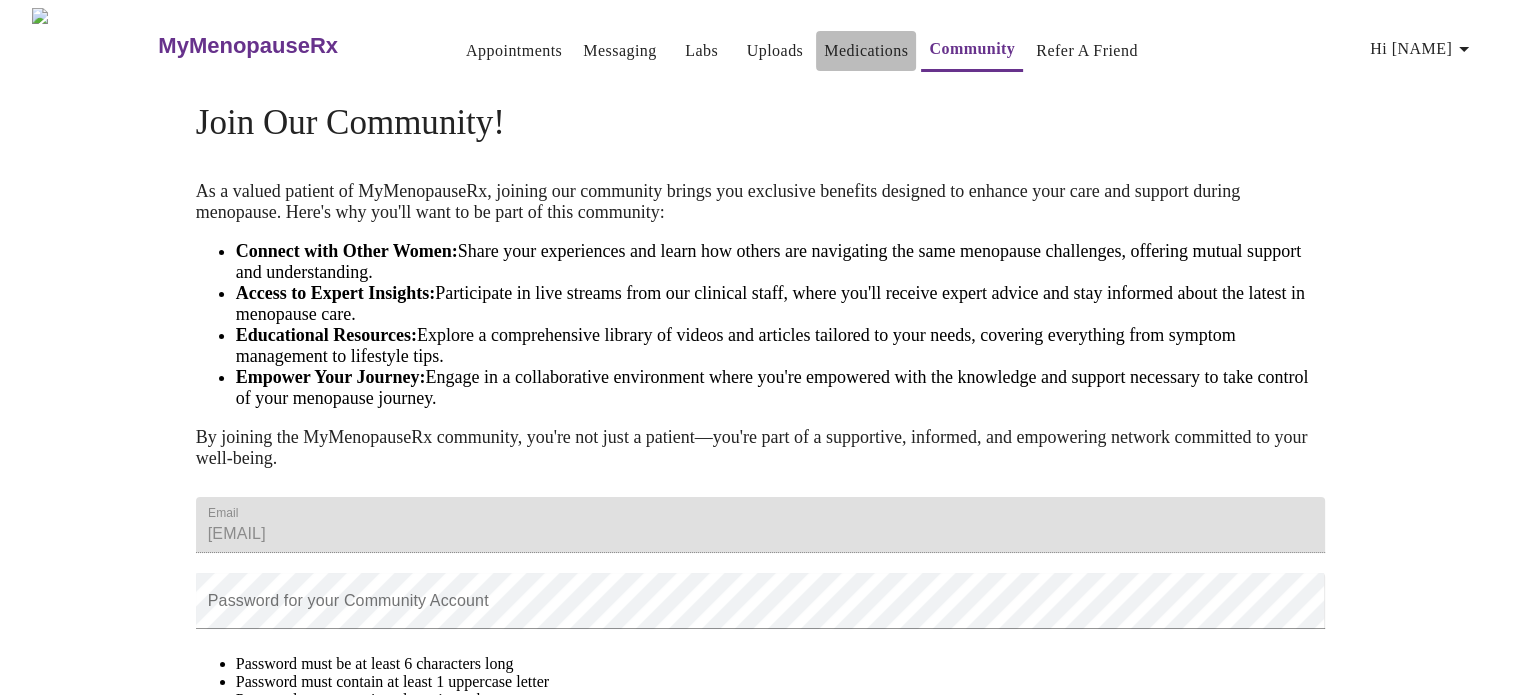 click on "Medications" at bounding box center (866, 51) 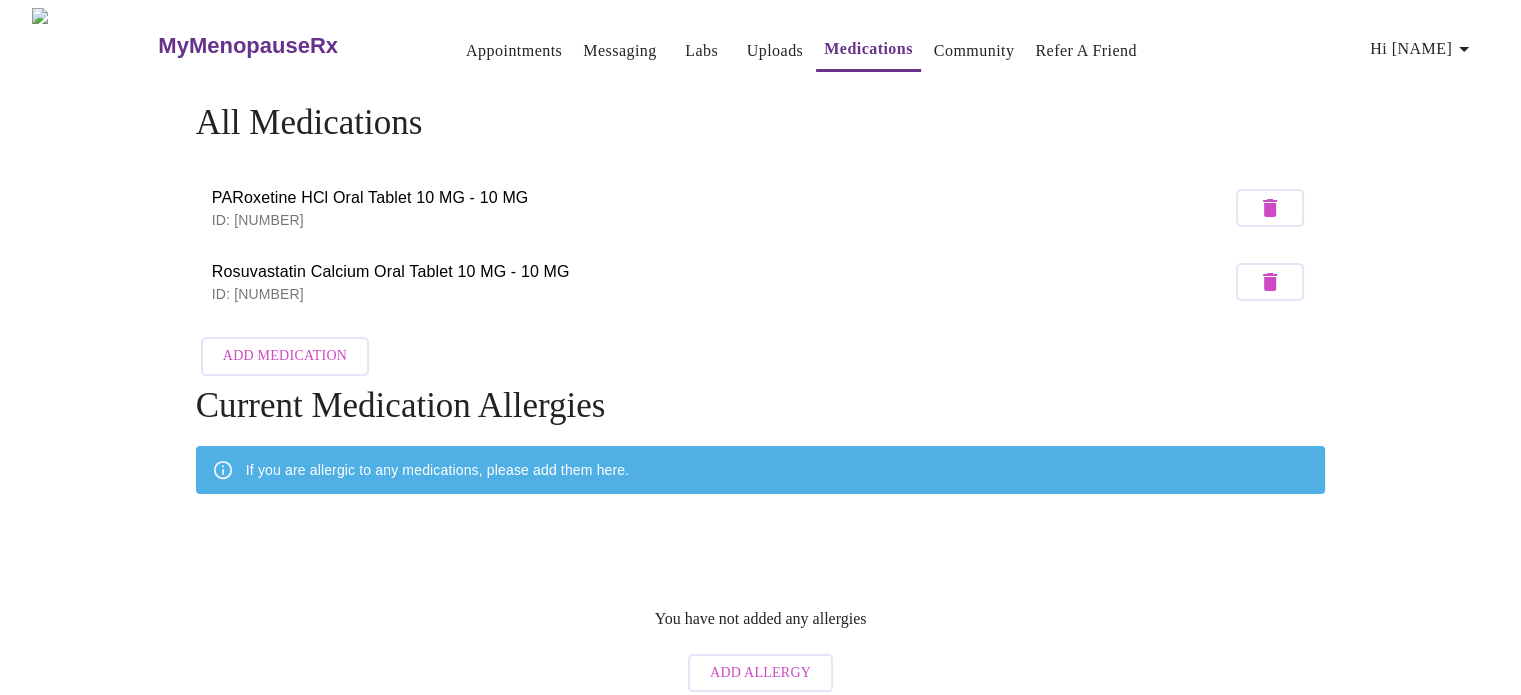 click on "Uploads" at bounding box center (775, 51) 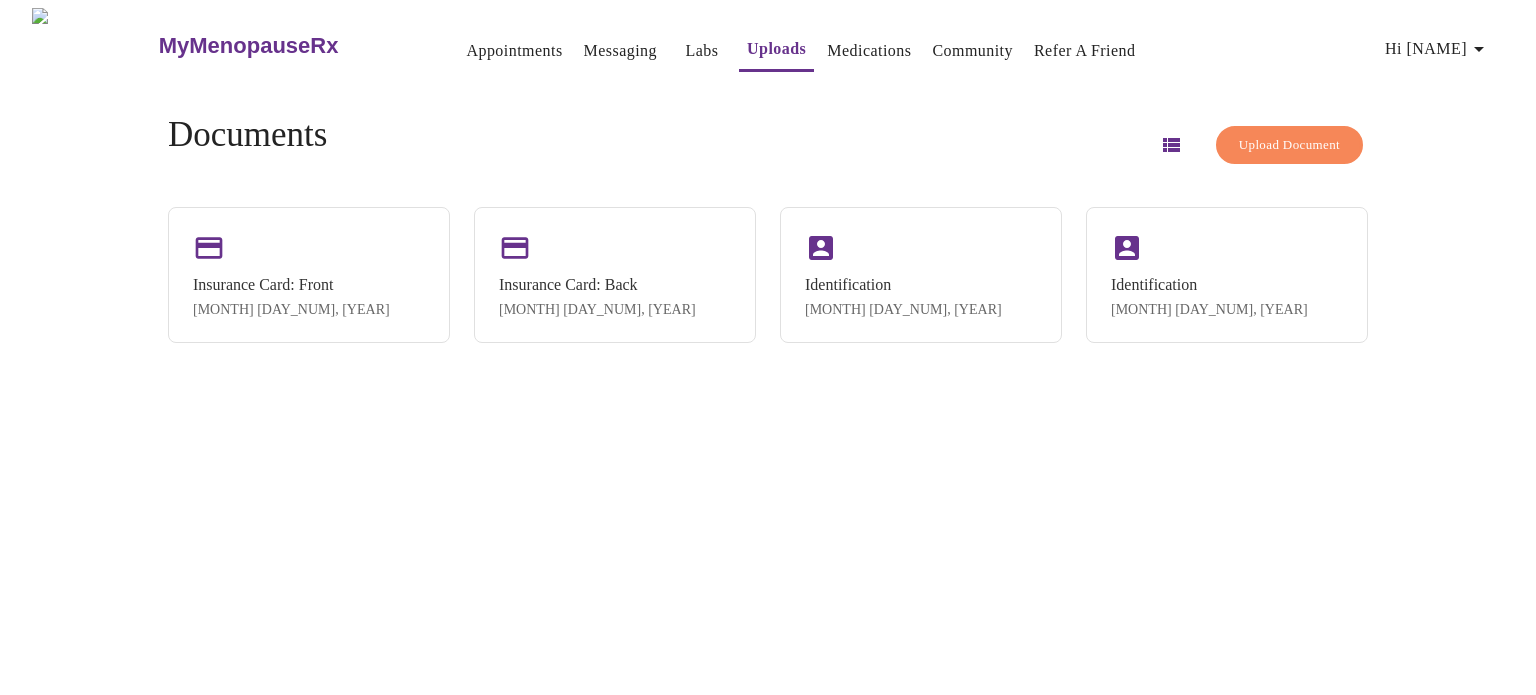 click on "Appointments" at bounding box center (514, 51) 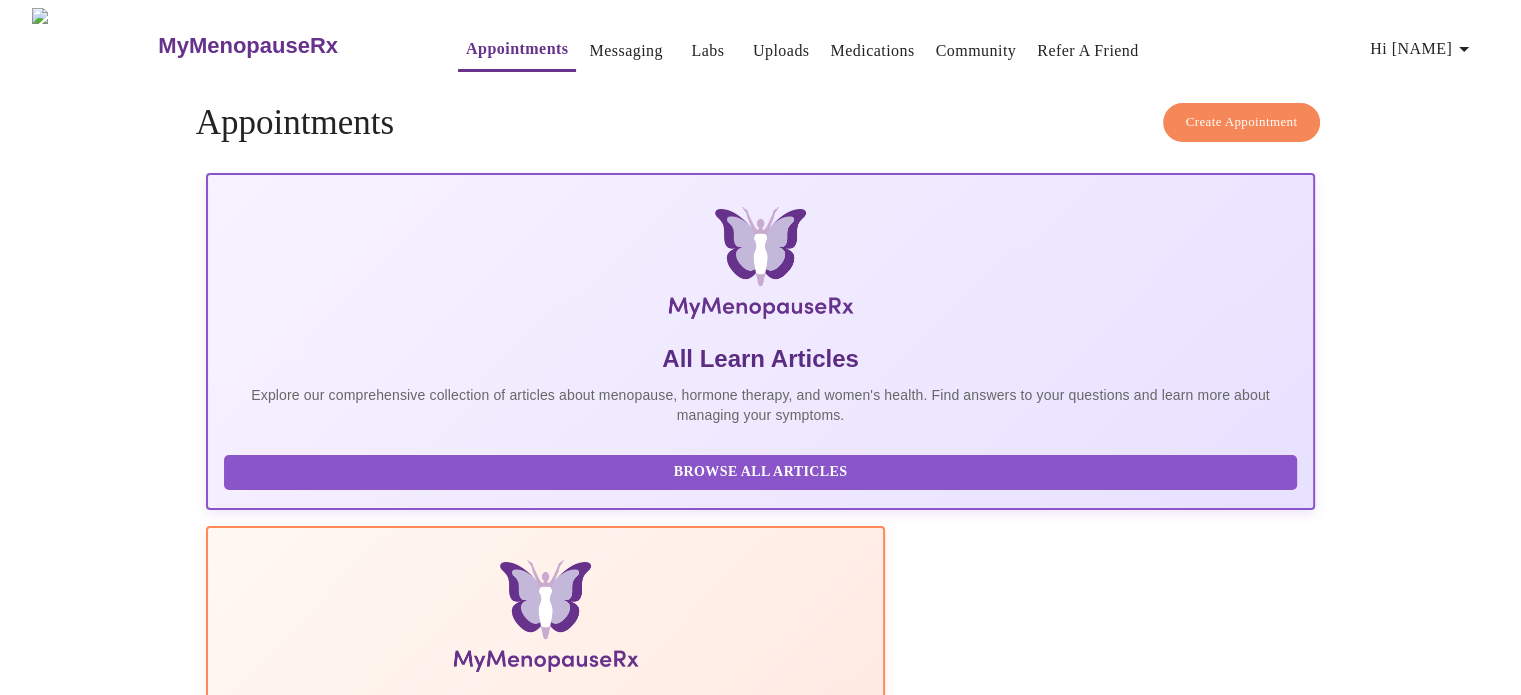 scroll, scrollTop: 56, scrollLeft: 0, axis: vertical 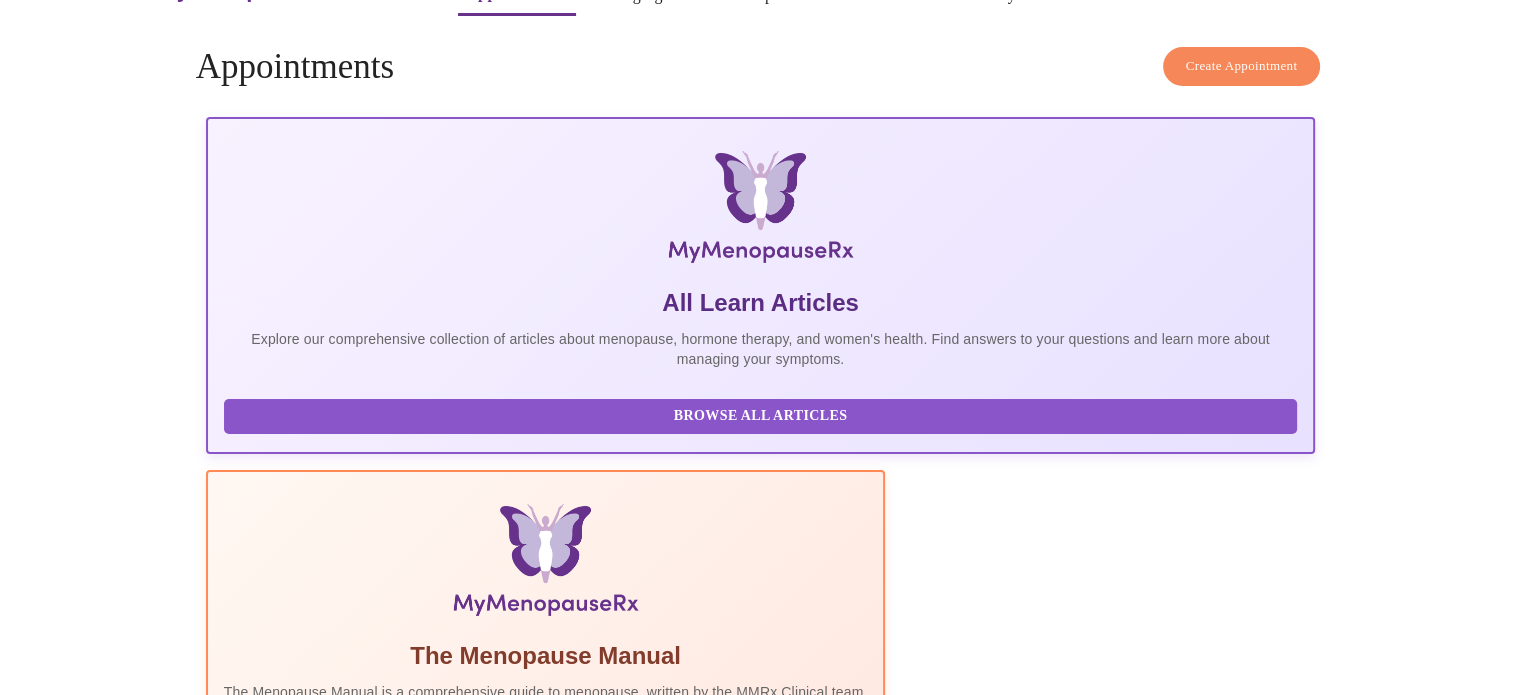 click on "Create Appointment" at bounding box center [761, 2181] 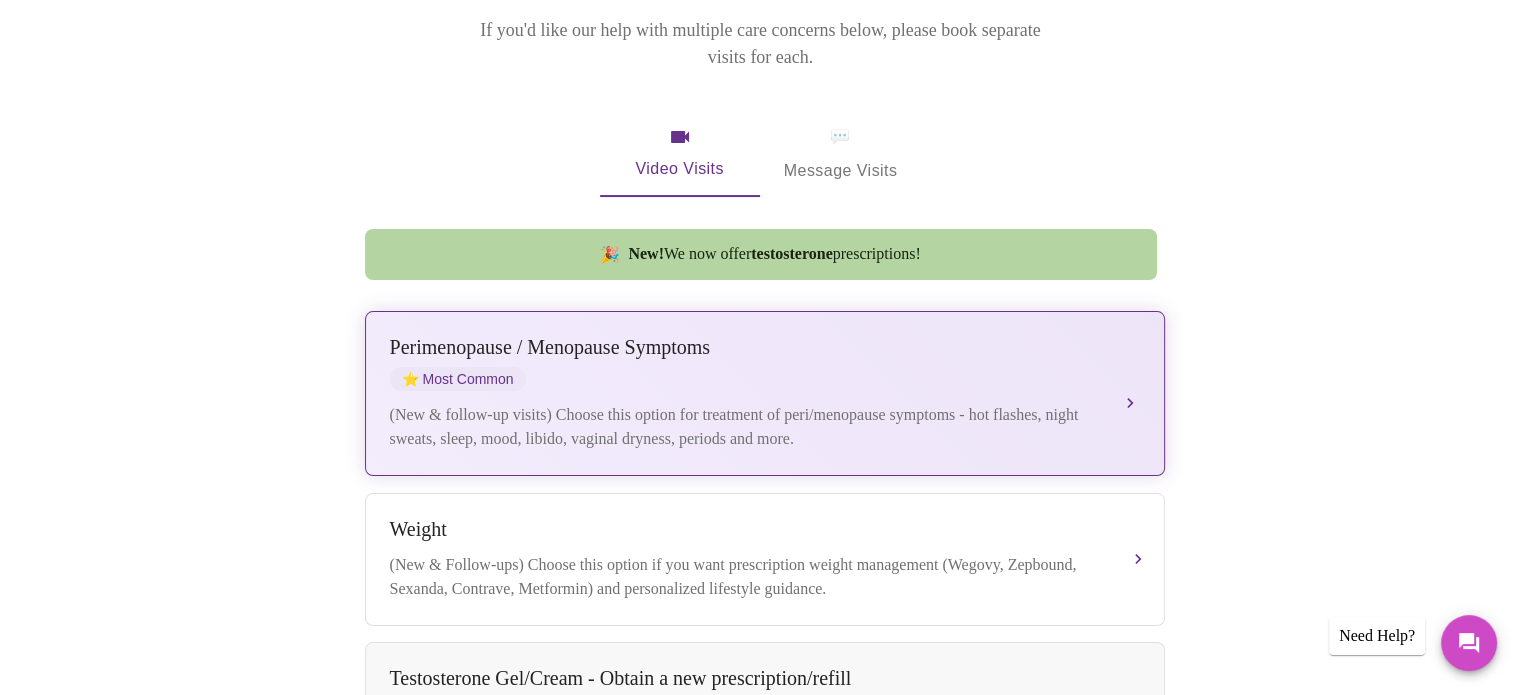 scroll, scrollTop: 400, scrollLeft: 0, axis: vertical 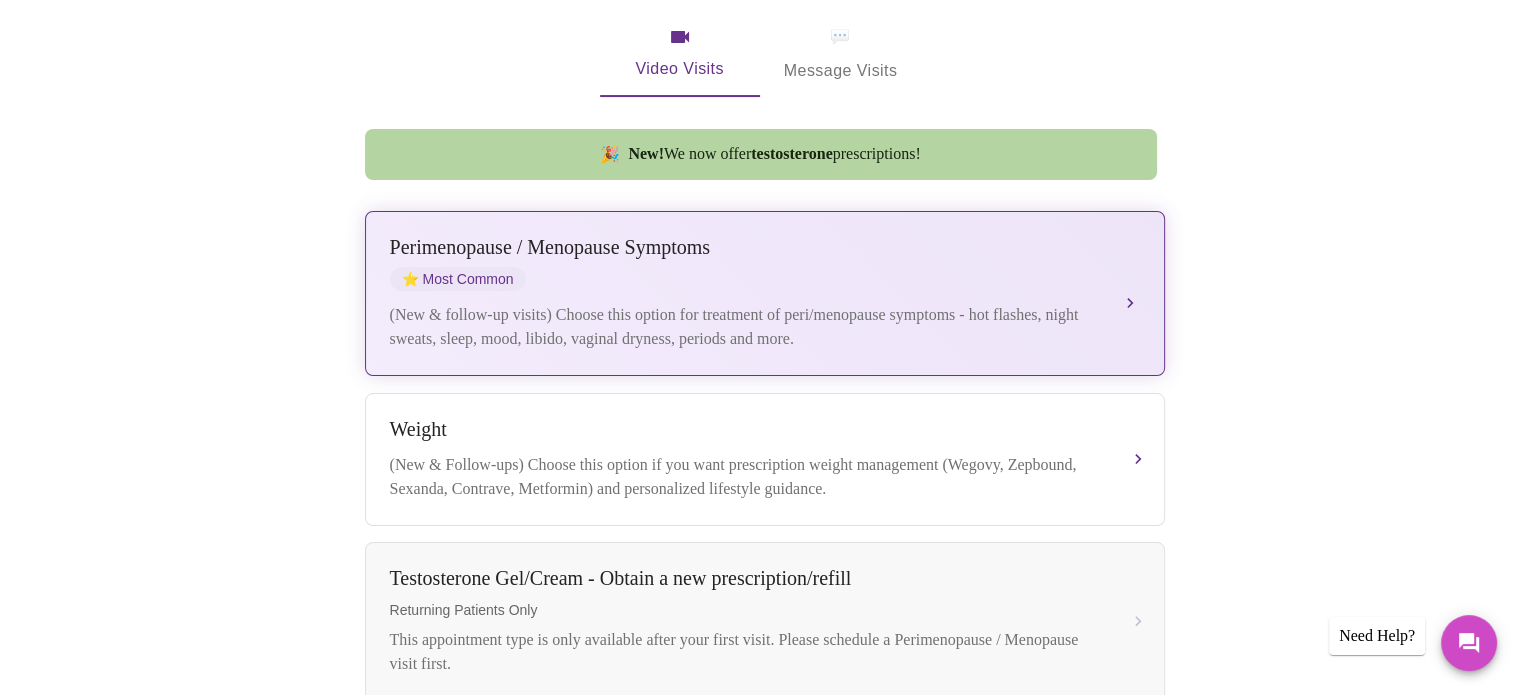 click on "Perimenopause / Menopause Symptoms  ⭐  Most Common" at bounding box center (745, 263) 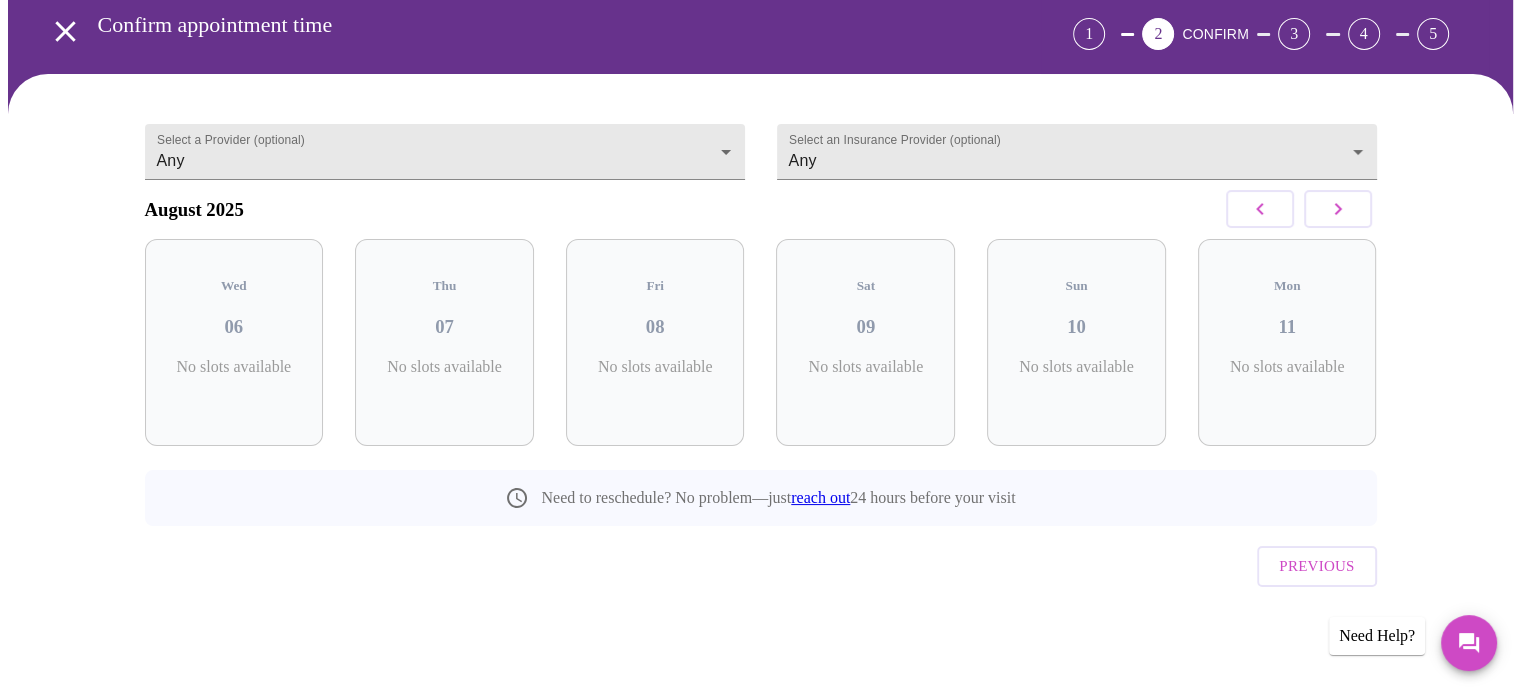scroll, scrollTop: 55, scrollLeft: 0, axis: vertical 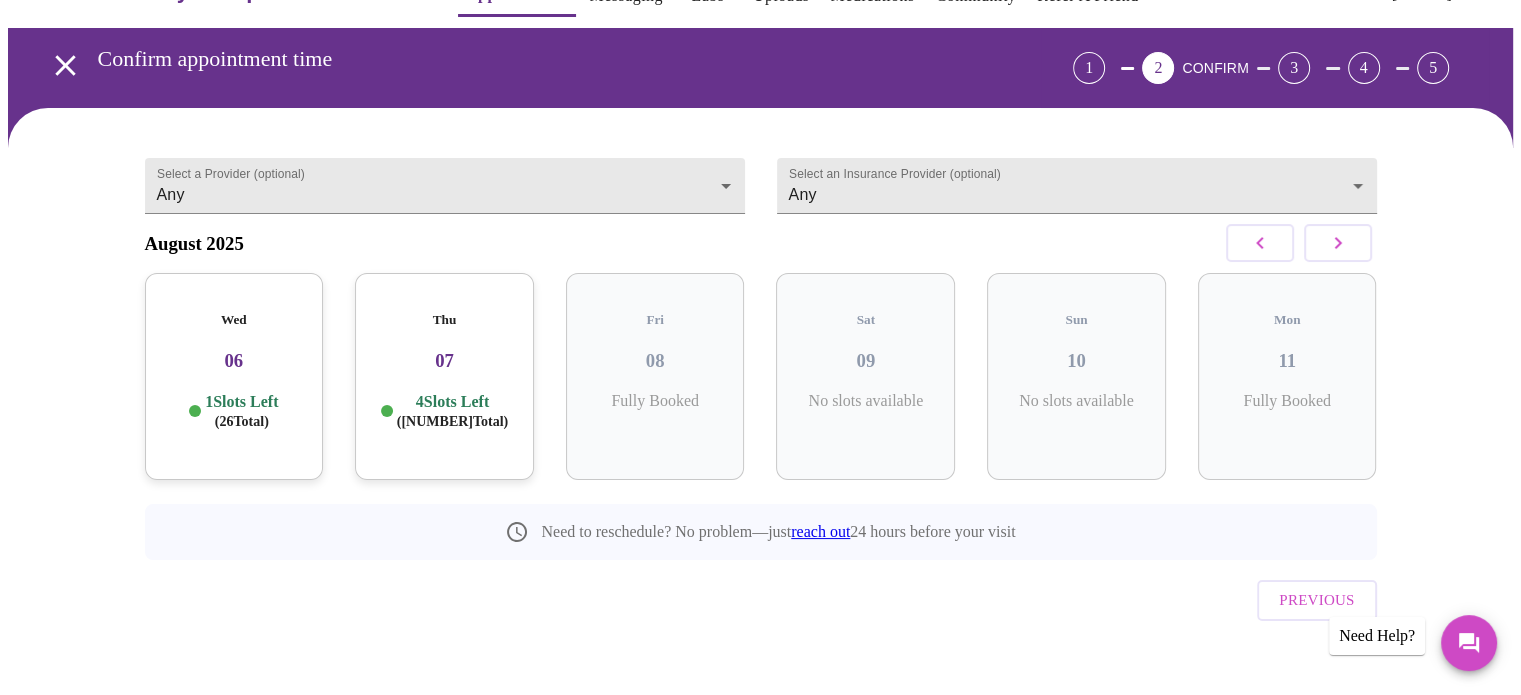 click on "06" at bounding box center (234, 361) 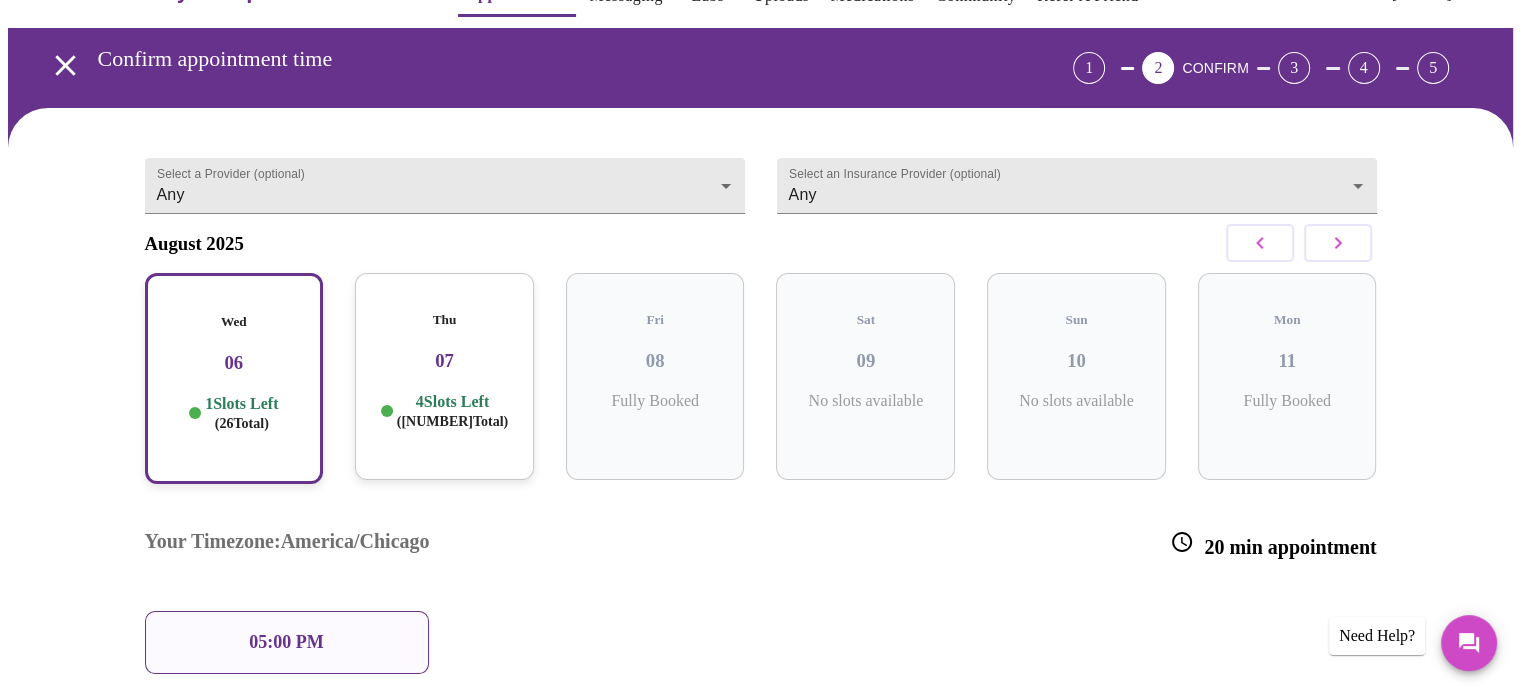 click on "07" at bounding box center [444, 361] 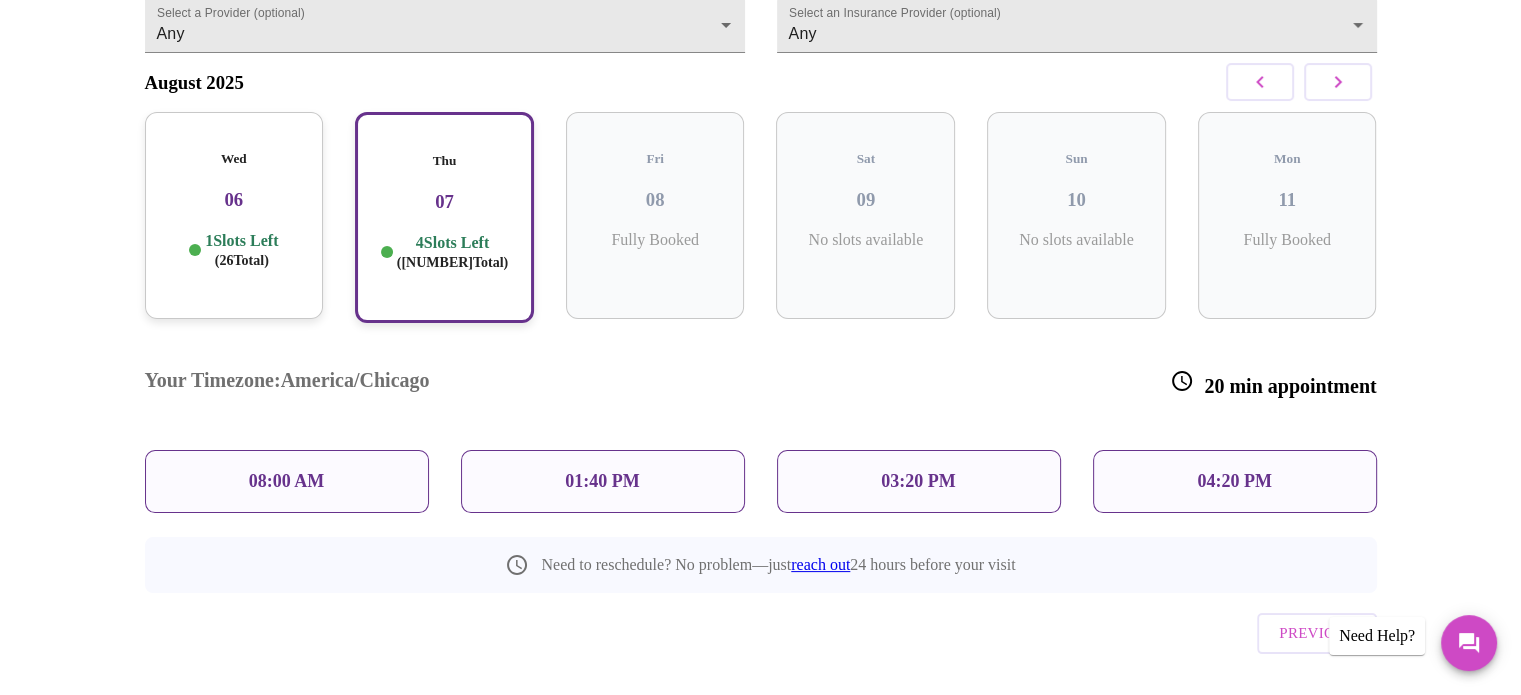 scroll, scrollTop: 0, scrollLeft: 0, axis: both 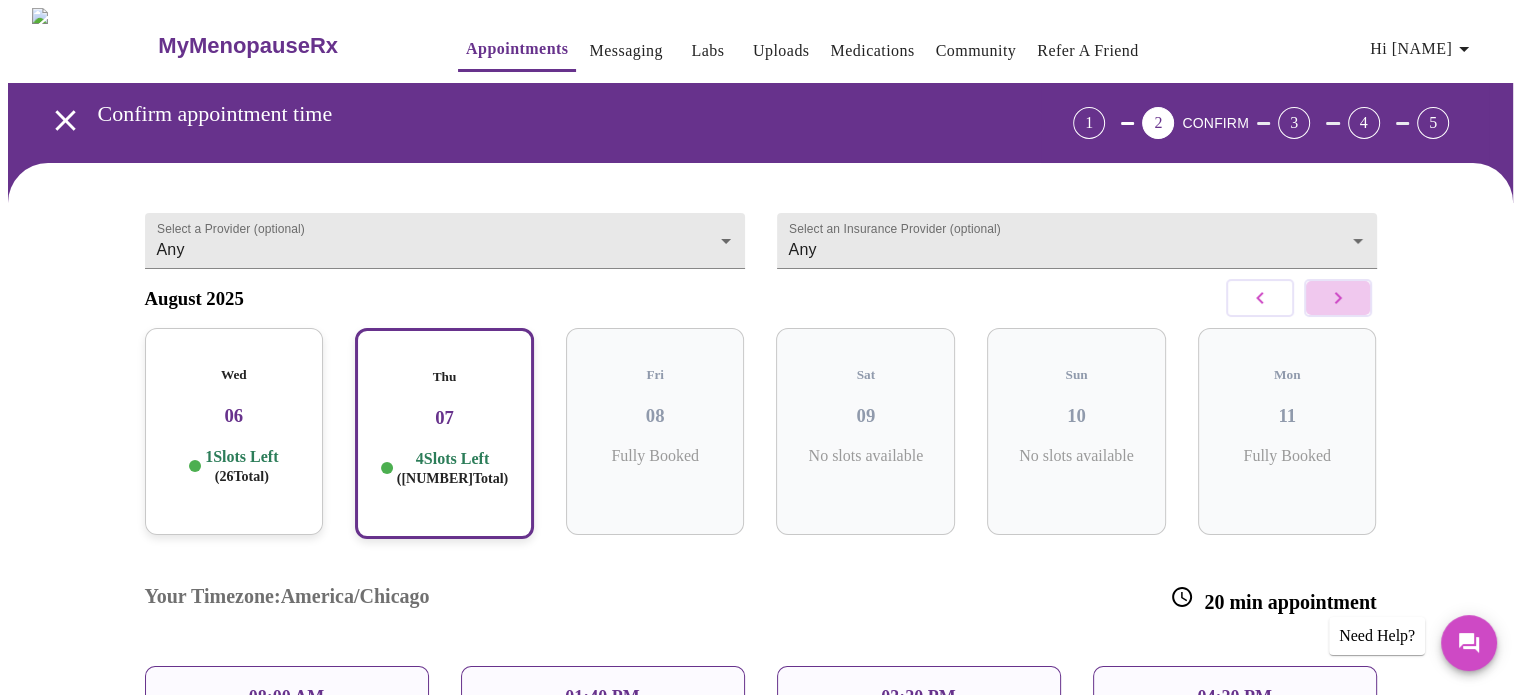 drag, startPoint x: 1344, startPoint y: 314, endPoint x: 958, endPoint y: 373, distance: 390.48303 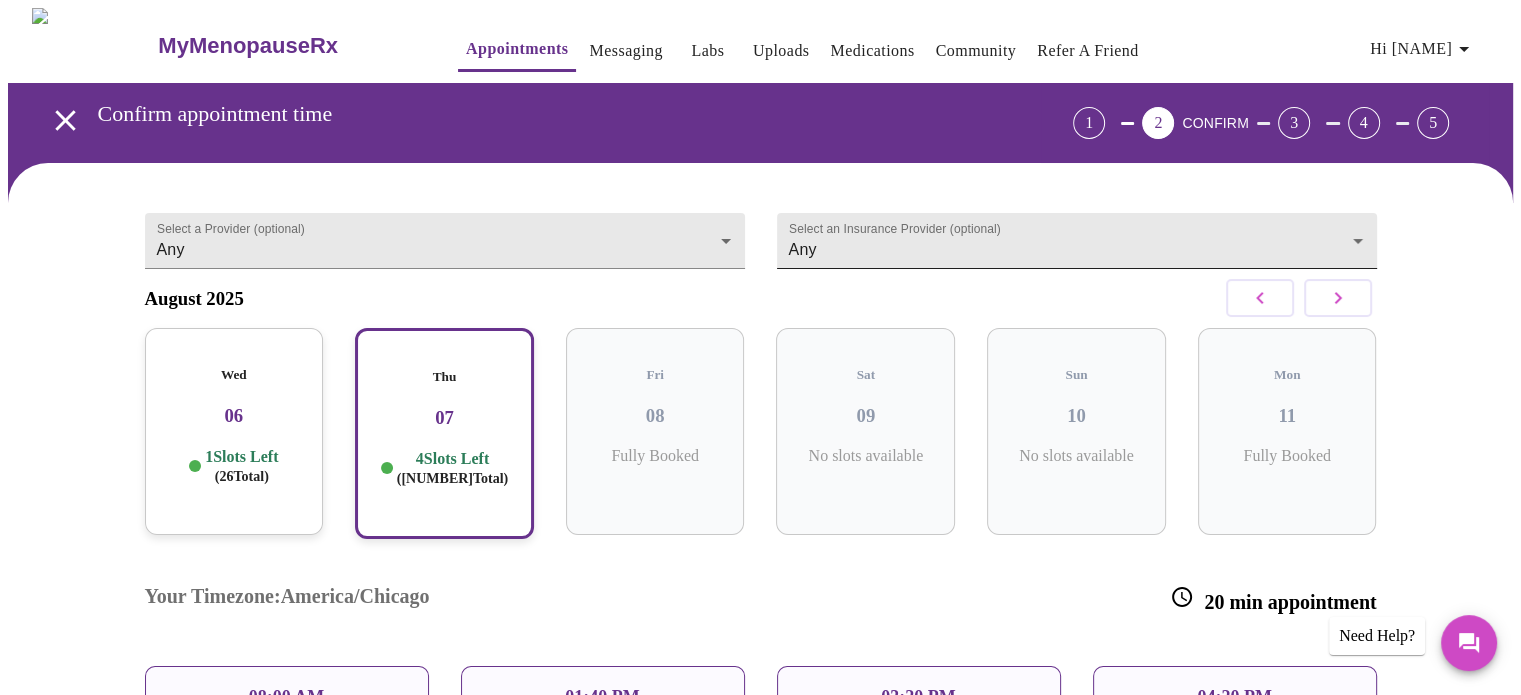 click on "MyMenopauseRx Appointments Messaging Labs Uploads Medications Community Refer a Friend Hi Jacqueline   Confirm appointment time 1 2 CONFIRM 3 4 5 Select a Provider (optional) Any Any Select an Insurance Provider (optional) Any Any August 2025 Wed 06 1  Slots Left ( 26  Total) Thu 07 4  Slots Left ( 38  Total) Fri 08 Fully Booked Sat 09 No slots available Sun 10 No slots available Mon 11 Fully Booked Your Timezone:  America/Chicago 20 min appointment 08:00 AM 01:40 PM 03:20 PM 04:20 PM Need to reschedule? No problem—just  reach out  24 hours before your visit Previous Need Help? Settings Billing Invoices Log out" at bounding box center [760, 489] 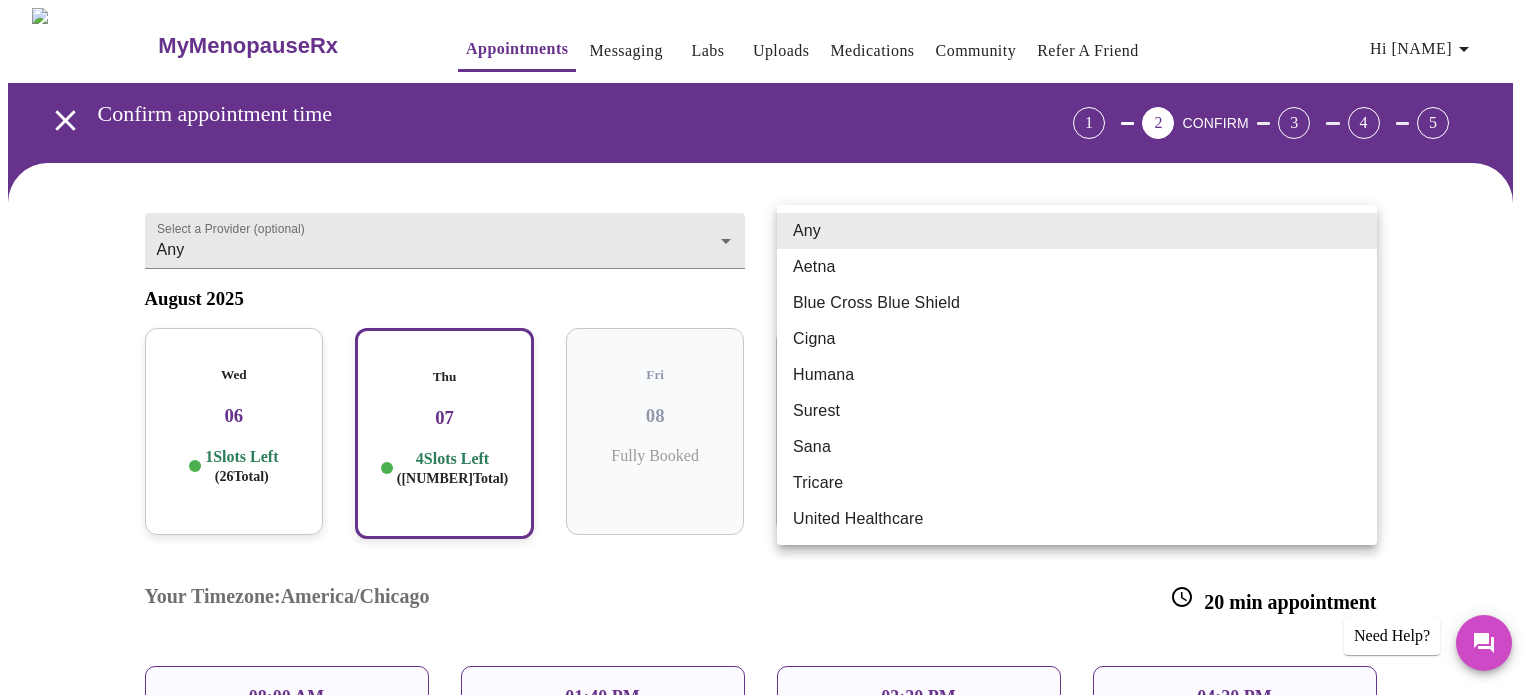 click on "Blue Cross Blue Shield" at bounding box center (1077, 303) 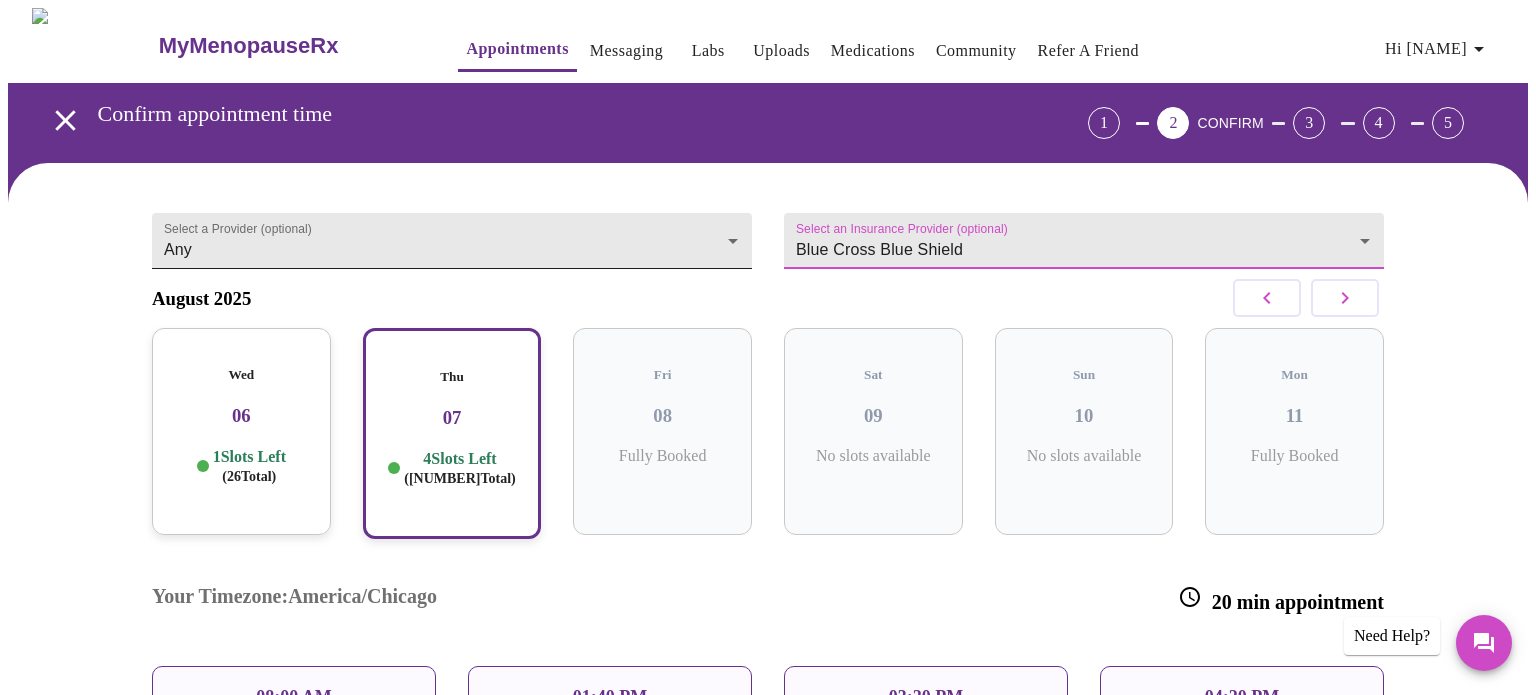 click on "MyMenopauseRx Appointments Messaging Labs Uploads Medications Community Refer a Friend Hi Jacqueline   Confirm appointment time 1 2 CONFIRM 3 4 5 Select a Provider (optional) Any Any Select an Insurance Provider (optional) Blue Cross Blue Shield Blue Cross Blue Shield August 2025 Wed 06 1  Slots Left ( 26  Total) Thu 07 4  Slots Left ( 38  Total) Fri 08 Fully Booked Sat 09 No slots available Sun 10 No slots available Mon 11 Fully Booked Your Timezone:  America/Chicago 20 min appointment 08:00 AM 01:40 PM 03:20 PM 04:20 PM Need to reschedule? No problem—just  reach out  24 hours before your visit Previous Need Help? Settings Billing Invoices Log out" at bounding box center [768, 489] 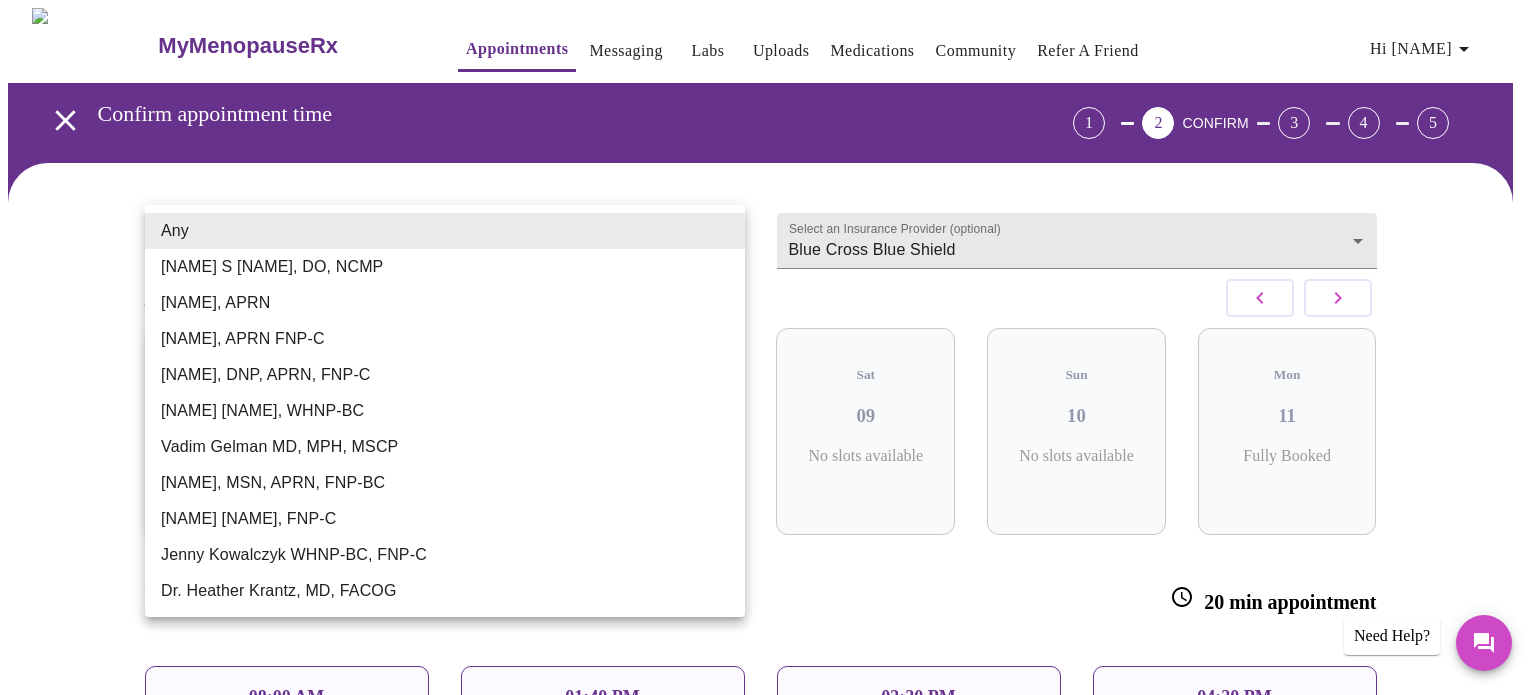 click on "Dr. Heather Krantz, MD, FACOG" at bounding box center [445, 591] 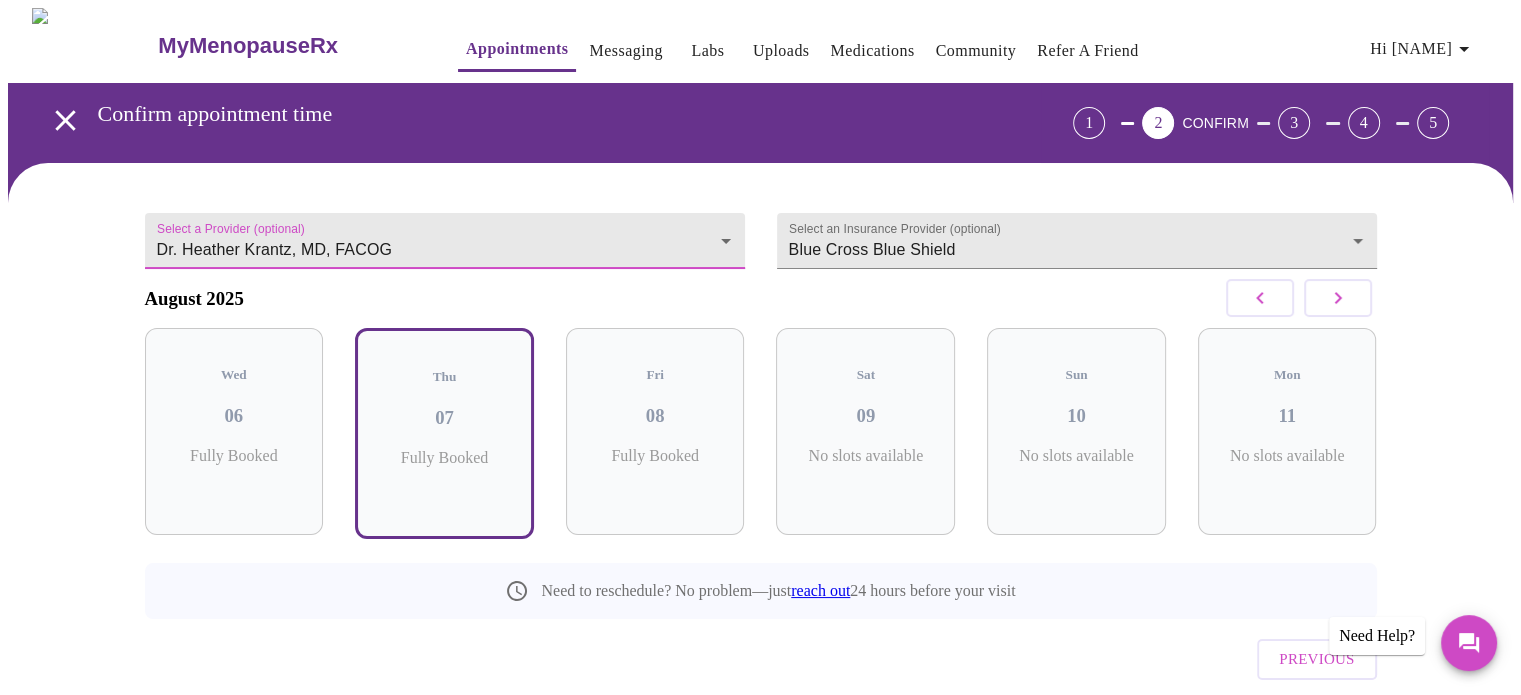 click 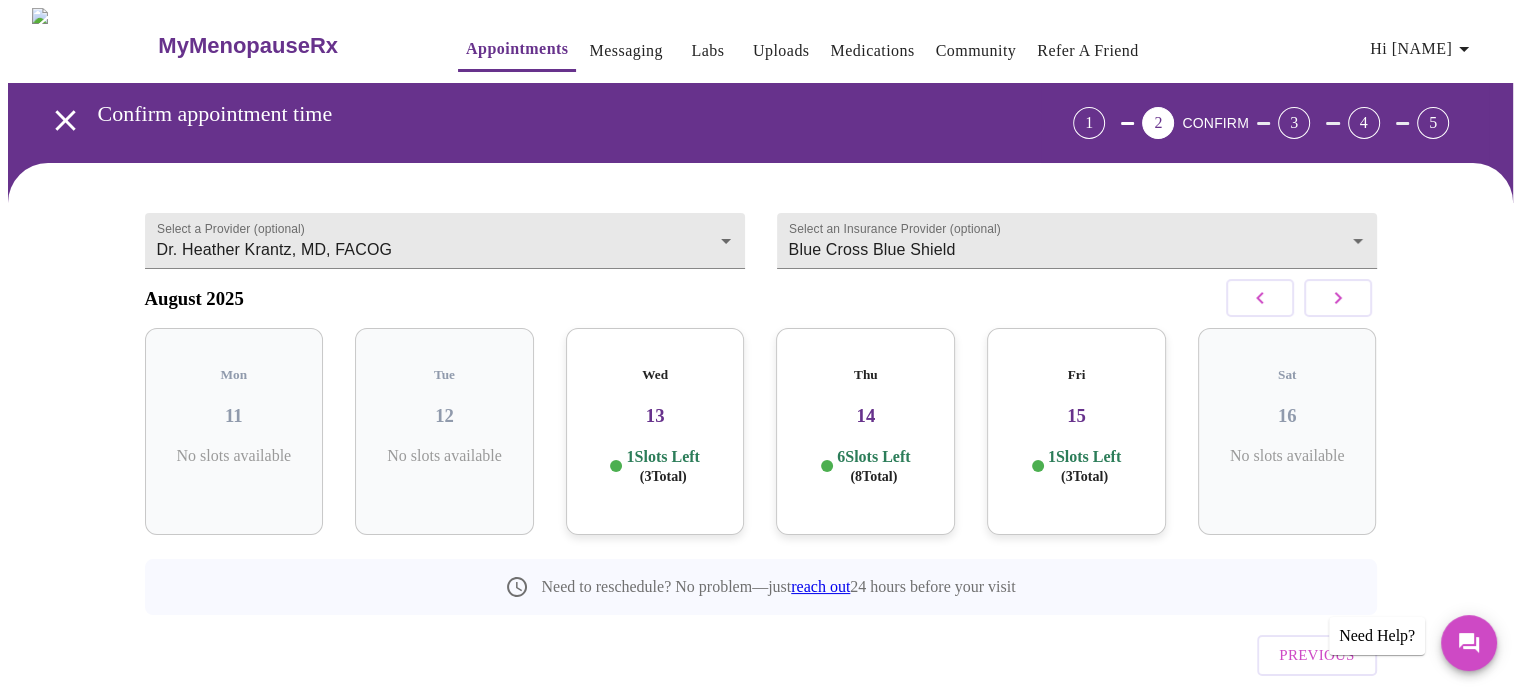 click on "15" at bounding box center [1076, 416] 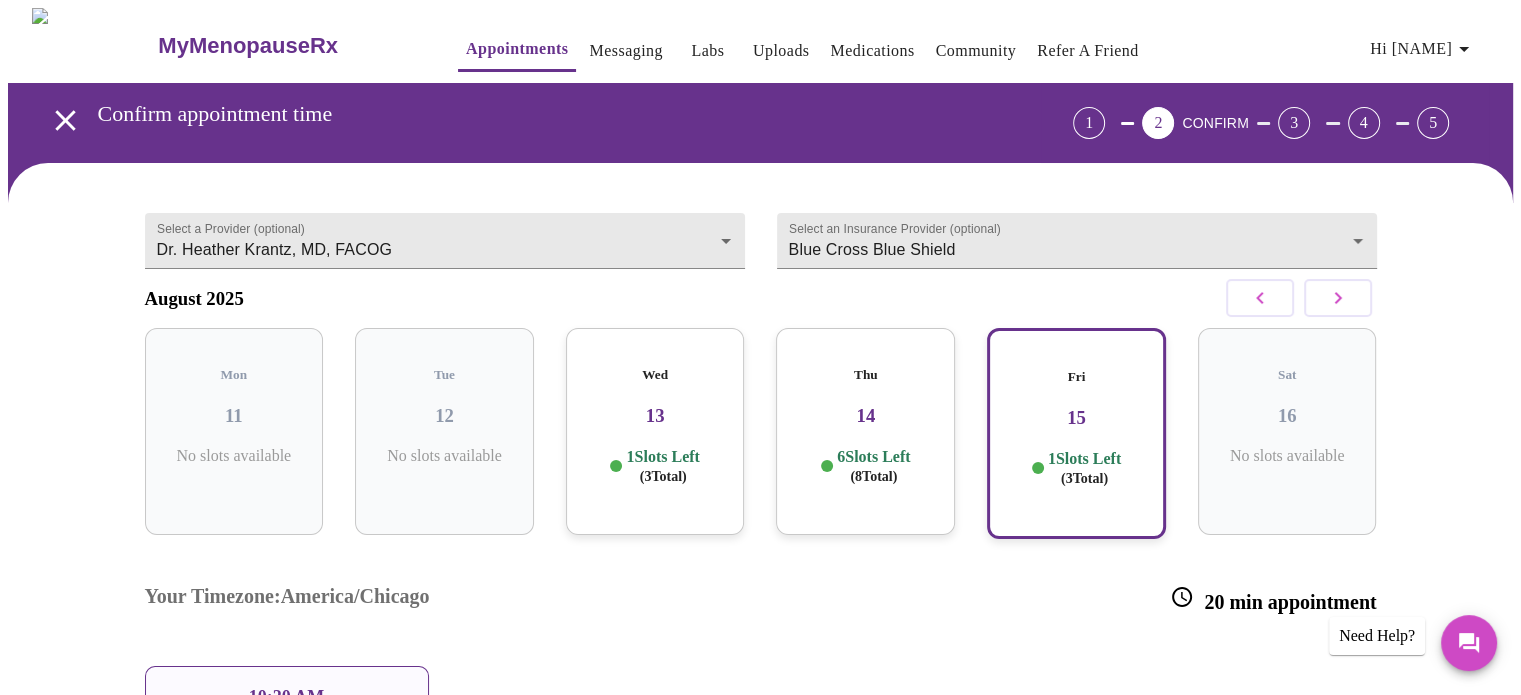 scroll, scrollTop: 100, scrollLeft: 0, axis: vertical 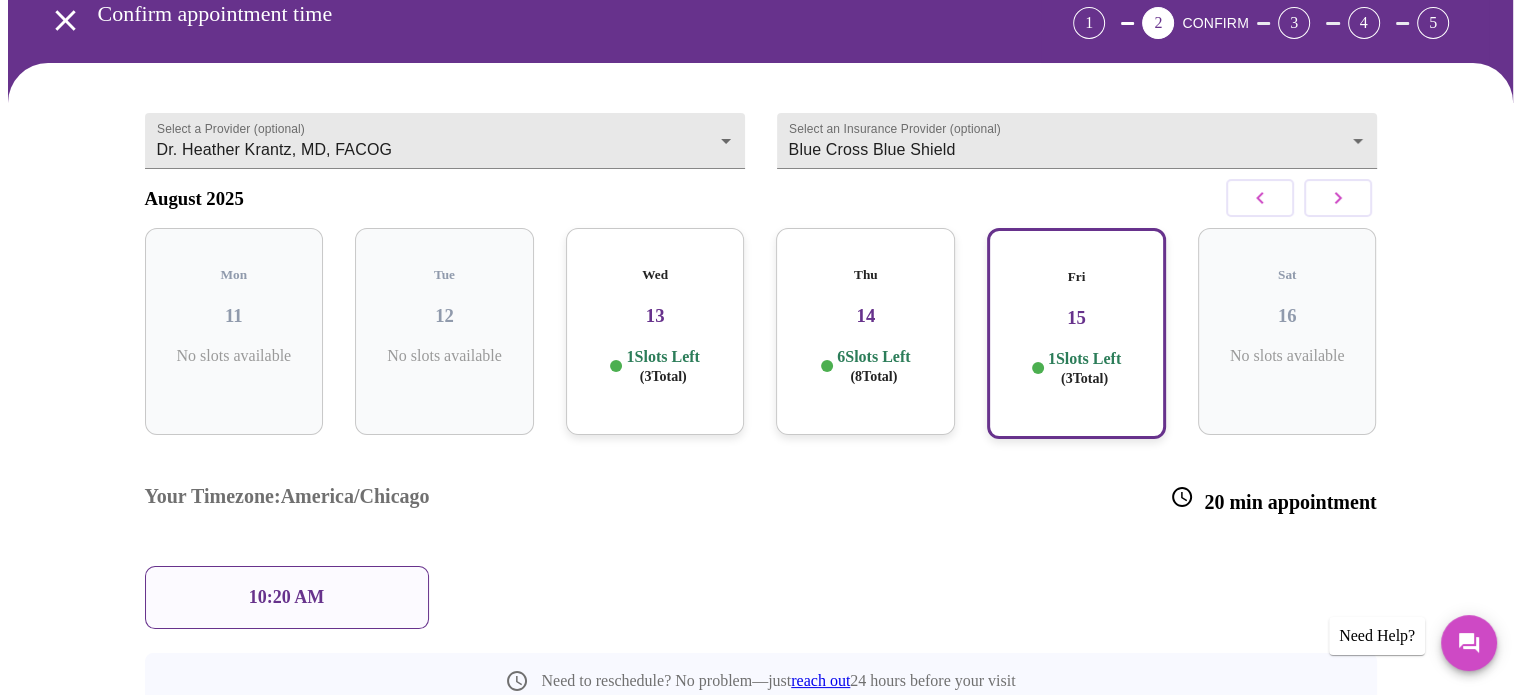 click on "10:20 AM" at bounding box center [287, 597] 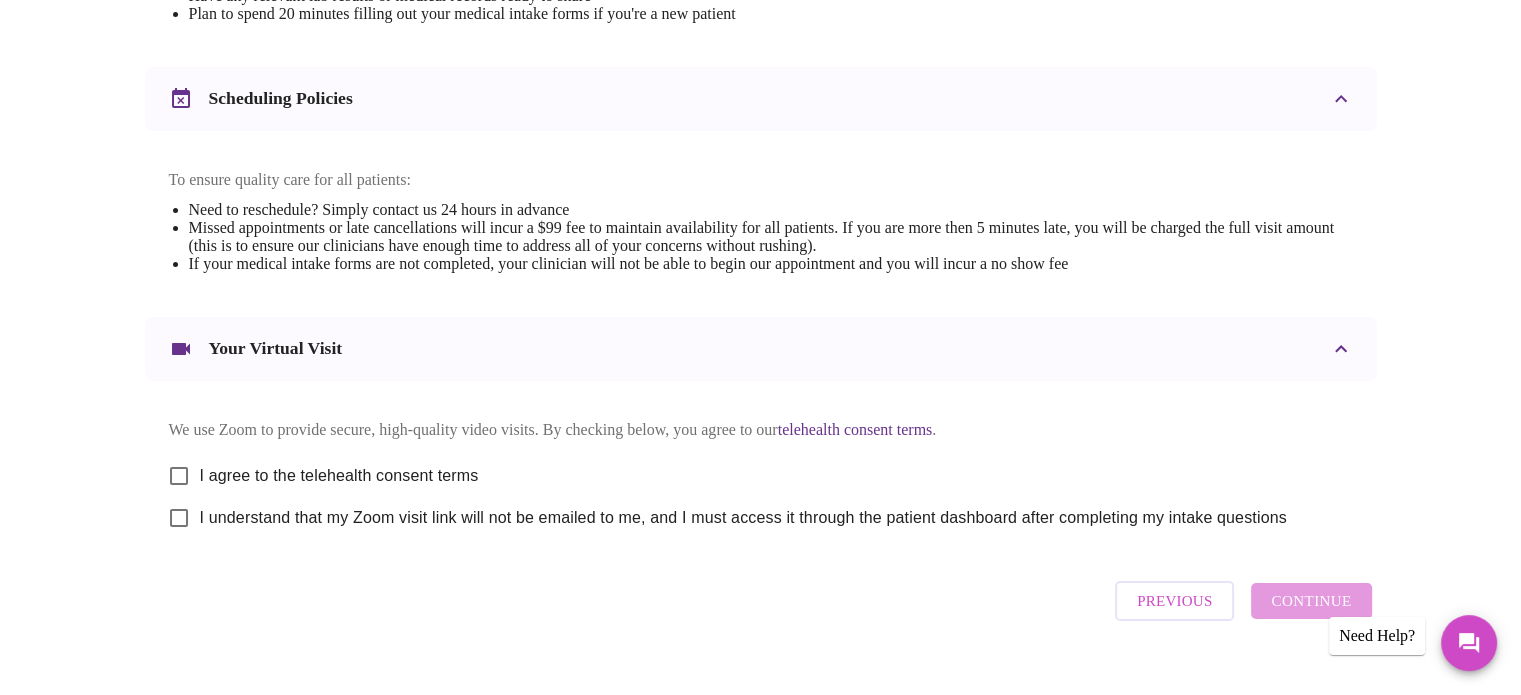 scroll, scrollTop: 753, scrollLeft: 0, axis: vertical 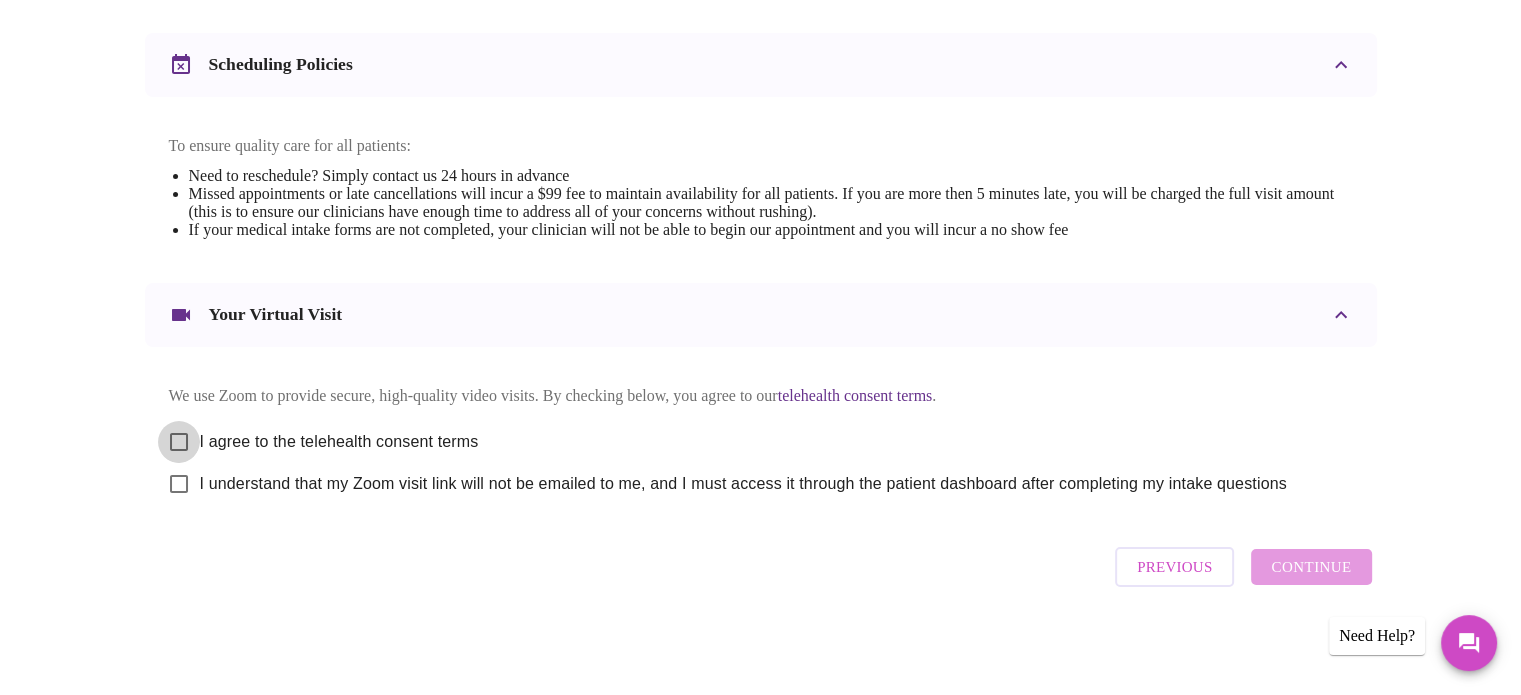 click on "I agree to the telehealth consent terms" at bounding box center [179, 442] 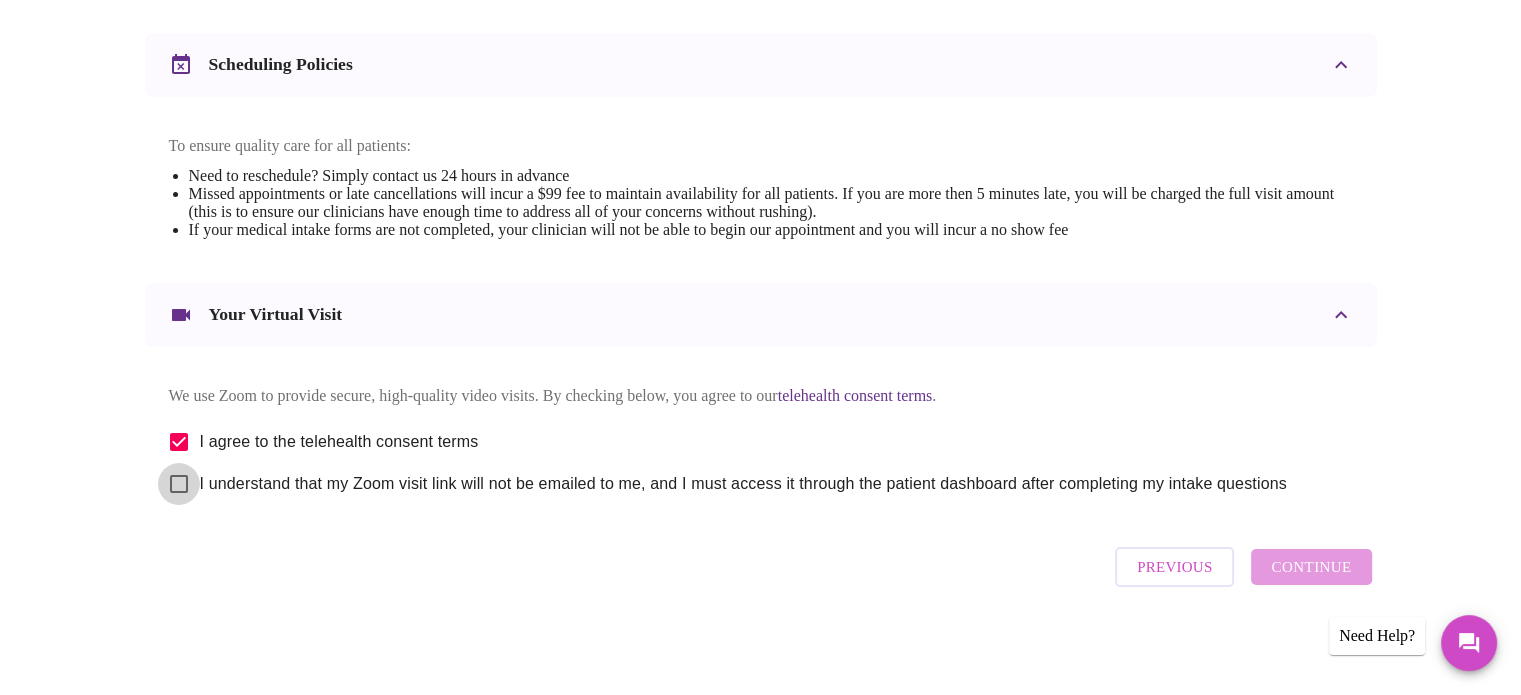 click on "I understand that my Zoom visit link will not be emailed to me, and I must access it through the patient dashboard after completing my intake questions" at bounding box center [179, 484] 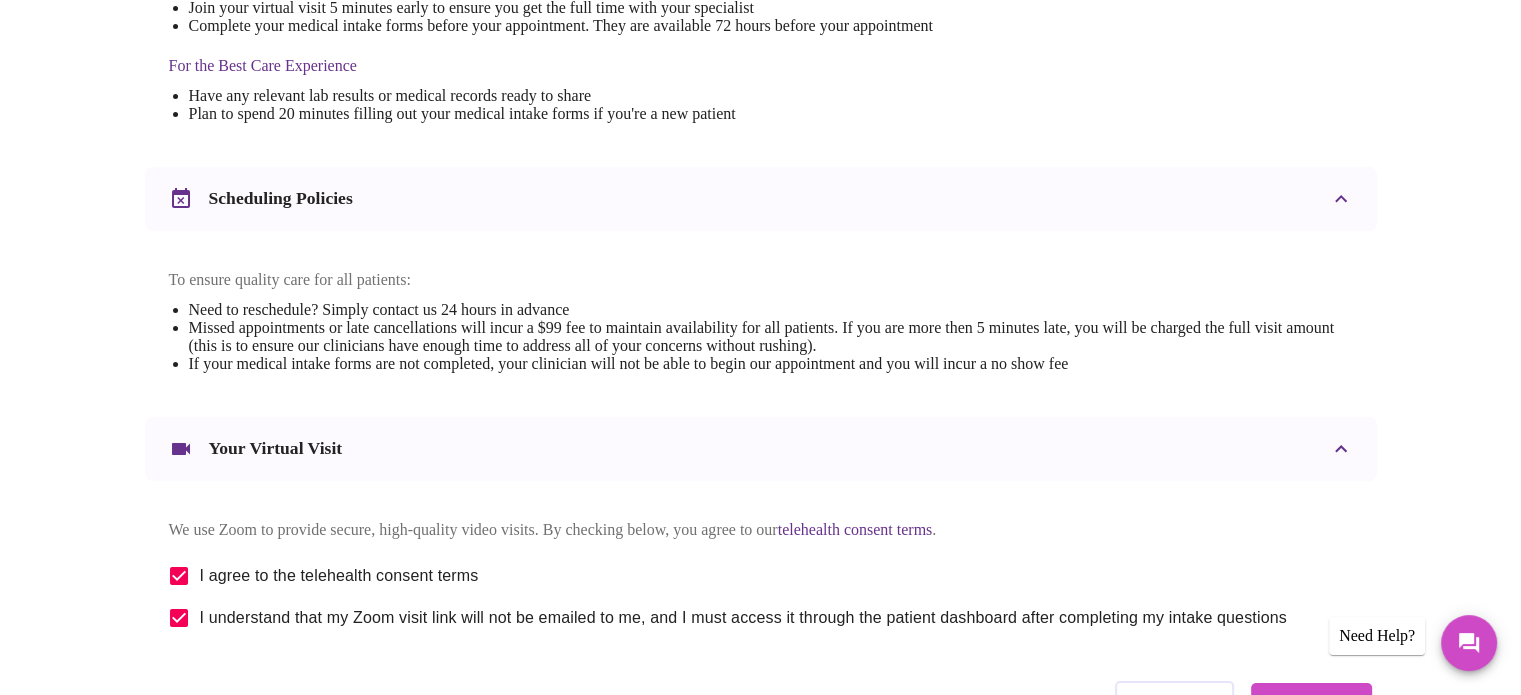 scroll, scrollTop: 753, scrollLeft: 0, axis: vertical 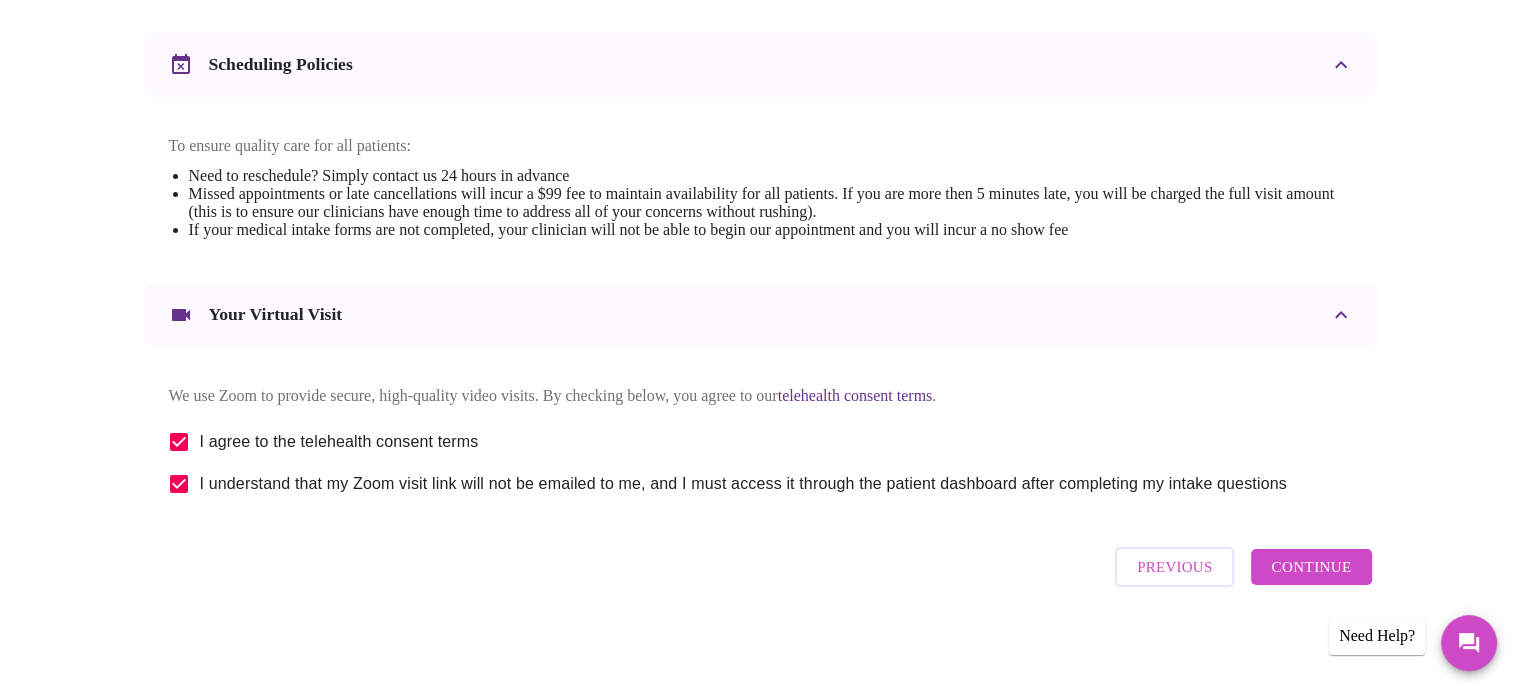 click on "Continue" at bounding box center (1311, 567) 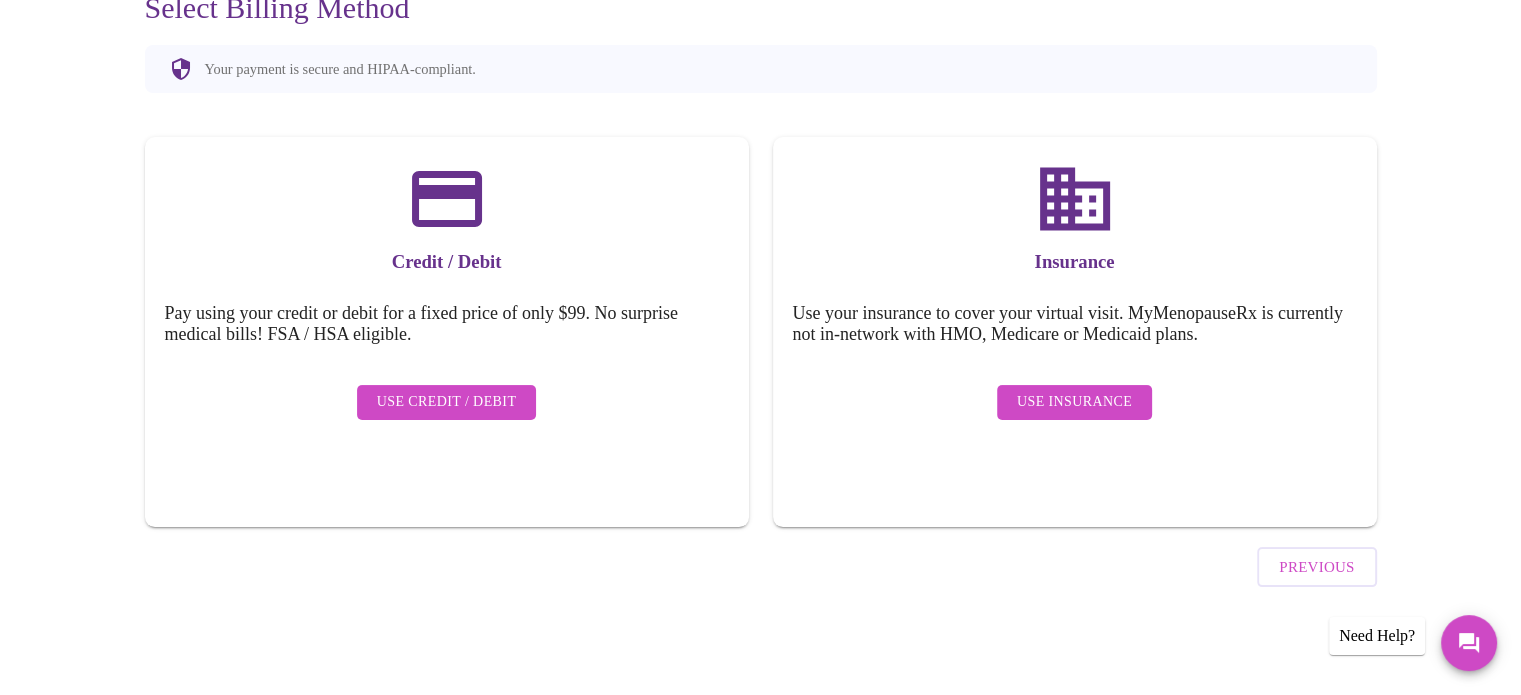 scroll, scrollTop: 155, scrollLeft: 0, axis: vertical 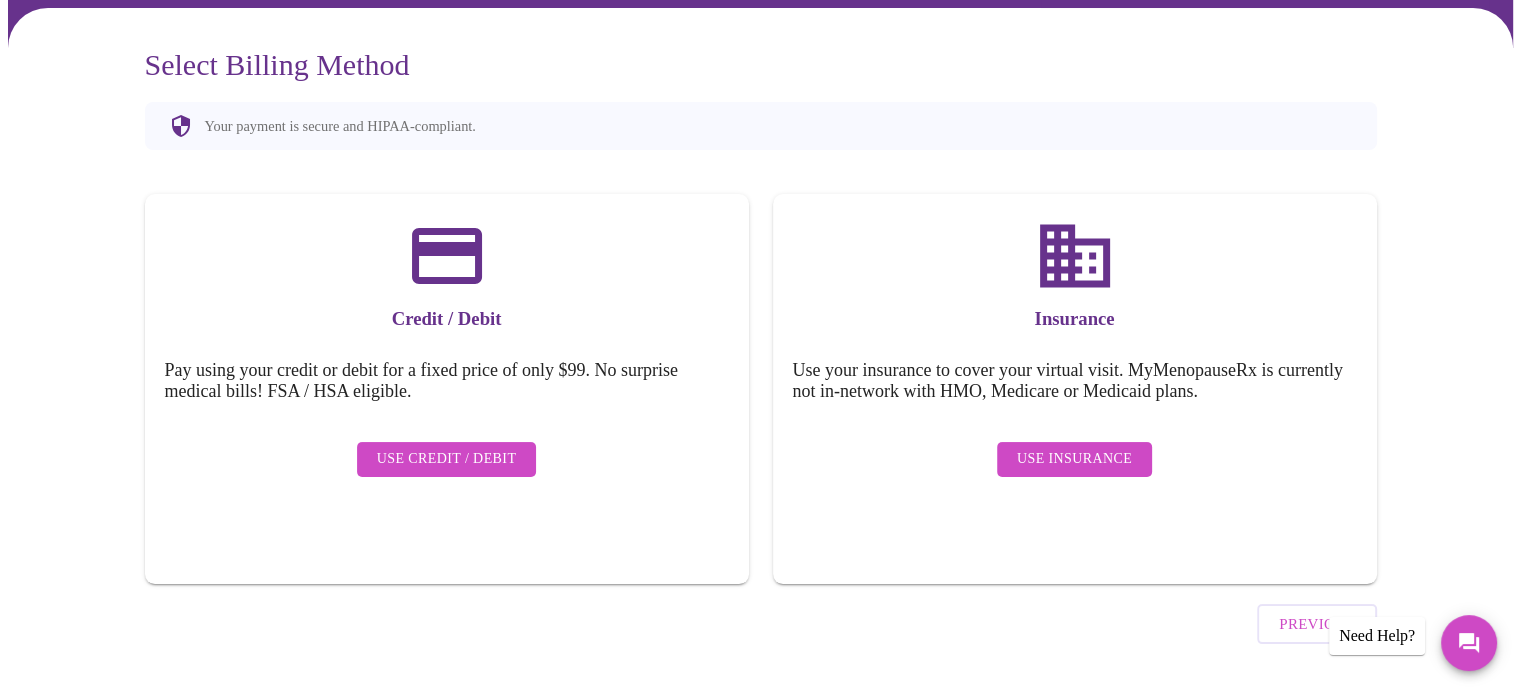 click on "Use Insurance" at bounding box center (1074, 459) 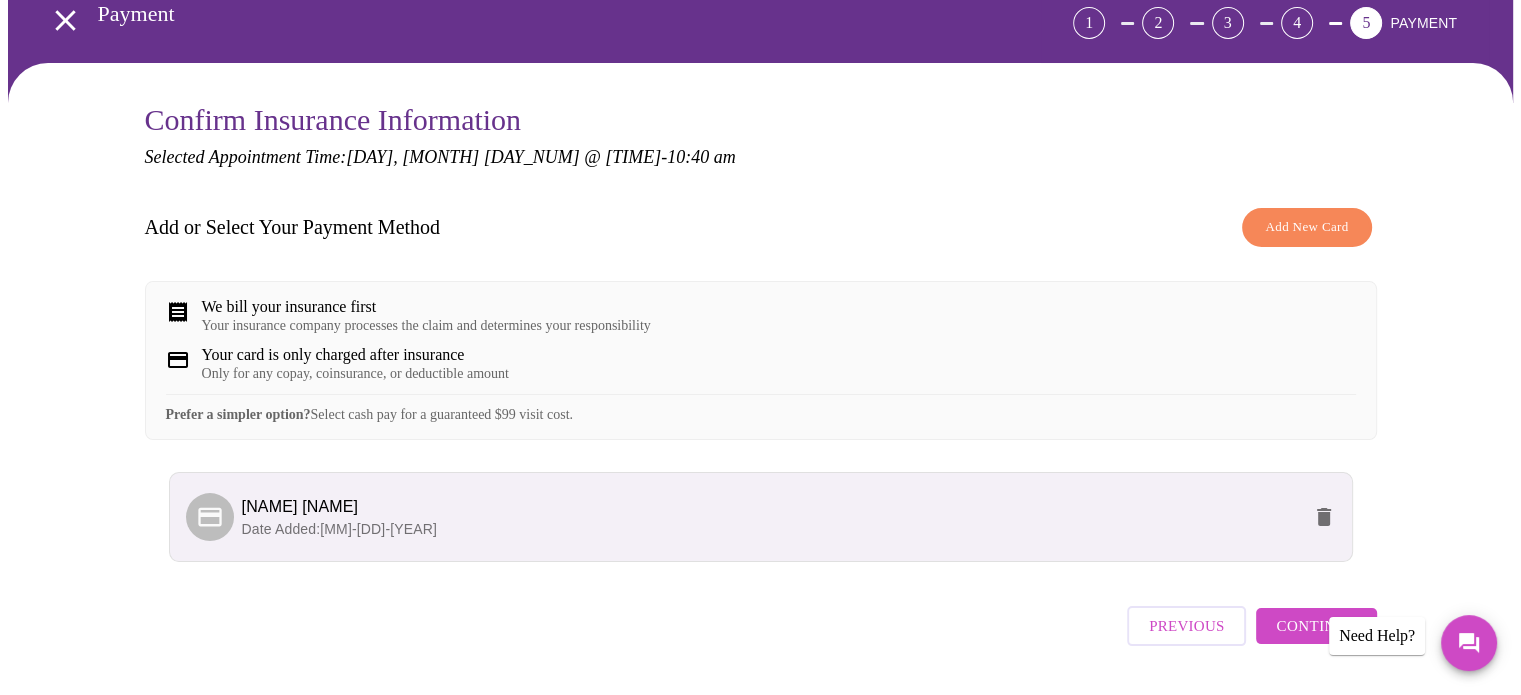 scroll, scrollTop: 172, scrollLeft: 0, axis: vertical 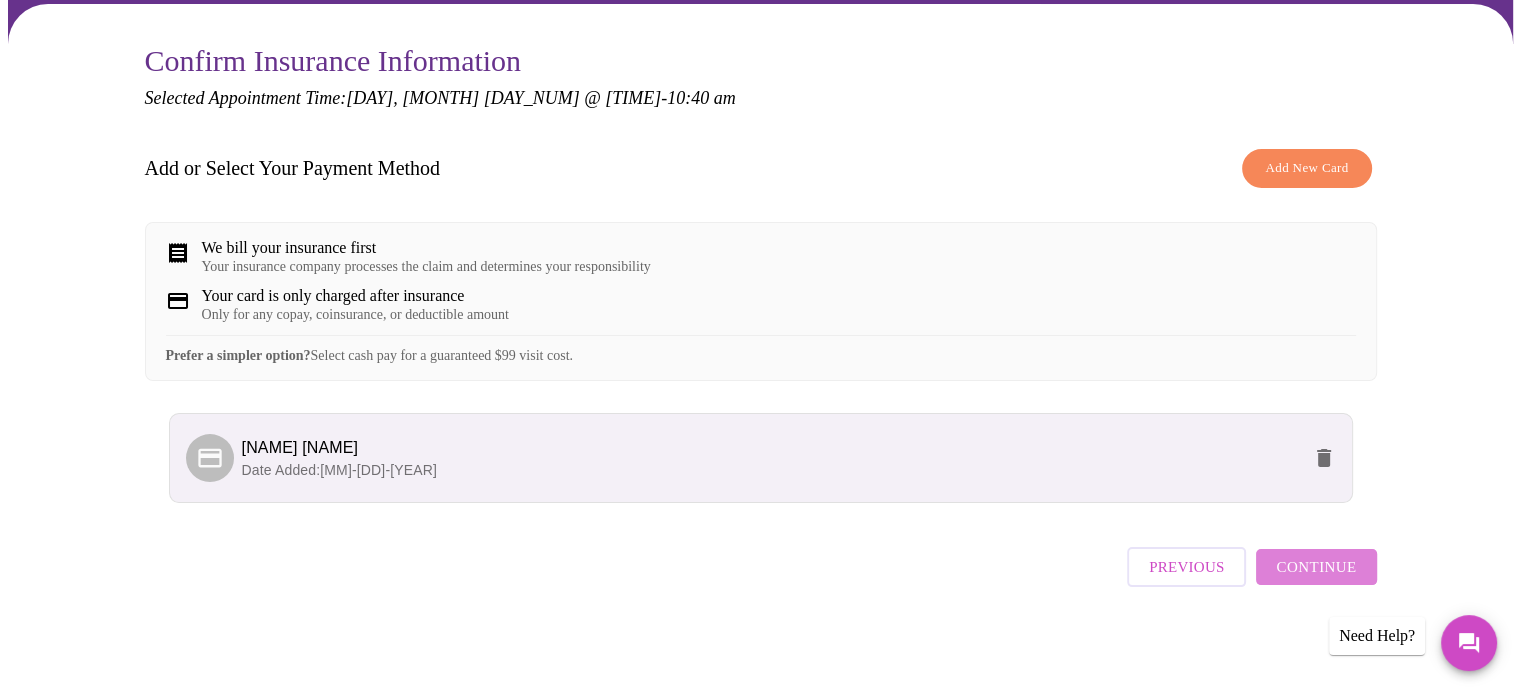 click on "Continue" at bounding box center [1316, 567] 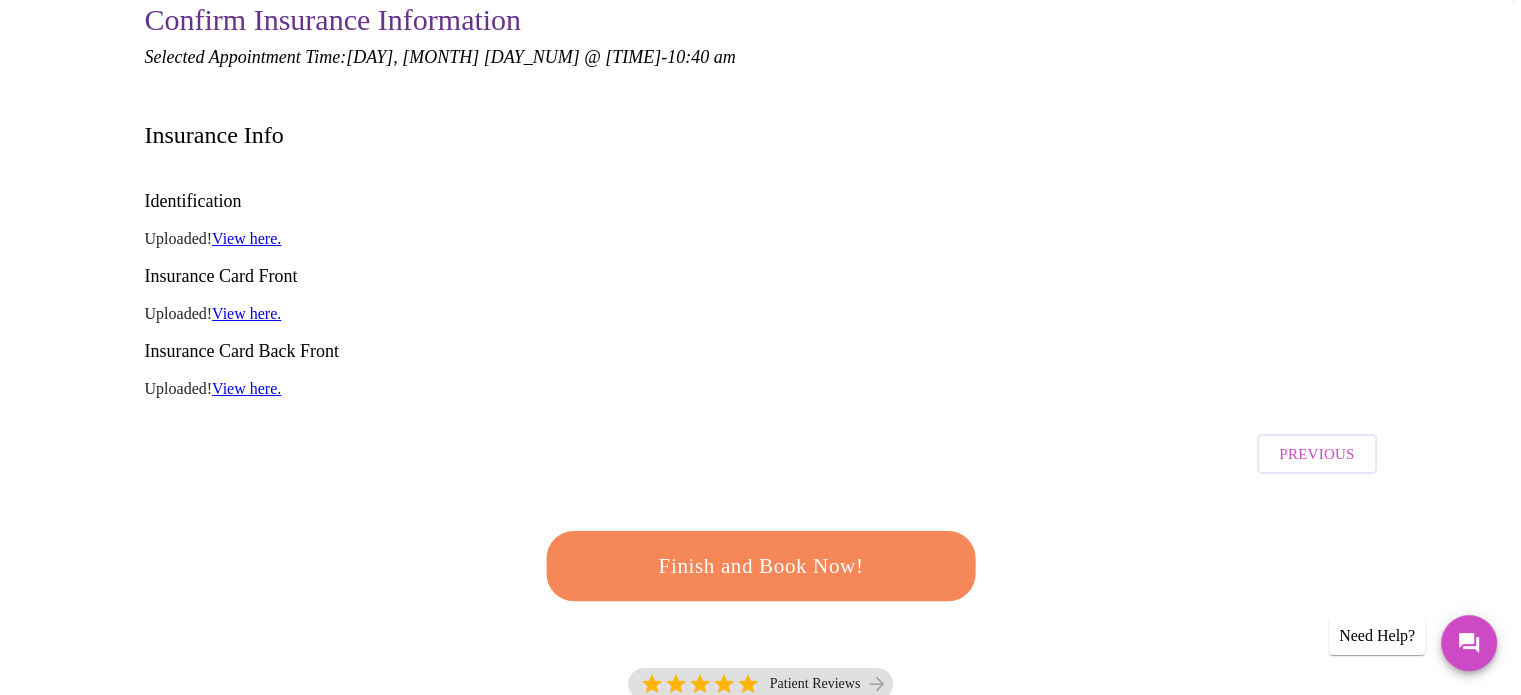 scroll, scrollTop: 100, scrollLeft: 0, axis: vertical 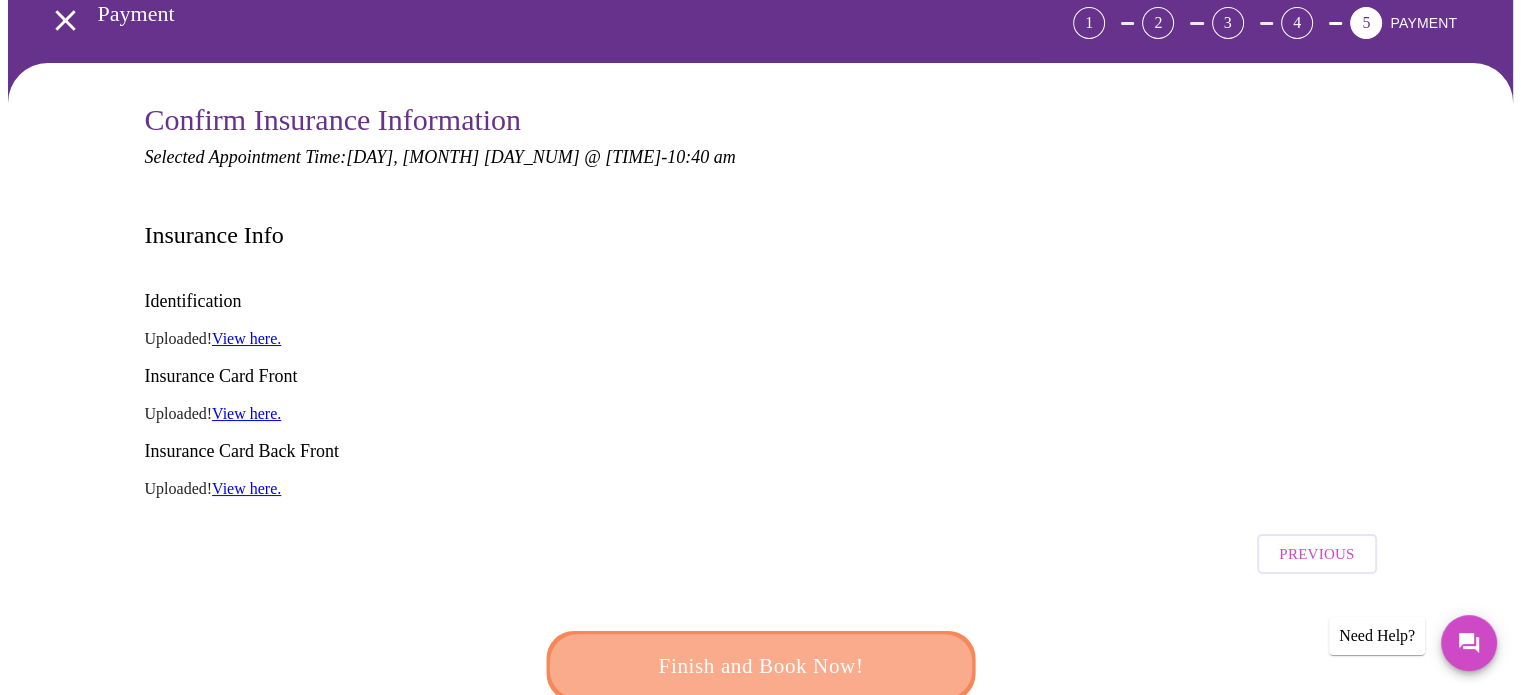 click on "Finish and Book Now!" at bounding box center (761, 666) 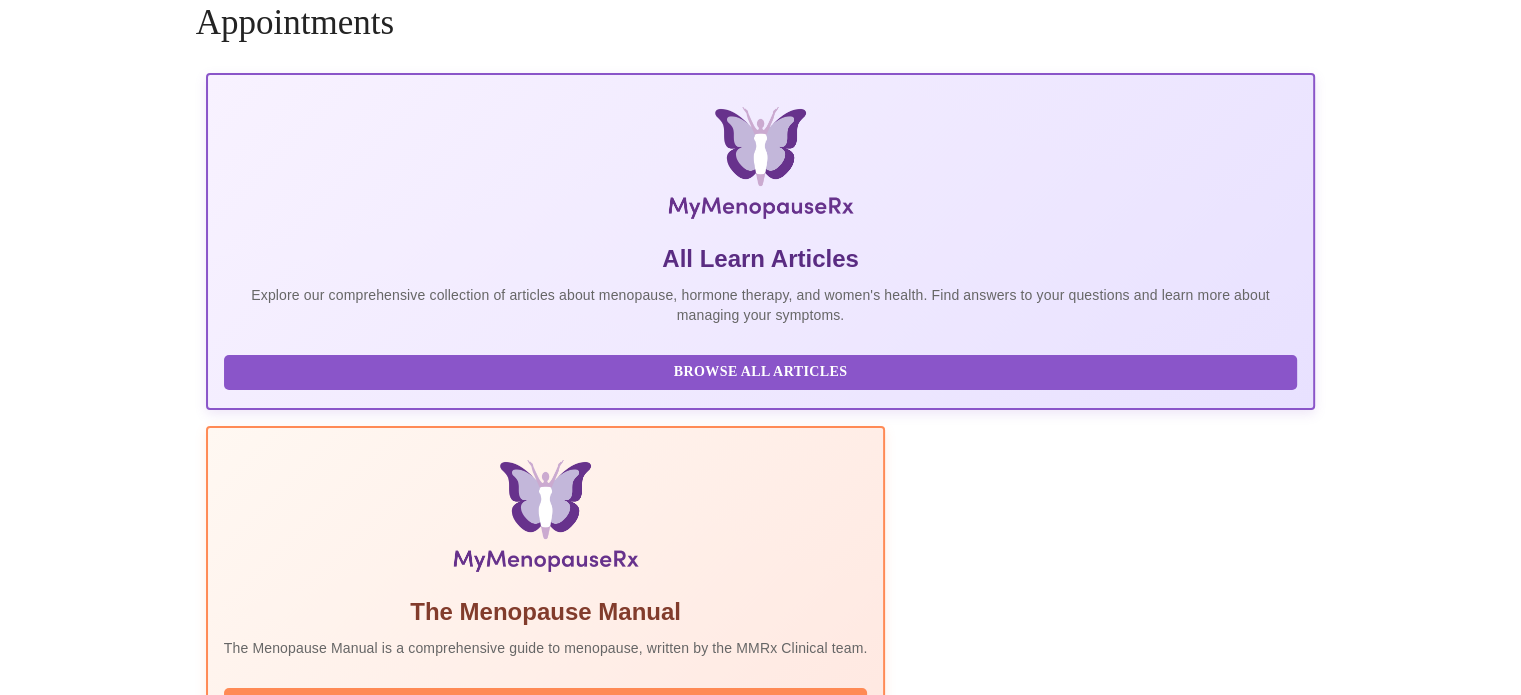 scroll, scrollTop: 0, scrollLeft: 0, axis: both 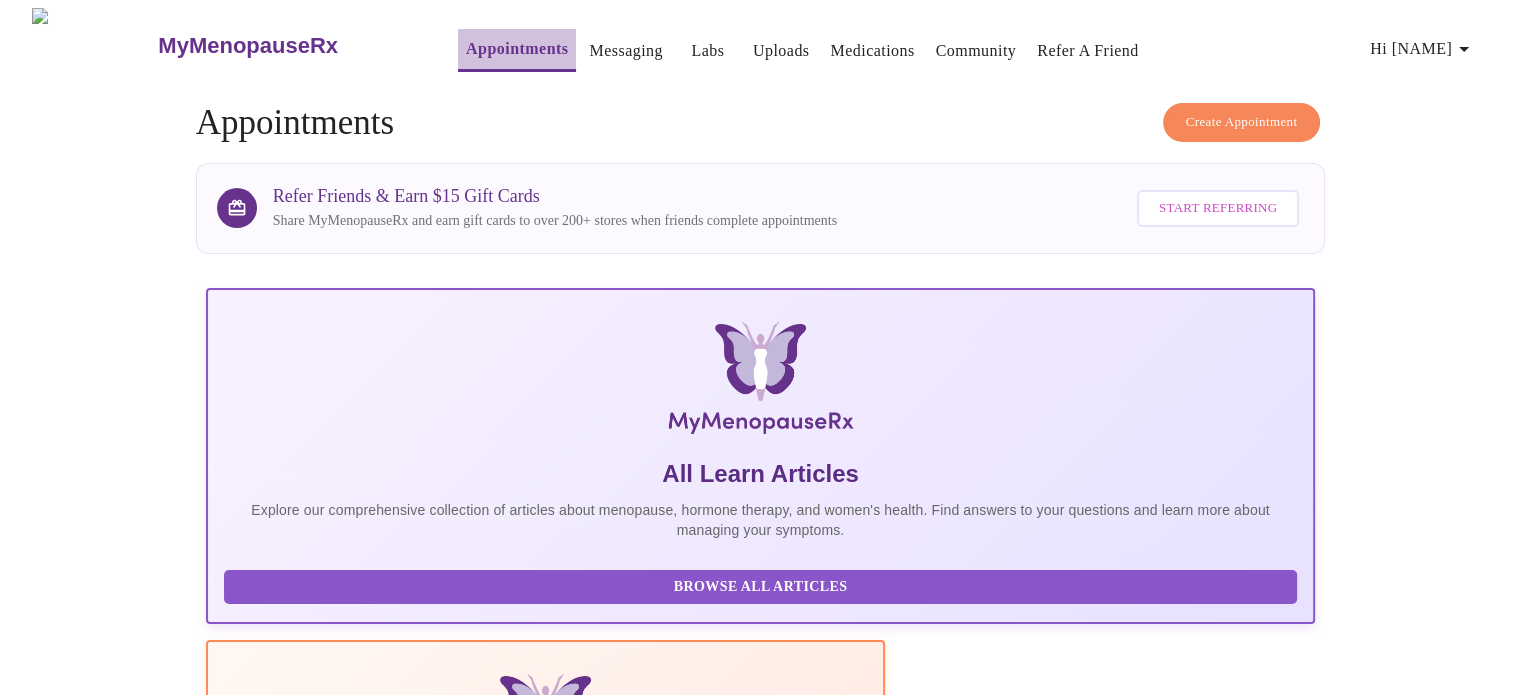 click on "Appointments" at bounding box center (517, 49) 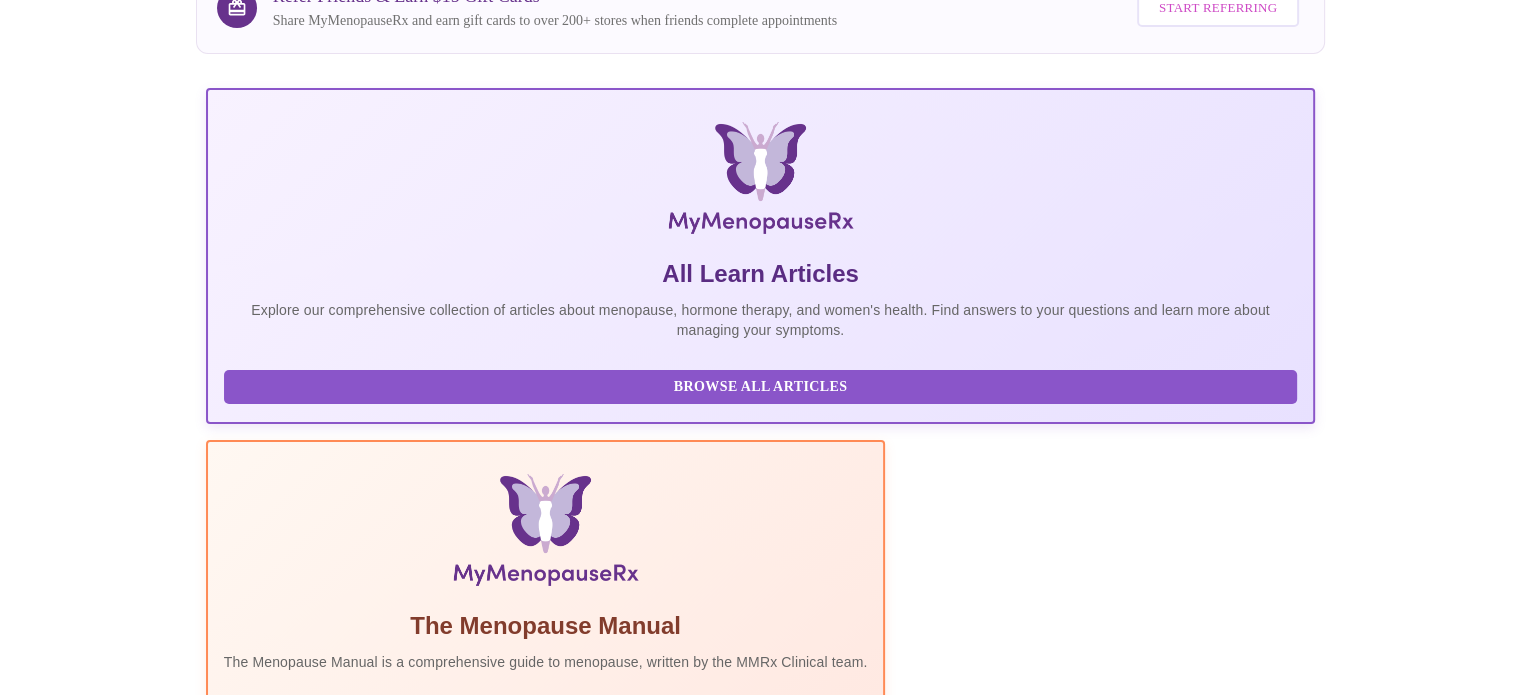 scroll, scrollTop: 0, scrollLeft: 0, axis: both 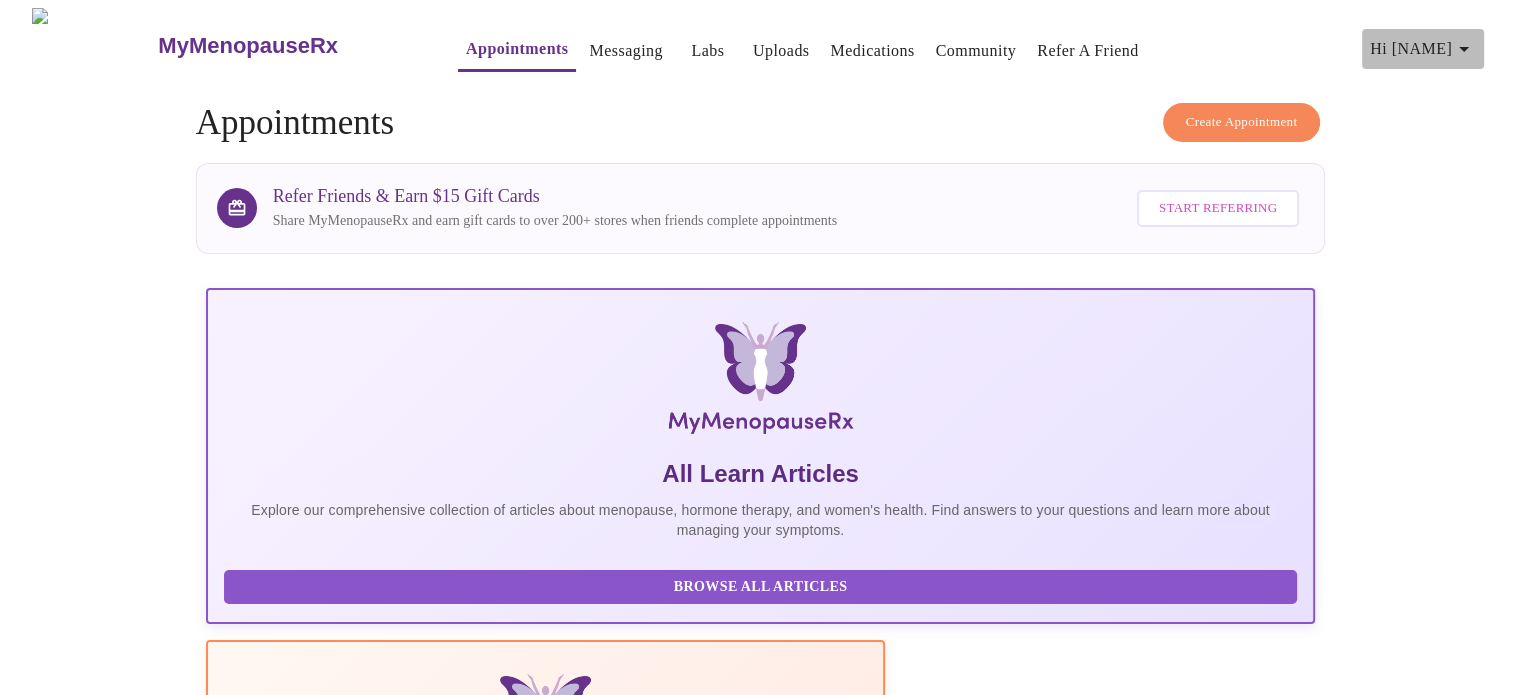 click on "Hi [FIRST]" at bounding box center (1423, 49) 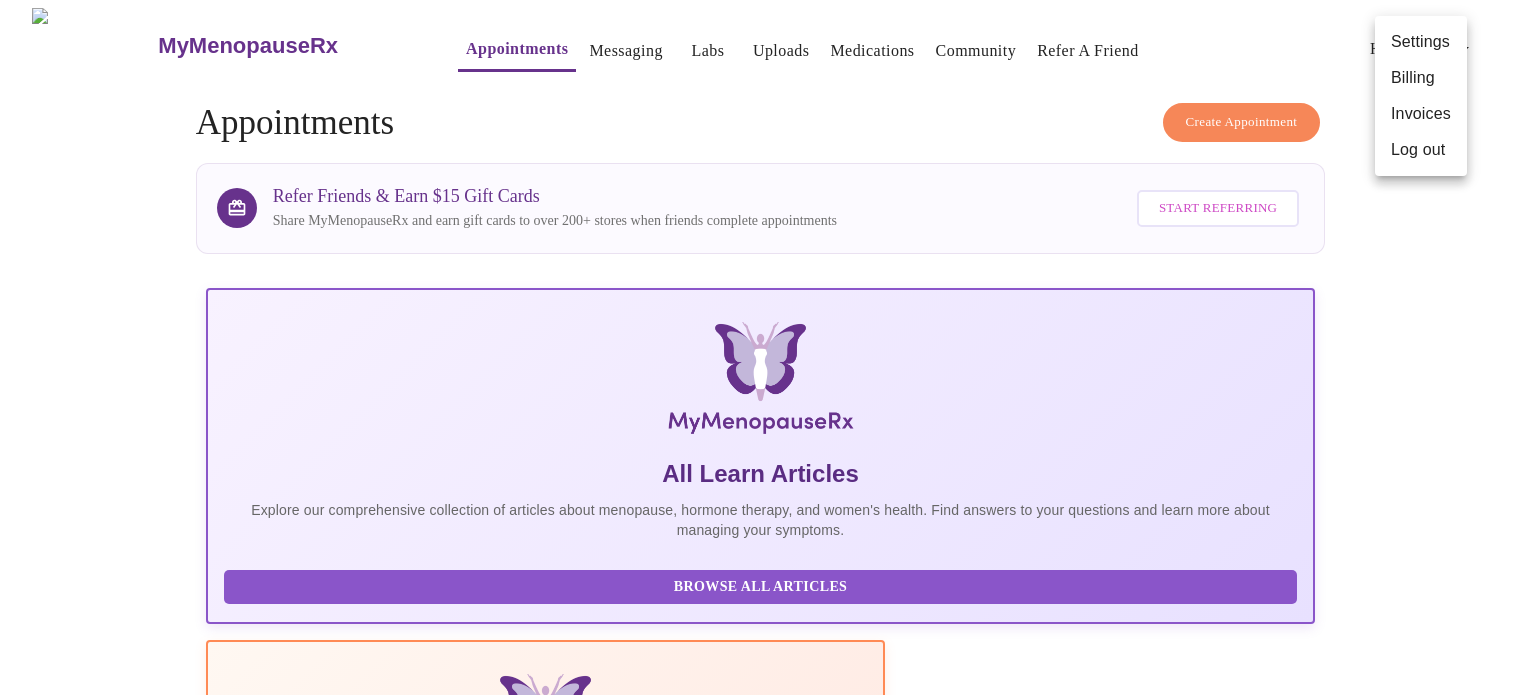 click at bounding box center (768, 347) 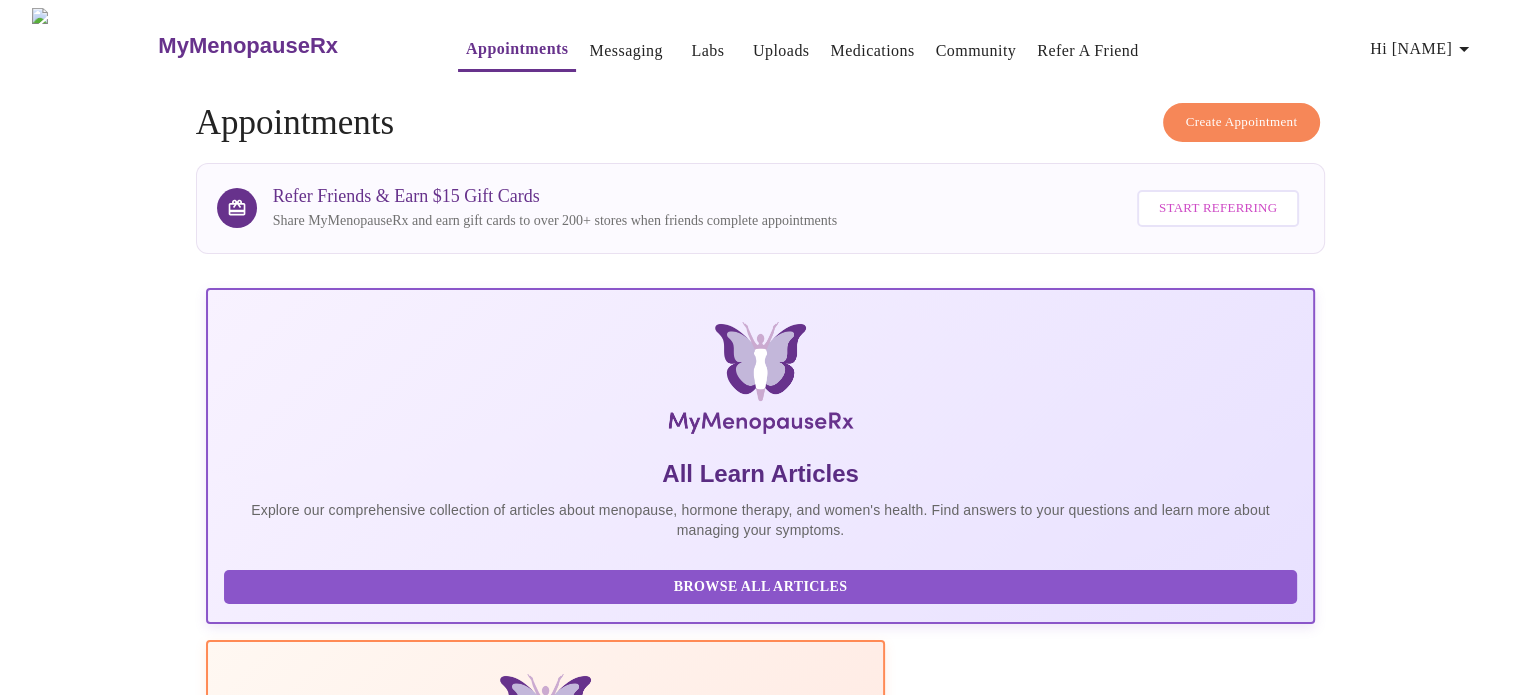 click on "Appointments" at bounding box center (517, 49) 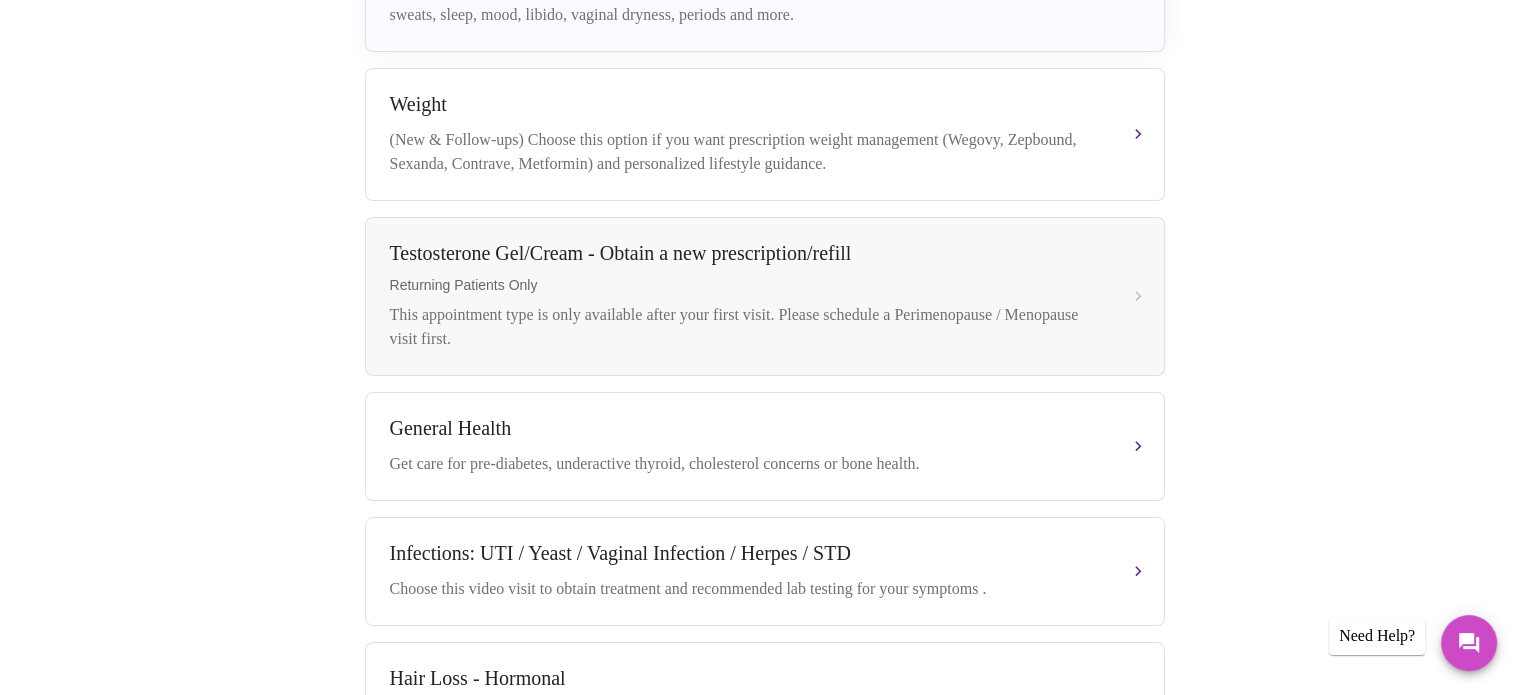 scroll, scrollTop: 284, scrollLeft: 0, axis: vertical 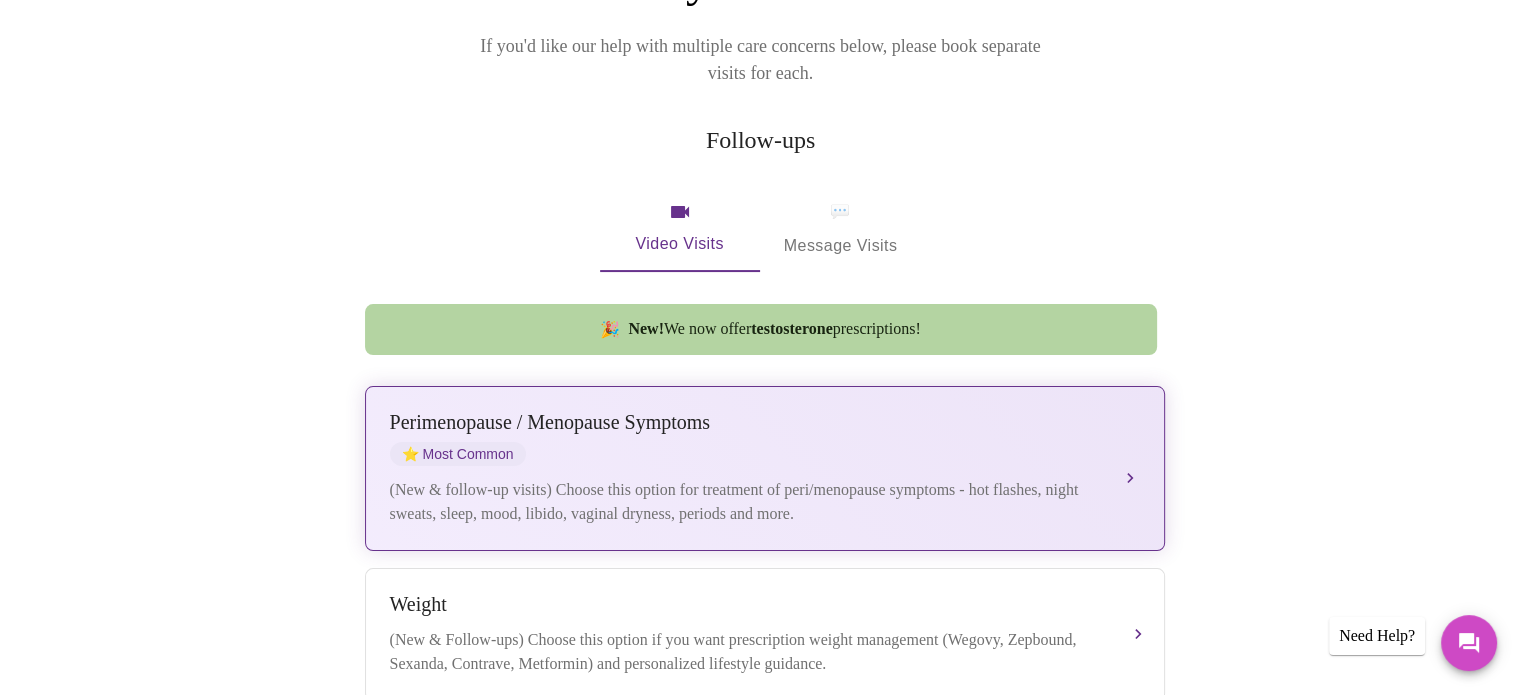 click on "Perimenopause / Menopause Symptoms  ⭐  Most Common (New & follow-up visits) Choose this option for treatment of peri/menopause symptoms - hot flashes, night sweats, sleep, mood, libido, vaginal dryness, periods and more." at bounding box center [765, 468] 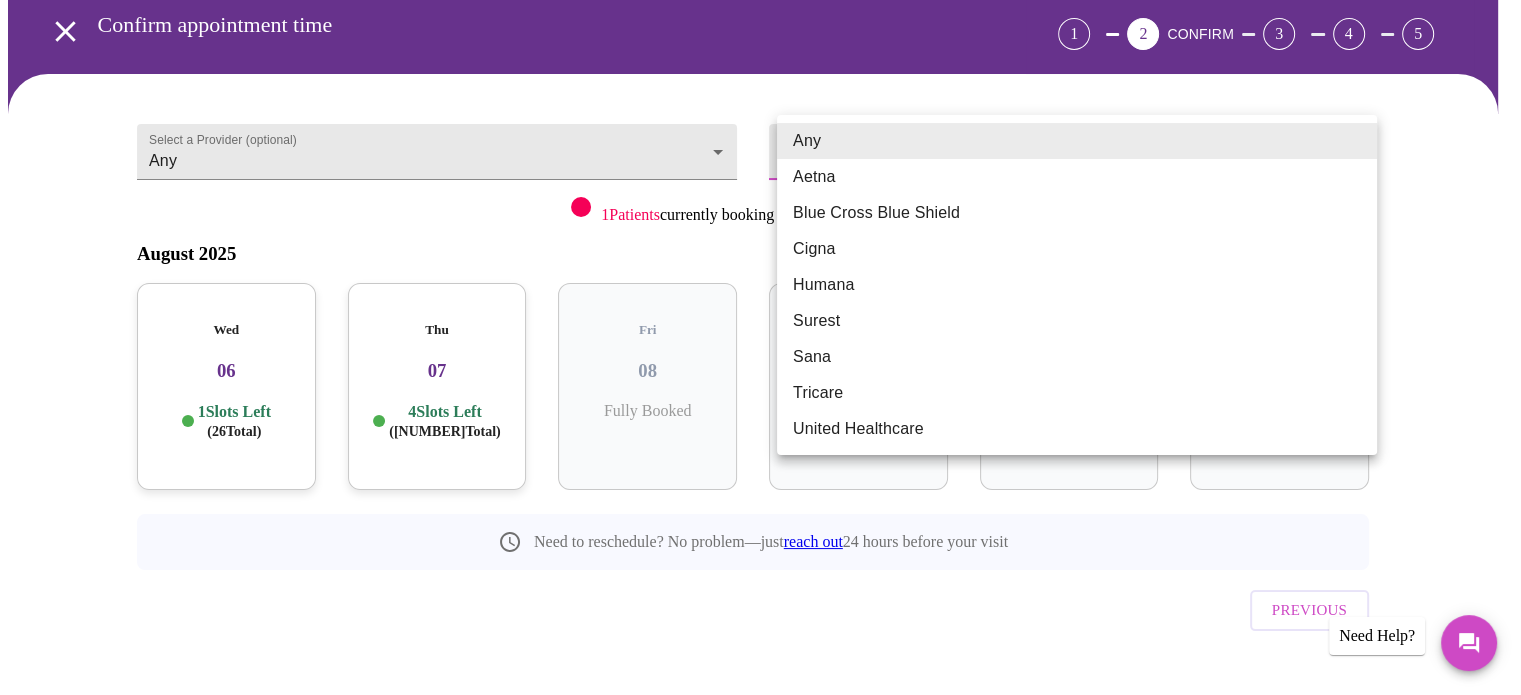click on "MyMenopauseRx Appointments Messaging Labs Uploads Medications Community Refer a Friend Hi Jacqueline   Confirm appointment time 1 2 CONFIRM 3 4 5 Select a Provider (optional) Any Any Select an Insurance Provider (optional) Any Any 1  Patients  currently booking appointments from  Illinois August 2025 Wed 06 1  Slots Left ( 26  Total) Thu 07 4  Slots Left ( 38  Total) Fri 08 Fully Booked Sat 09 No slots available Sun 10 No slots available Mon 11 Fully Booked Need to reschedule? No problem—just  reach out  24 hours before your visit Previous Need Help? Settings Billing Invoices Log out Any Aetna Blue Cross Blue Shield Cigna Humana Surest Sana Tricare United Healthcare" at bounding box center (760, 325) 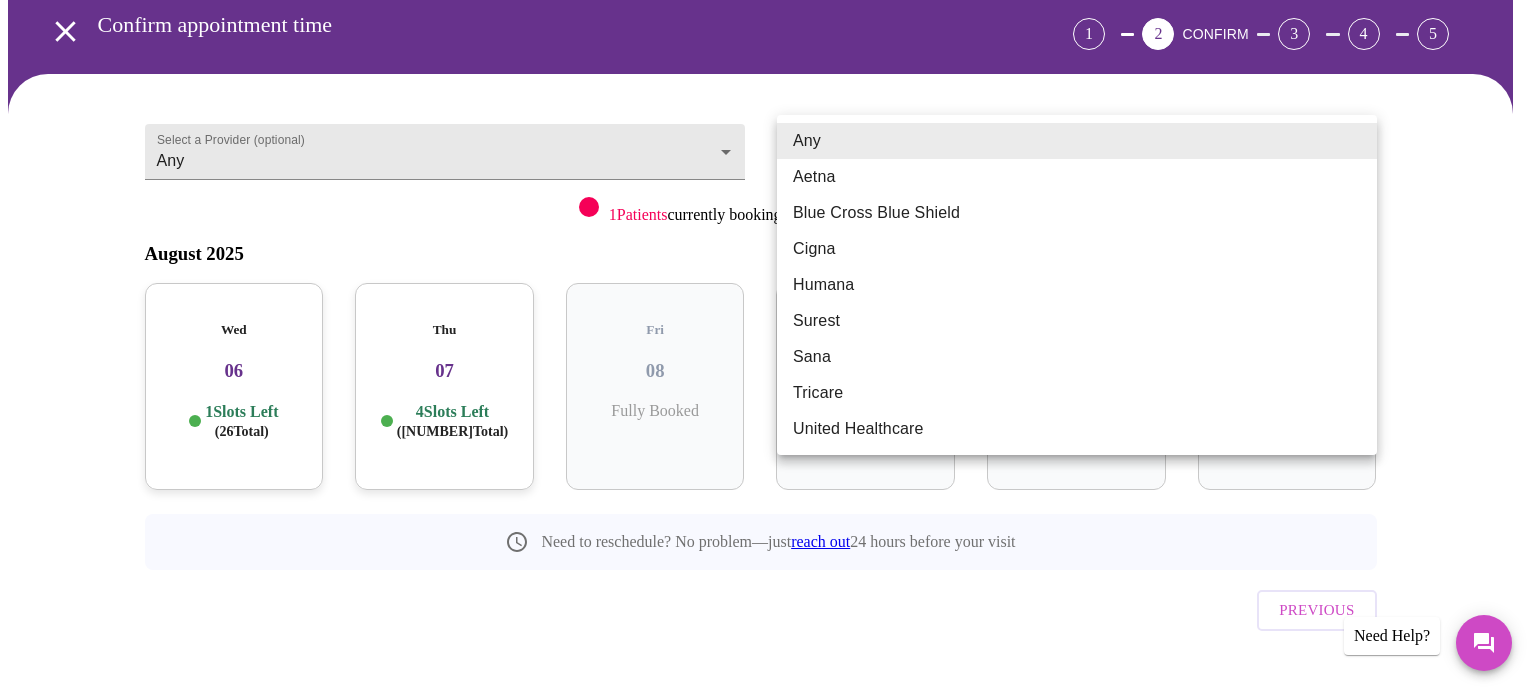 click on "Blue Cross Blue Shield" at bounding box center (1077, 213) 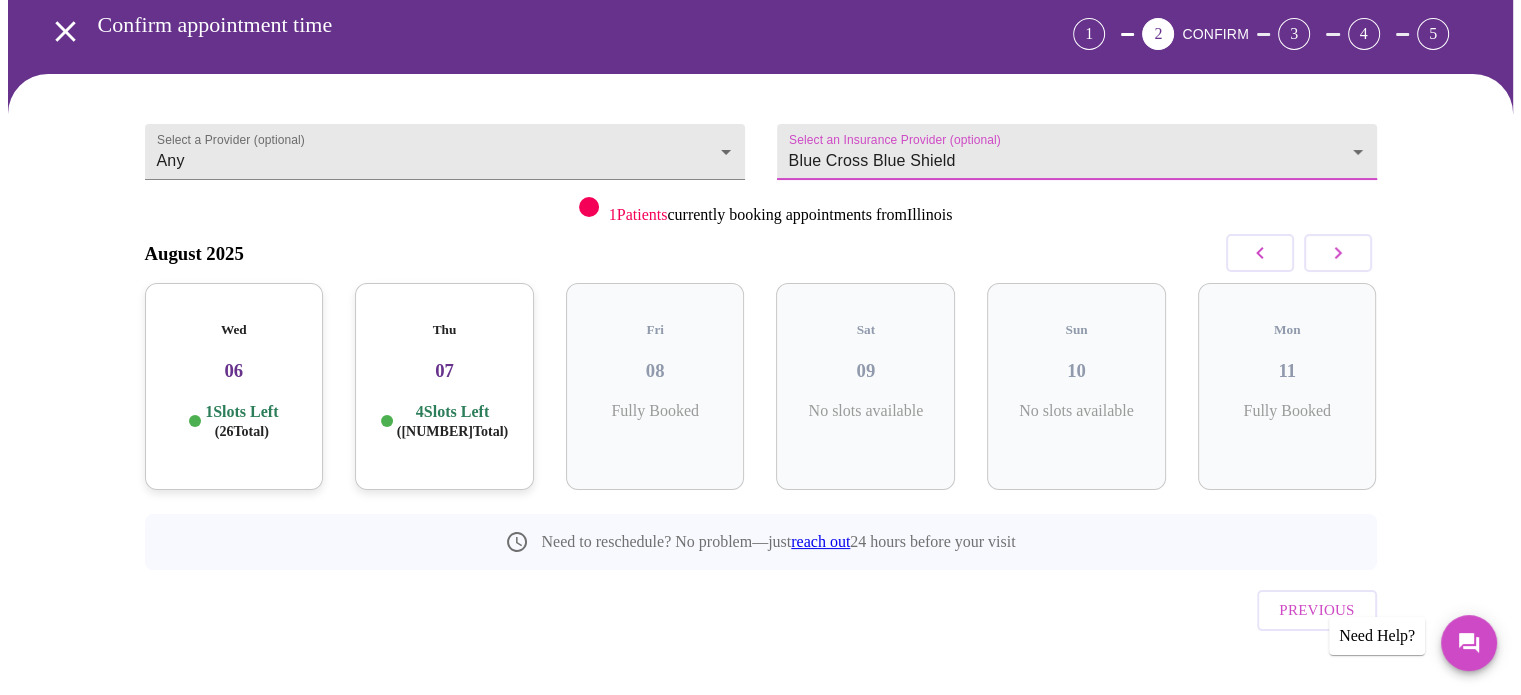 click at bounding box center [589, 207] 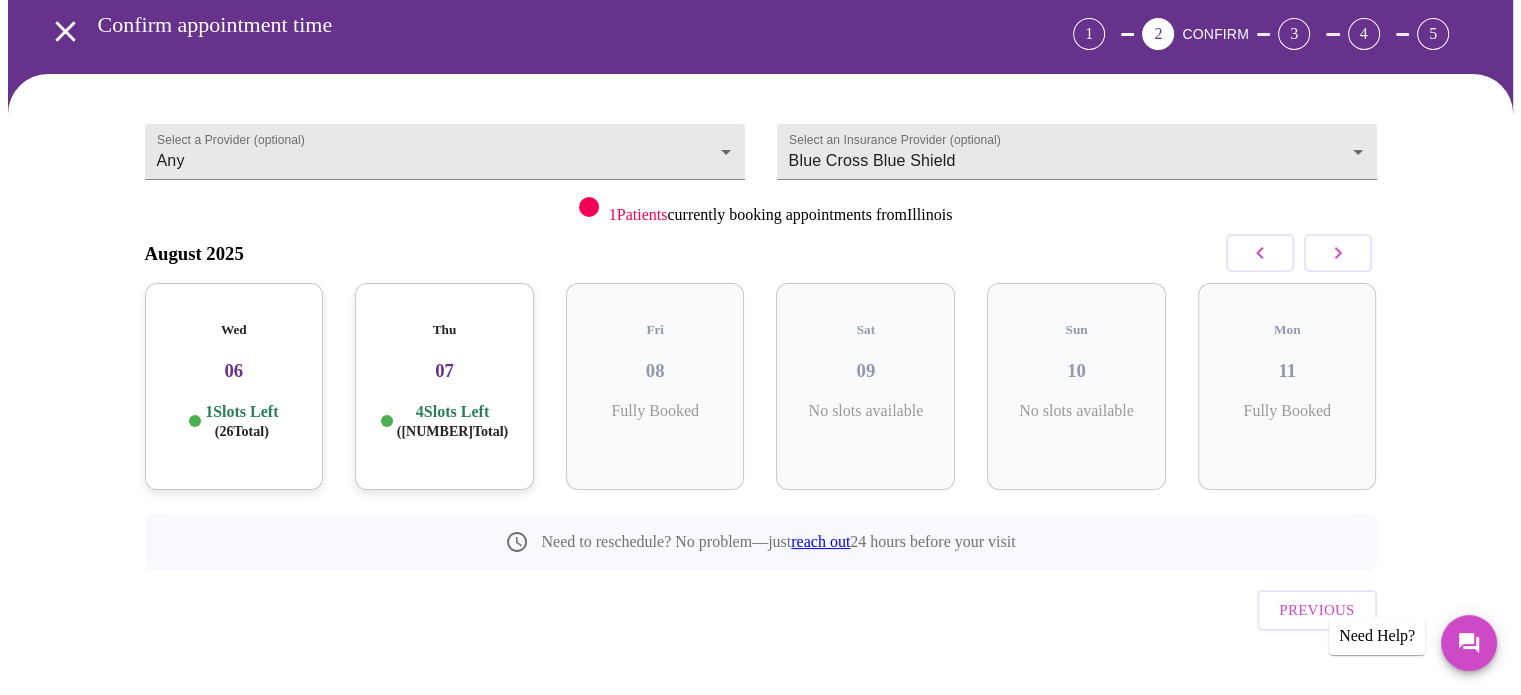 click 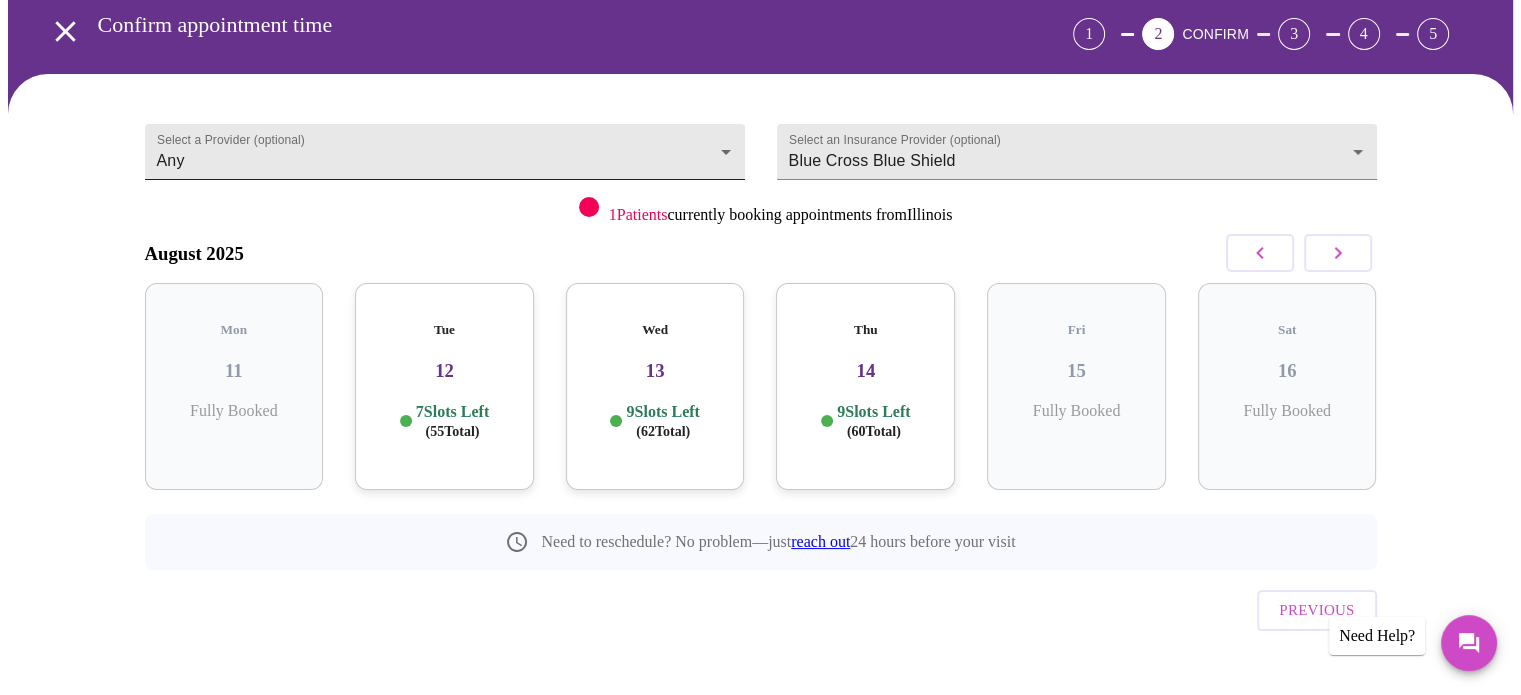 click on "MyMenopauseRx Appointments Messaging Labs Uploads Medications Community Refer a Friend Hi Jacqueline   Confirm appointment time 1 2 CONFIRM 3 4 5 Select a Provider (optional) Any Any Select an Insurance Provider (optional) Blue Cross Blue Shield Blue Cross Blue Shield 1  Patients  currently booking appointments from  Illinois August 2025 Mon 11 Fully Booked Tue 12 7  Slots Left ( 55  Total) Wed 13 9  Slots Left ( 62  Total) Thu 14 9  Slots Left ( 60  Total) Fri 15 Fully Booked Sat 16 Fully Booked Need to reschedule? No problem—just  reach out  24 hours before your visit Previous Need Help? Settings Billing Invoices Log out" at bounding box center (760, 325) 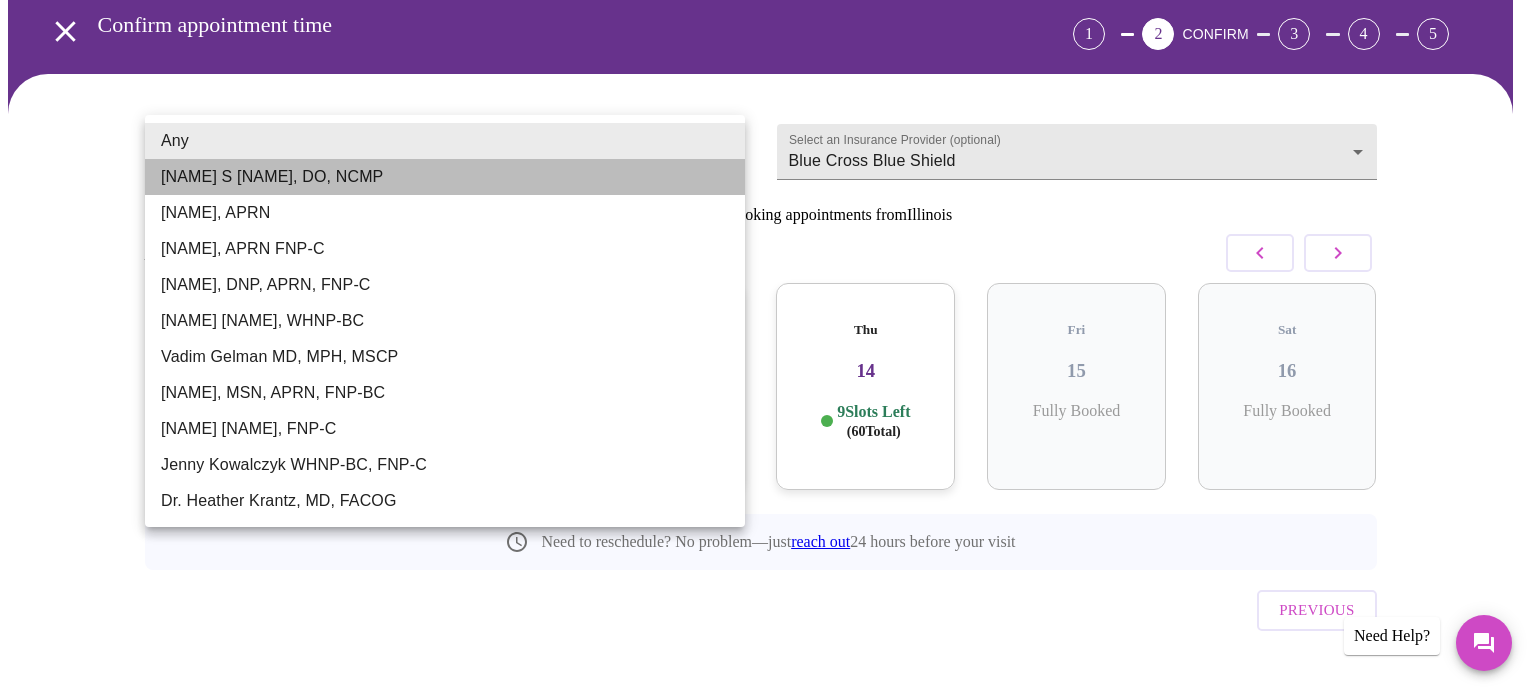 click on "[FIRST] [LAST], DO, NCMP" at bounding box center [445, 177] 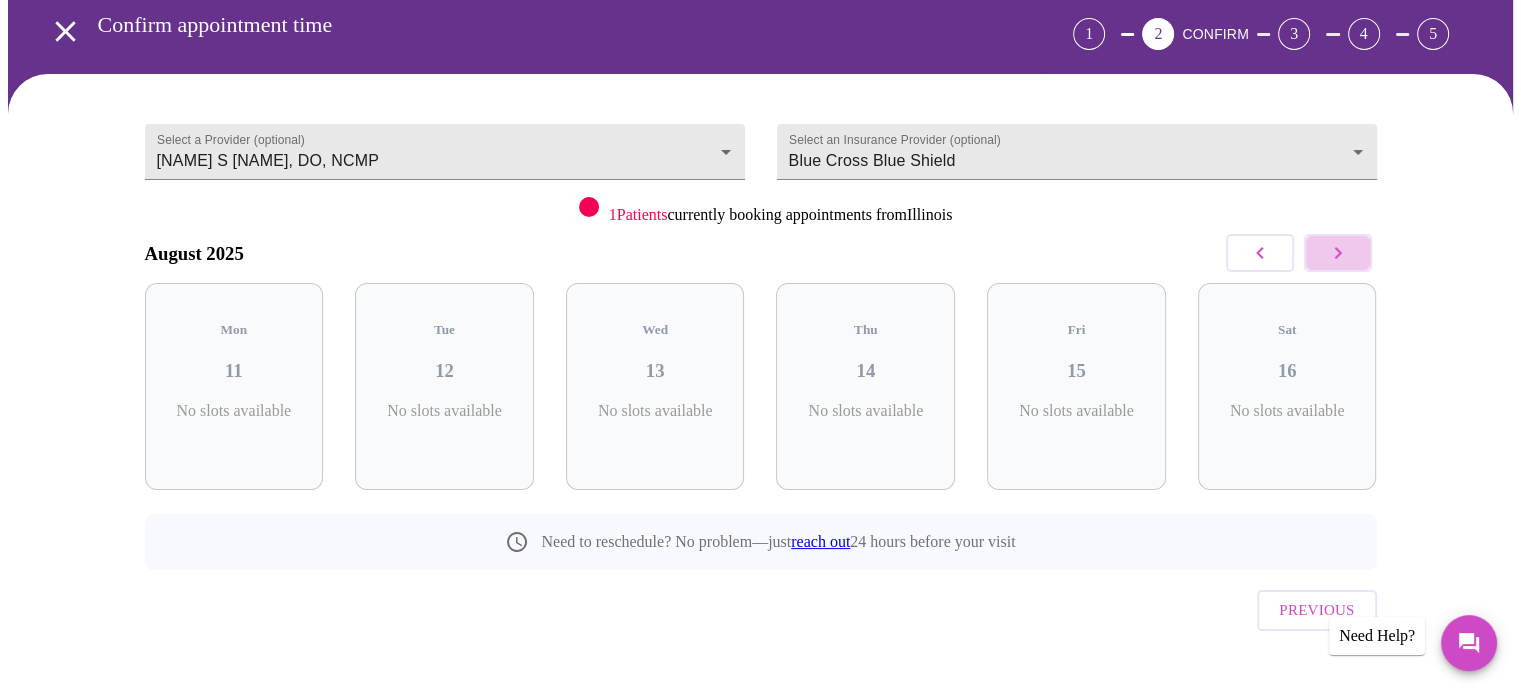 click 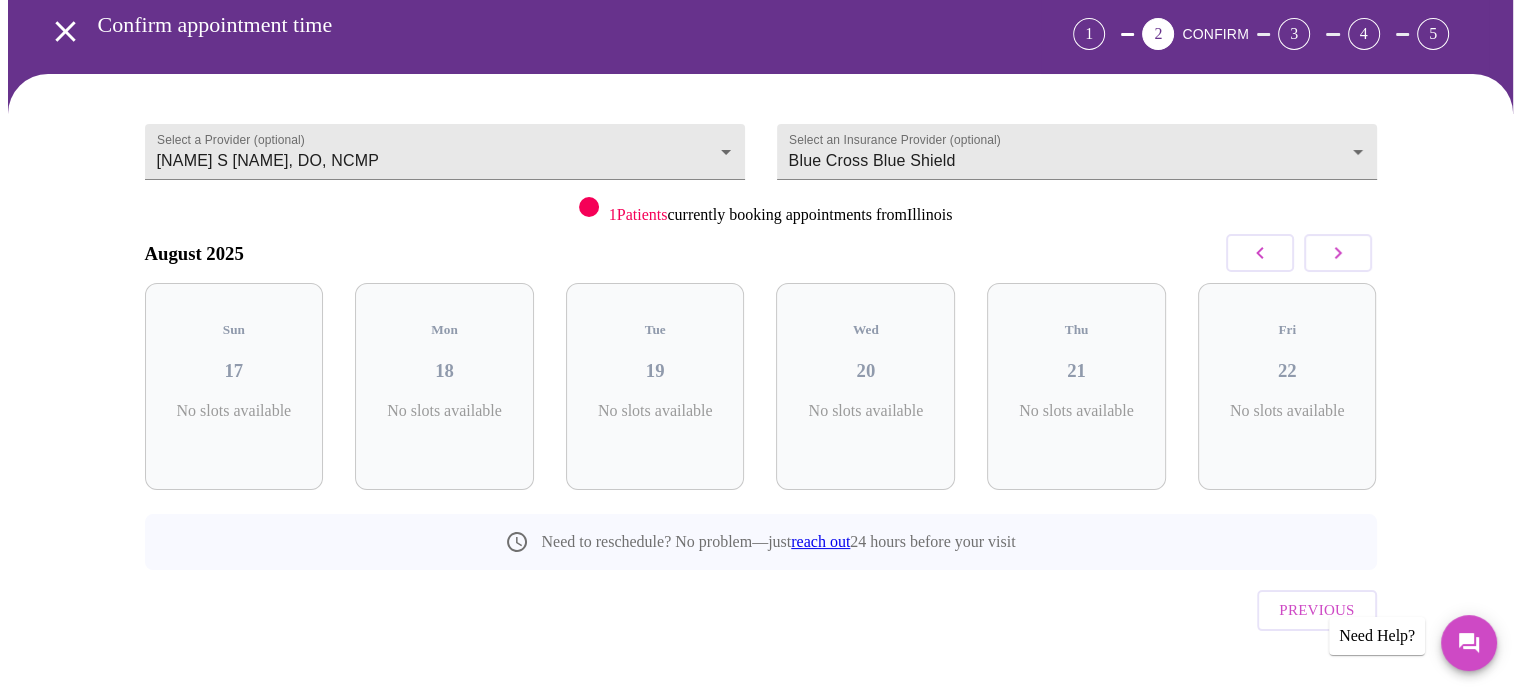click 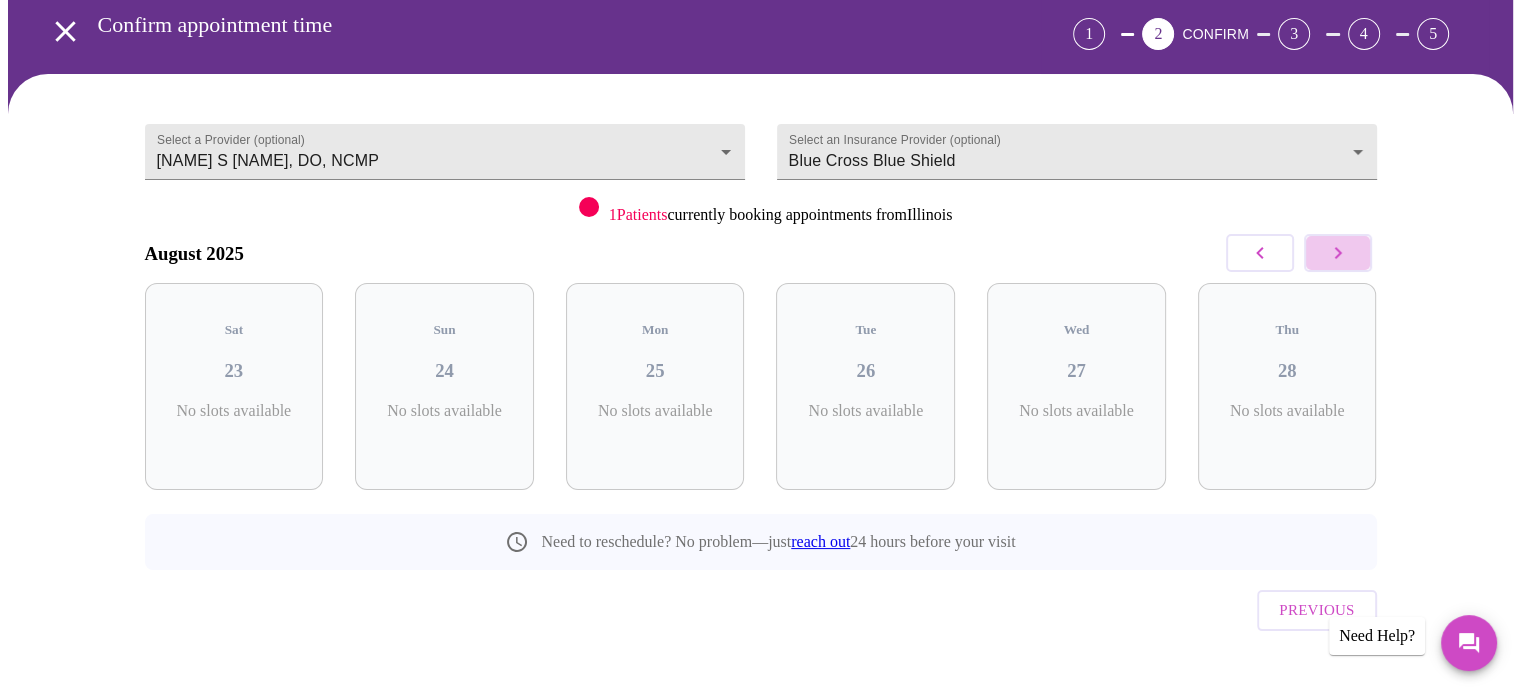 click 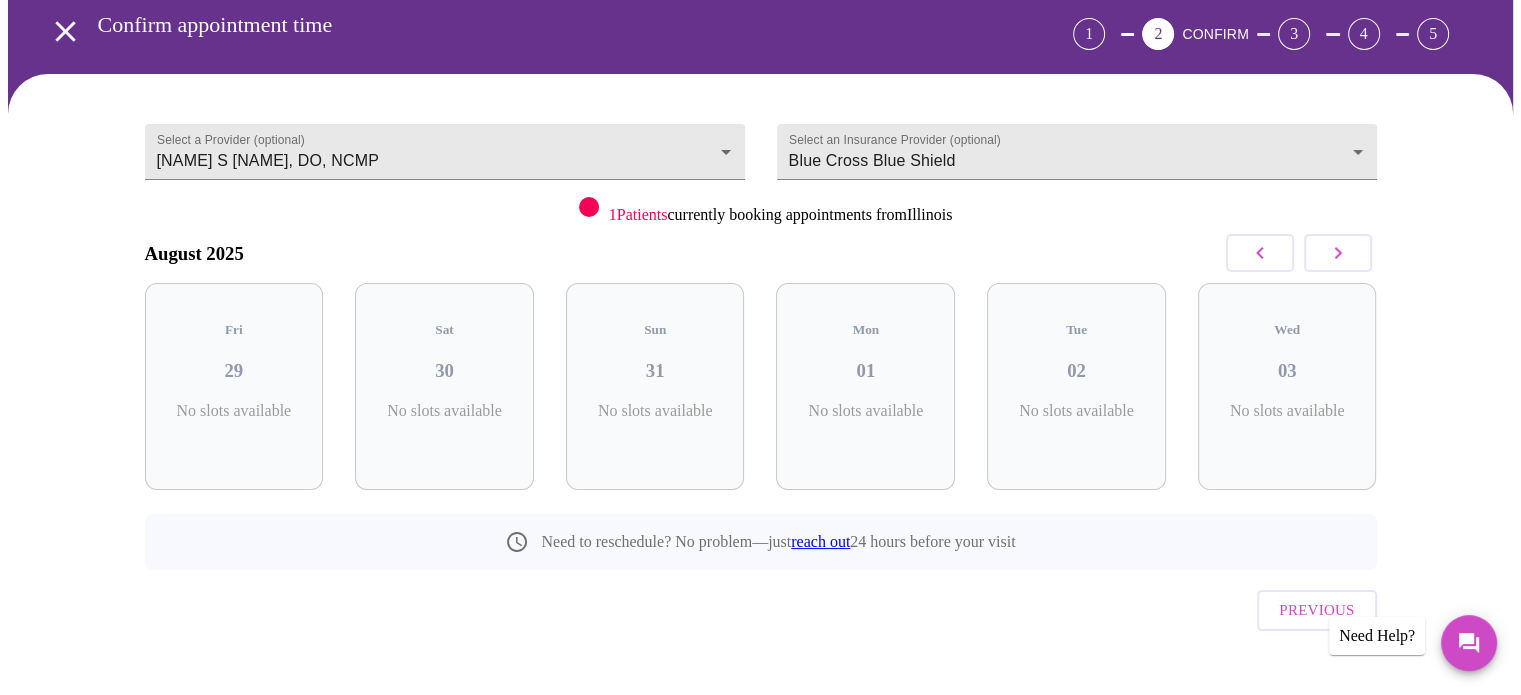 click 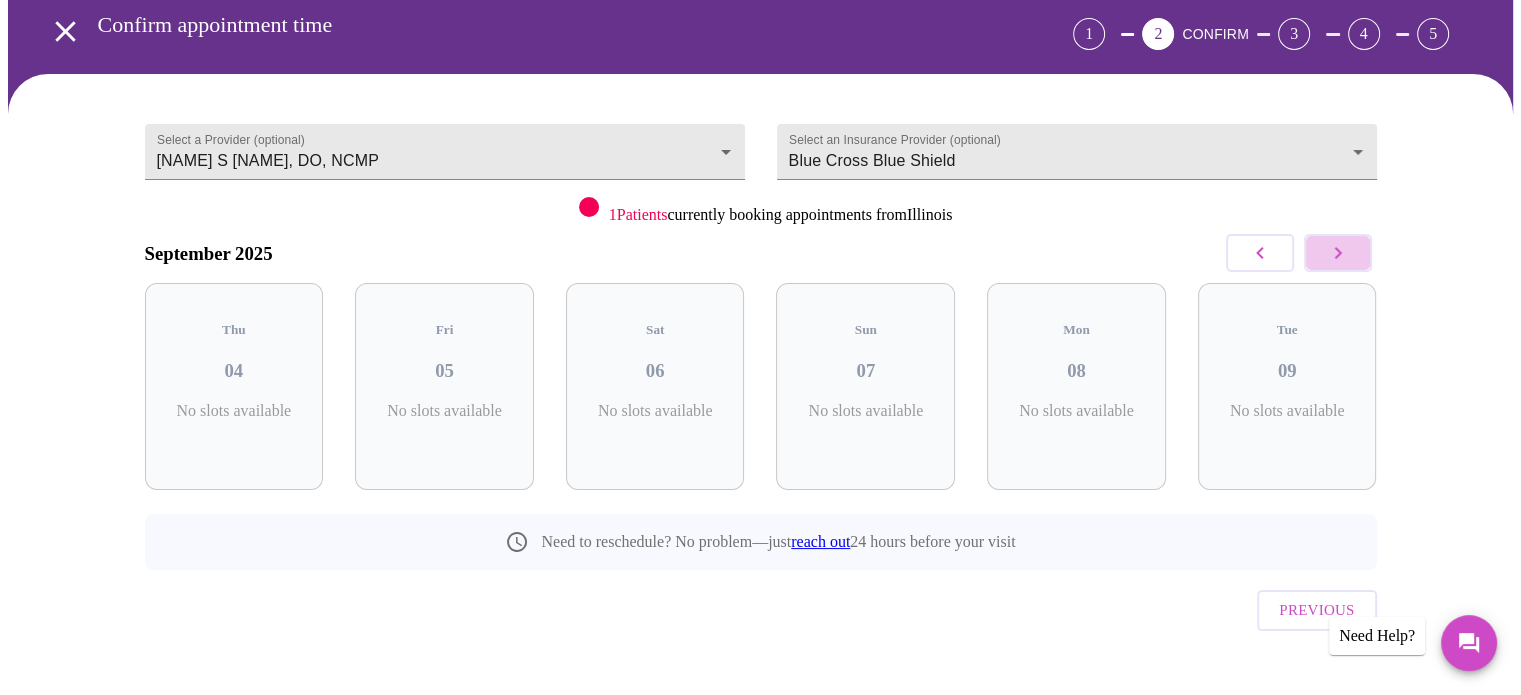 click 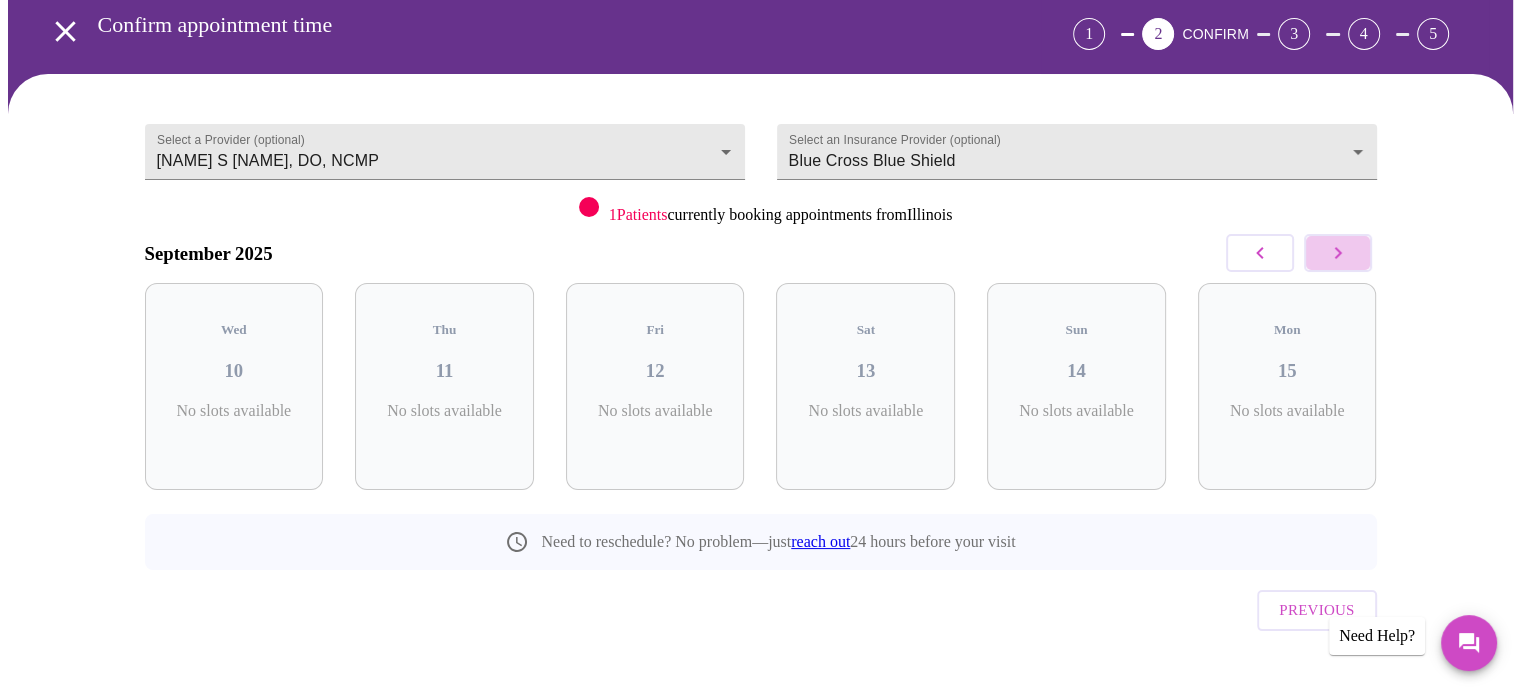click 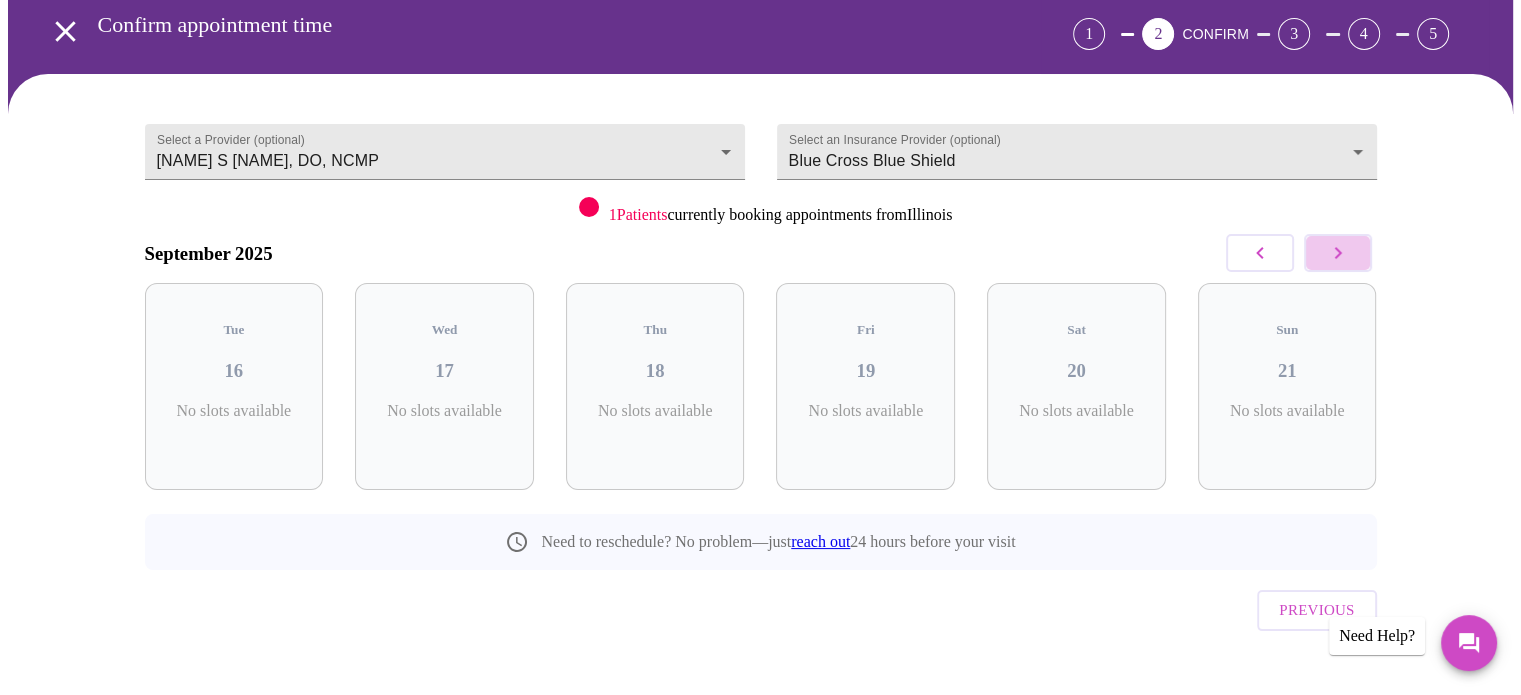 click 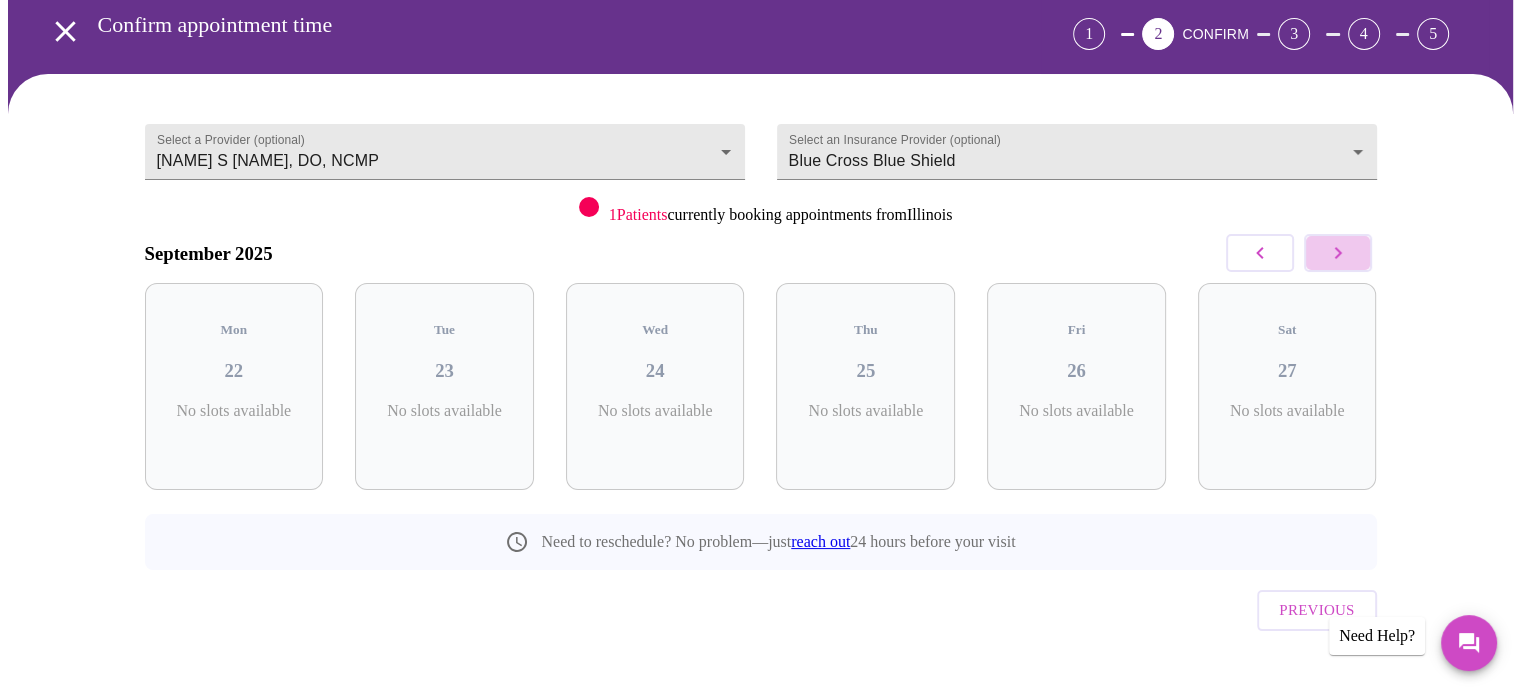 click 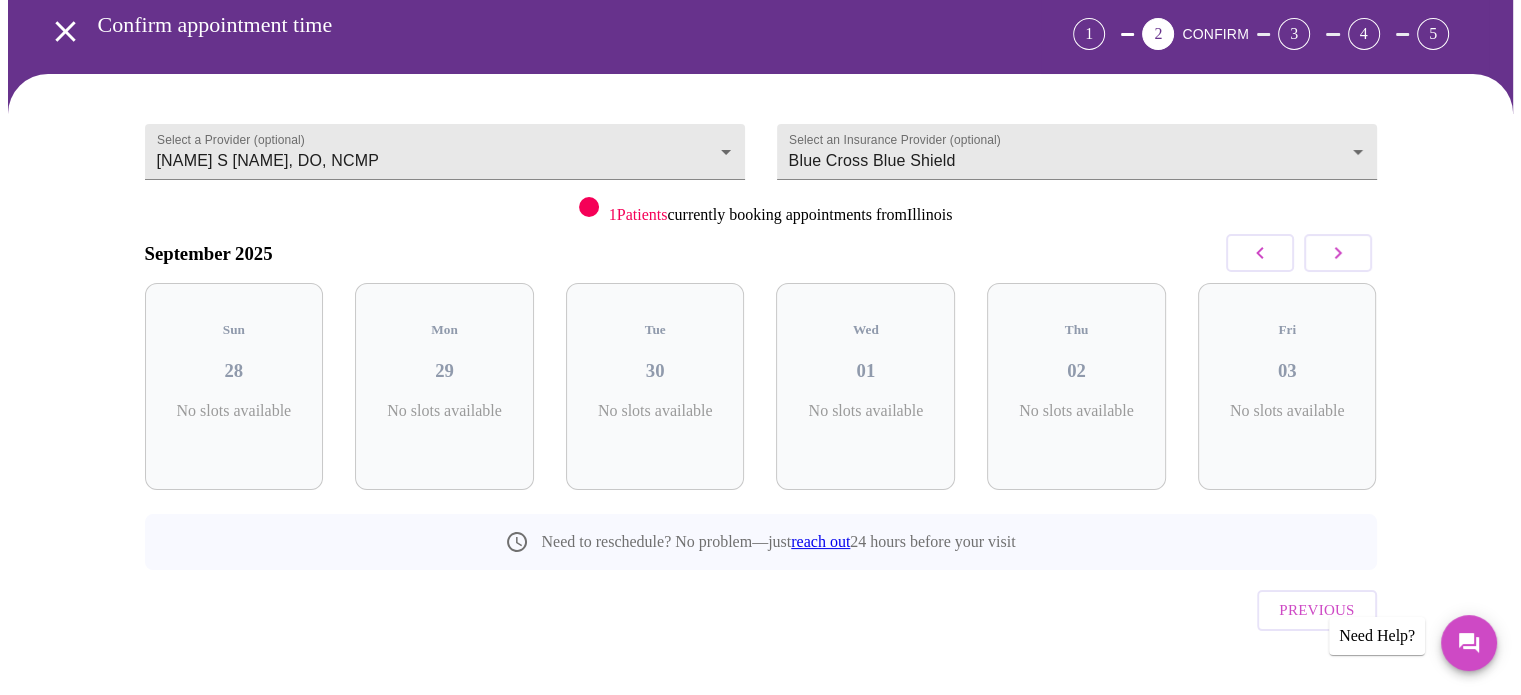 click 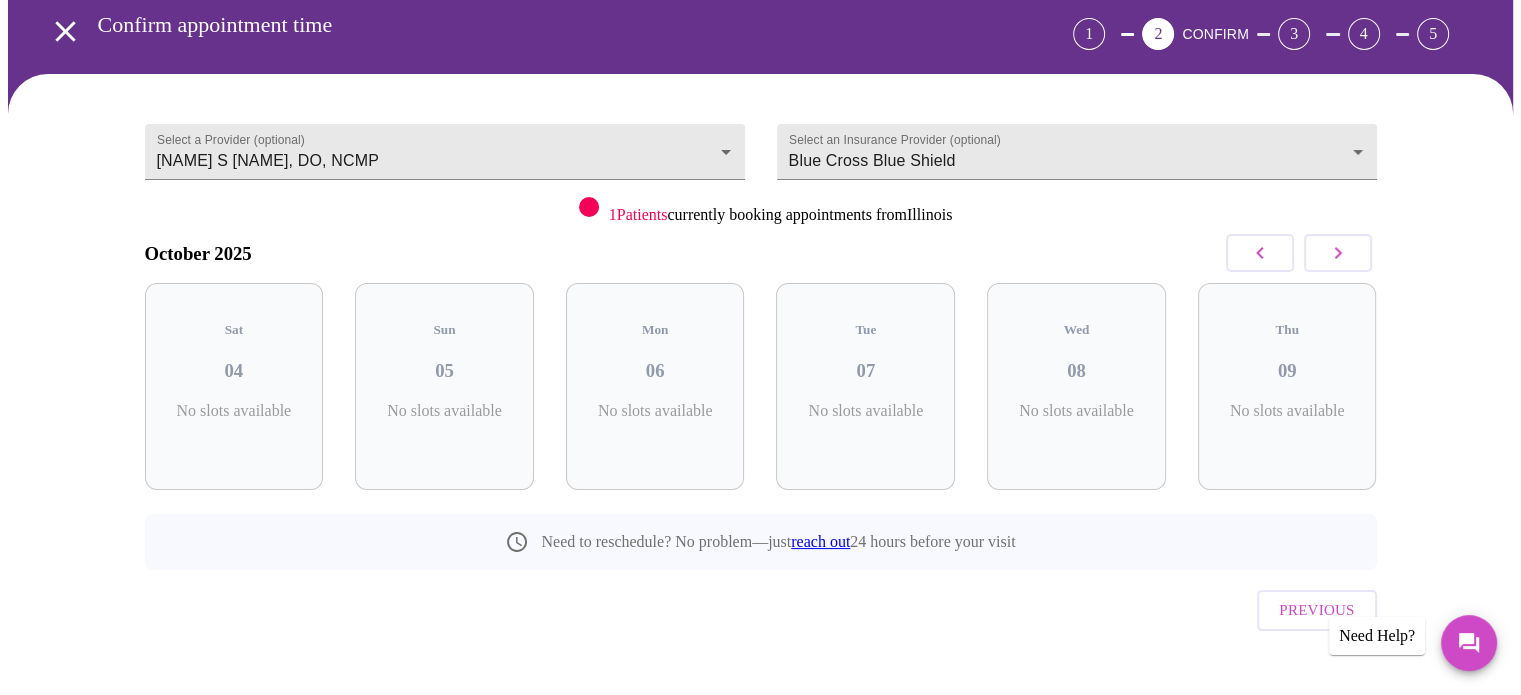 click 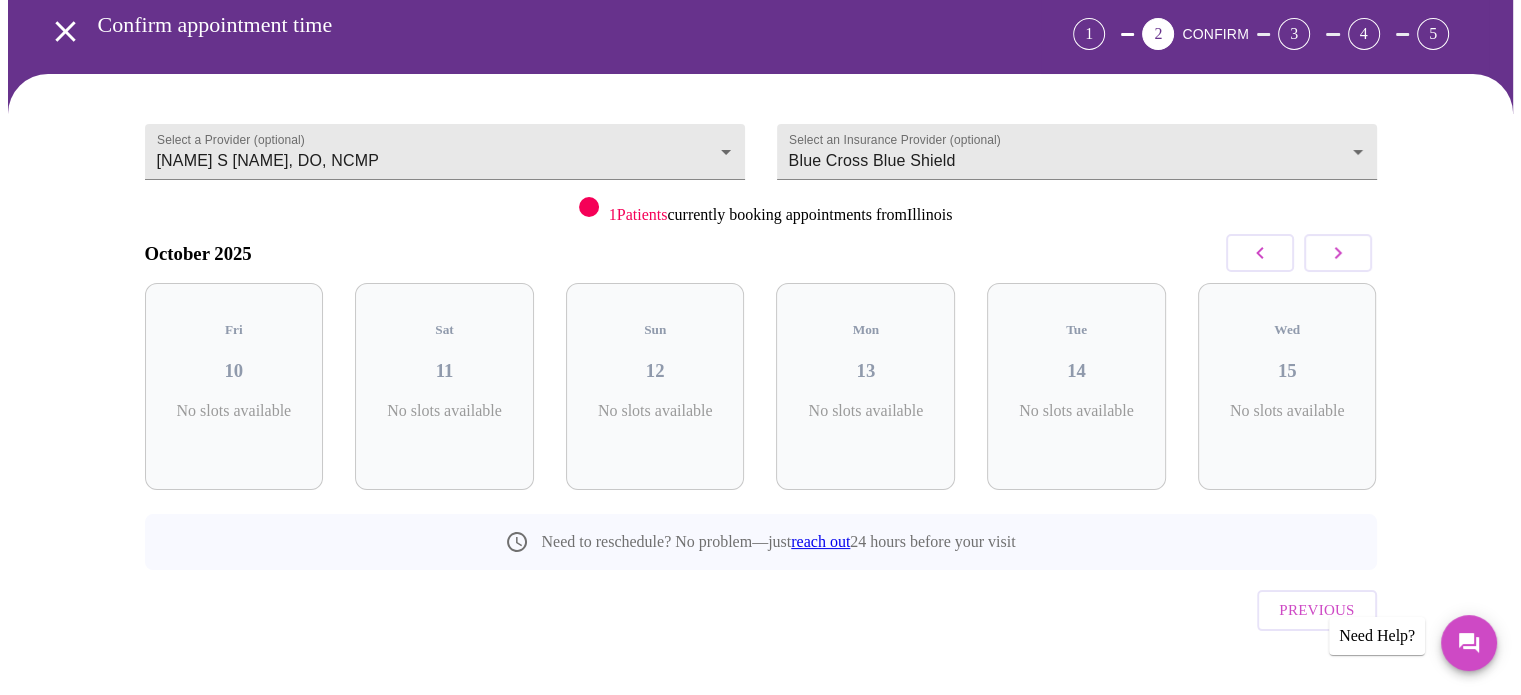 click 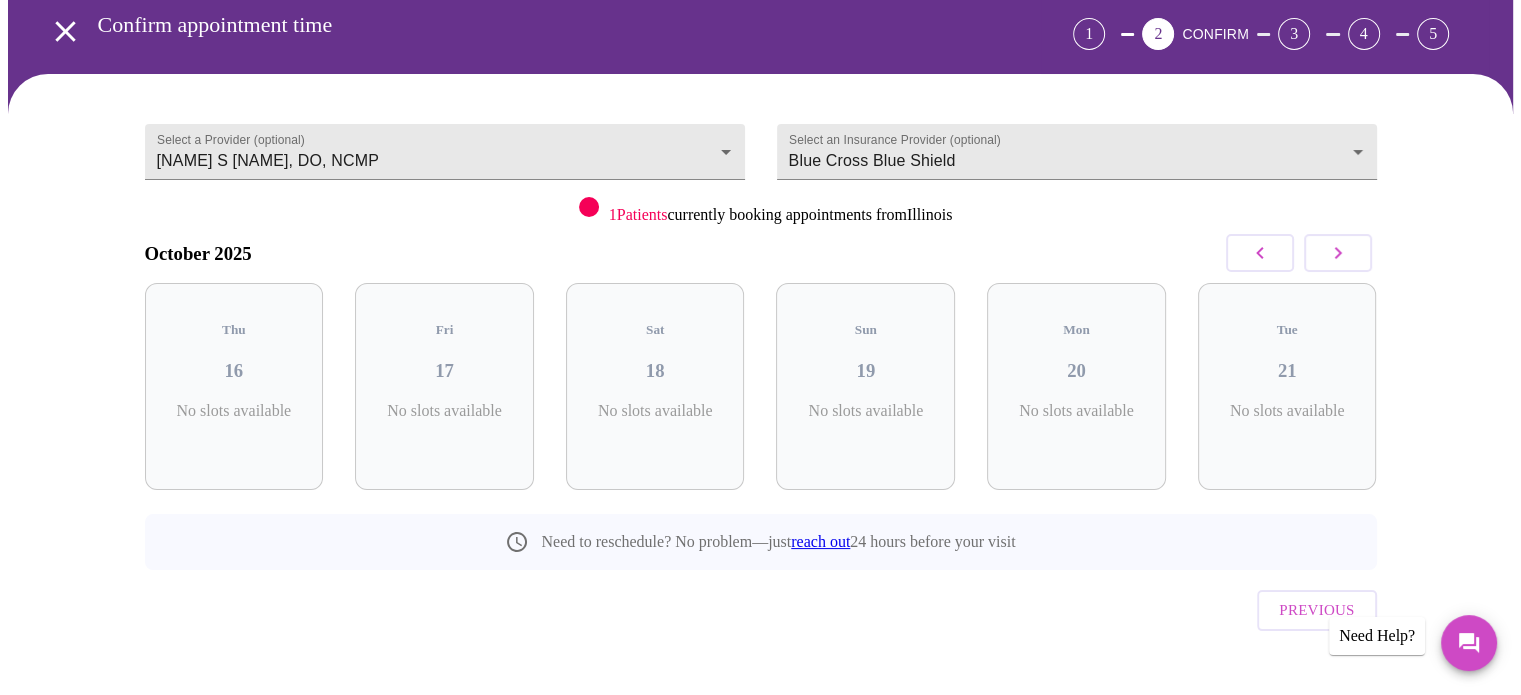 click 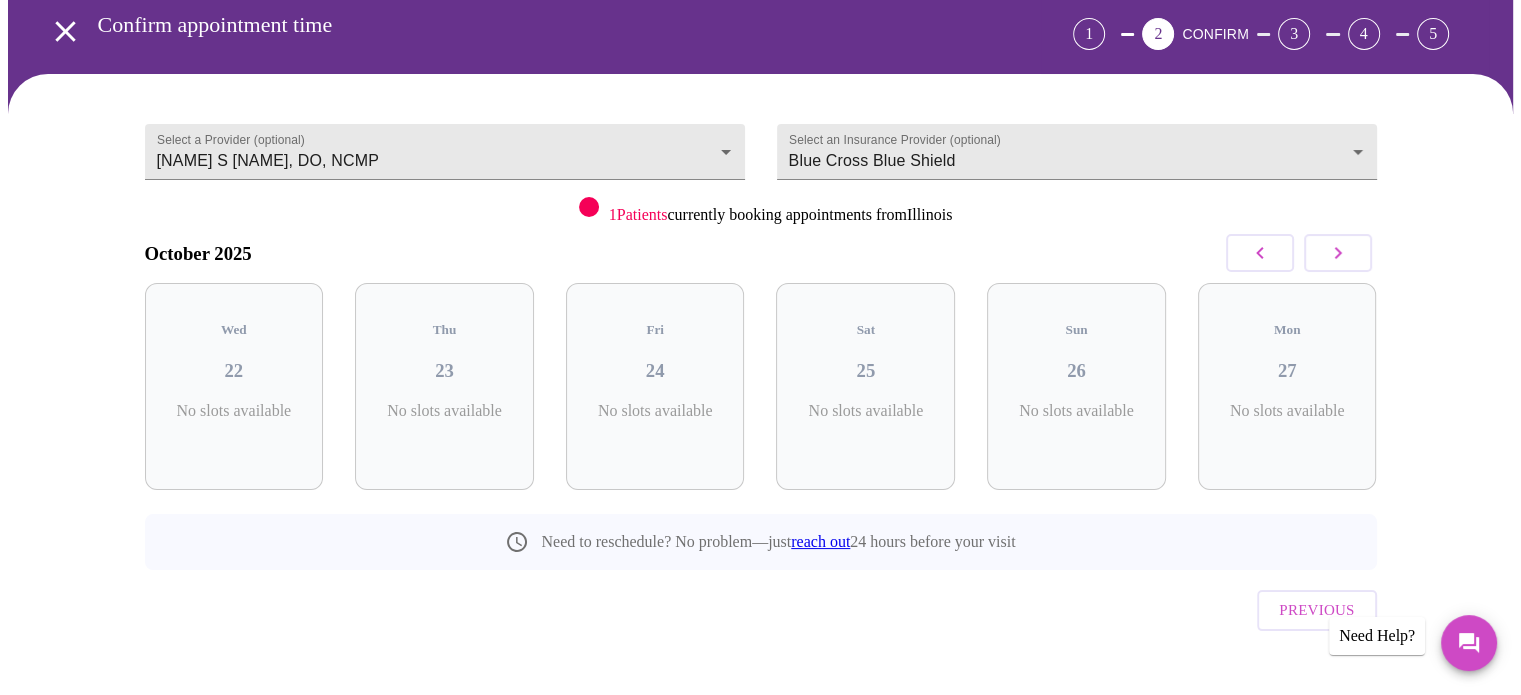 click 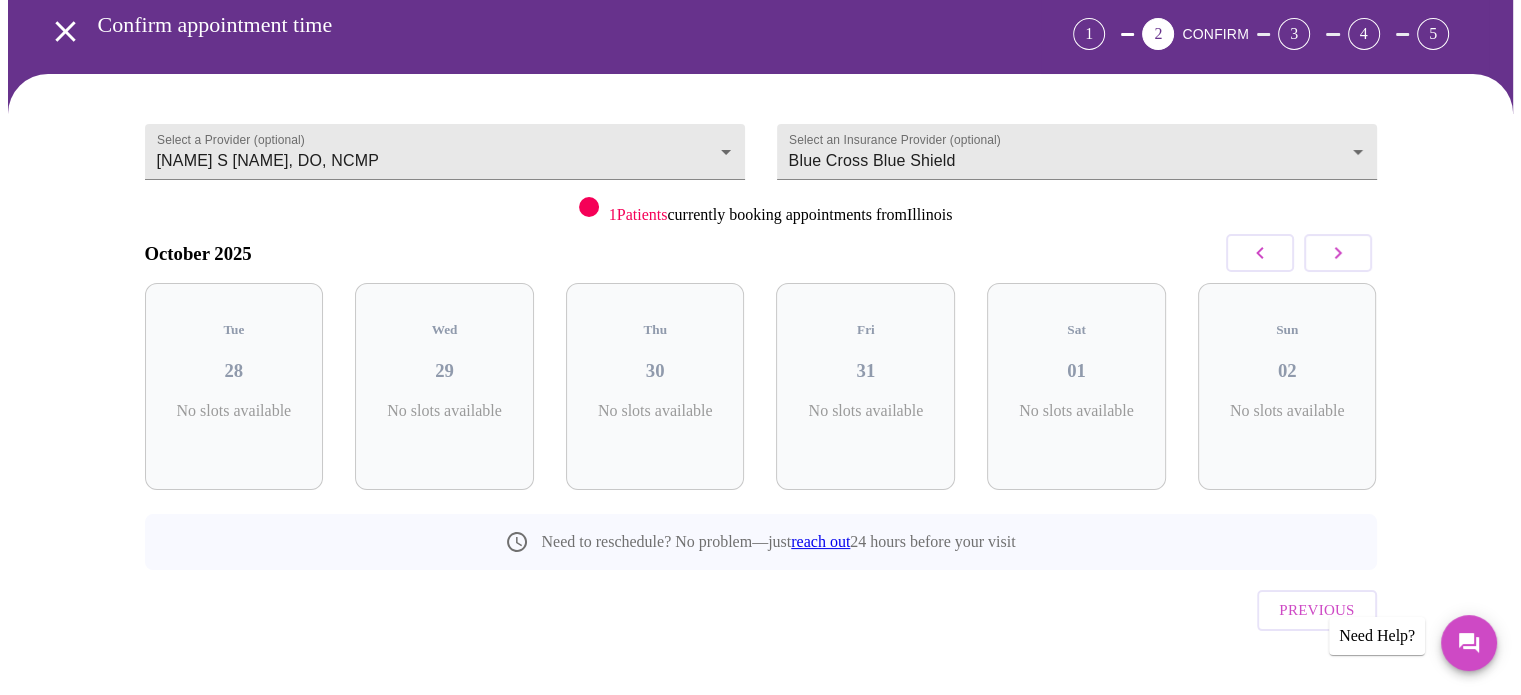 click 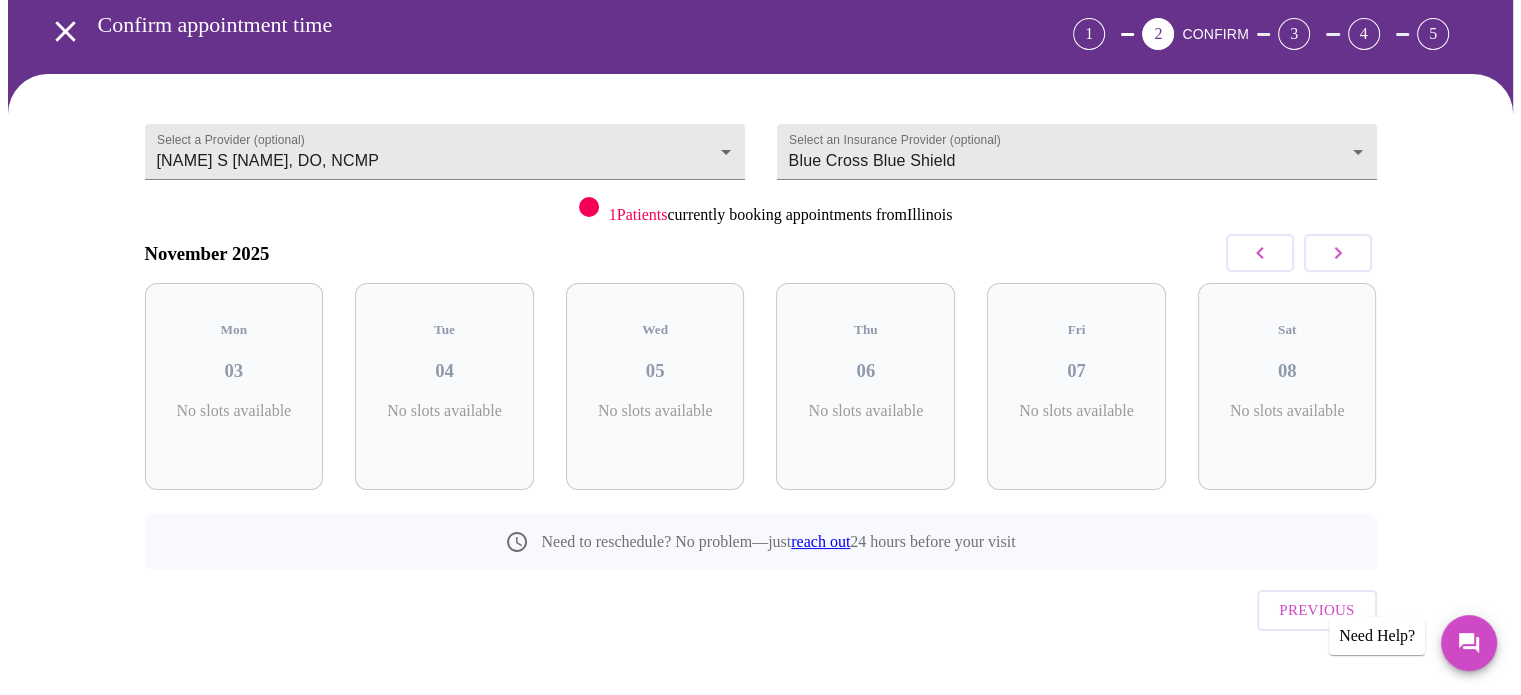 click 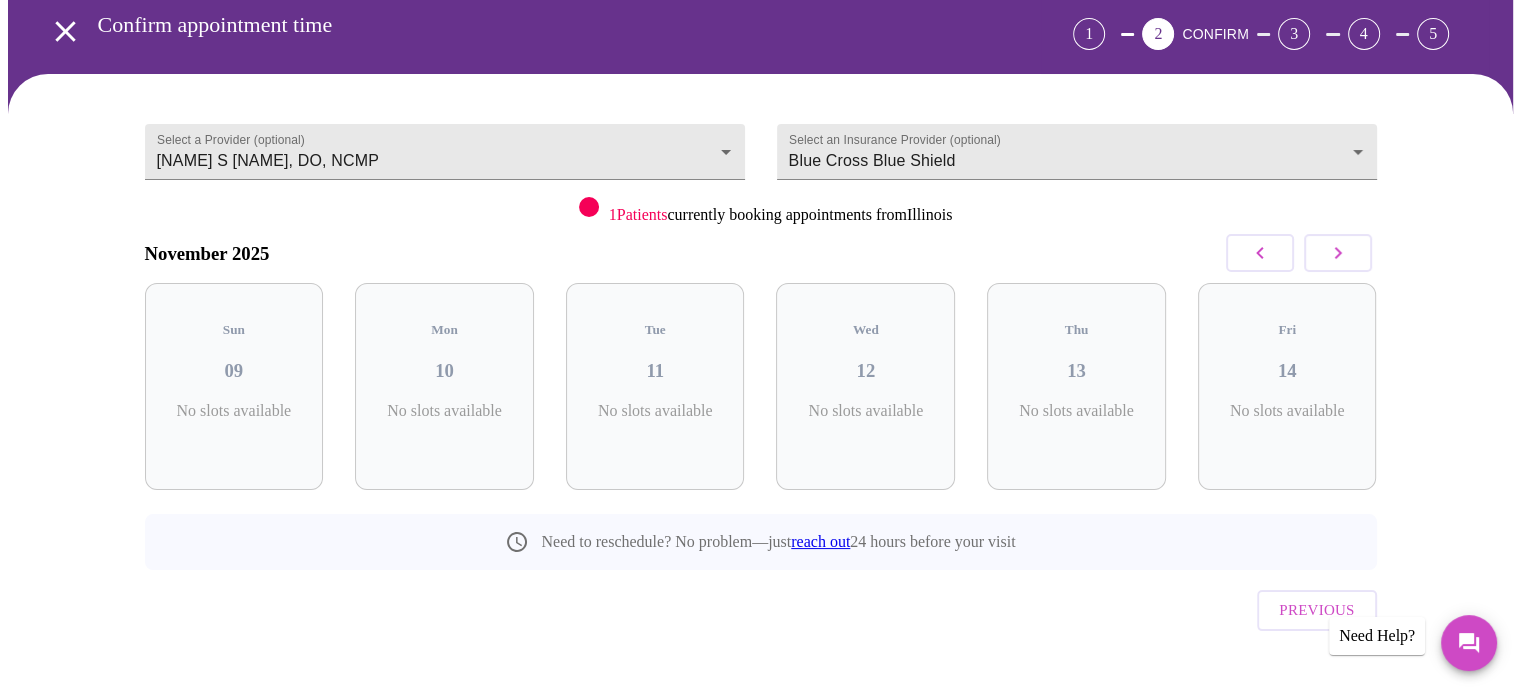 click 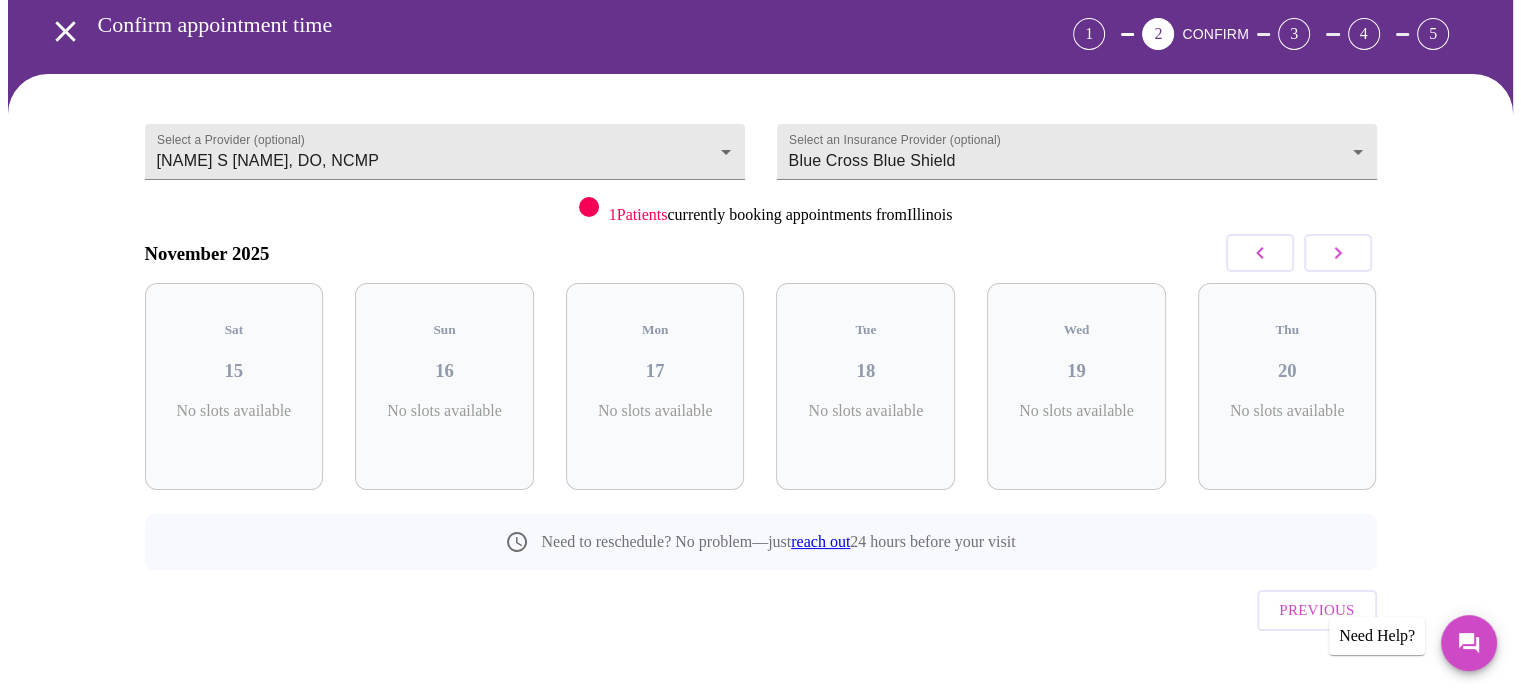 click 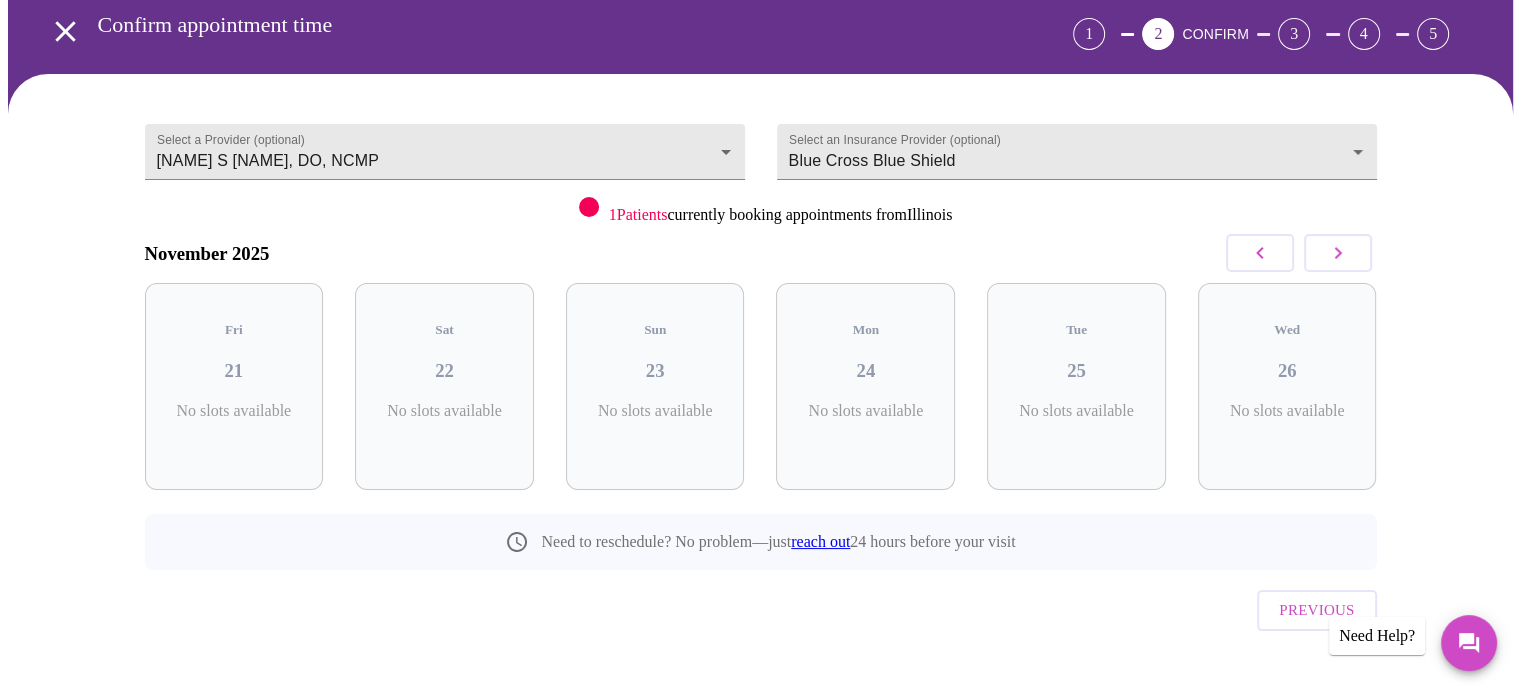 click 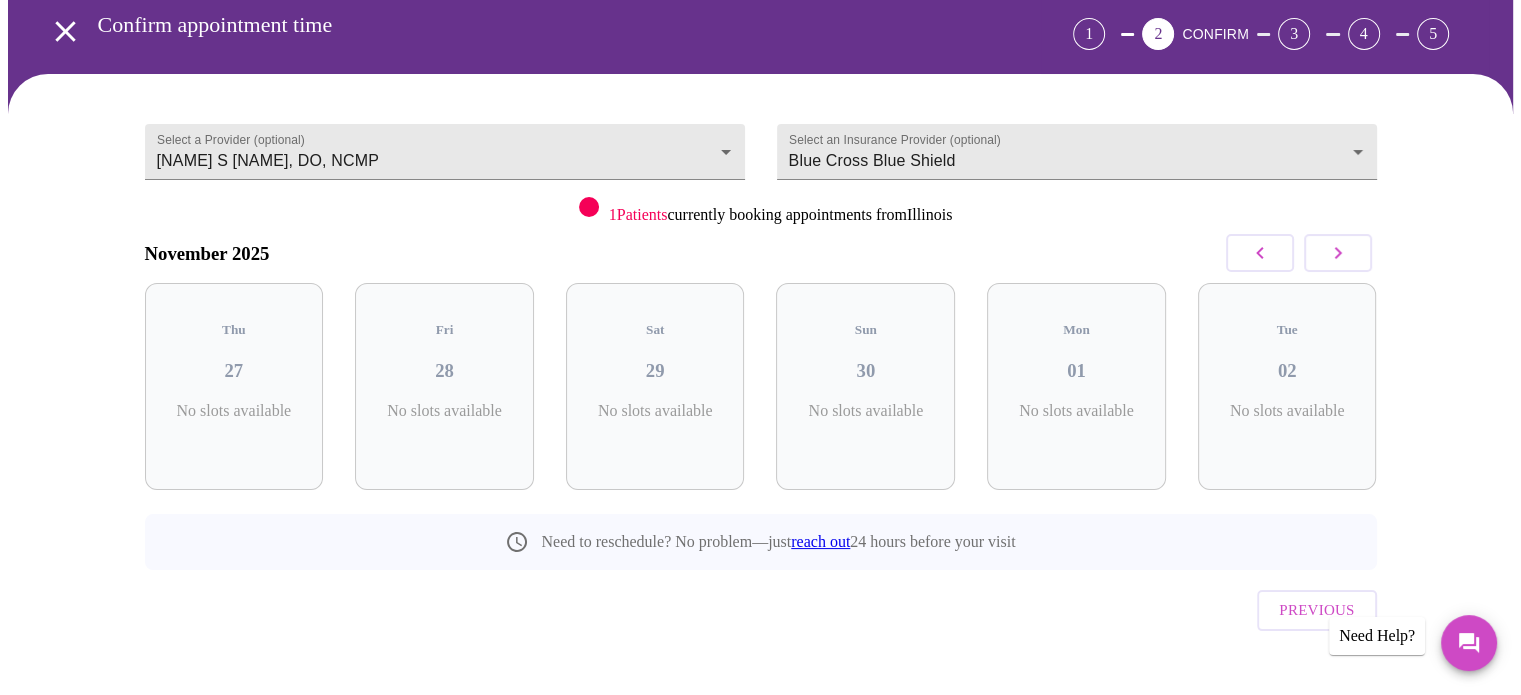 click 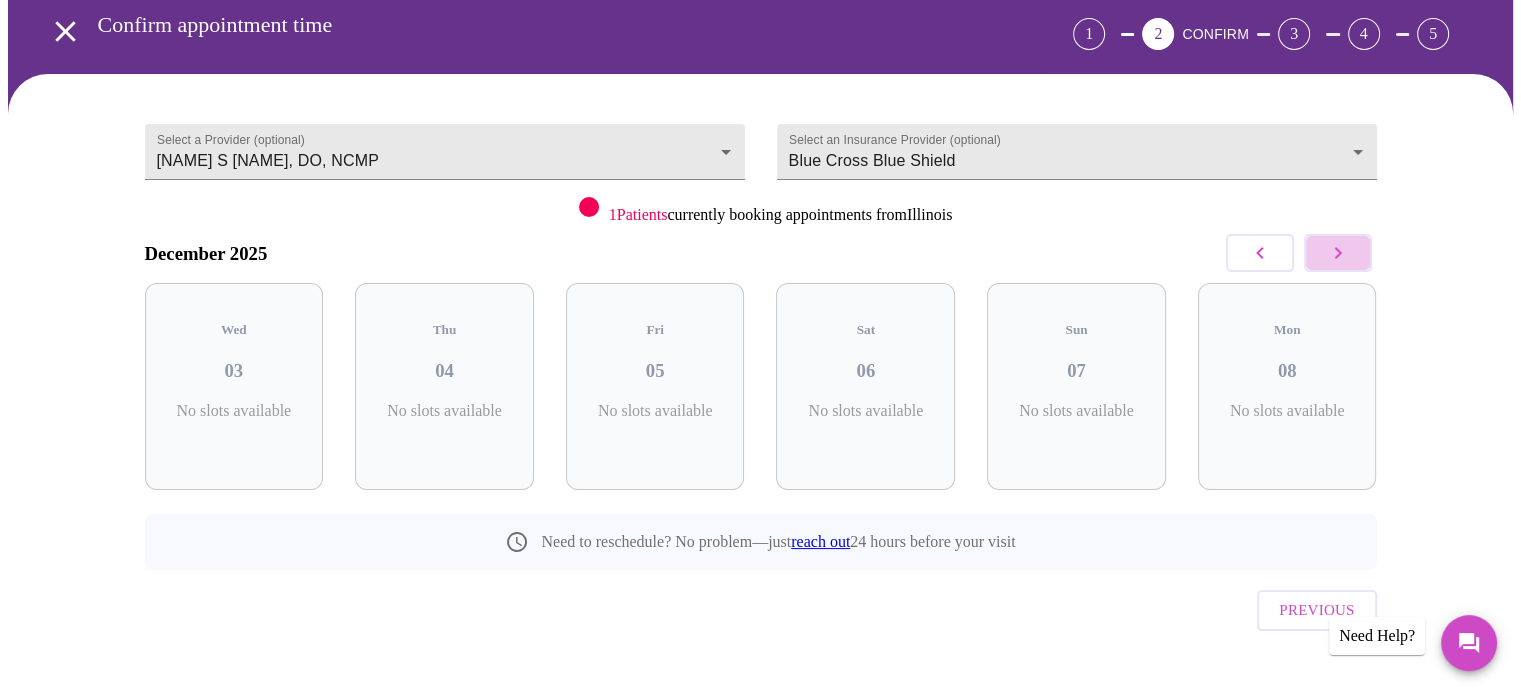 click 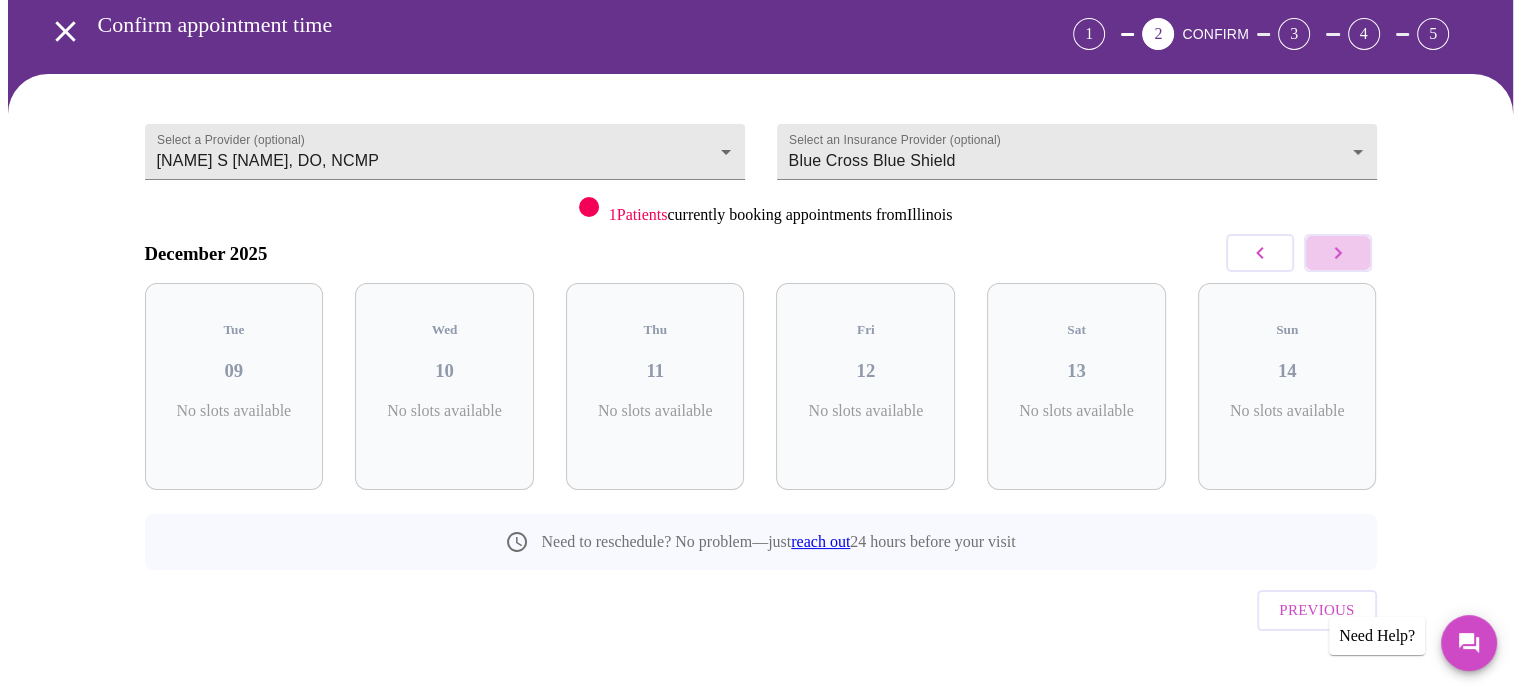 click 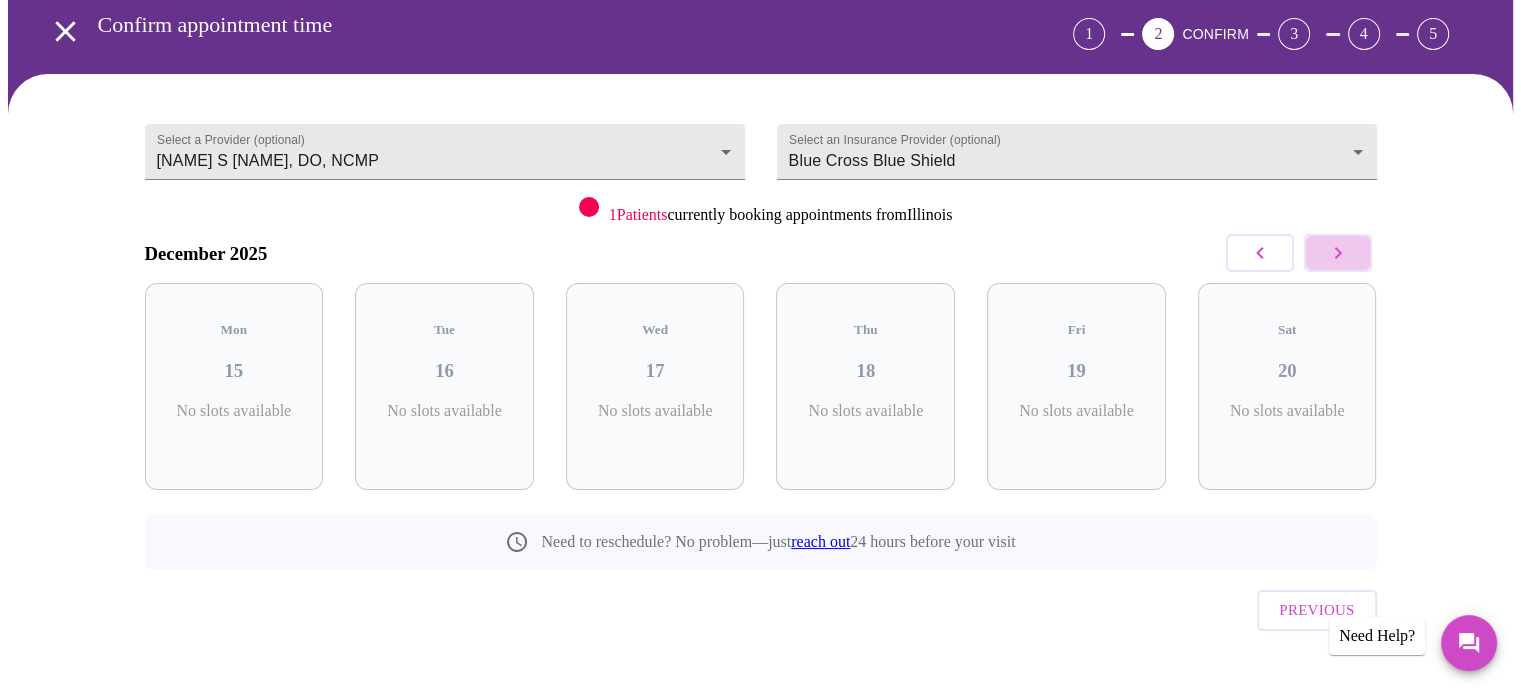 click 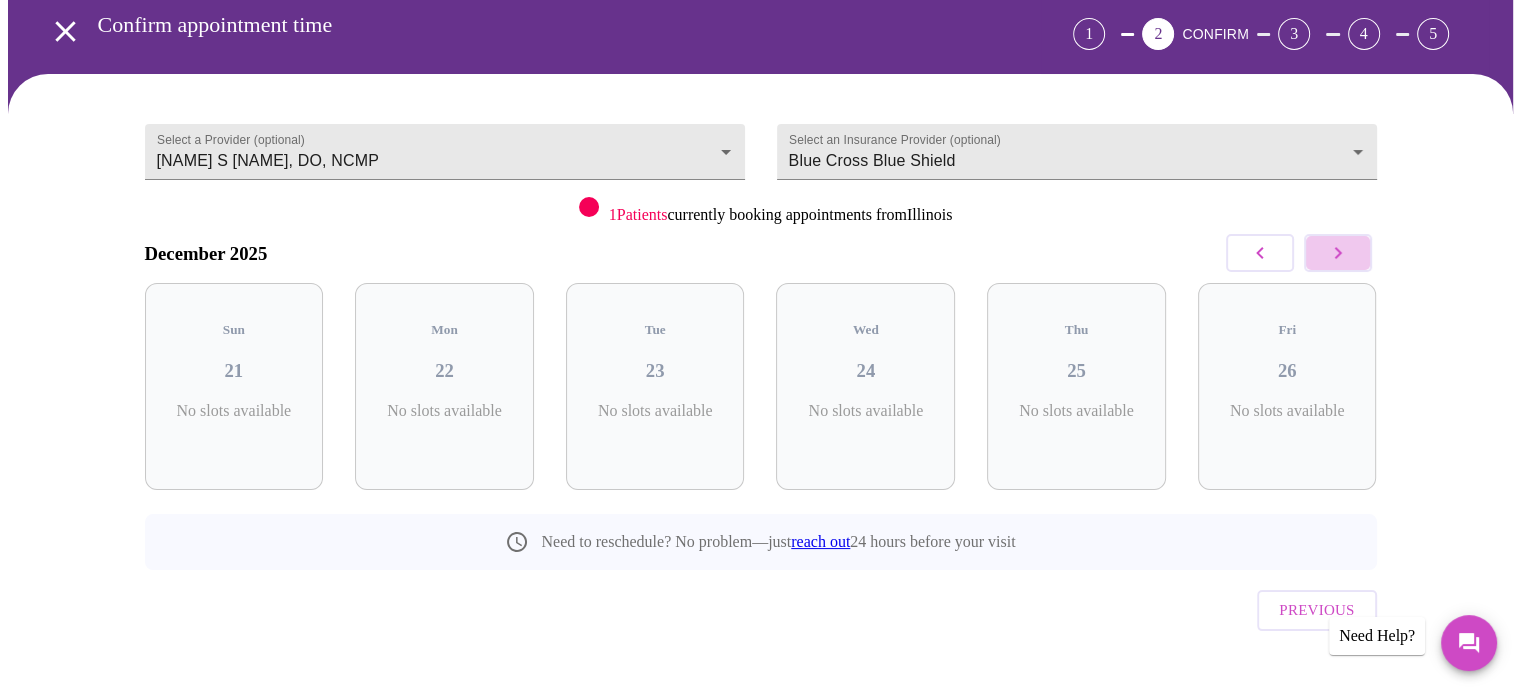click 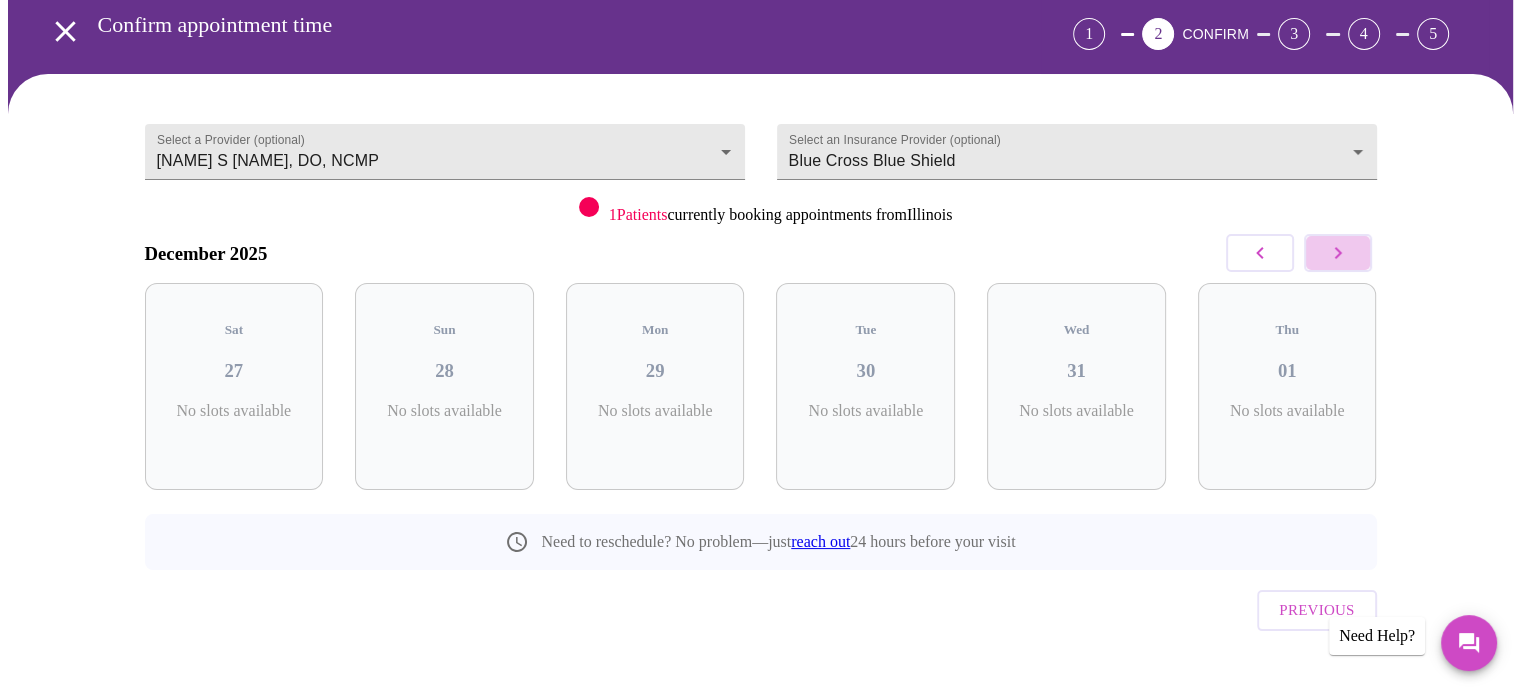 click 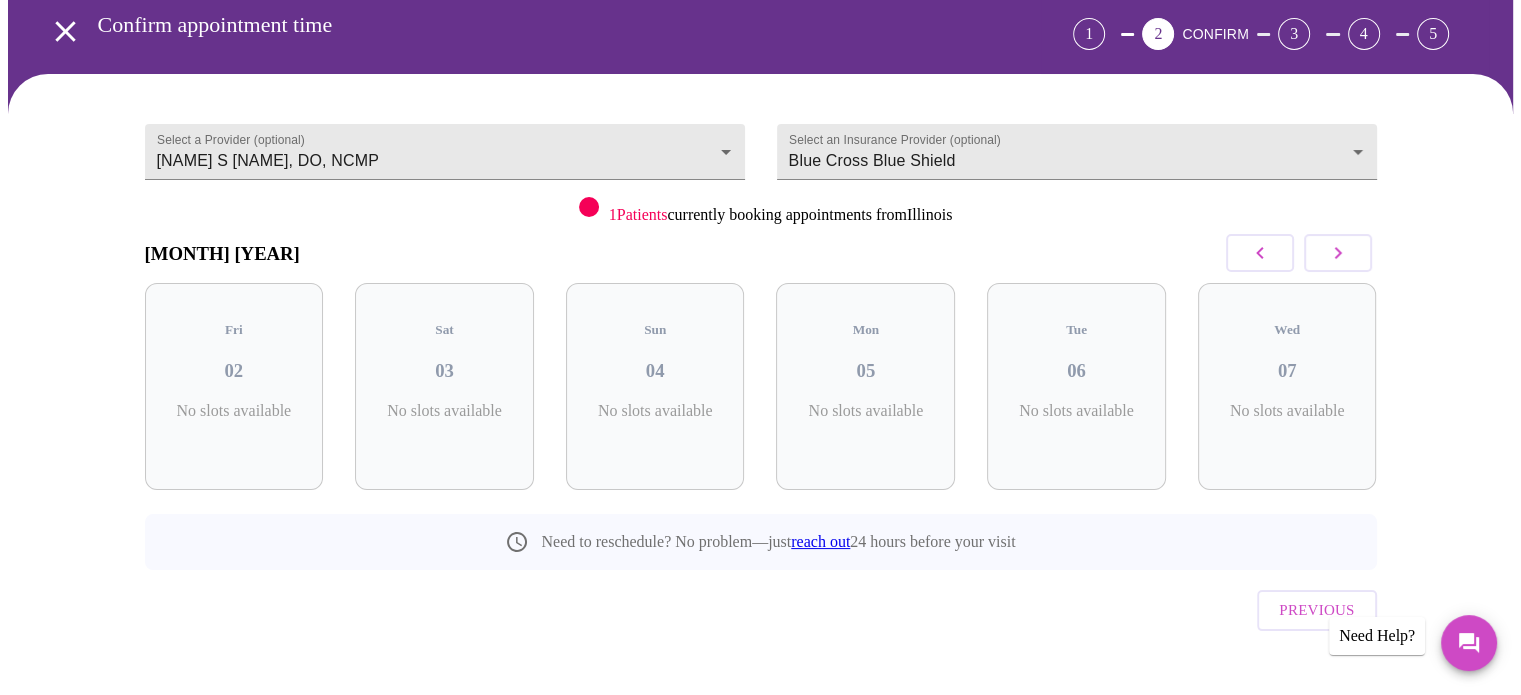 click 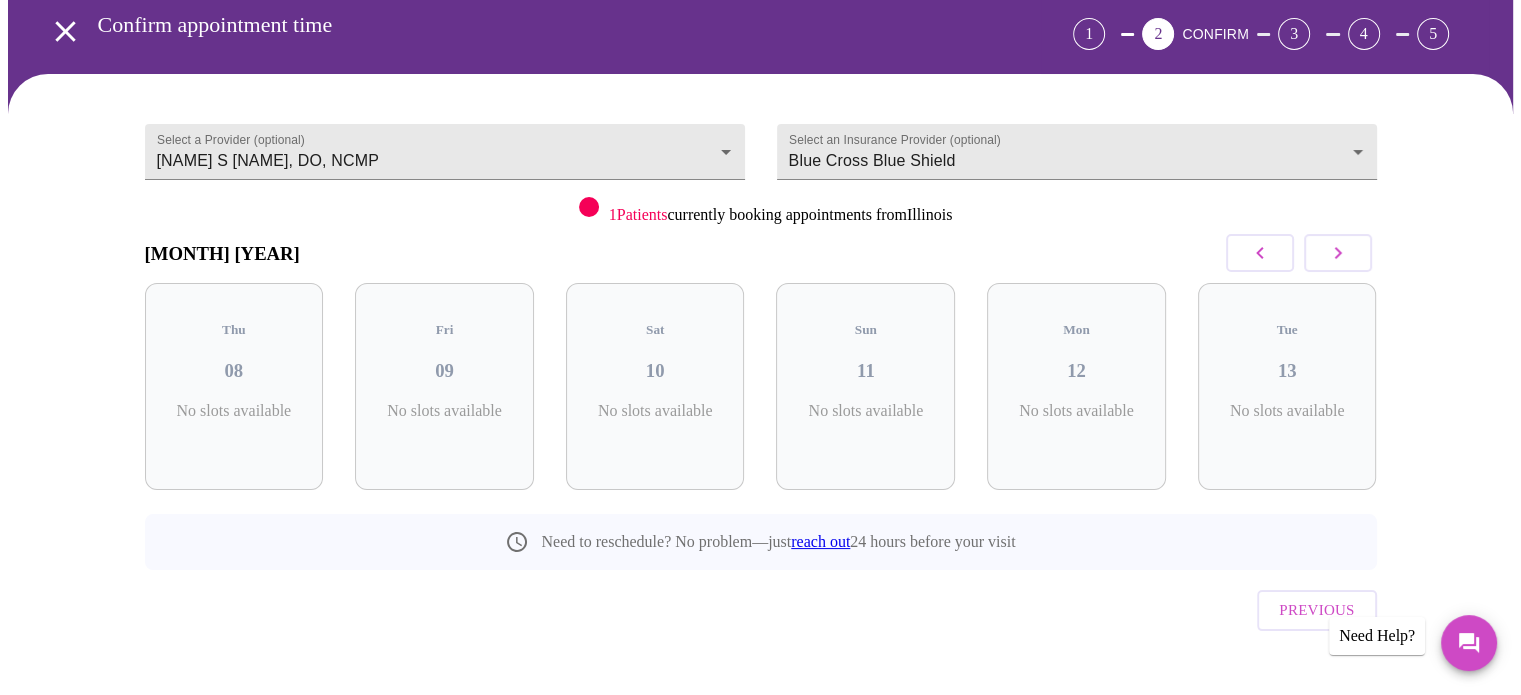 click 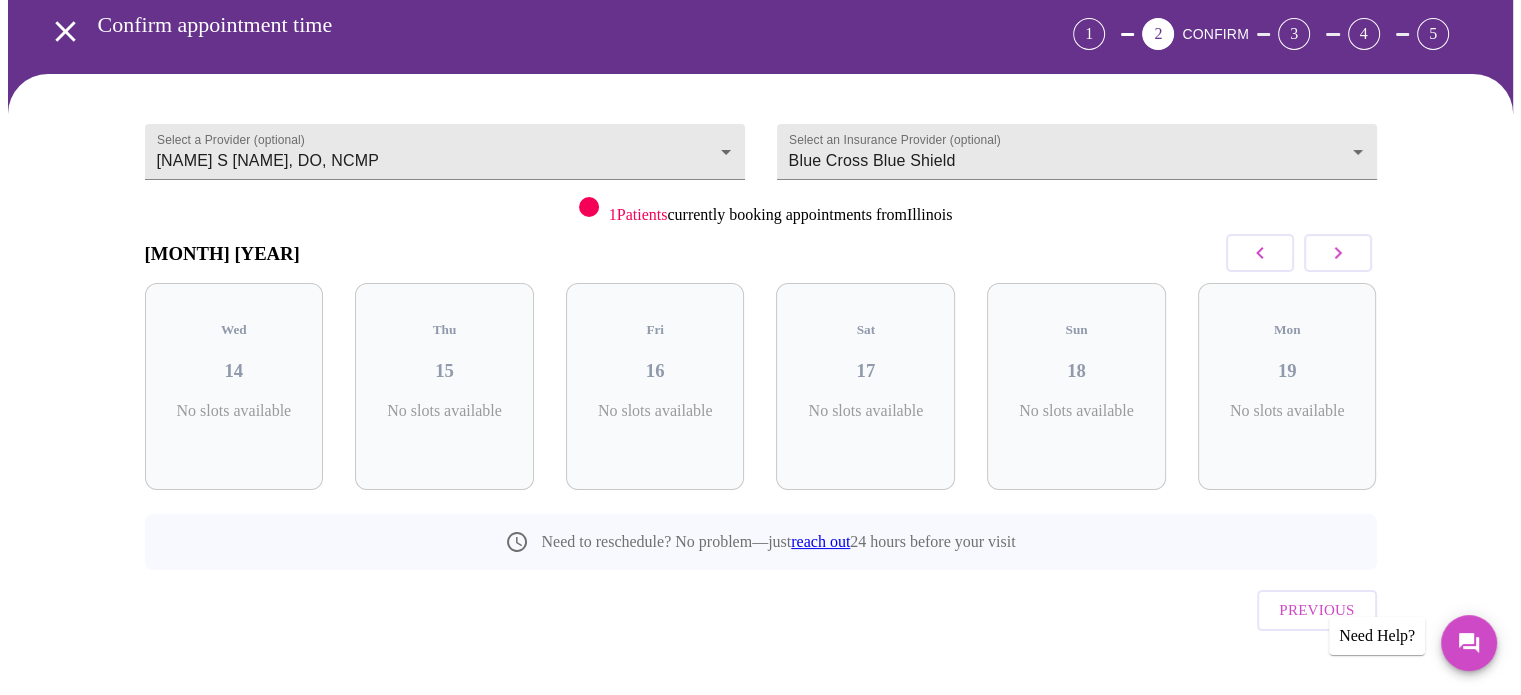 click 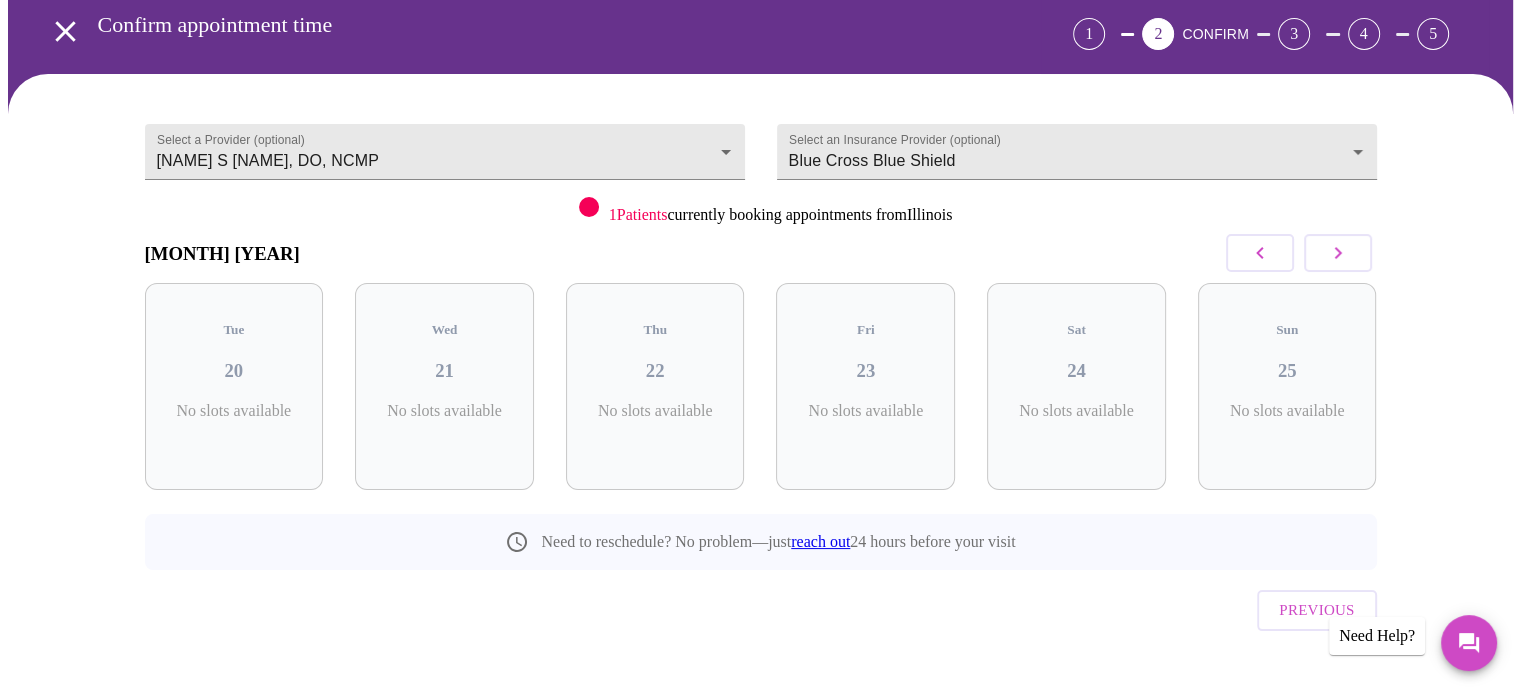 click 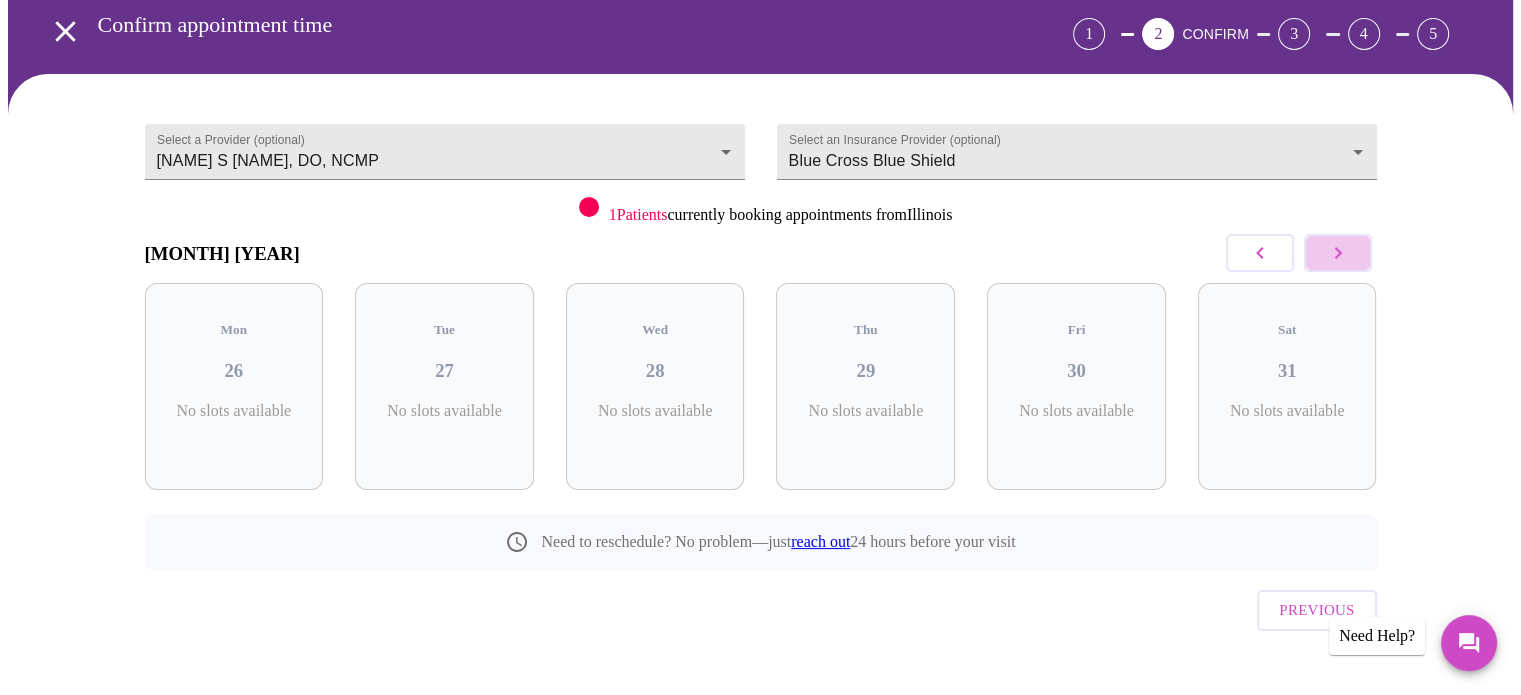 click 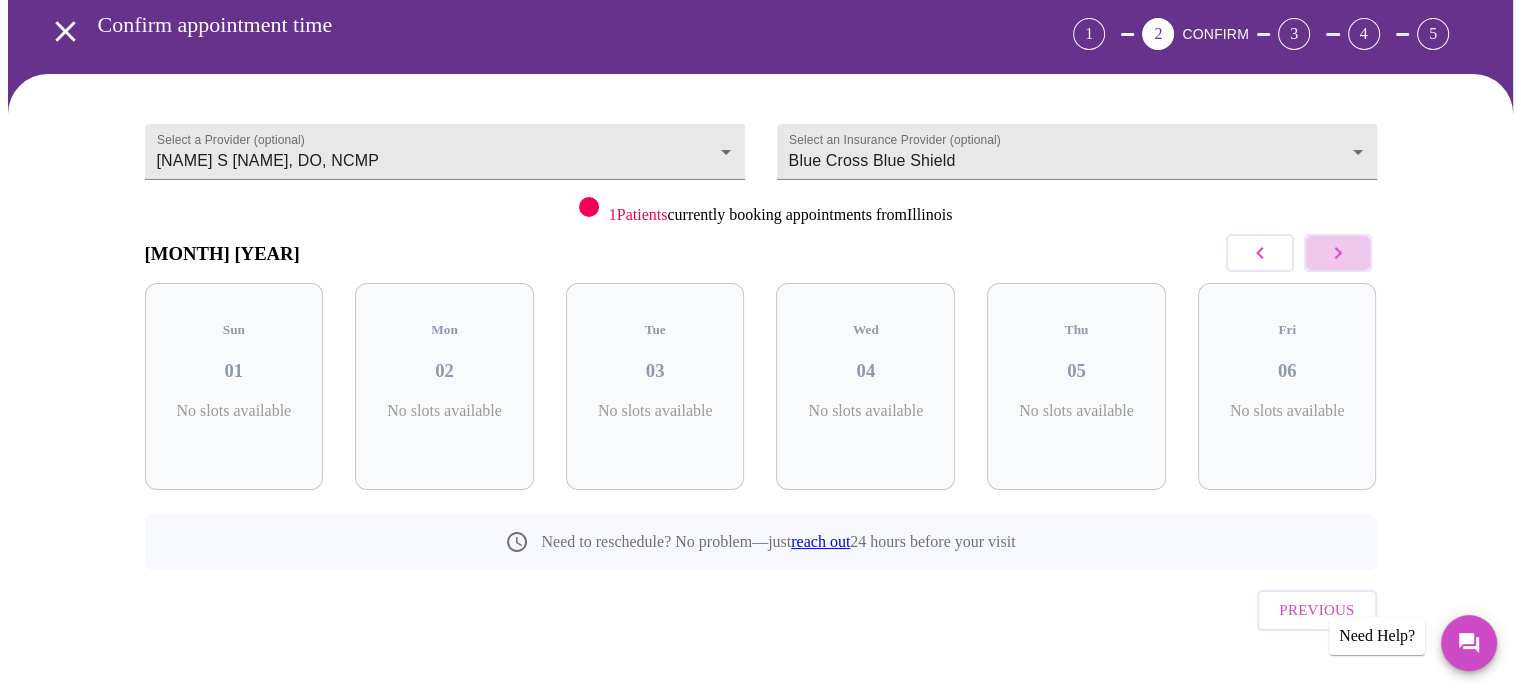 click 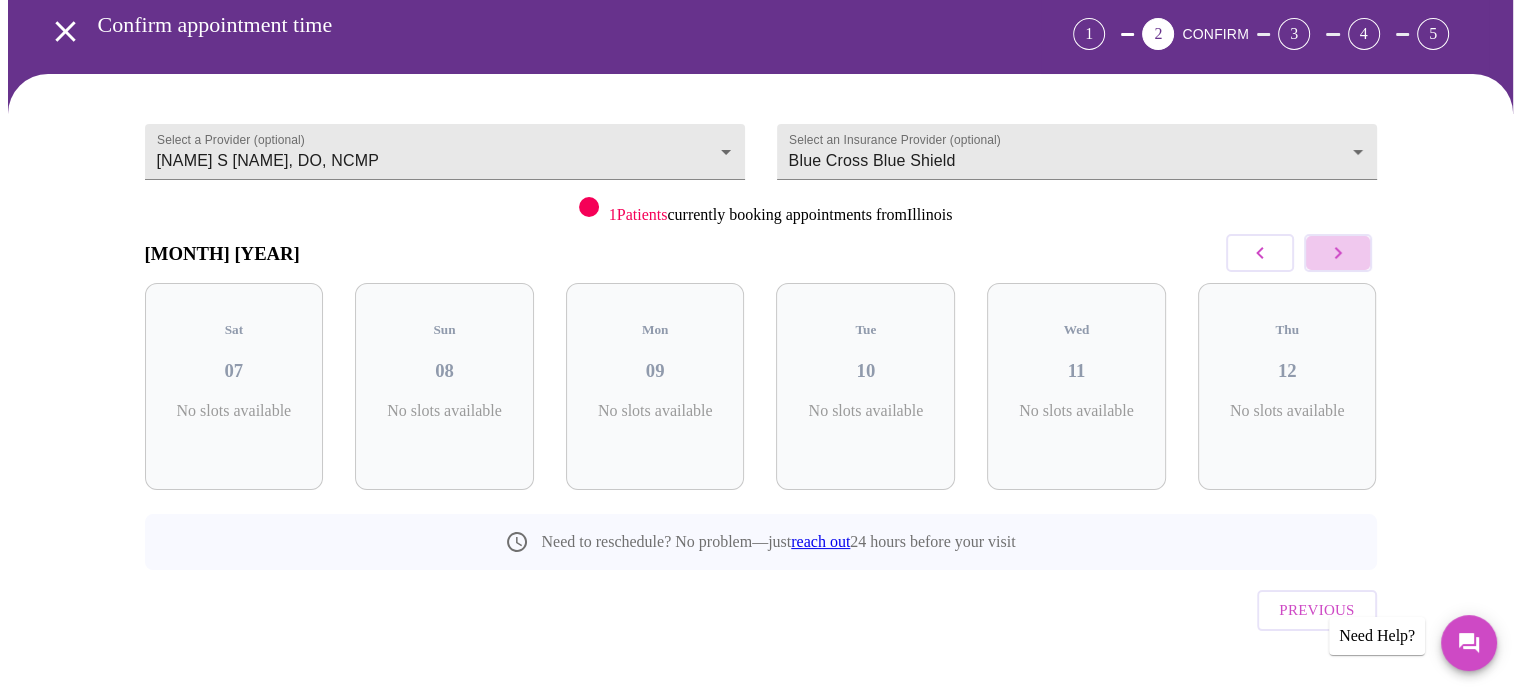 click 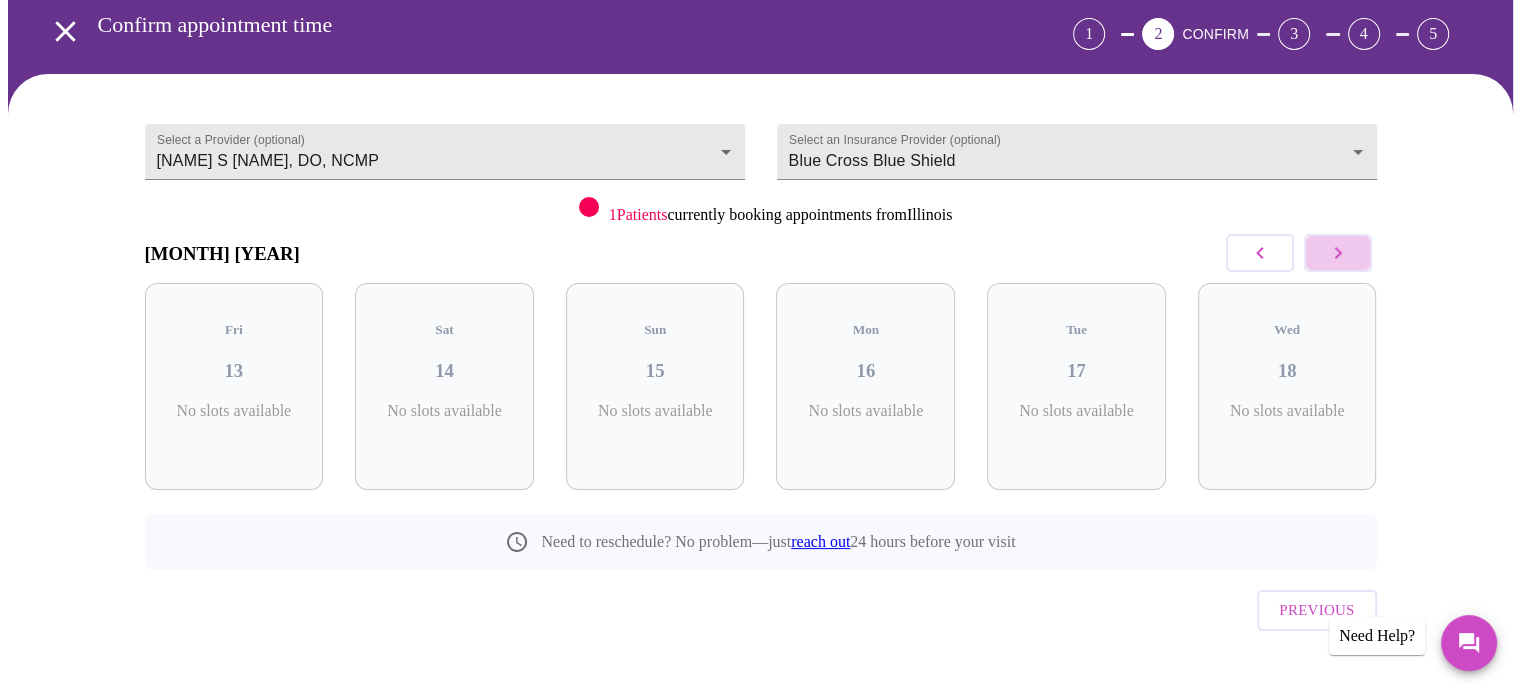 click 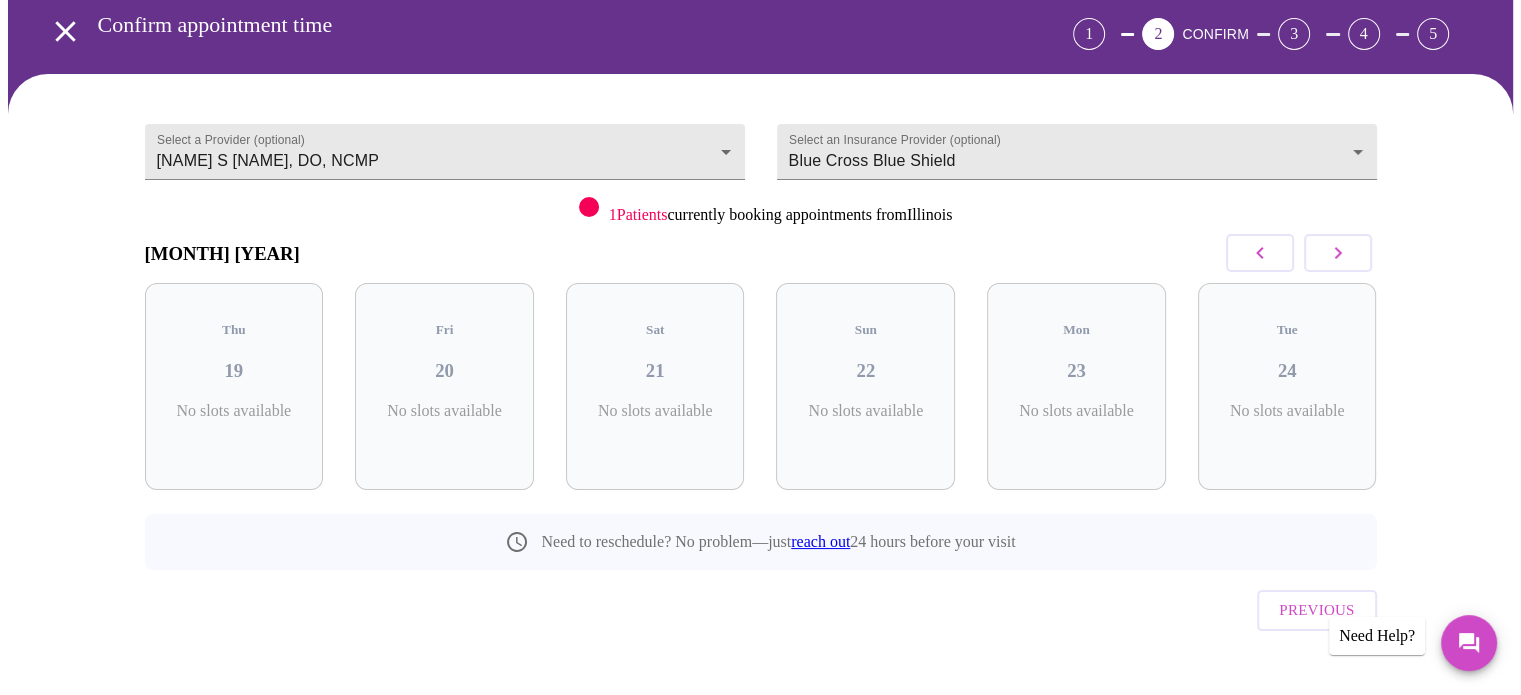 click 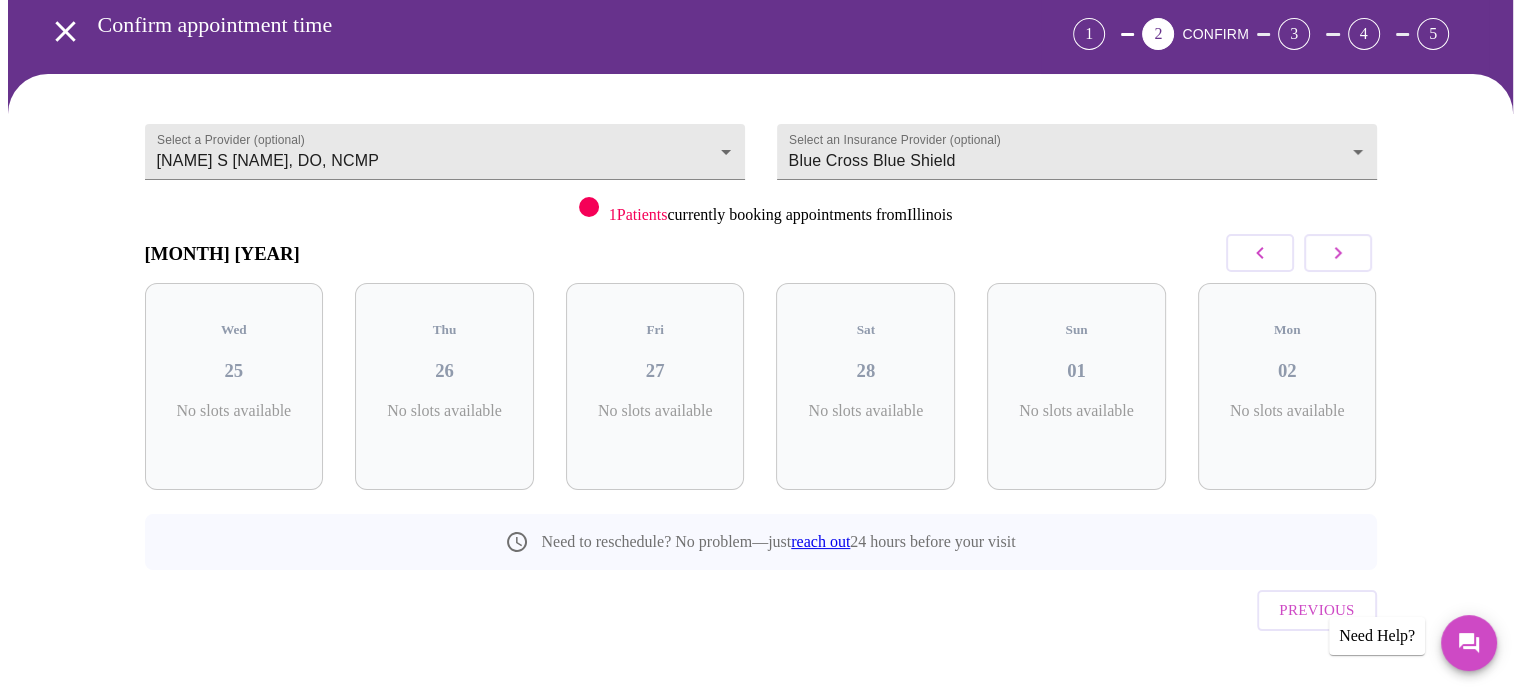 click 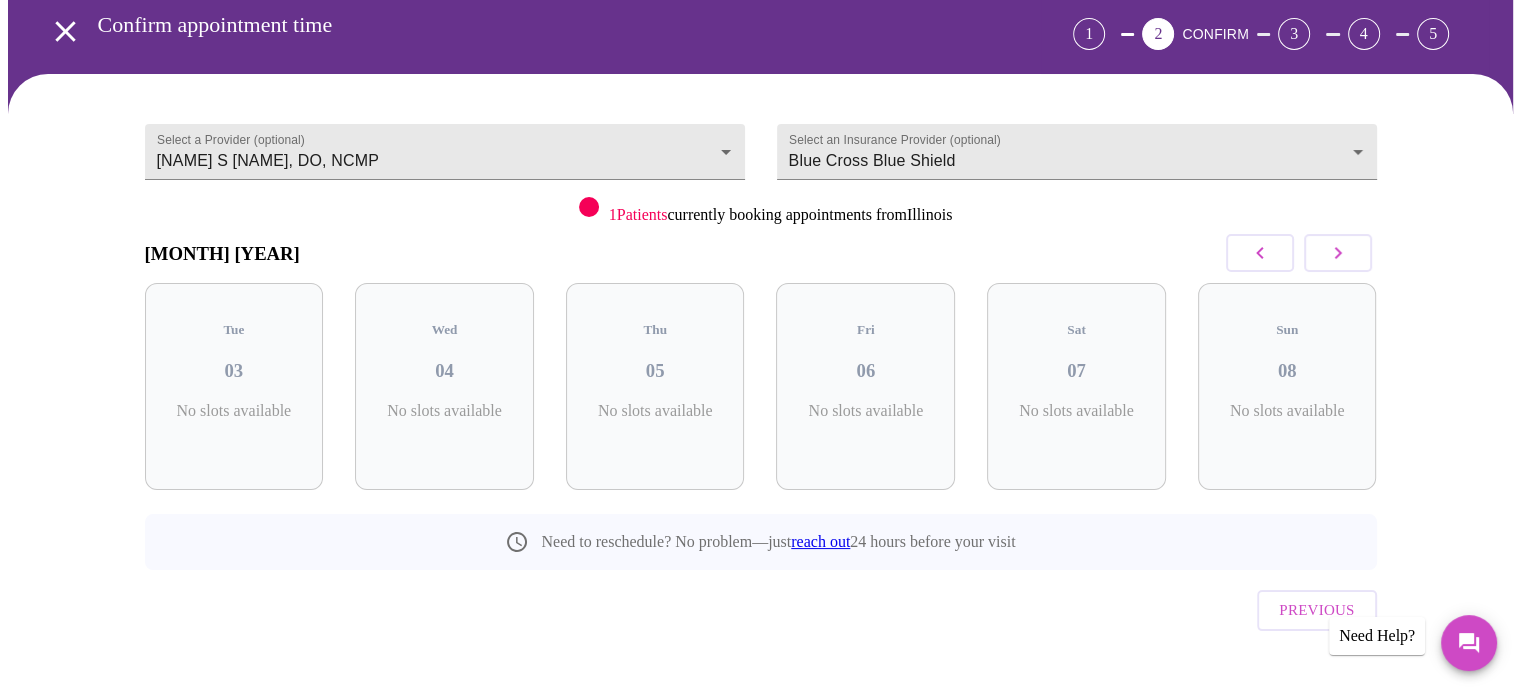 click 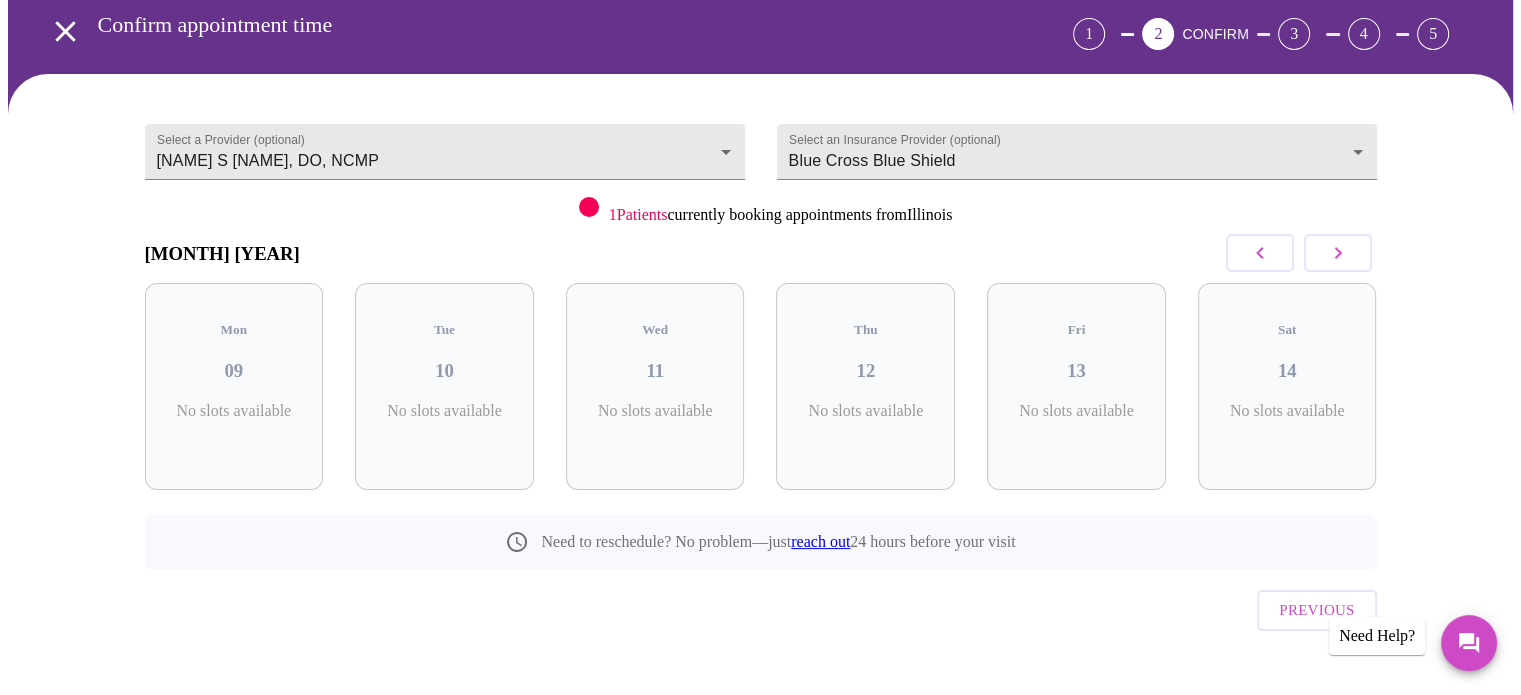 click 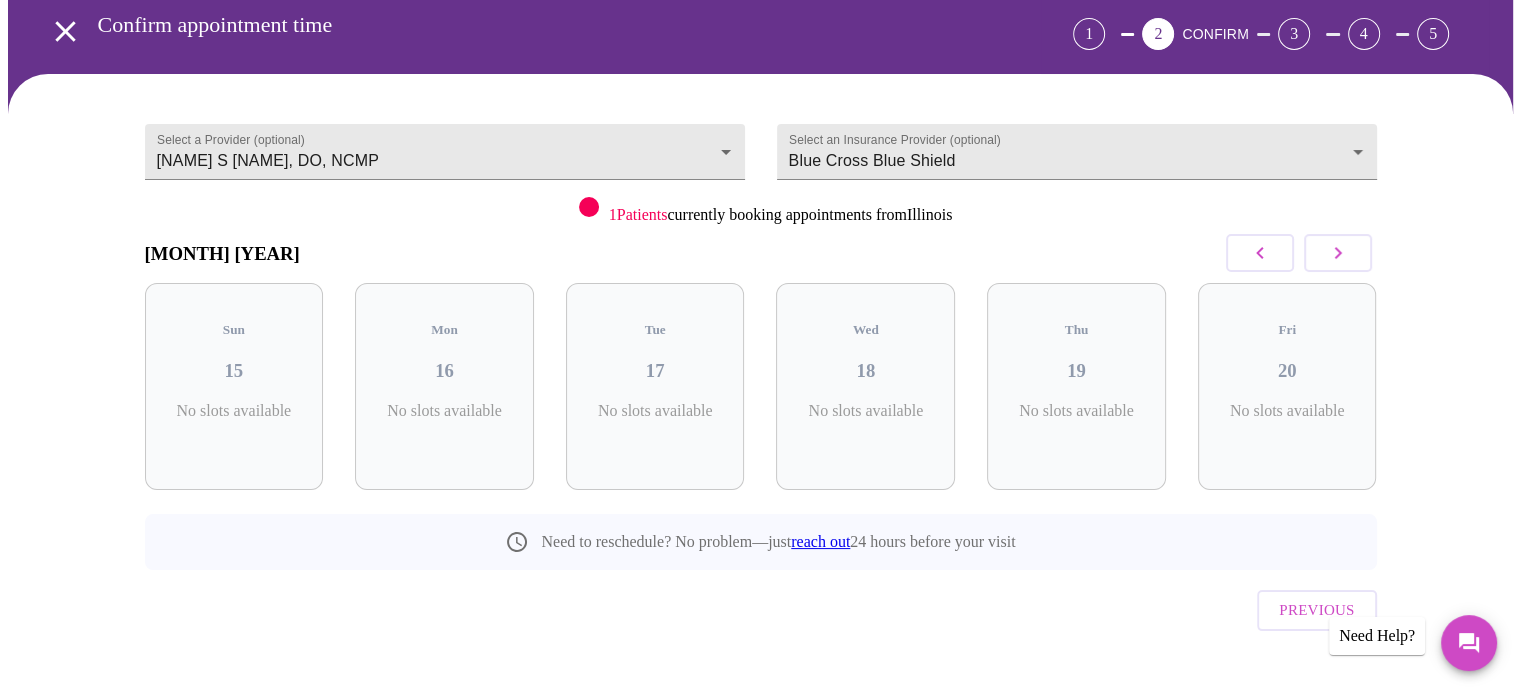 click 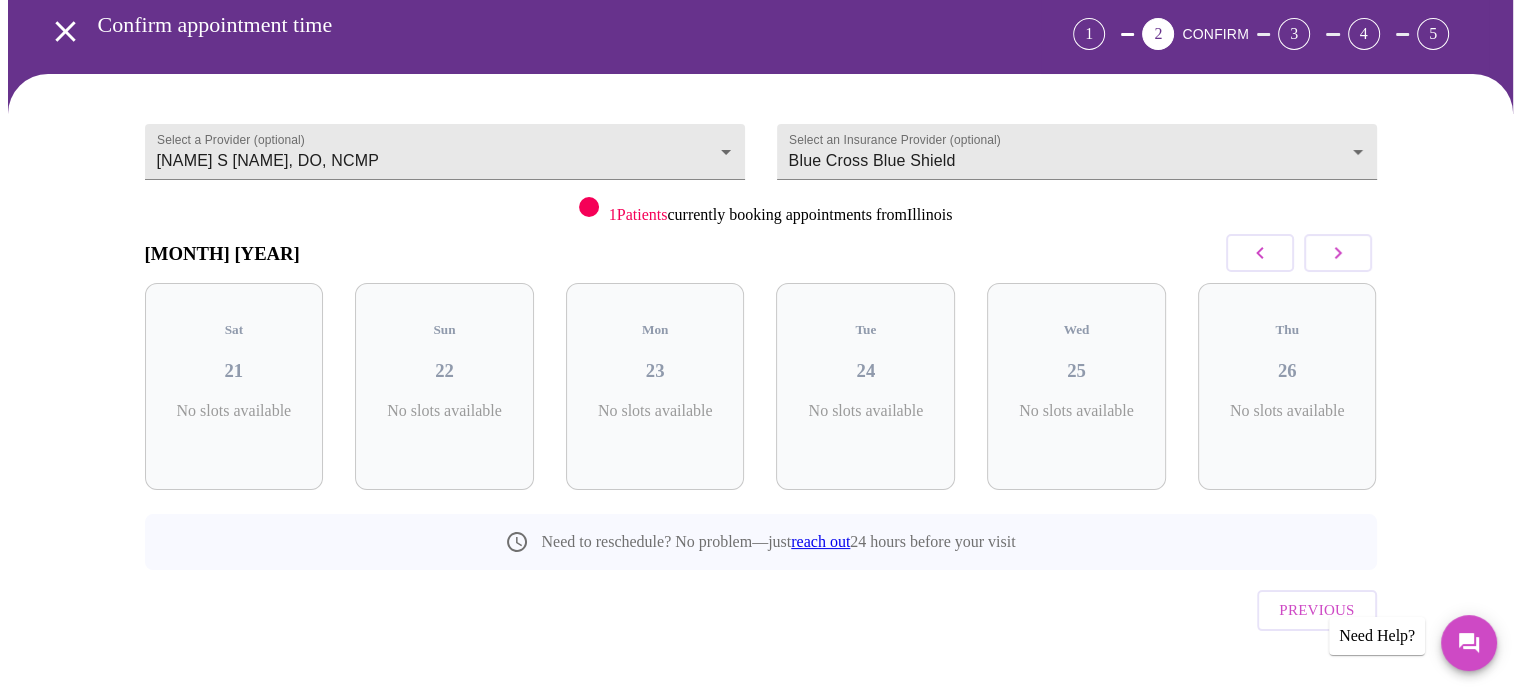 click 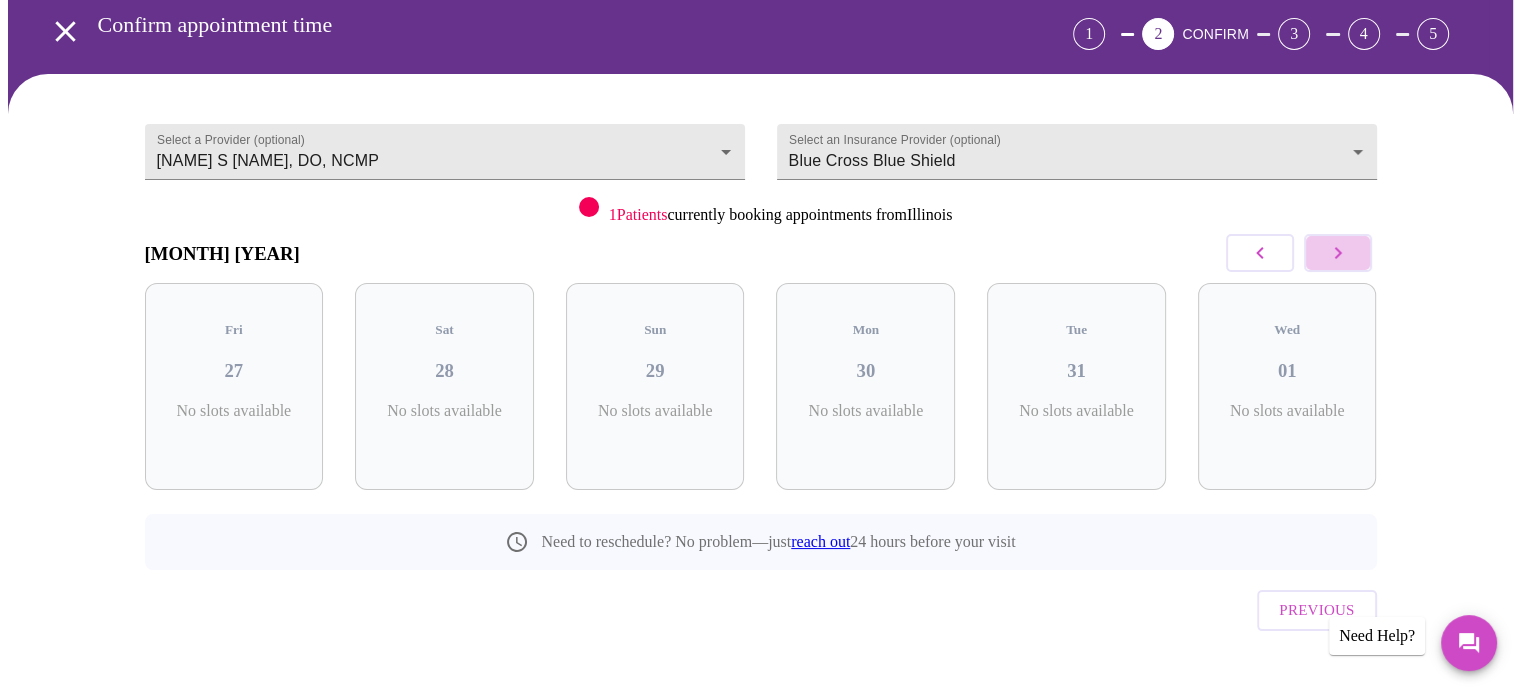 click 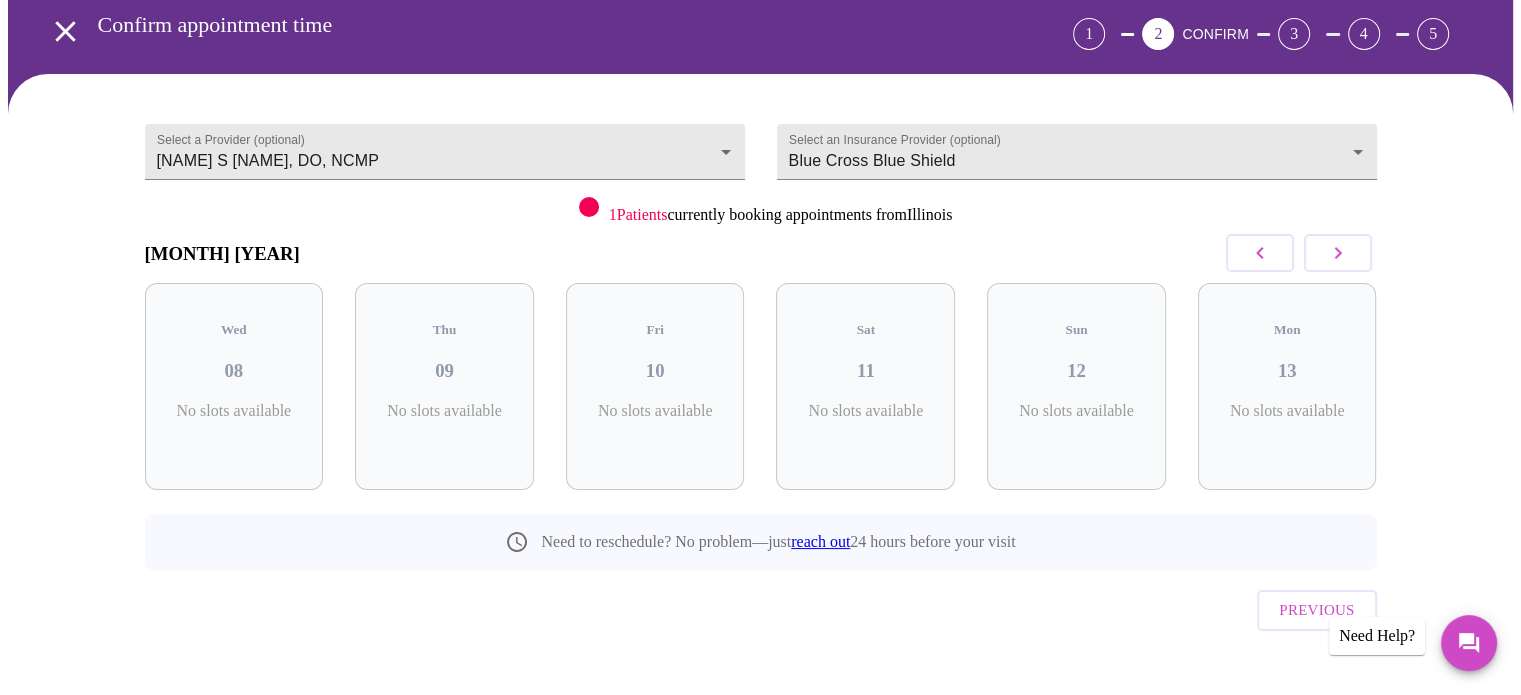 click 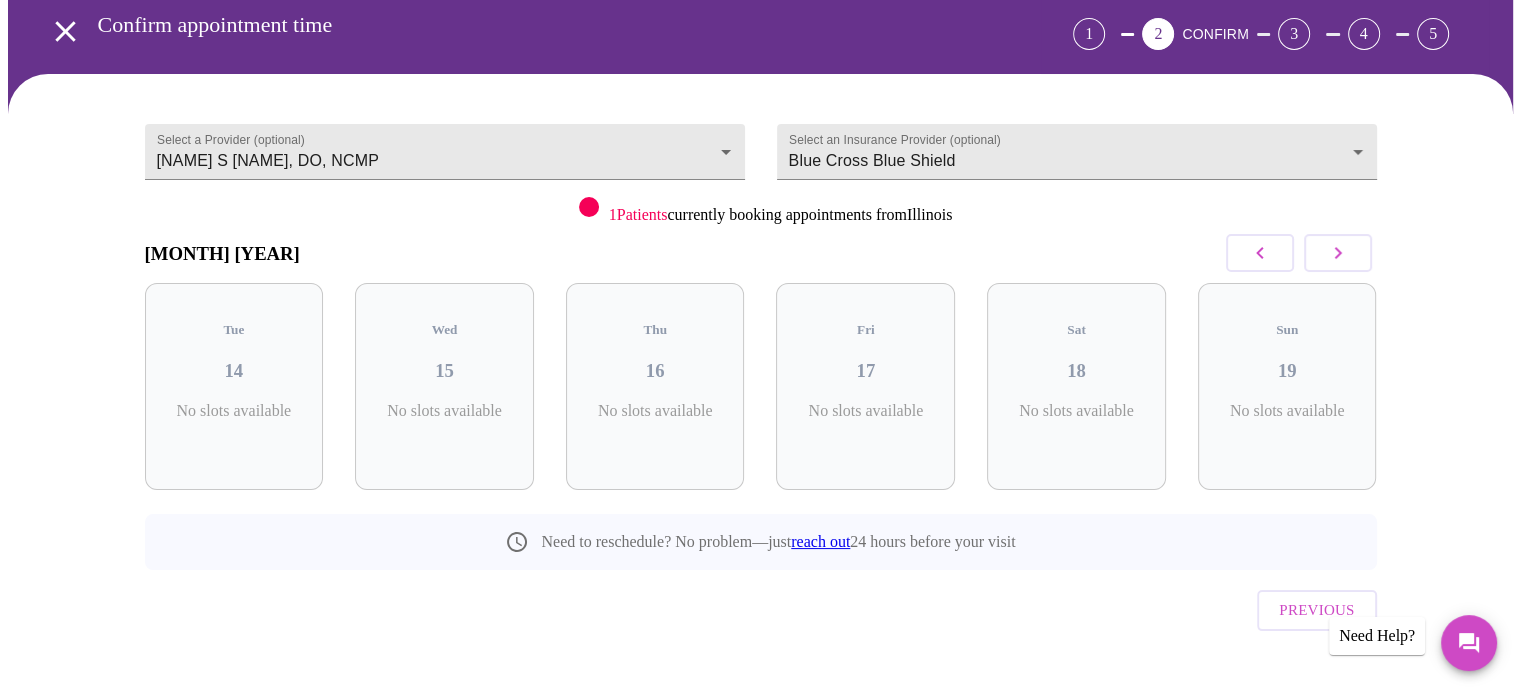 click 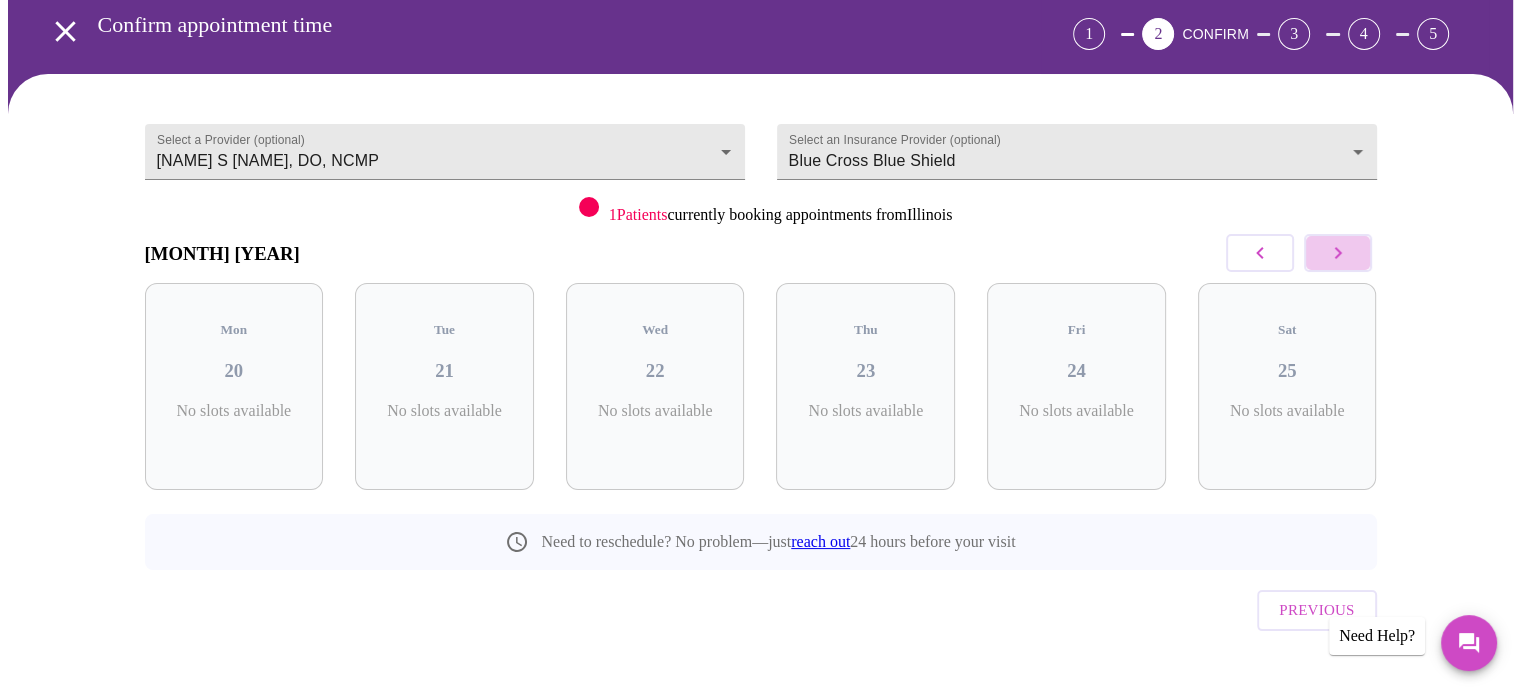 click 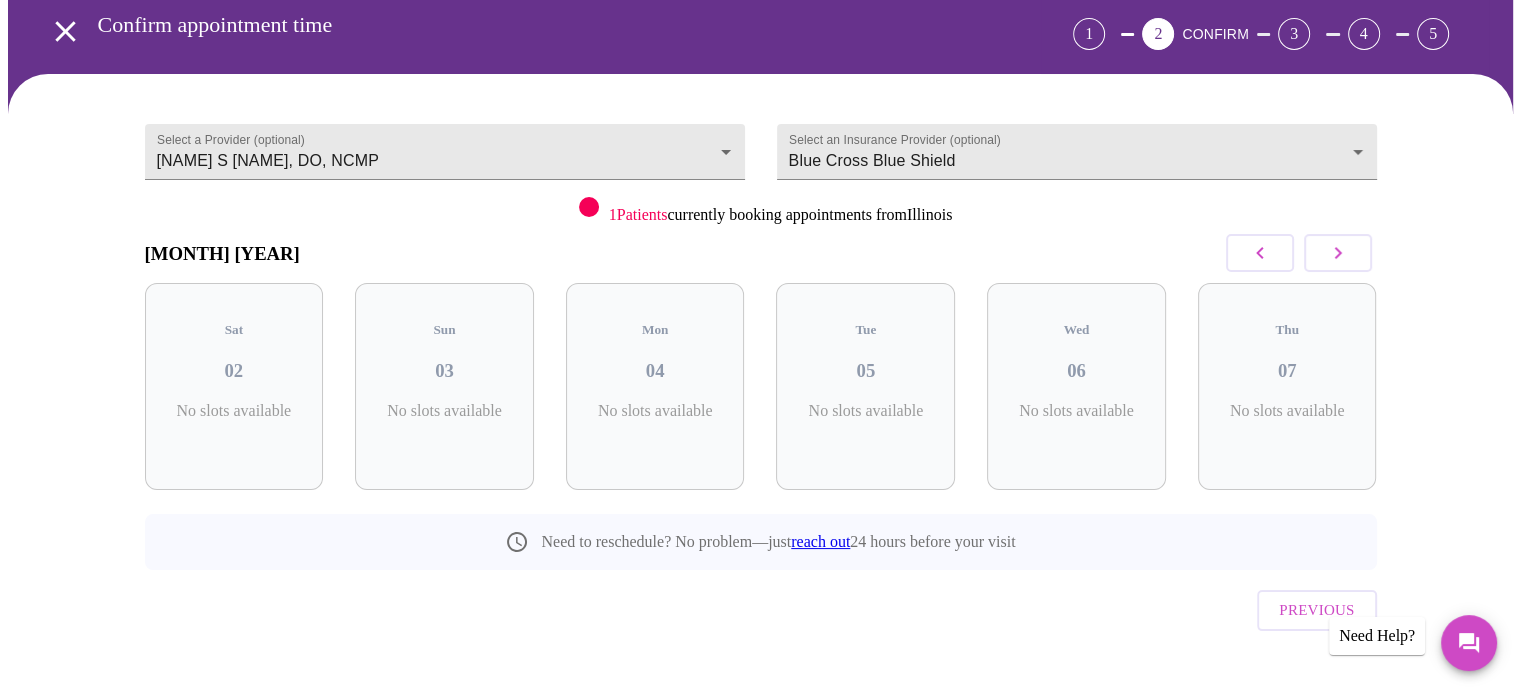 click 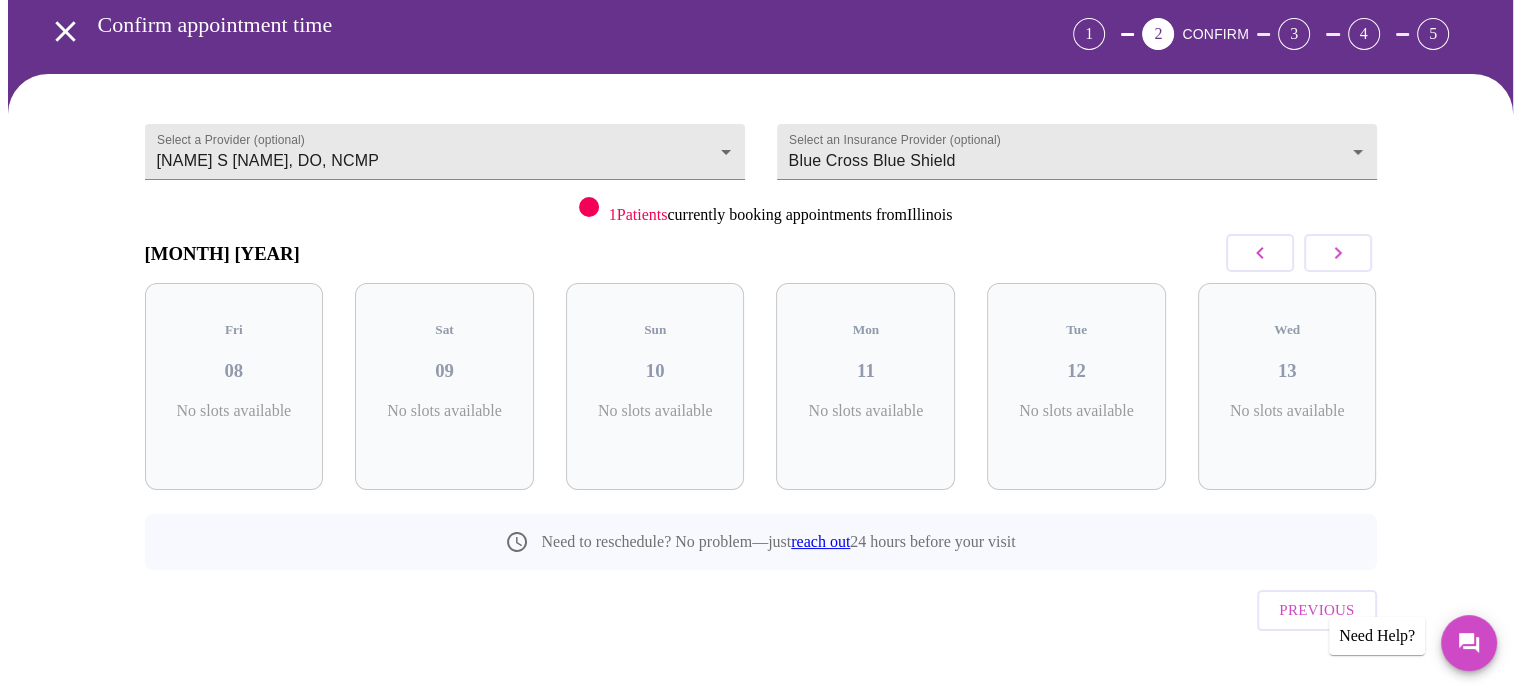 click 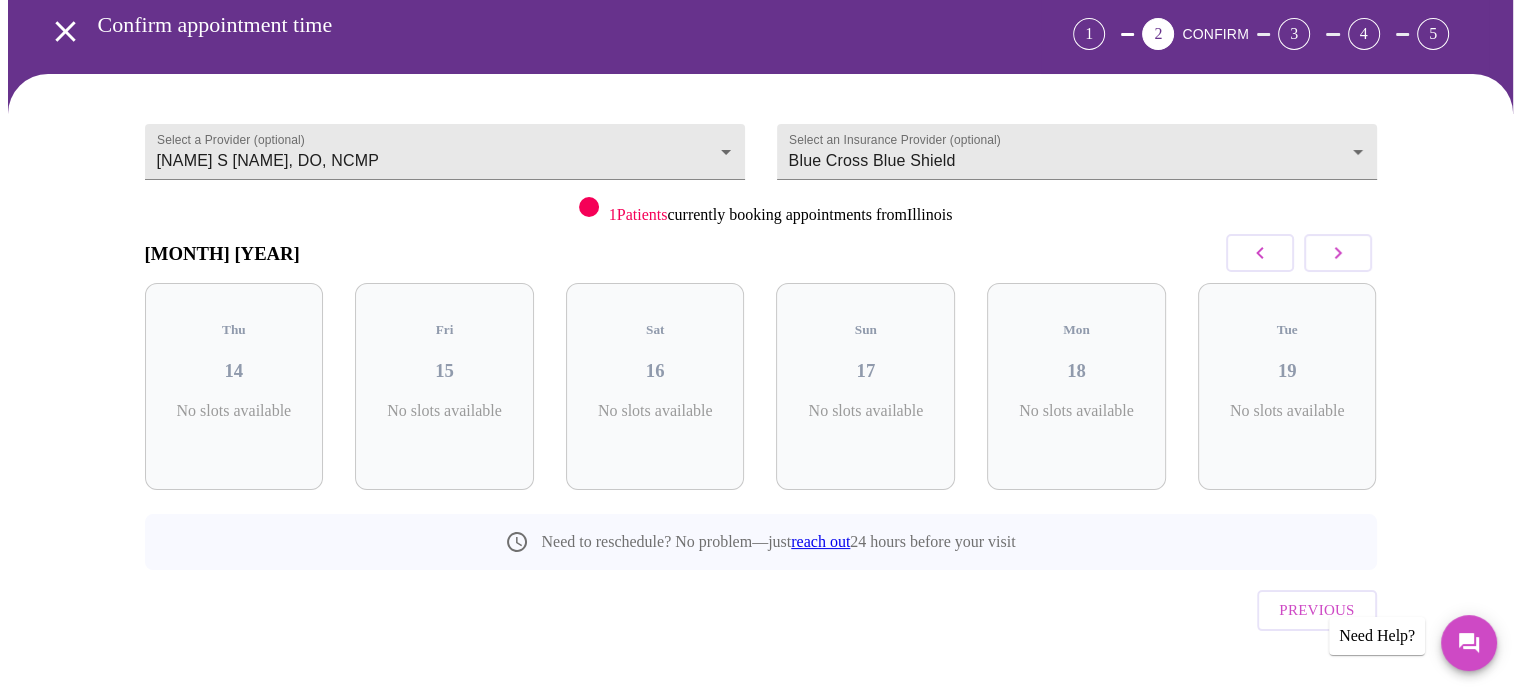 click 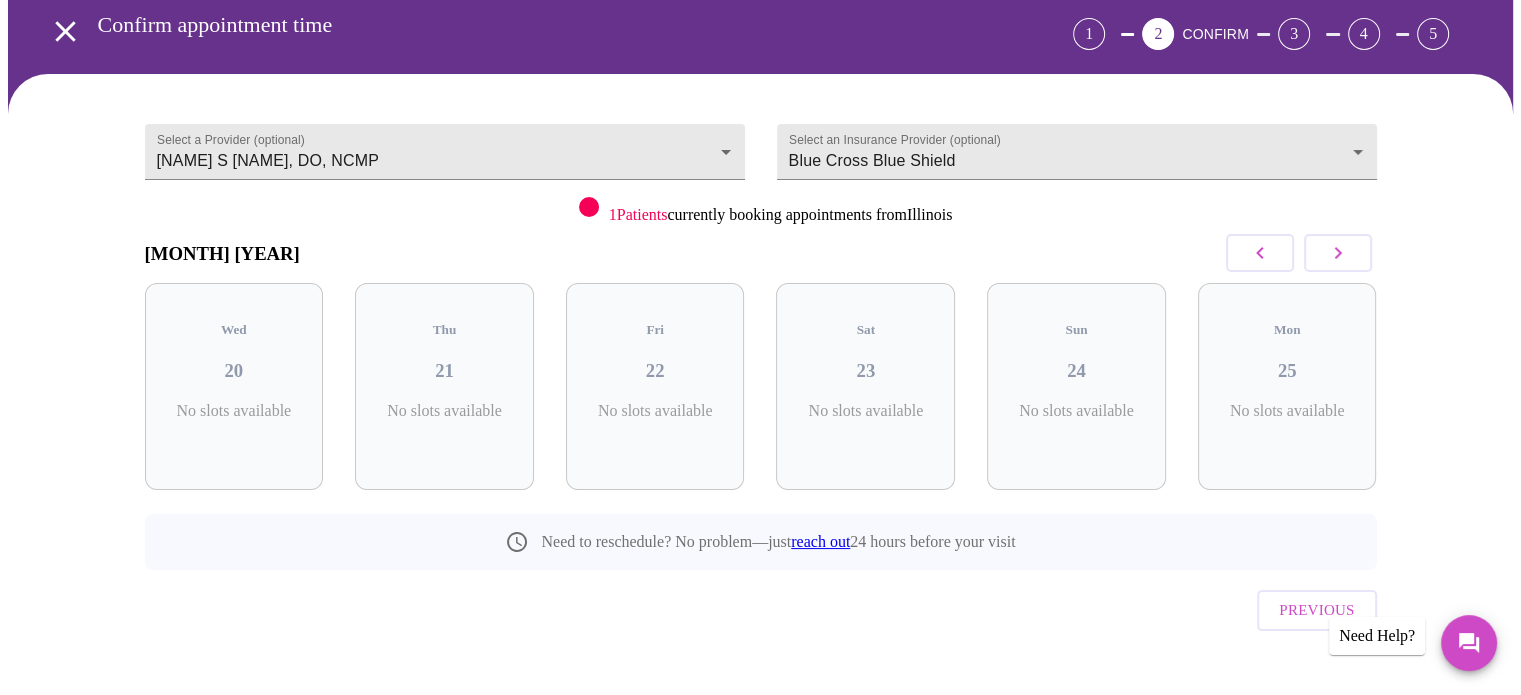click 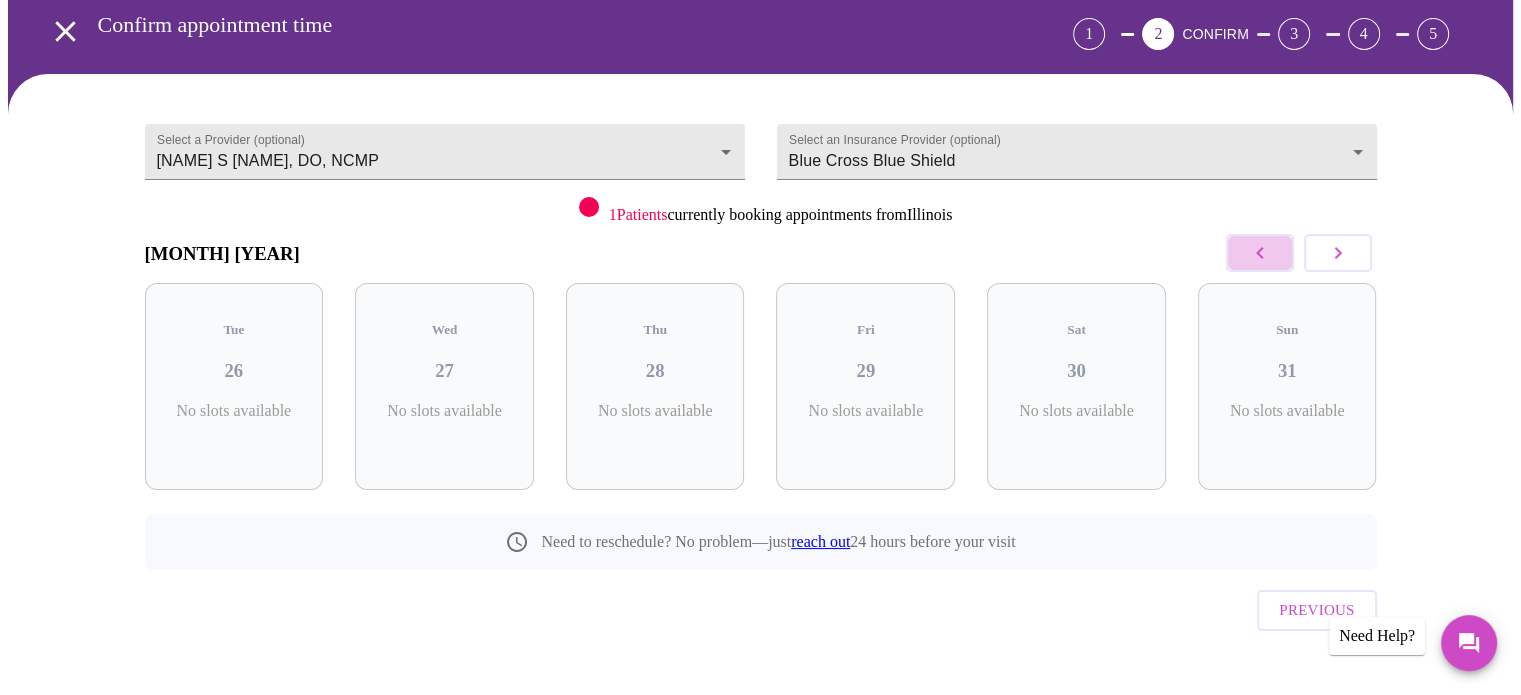 click 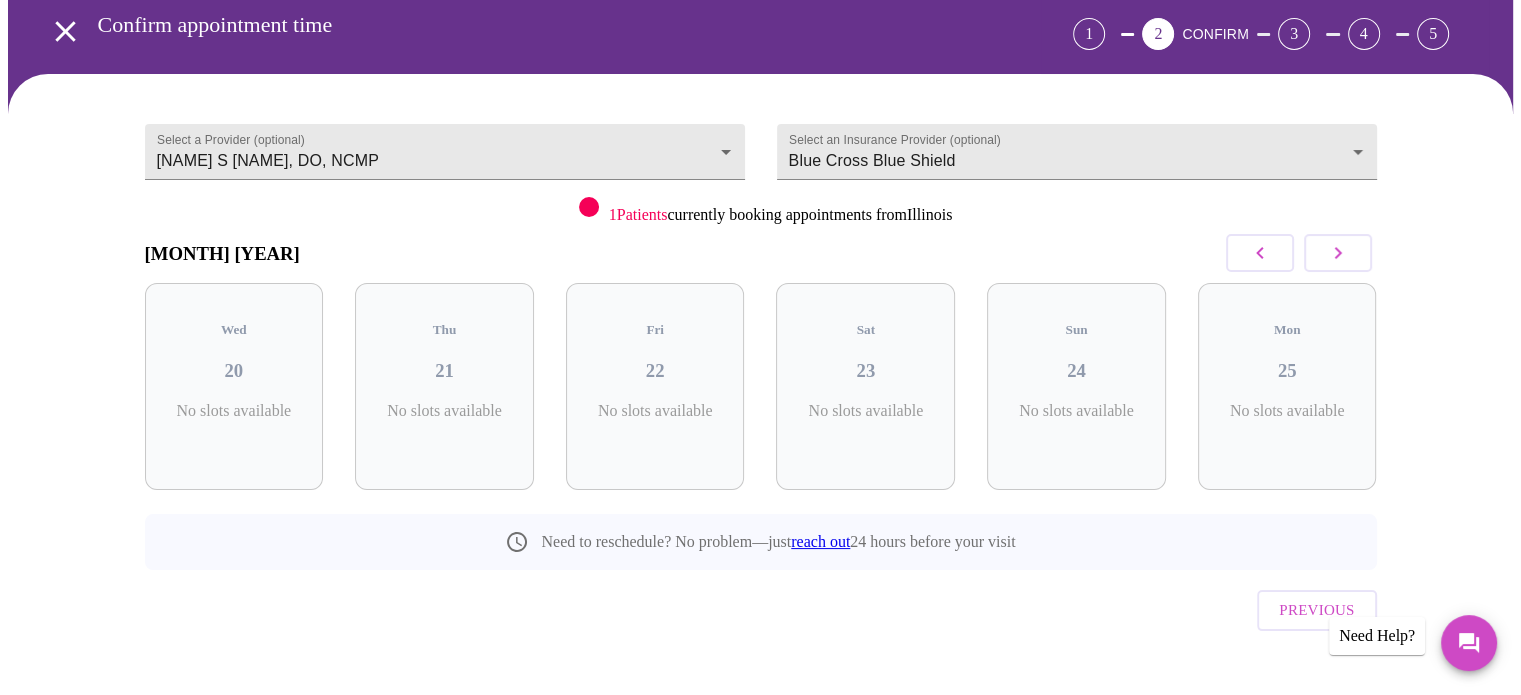 click 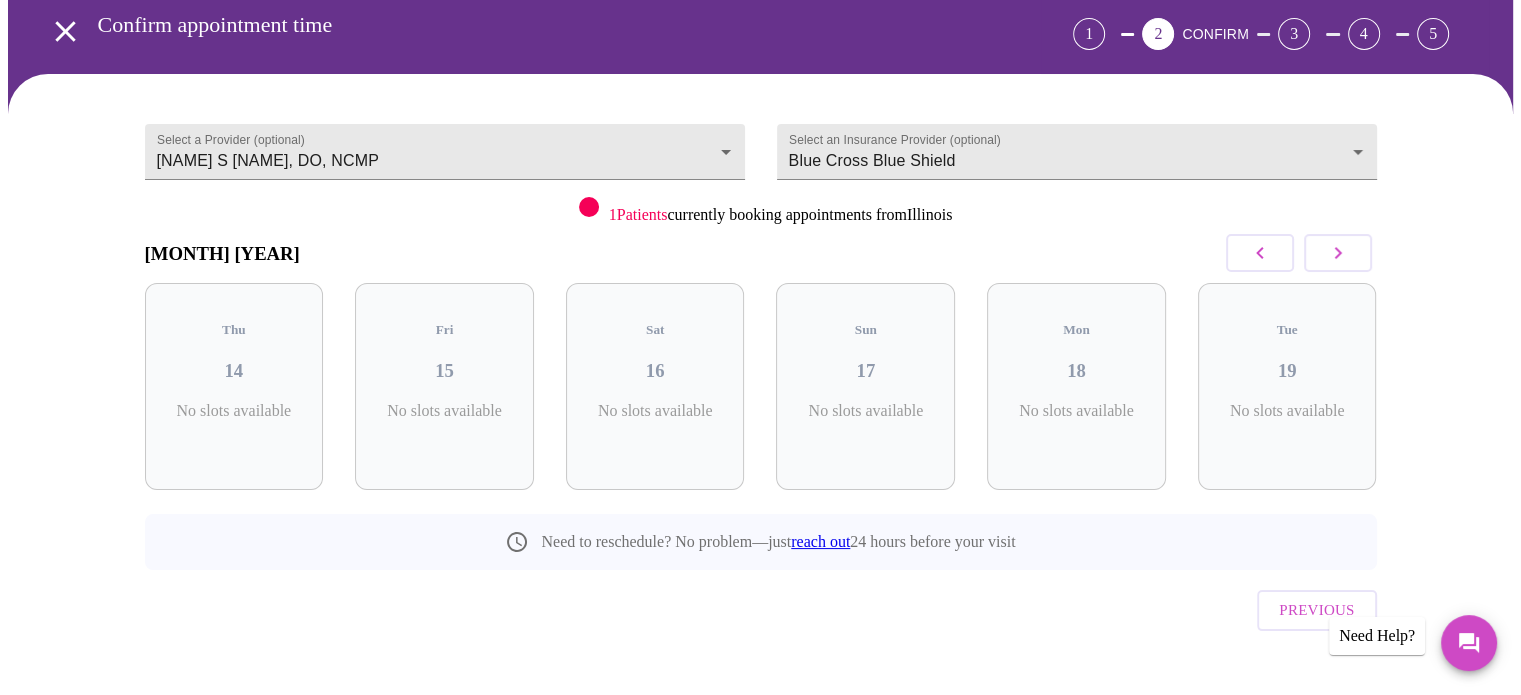 click 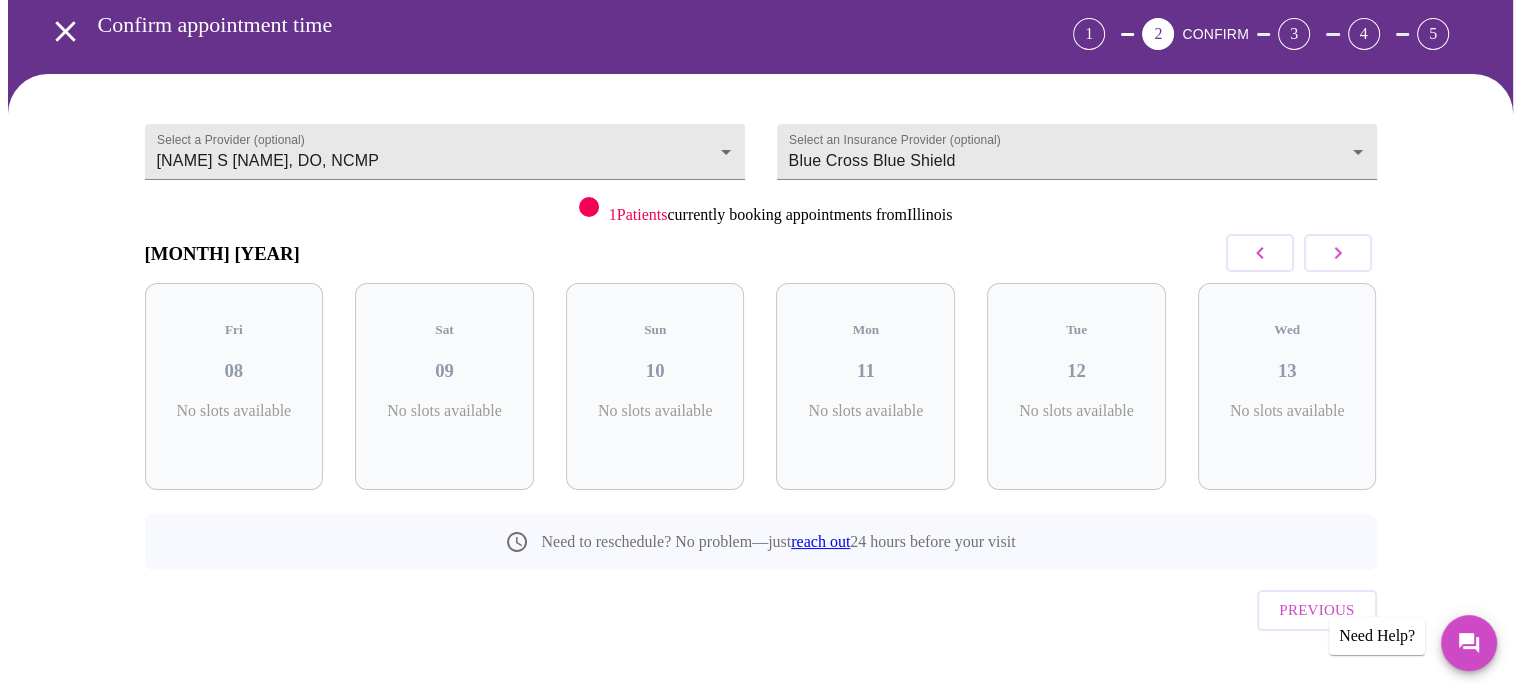 click 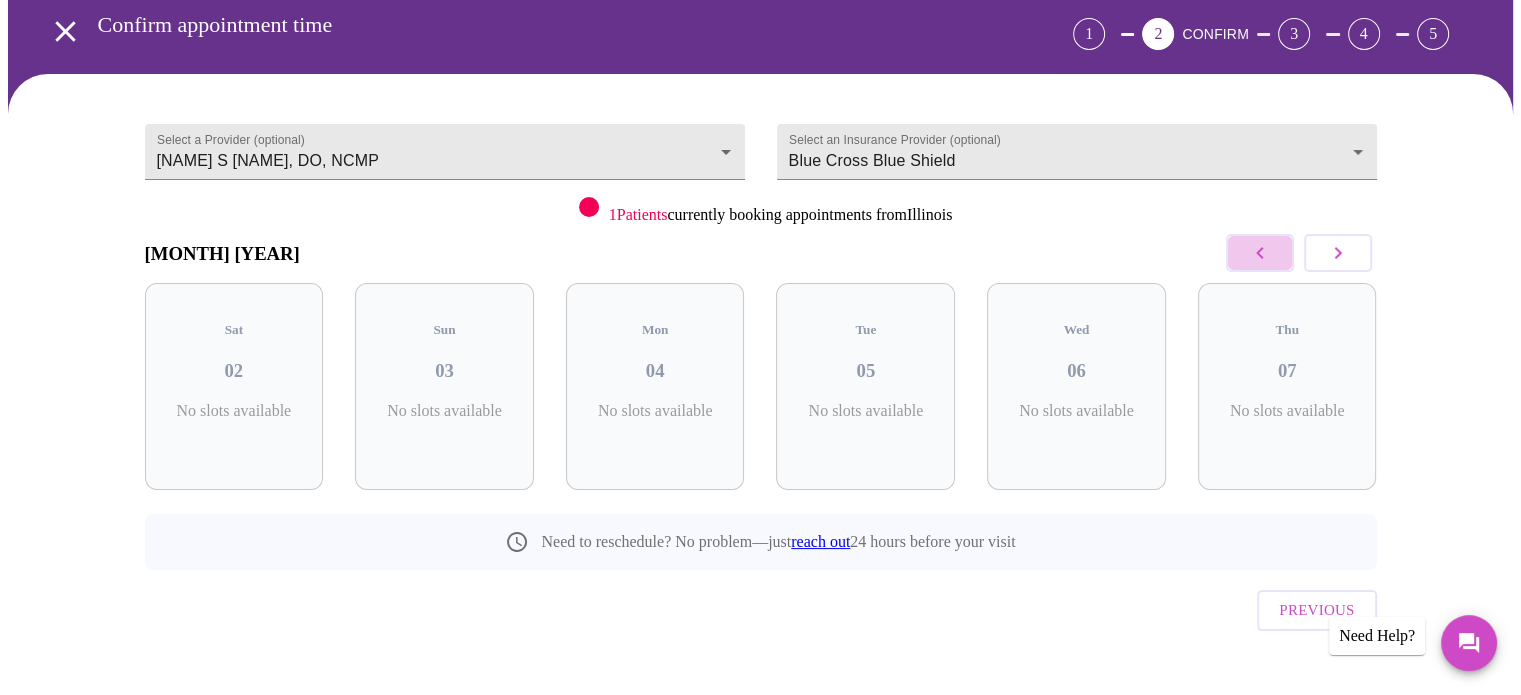 click 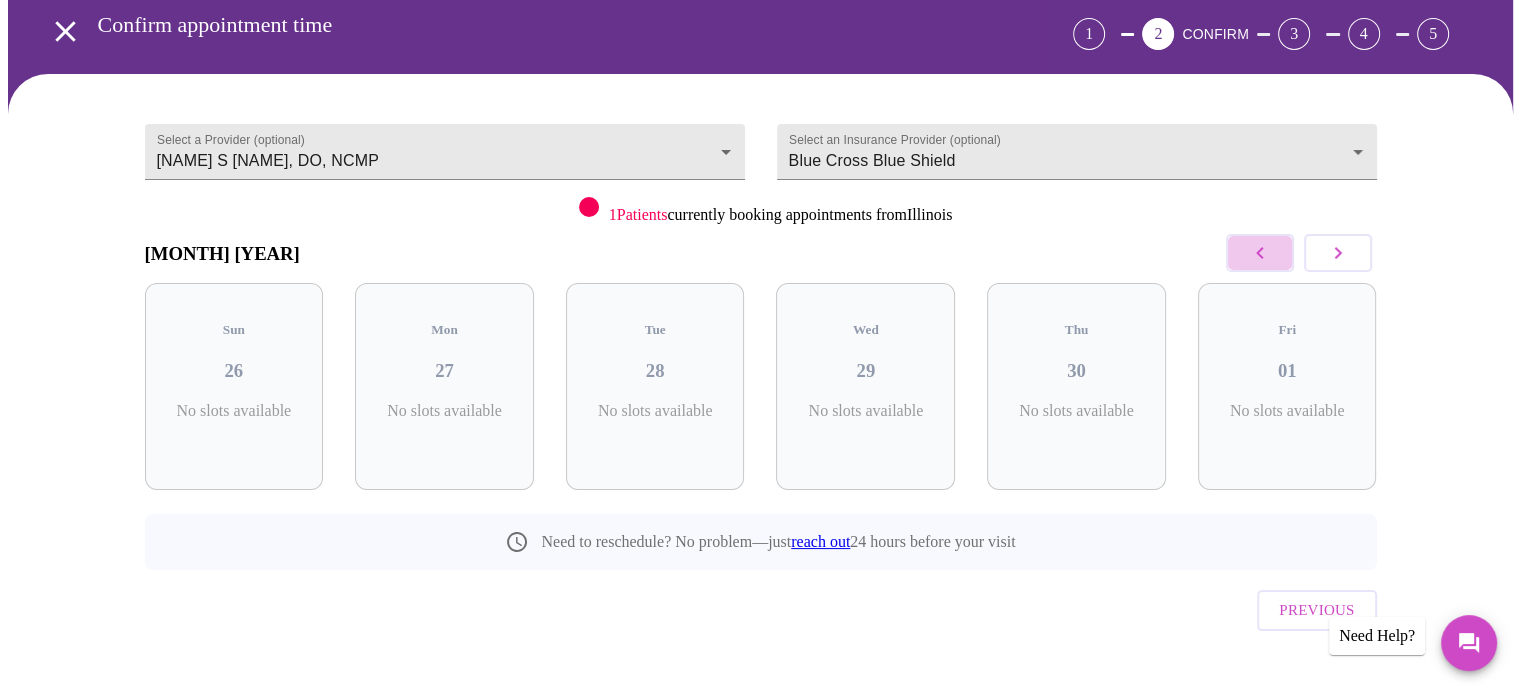 click 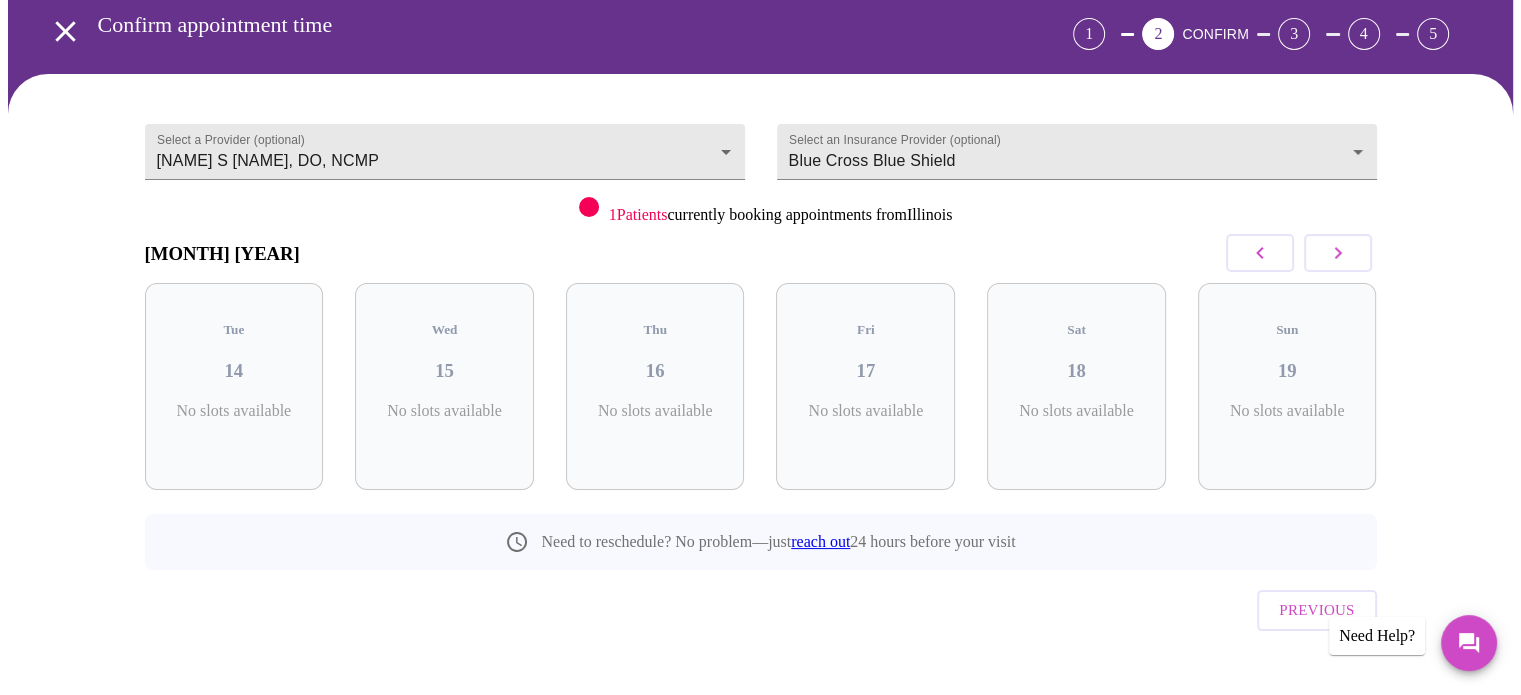 click 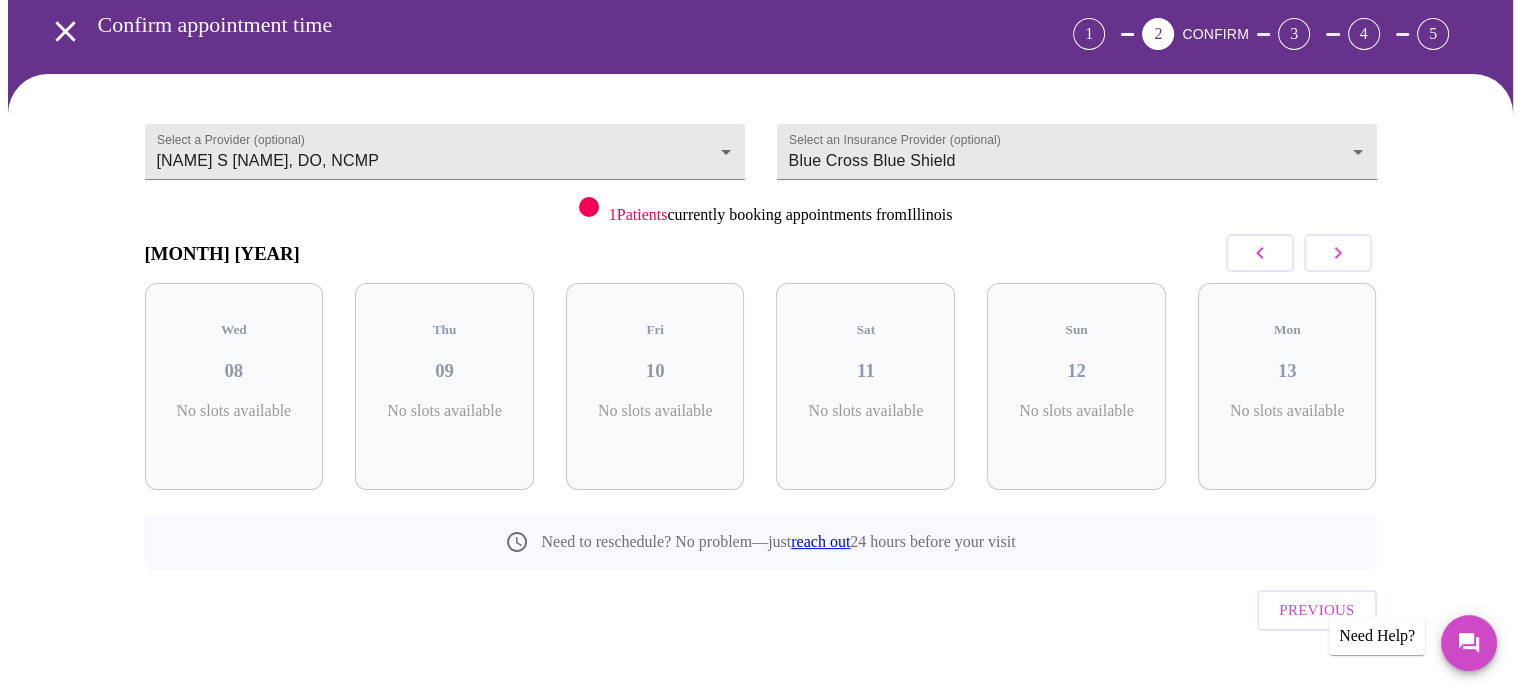 click 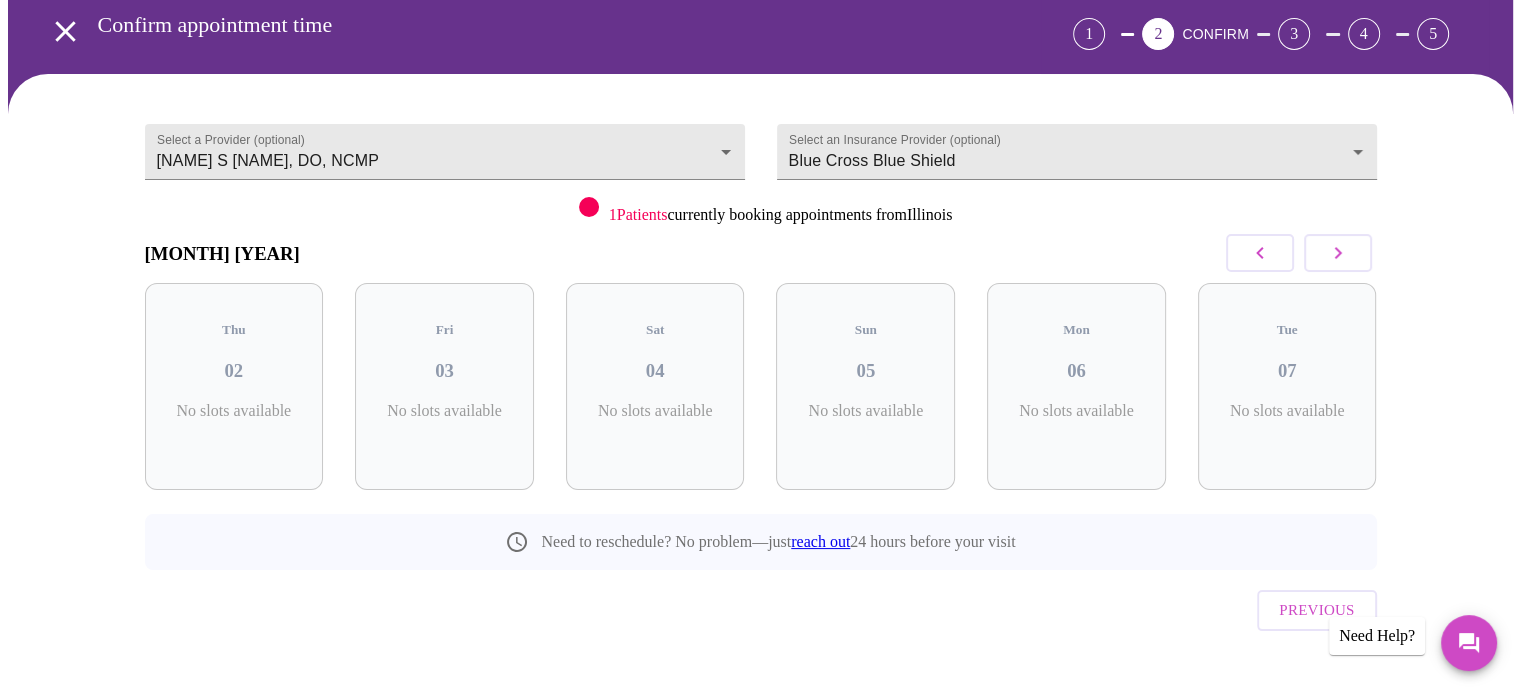 click 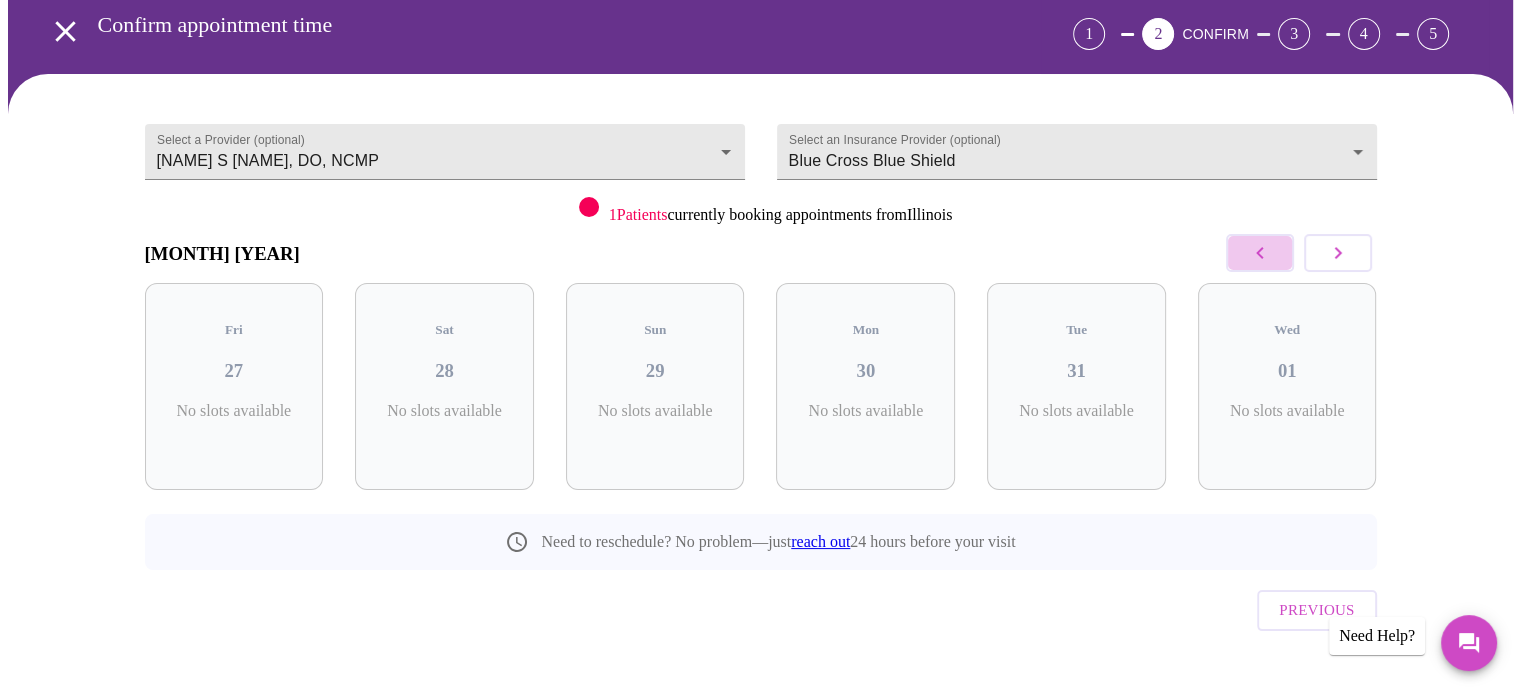 click 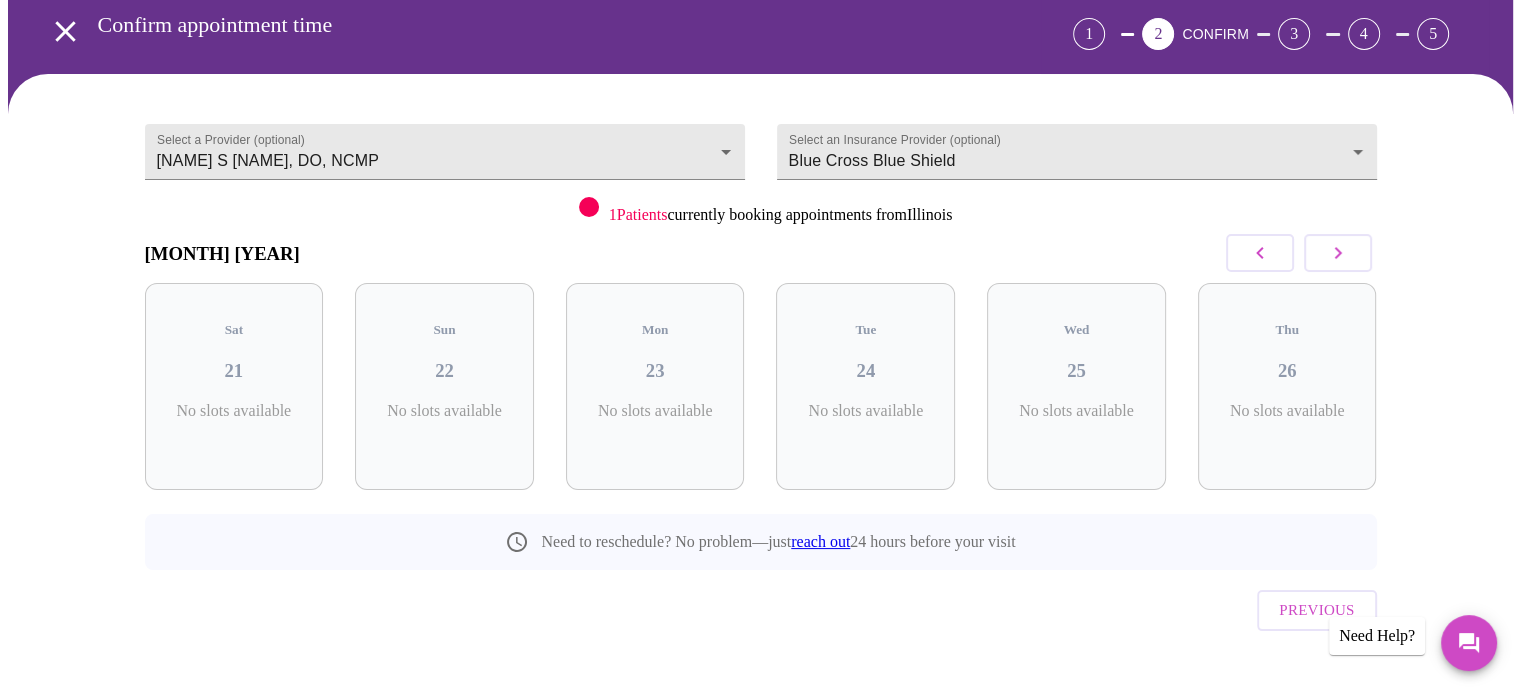 click 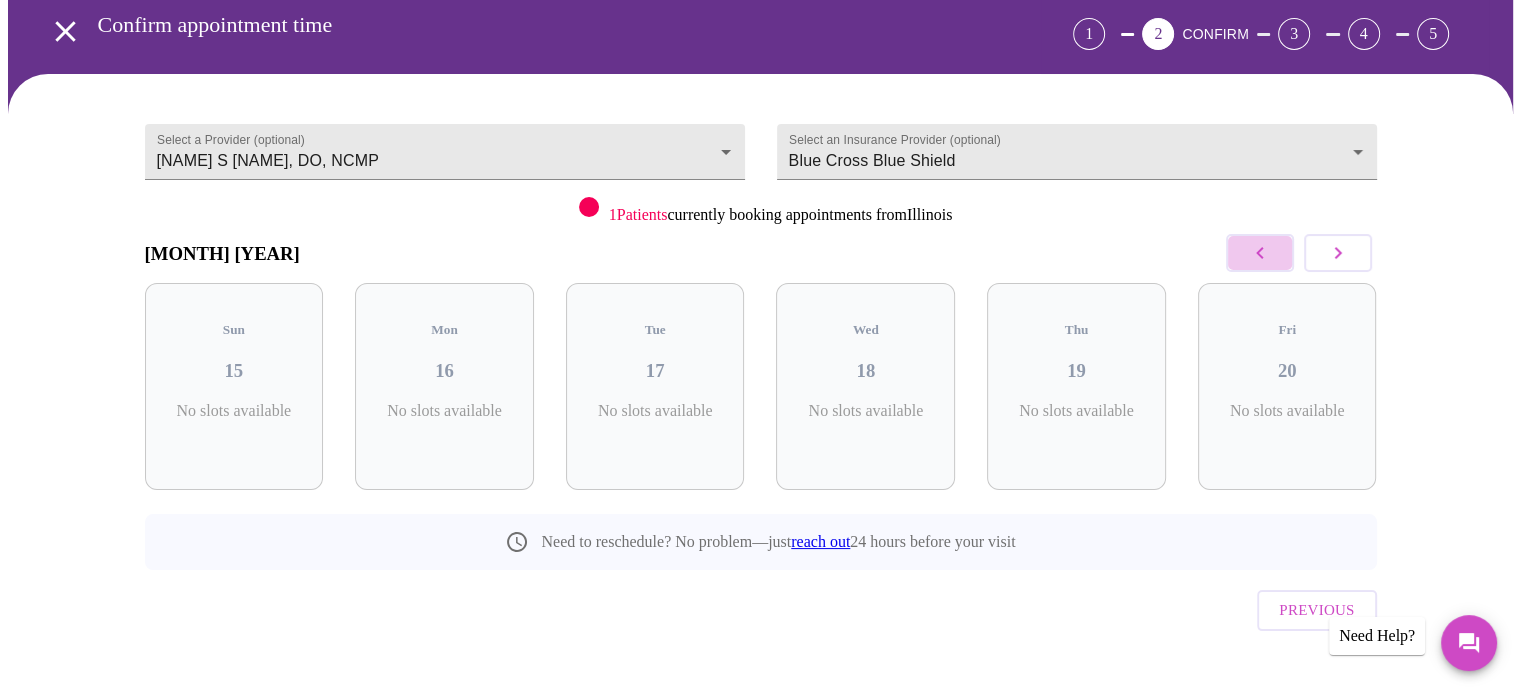 click 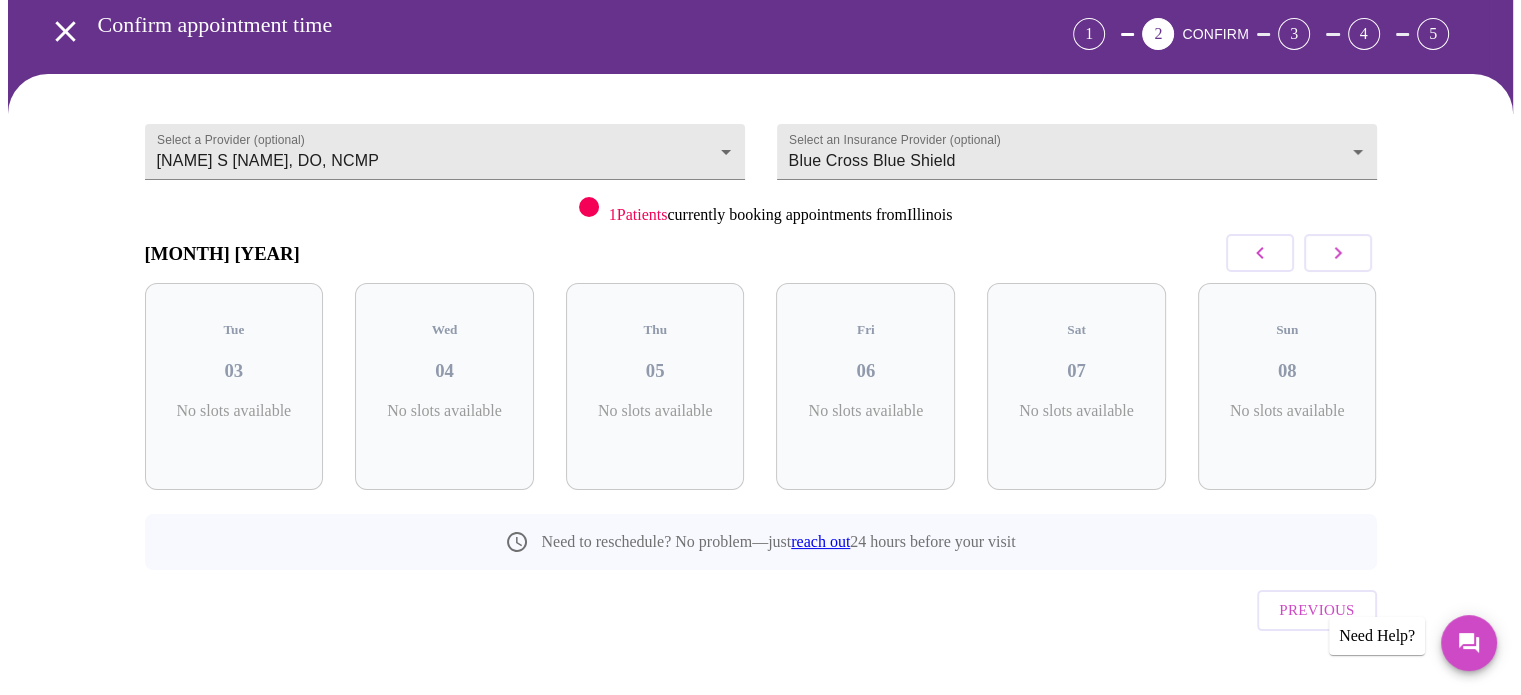 click 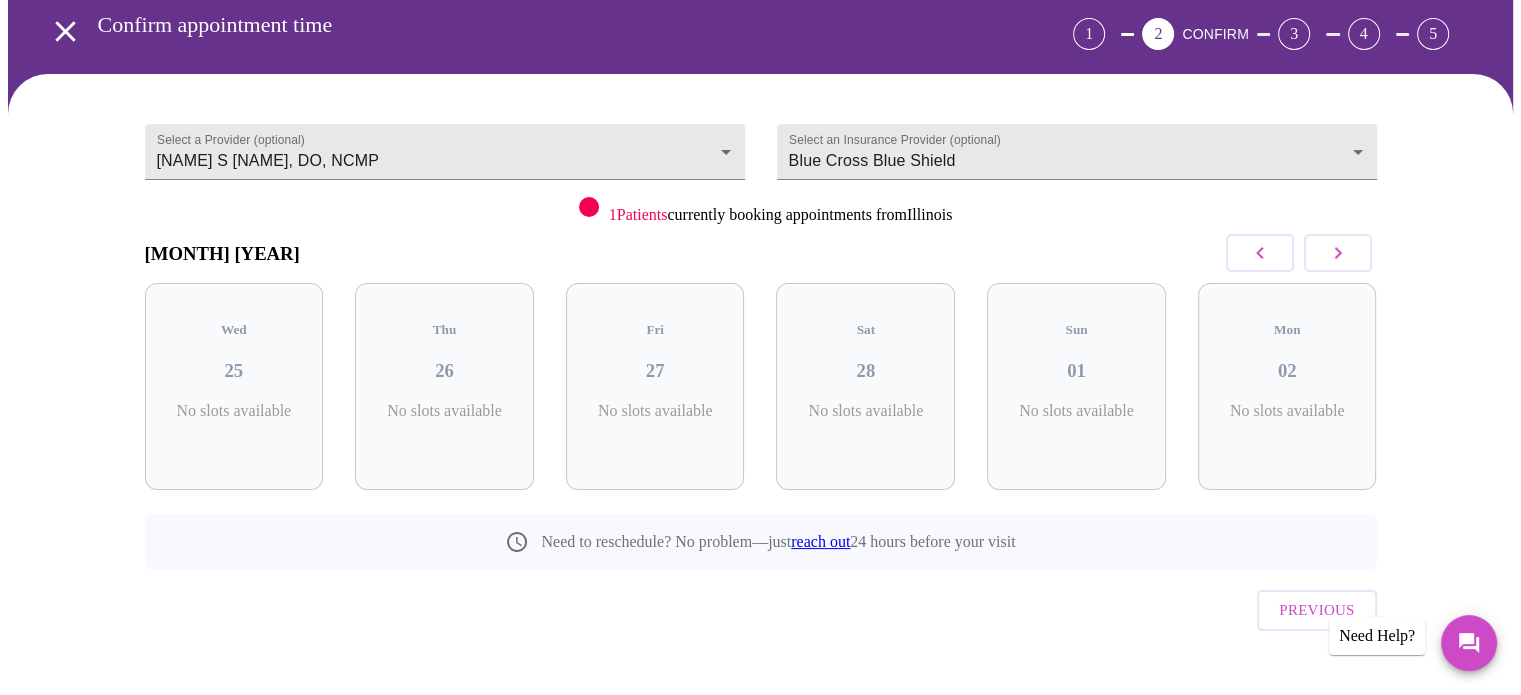 click 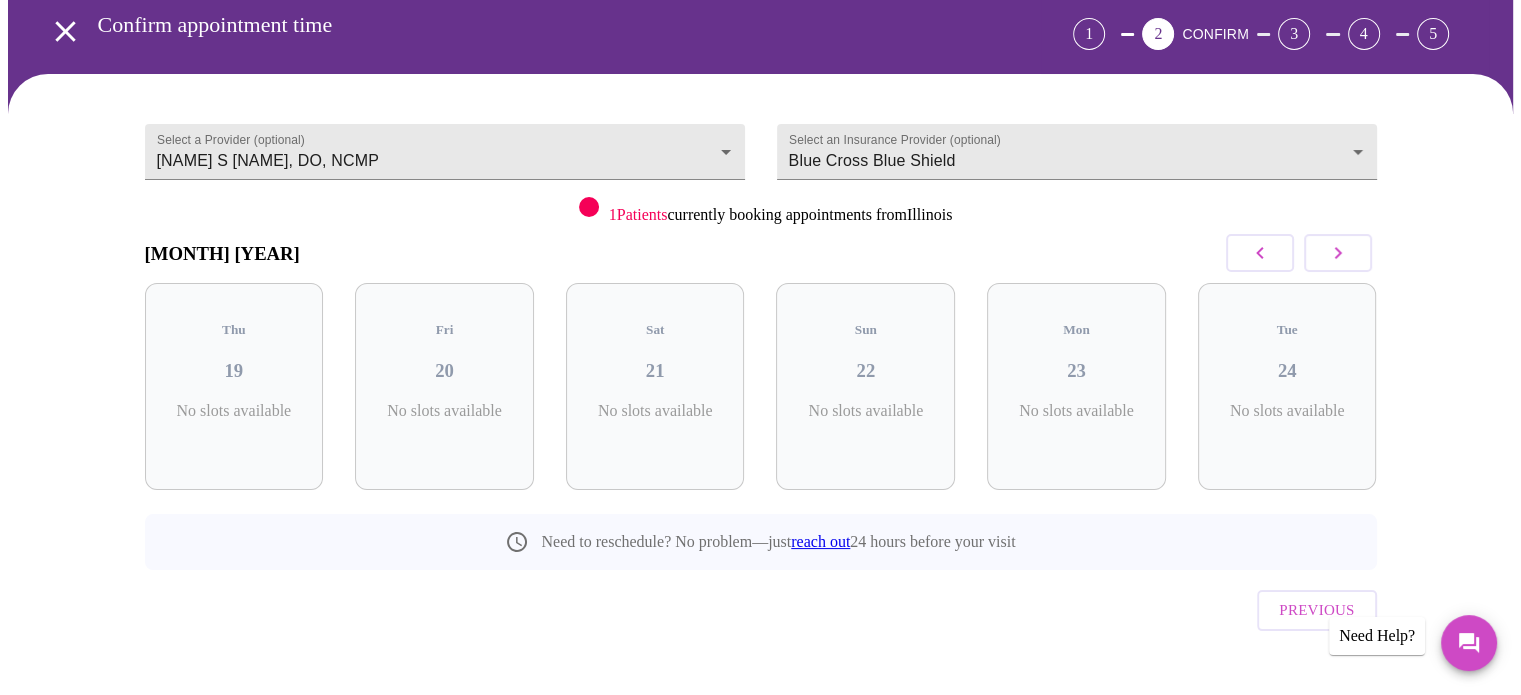 click 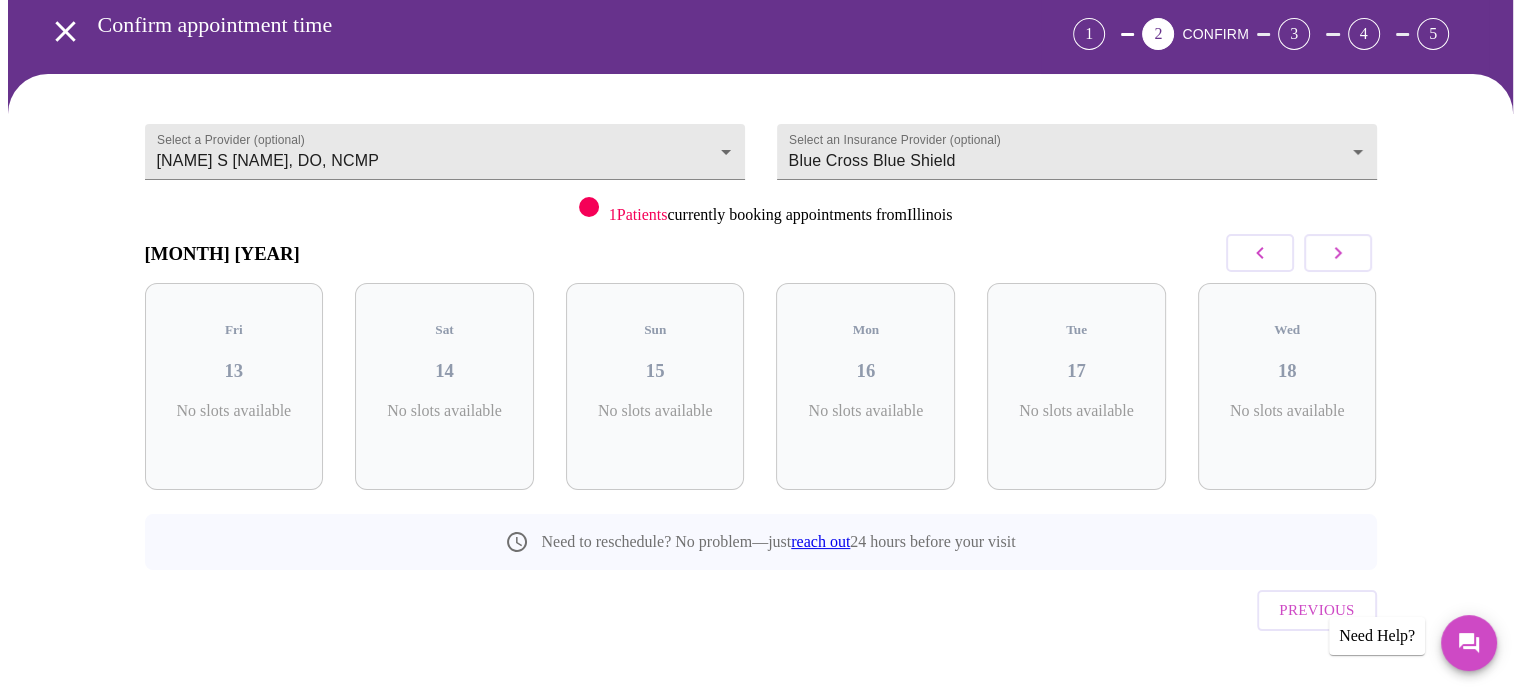 click 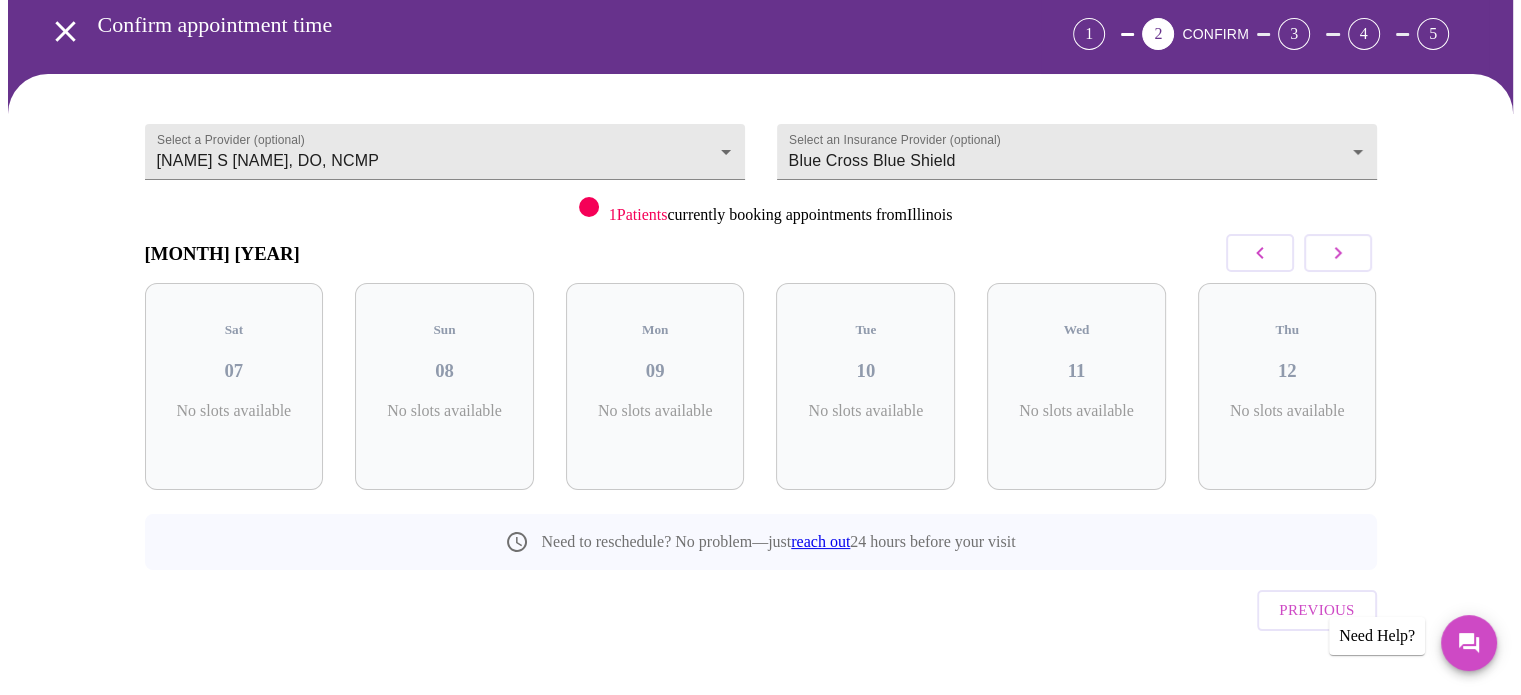 click 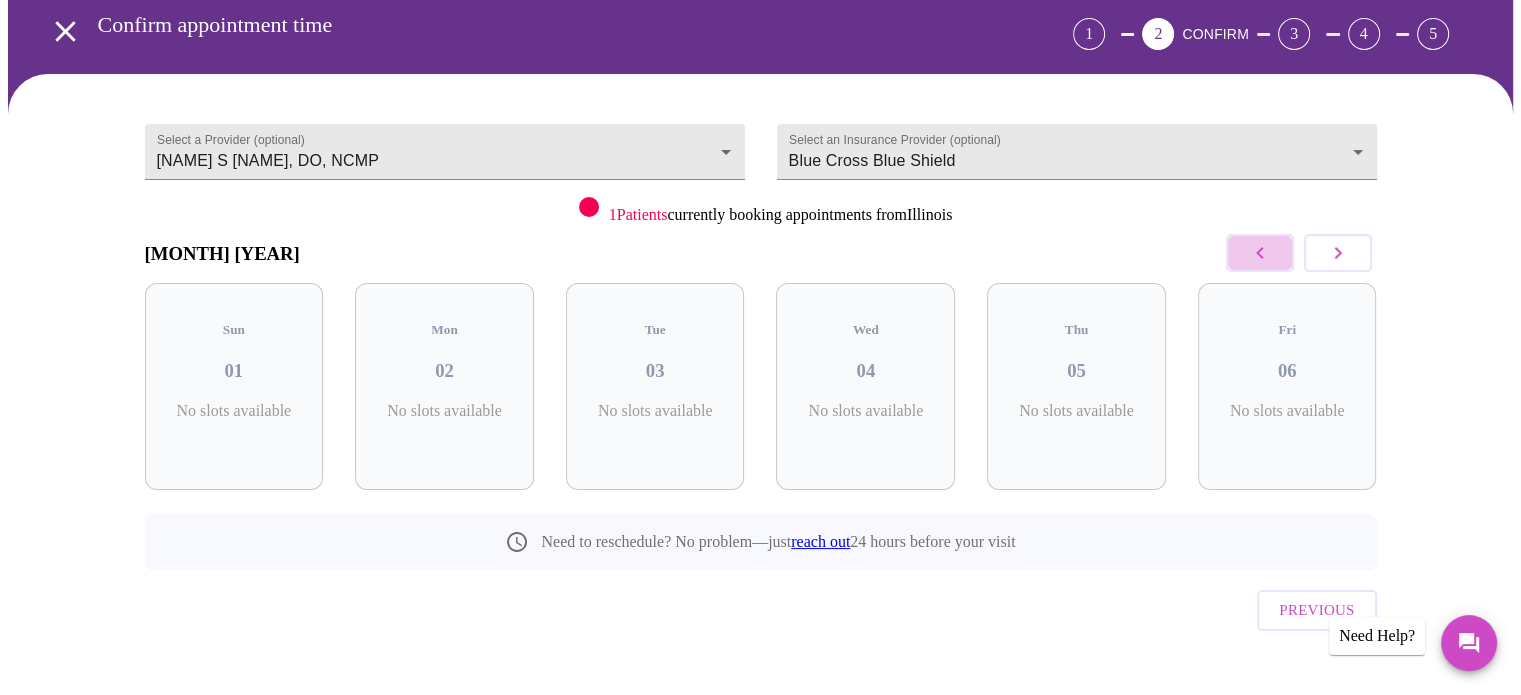 click 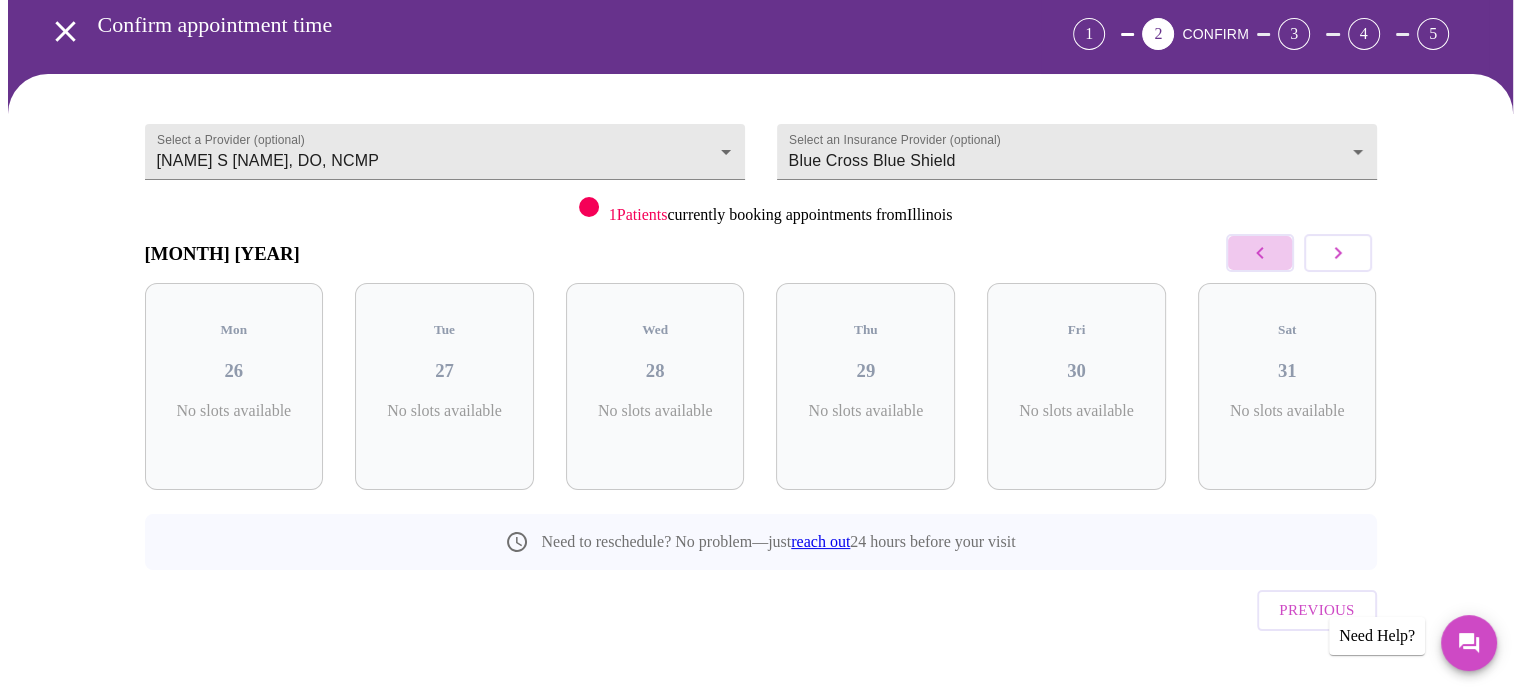 click 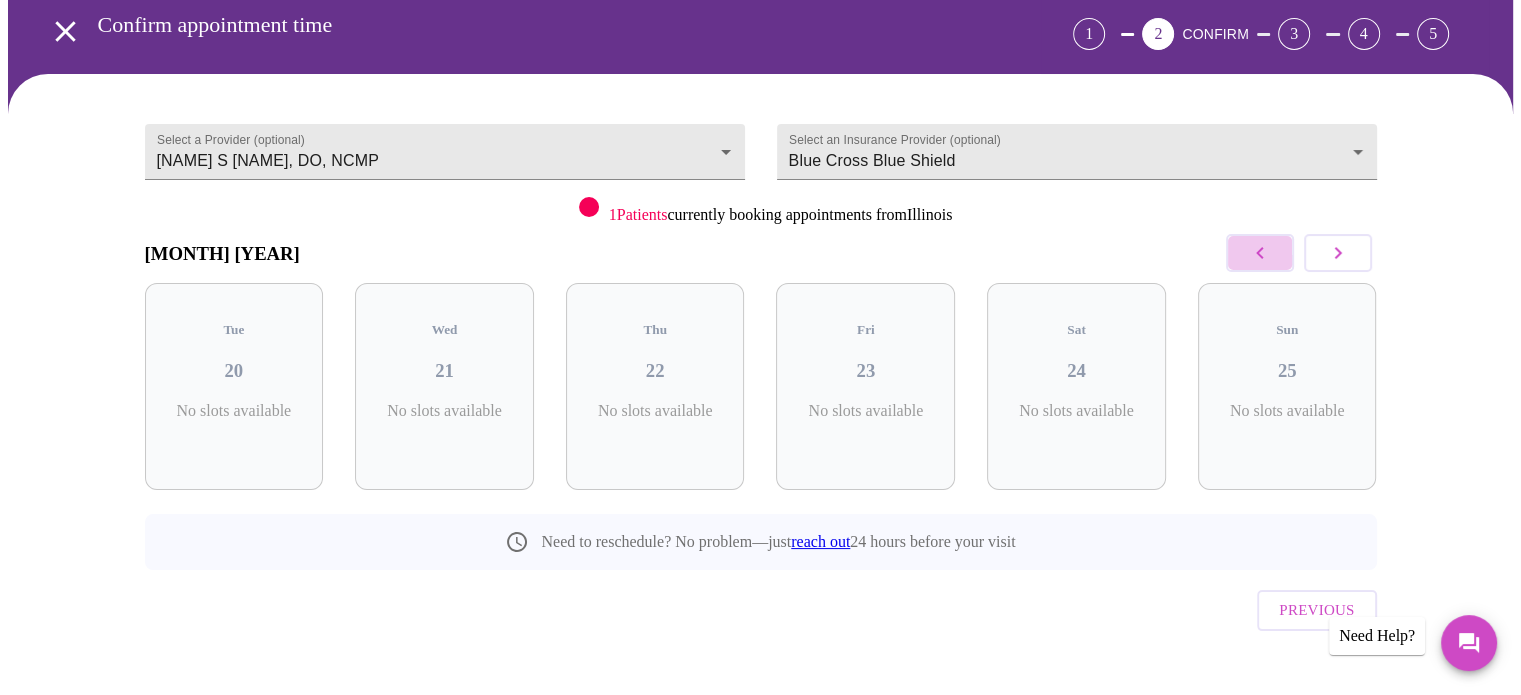 click 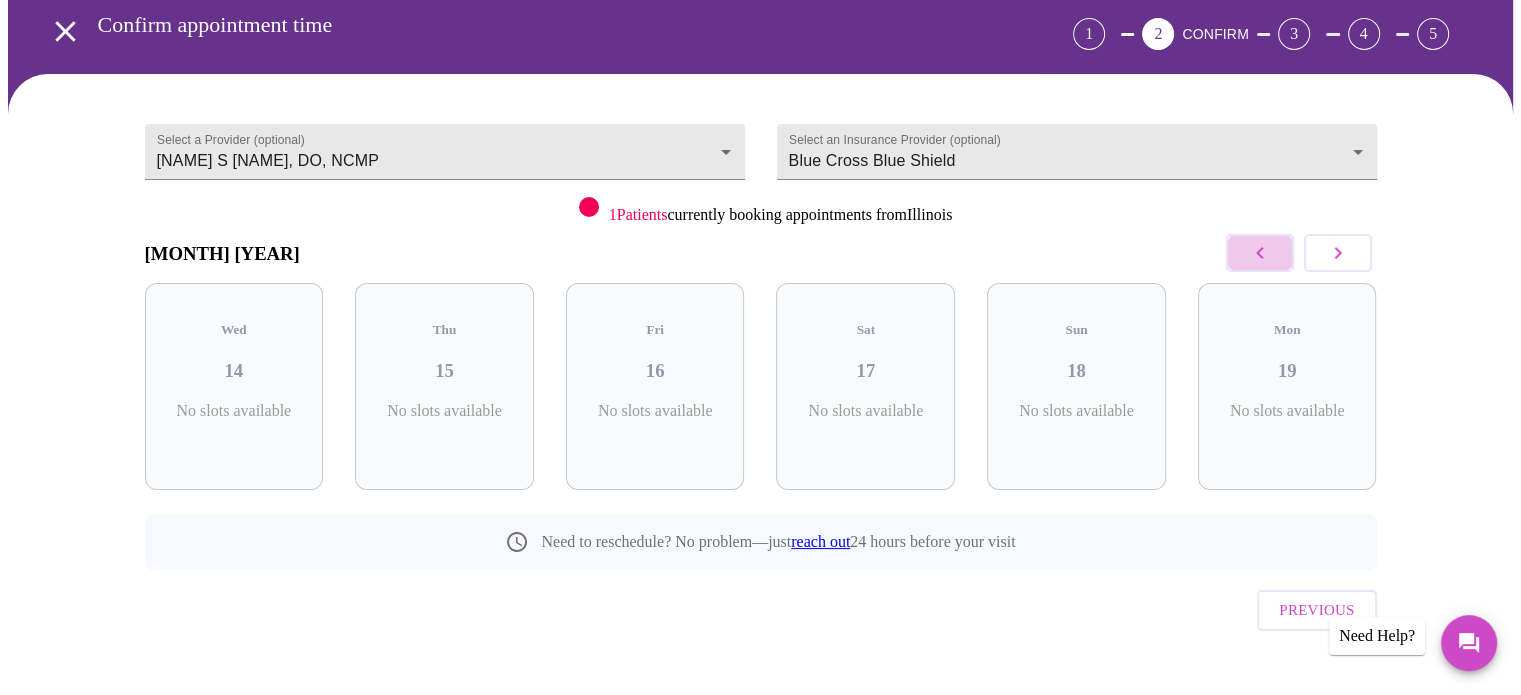 click 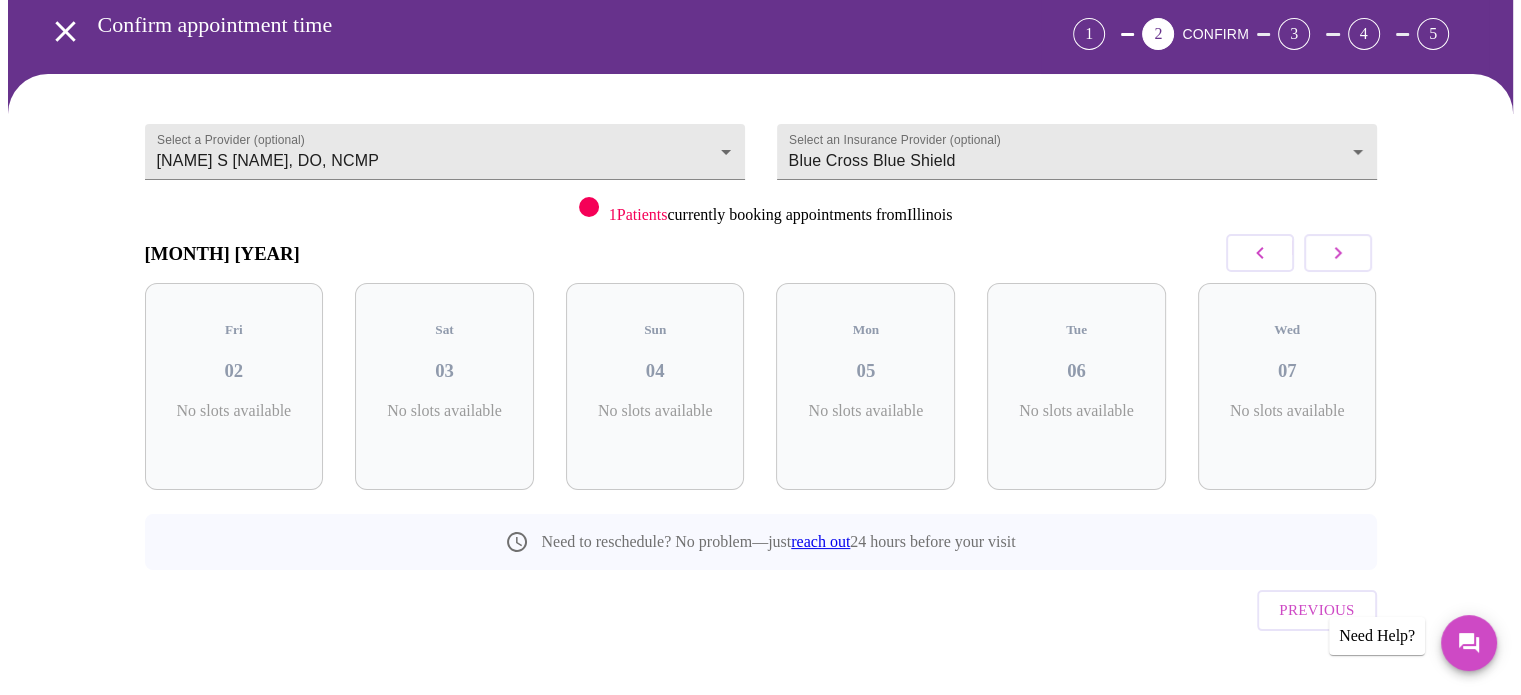 click 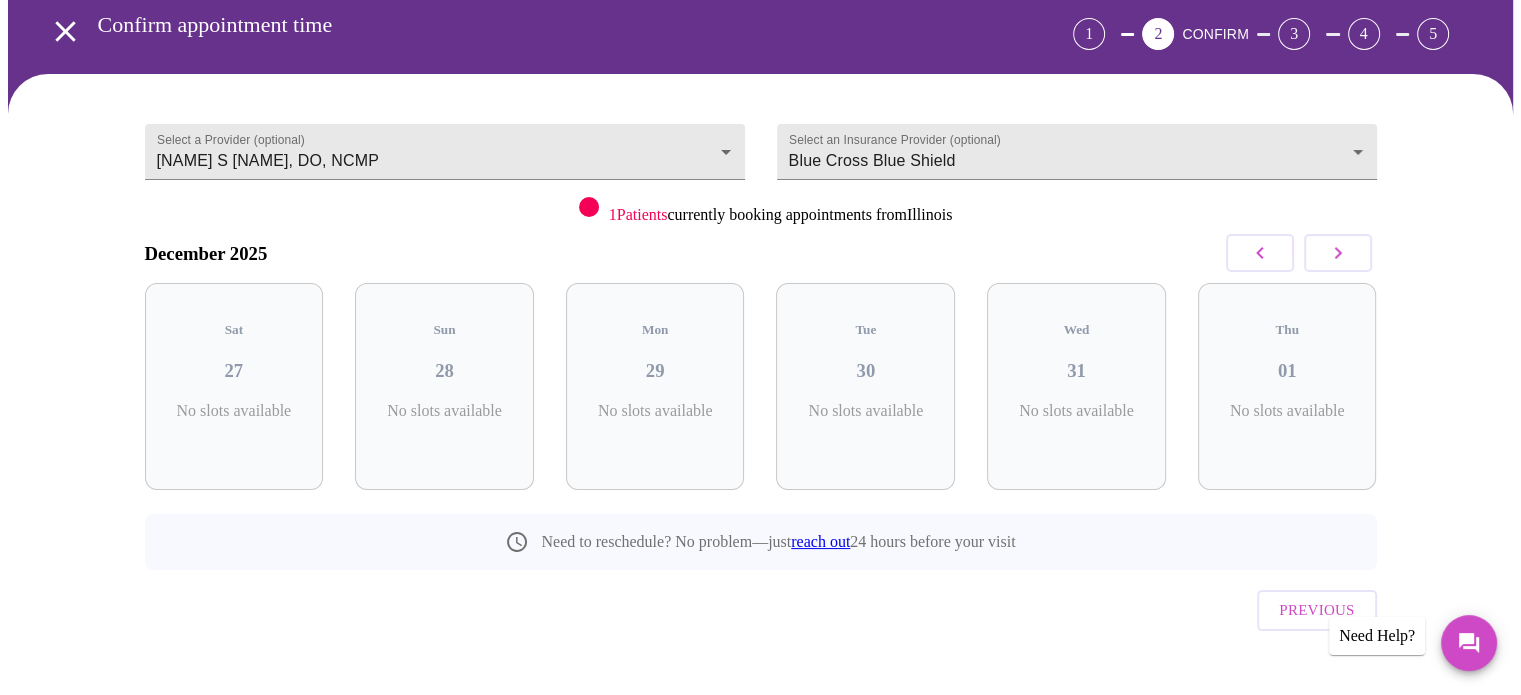 click 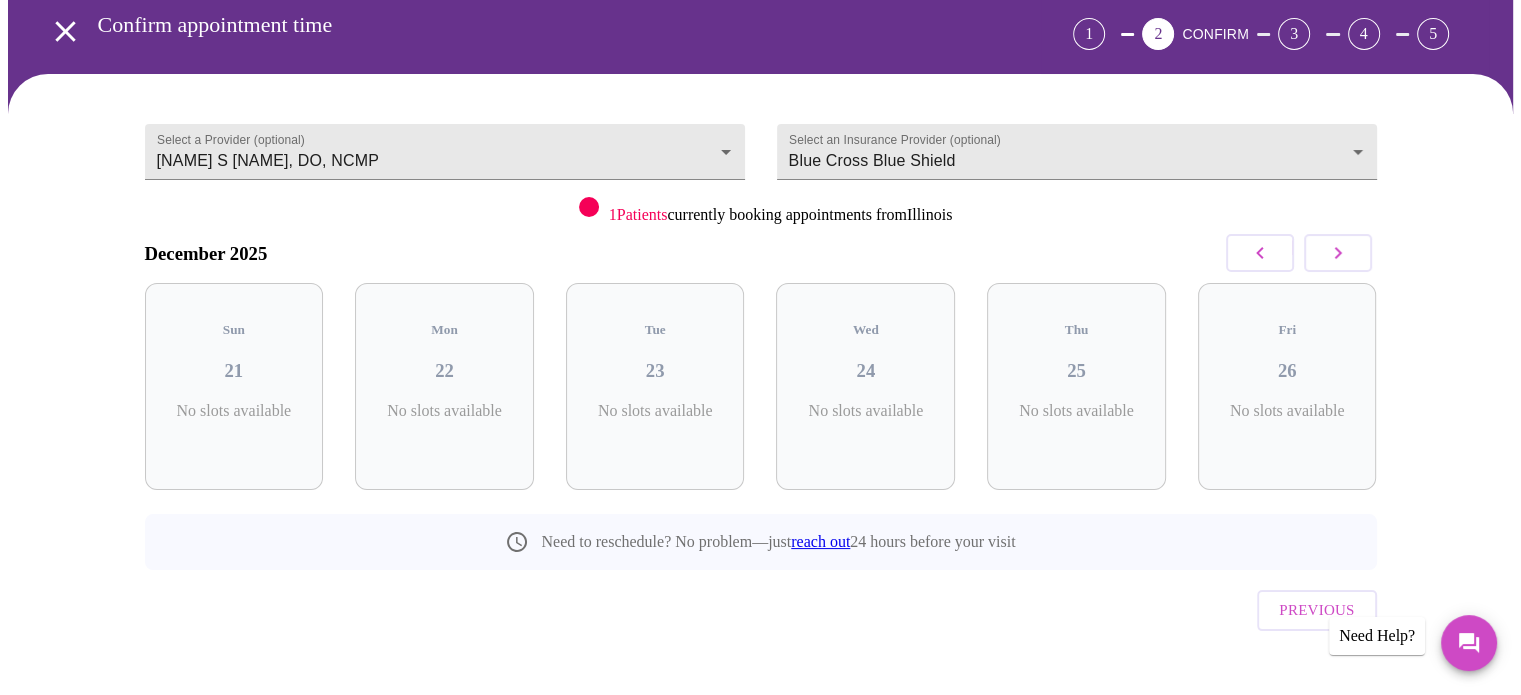 click 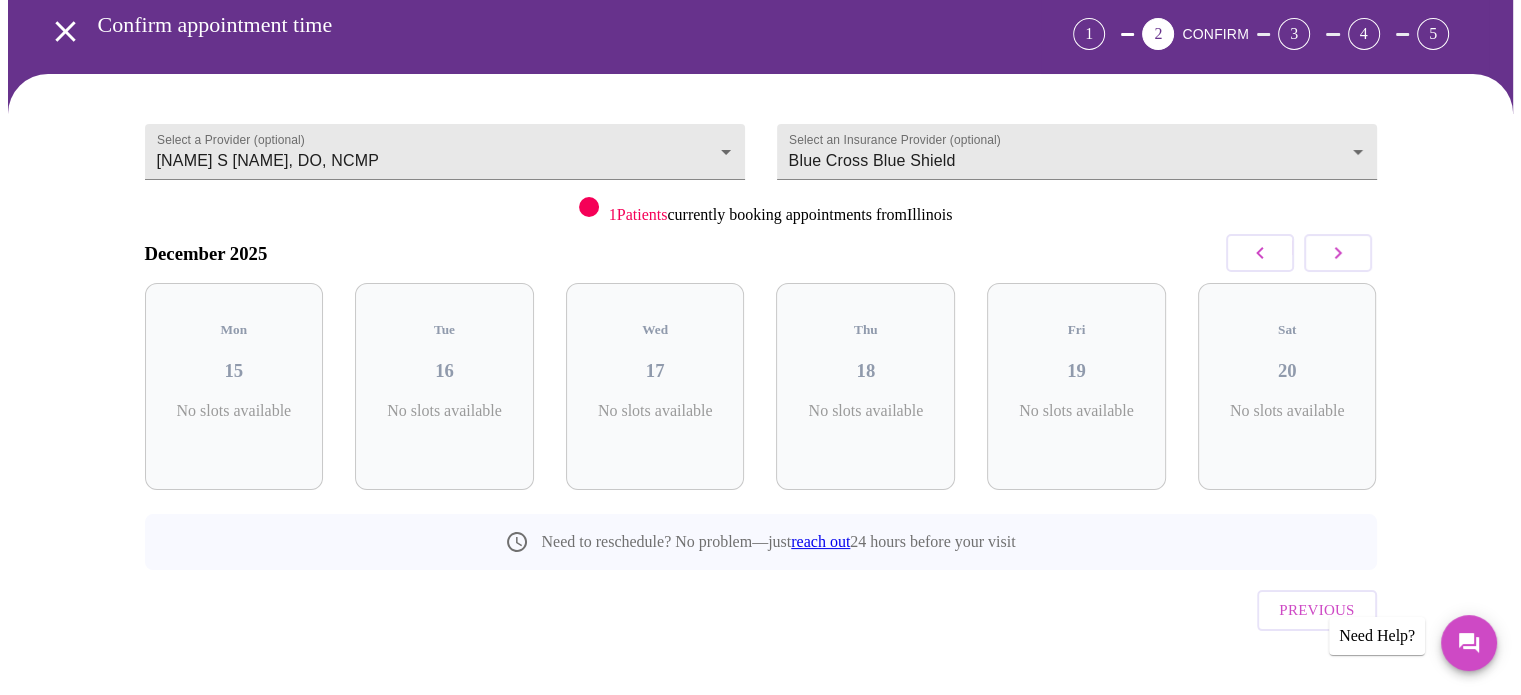 click 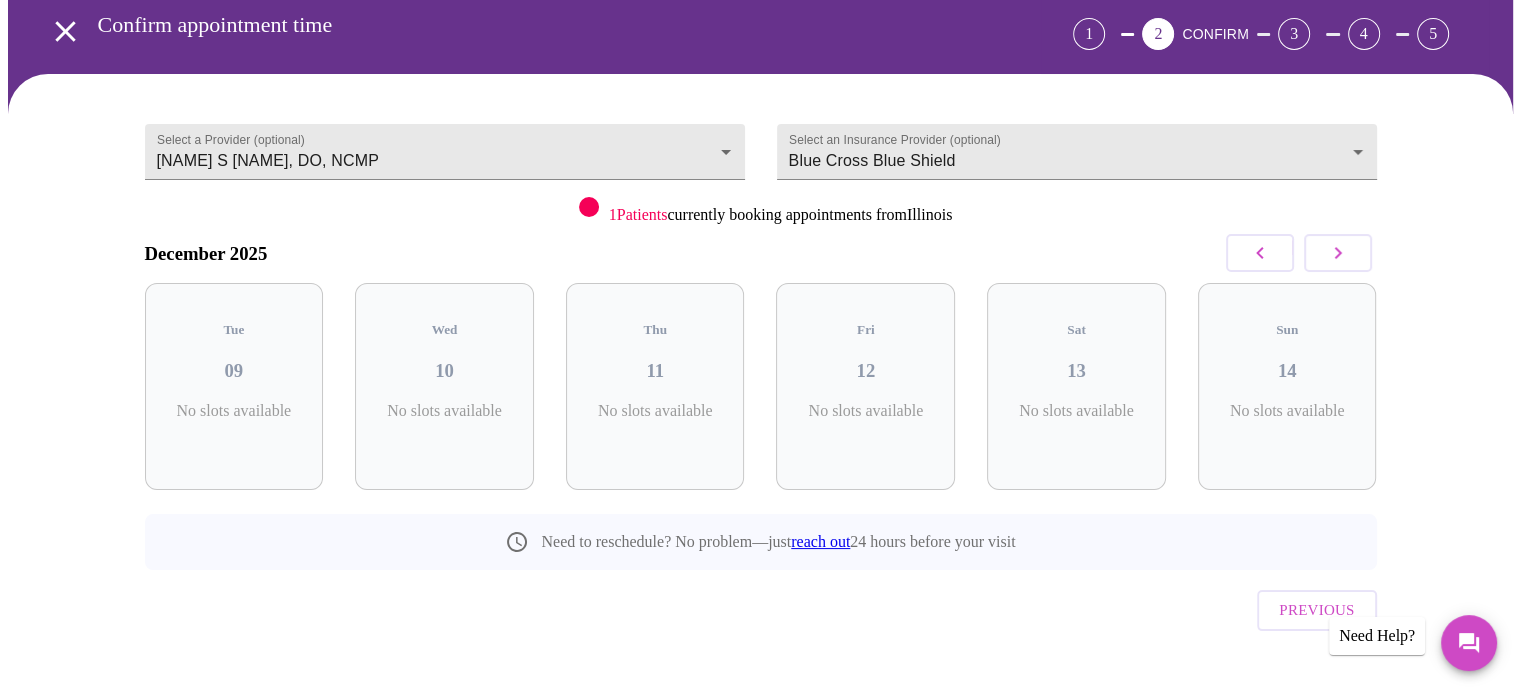 click 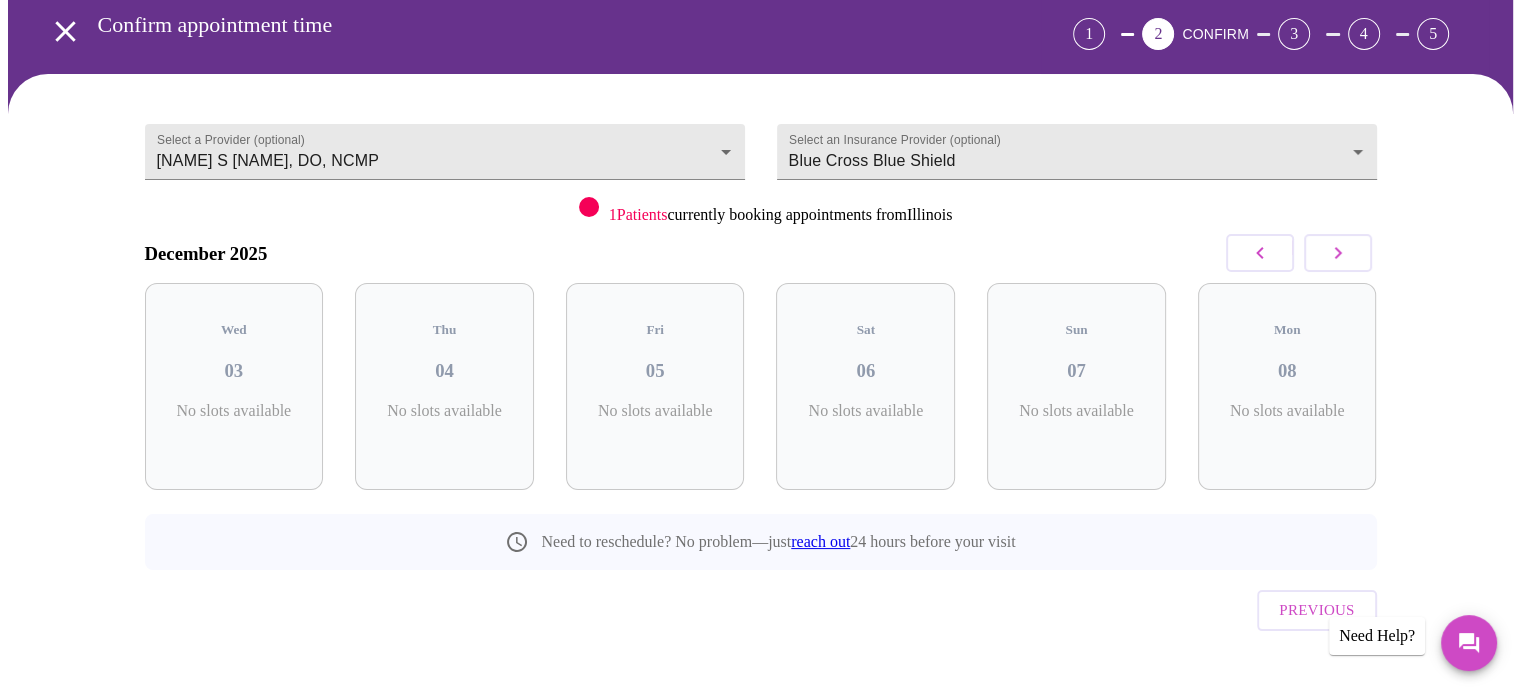 click 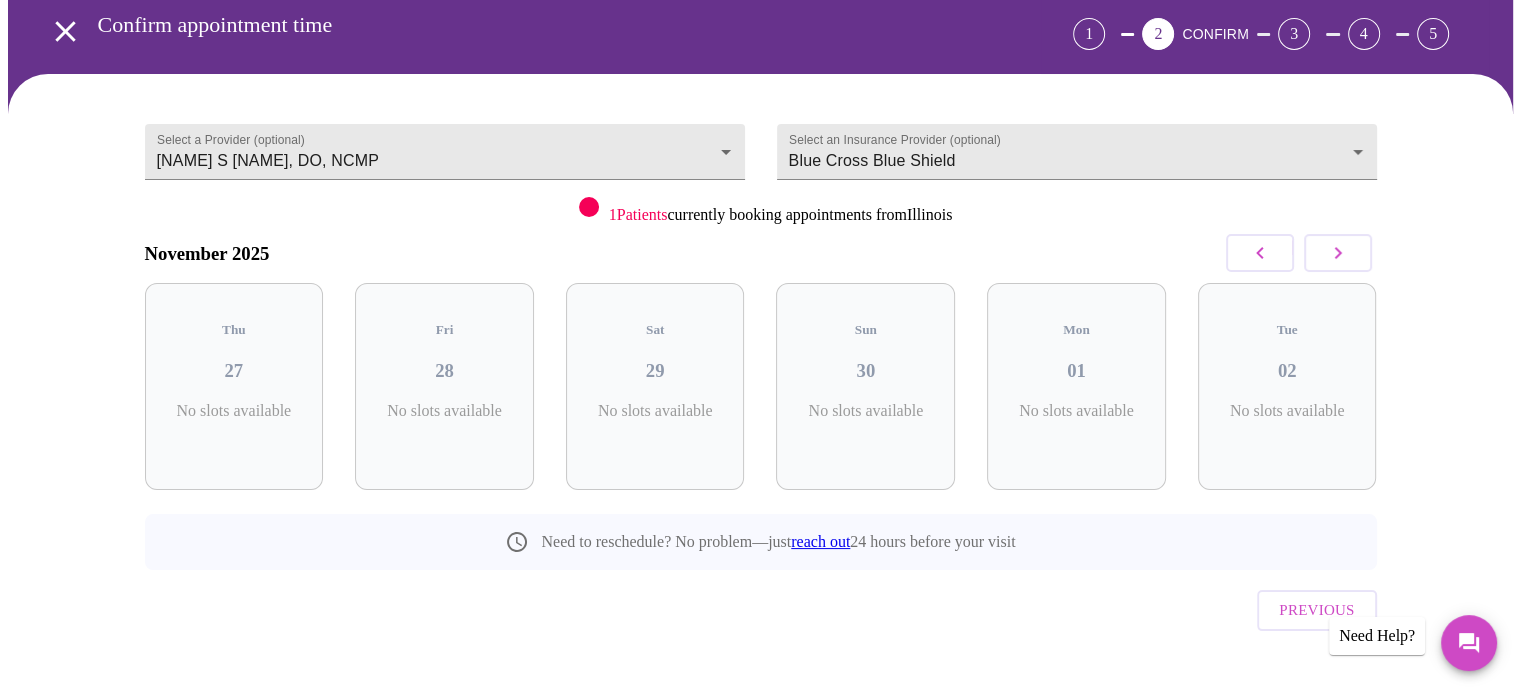 click 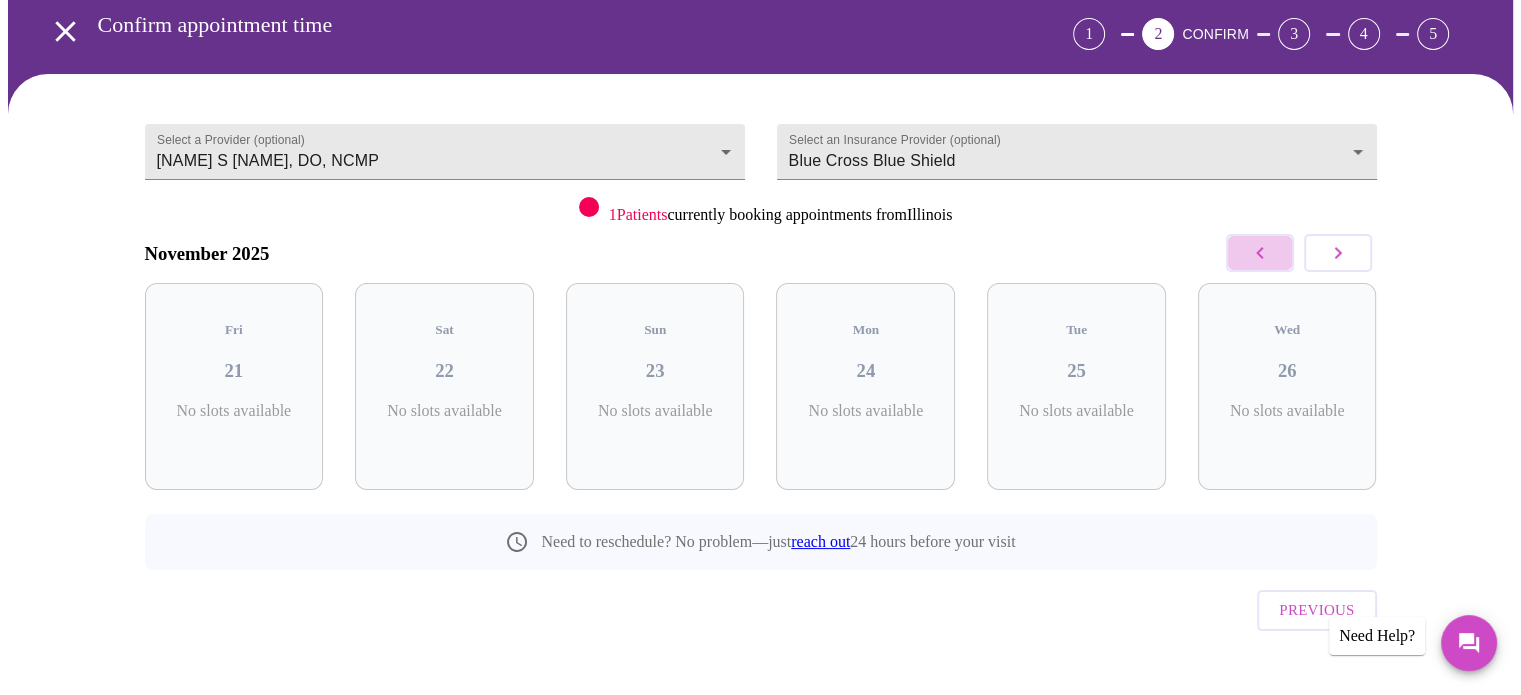 click 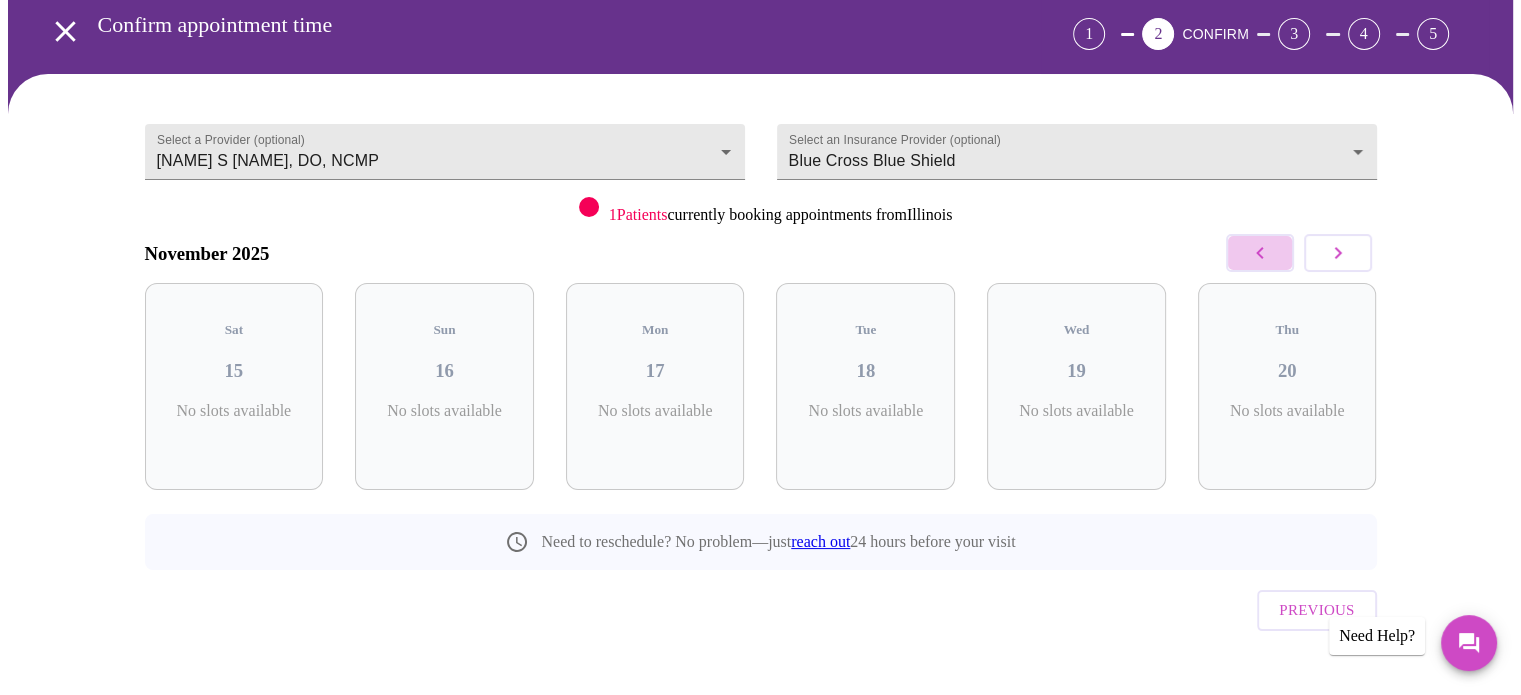 click 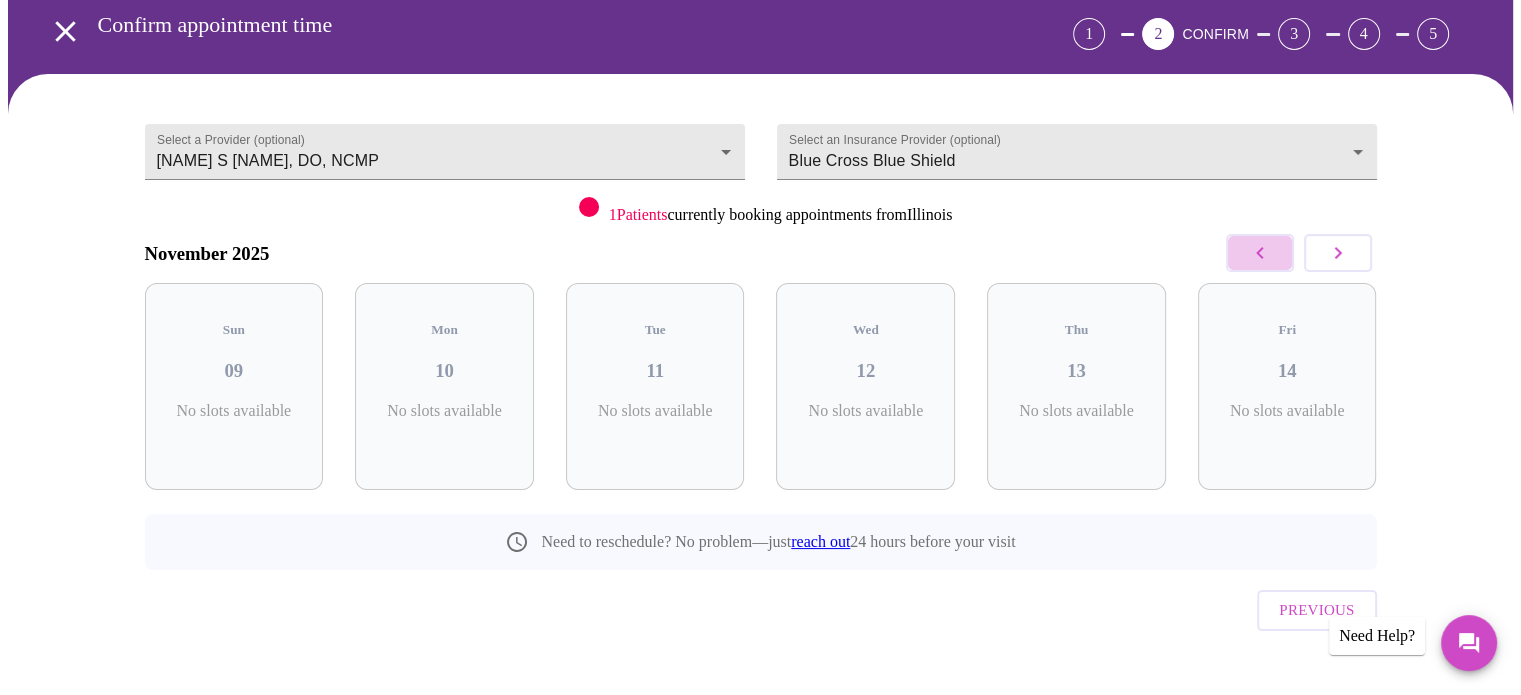 click 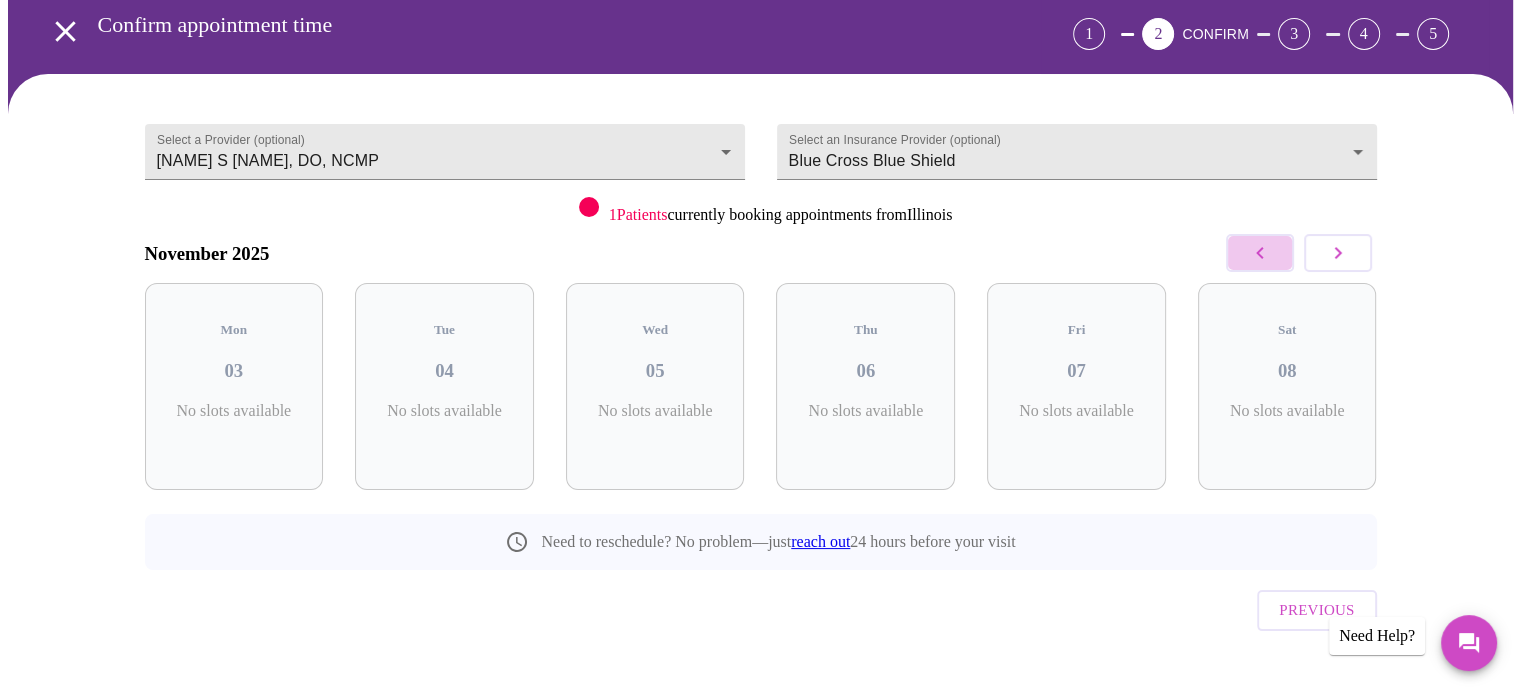 click 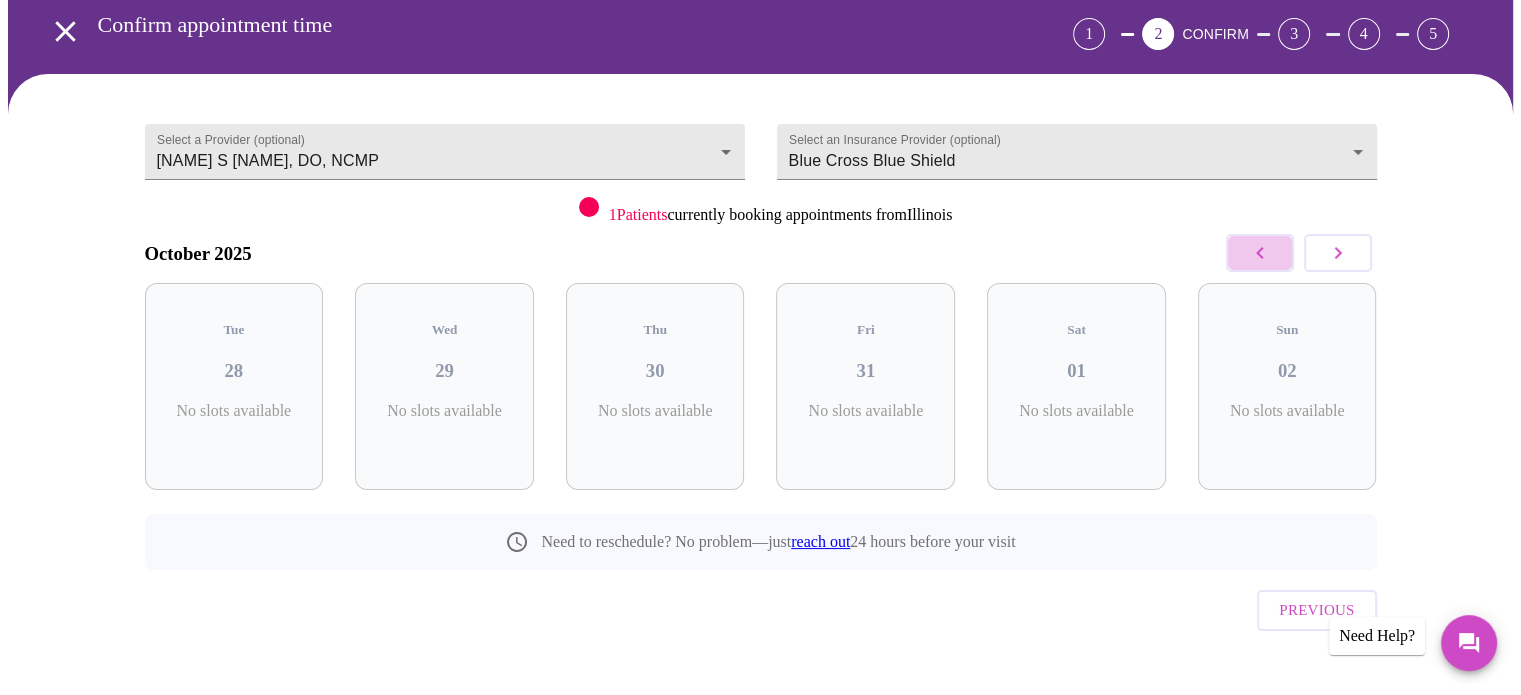 click 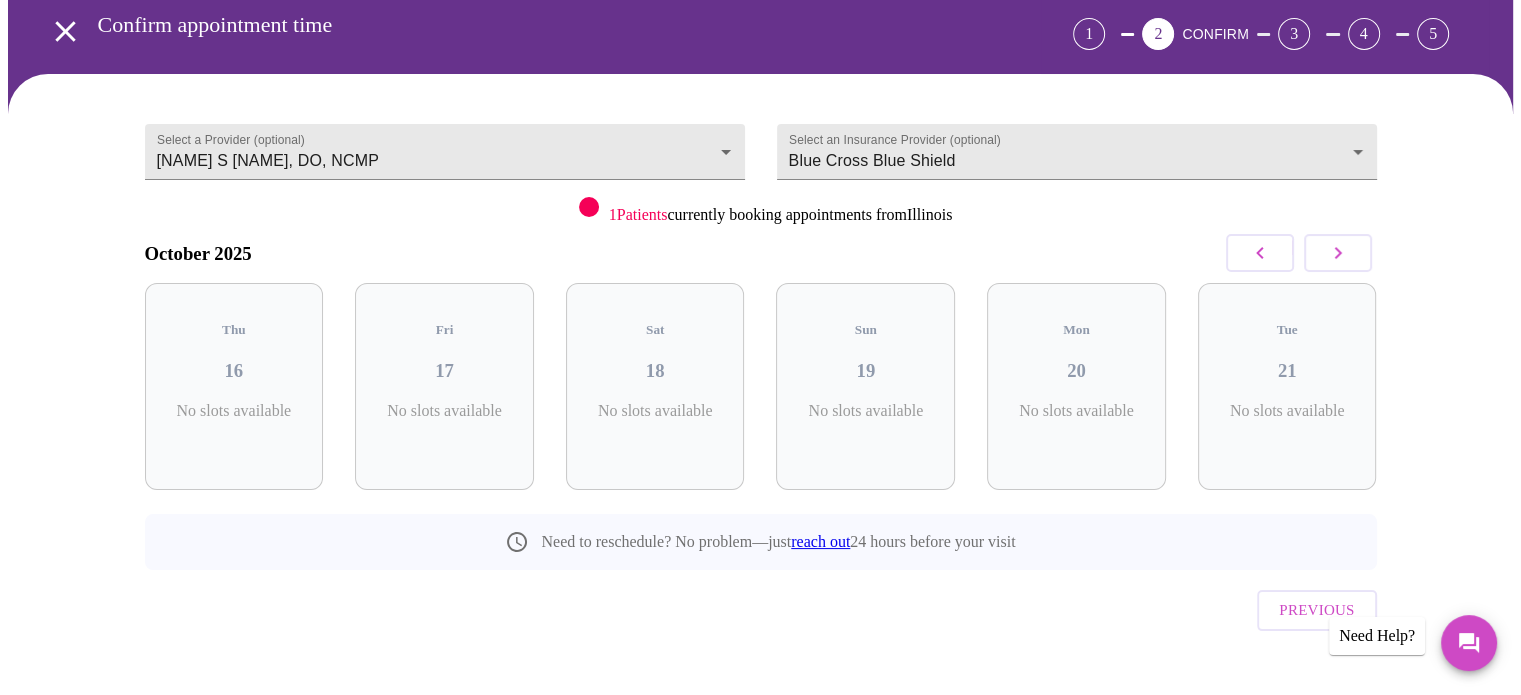 click 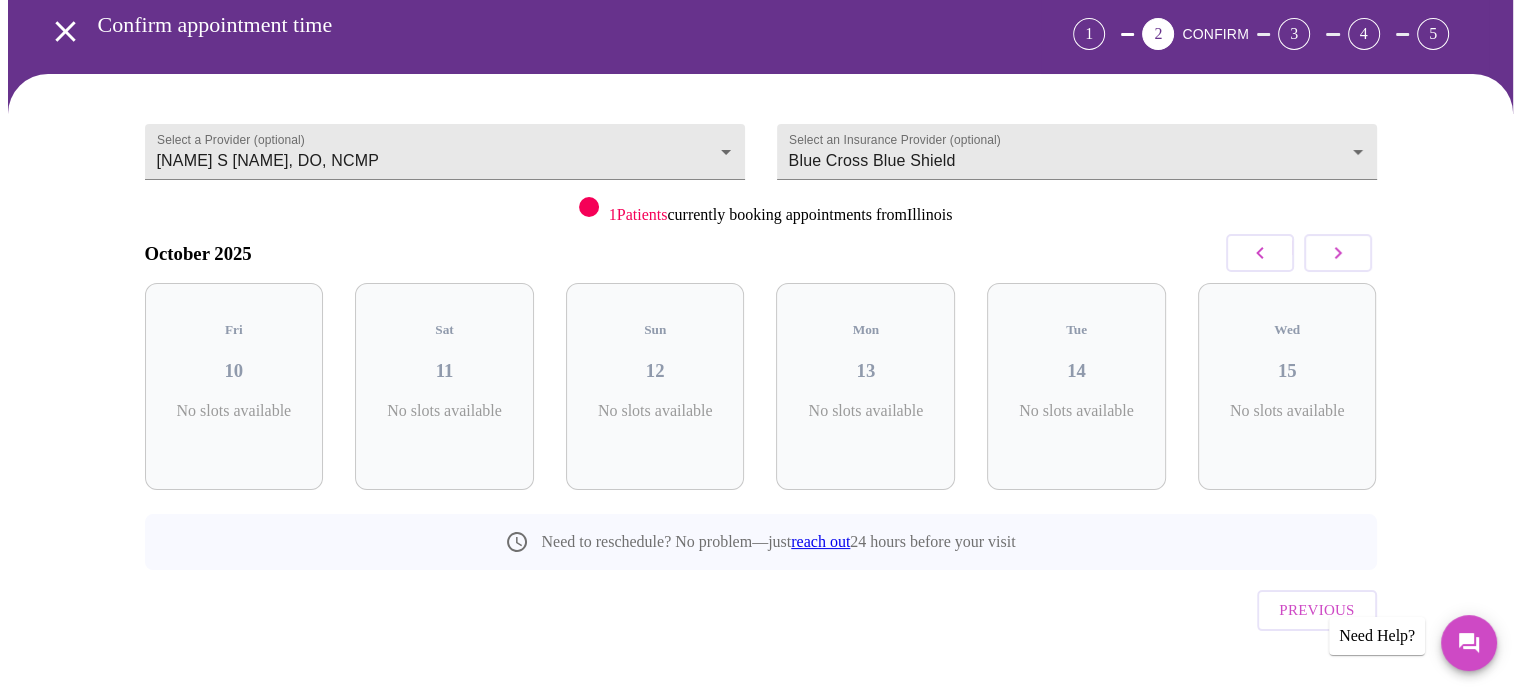 click 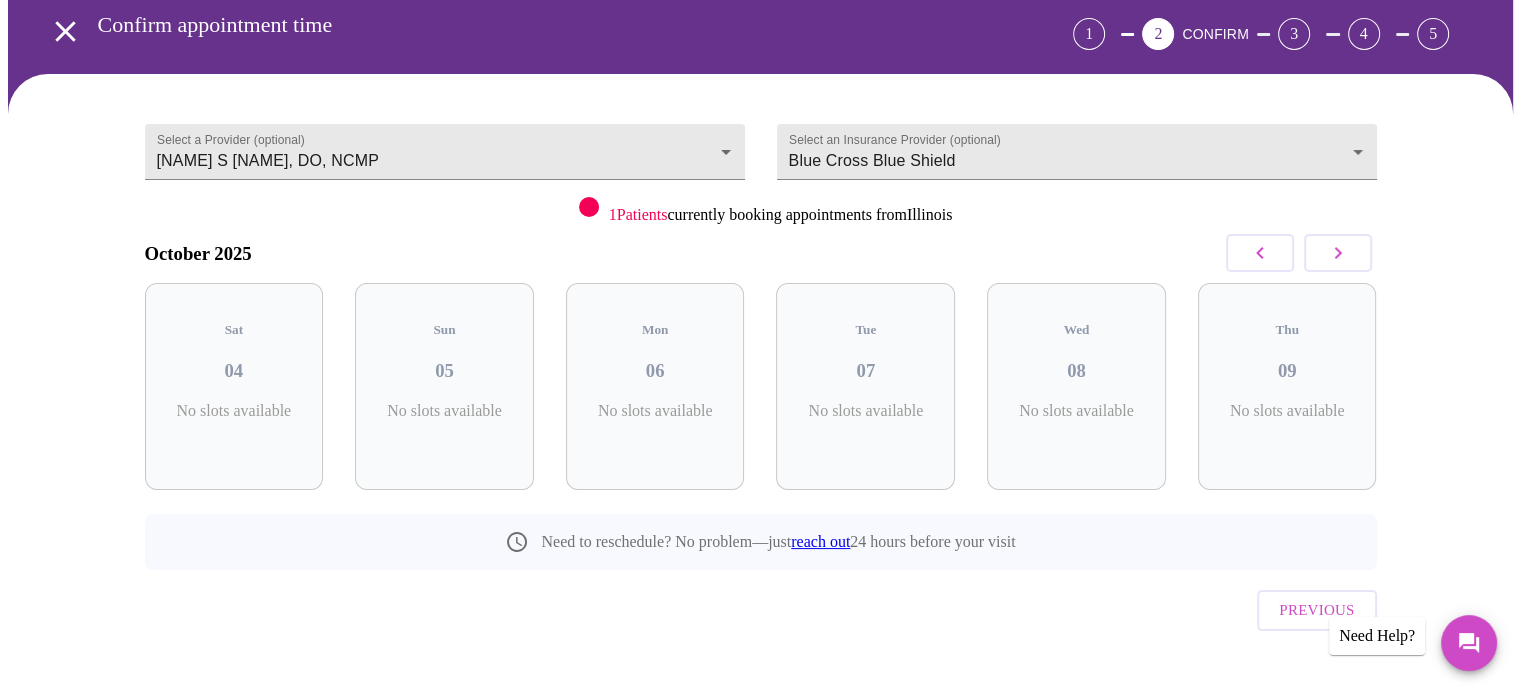 click 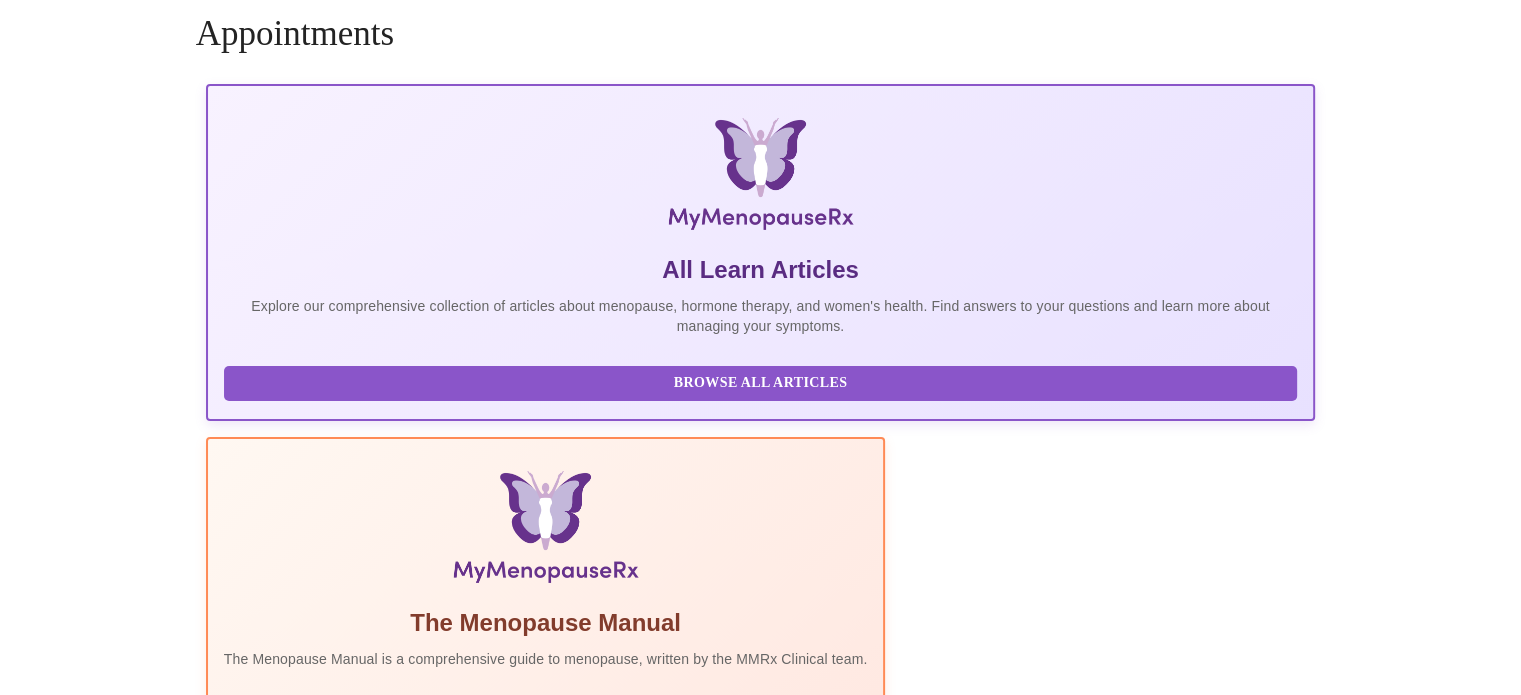scroll, scrollTop: 0, scrollLeft: 0, axis: both 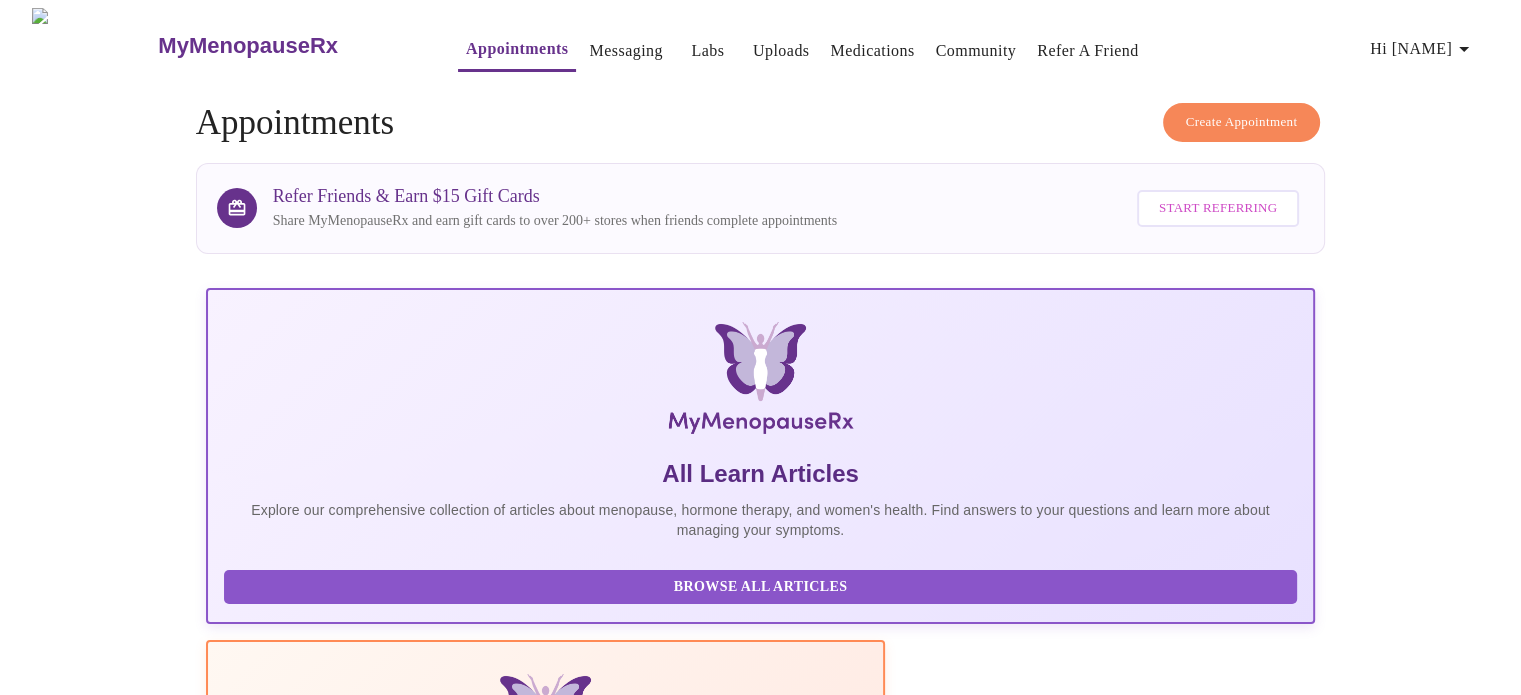 click on "Hi [FIRST]" at bounding box center [1423, 49] 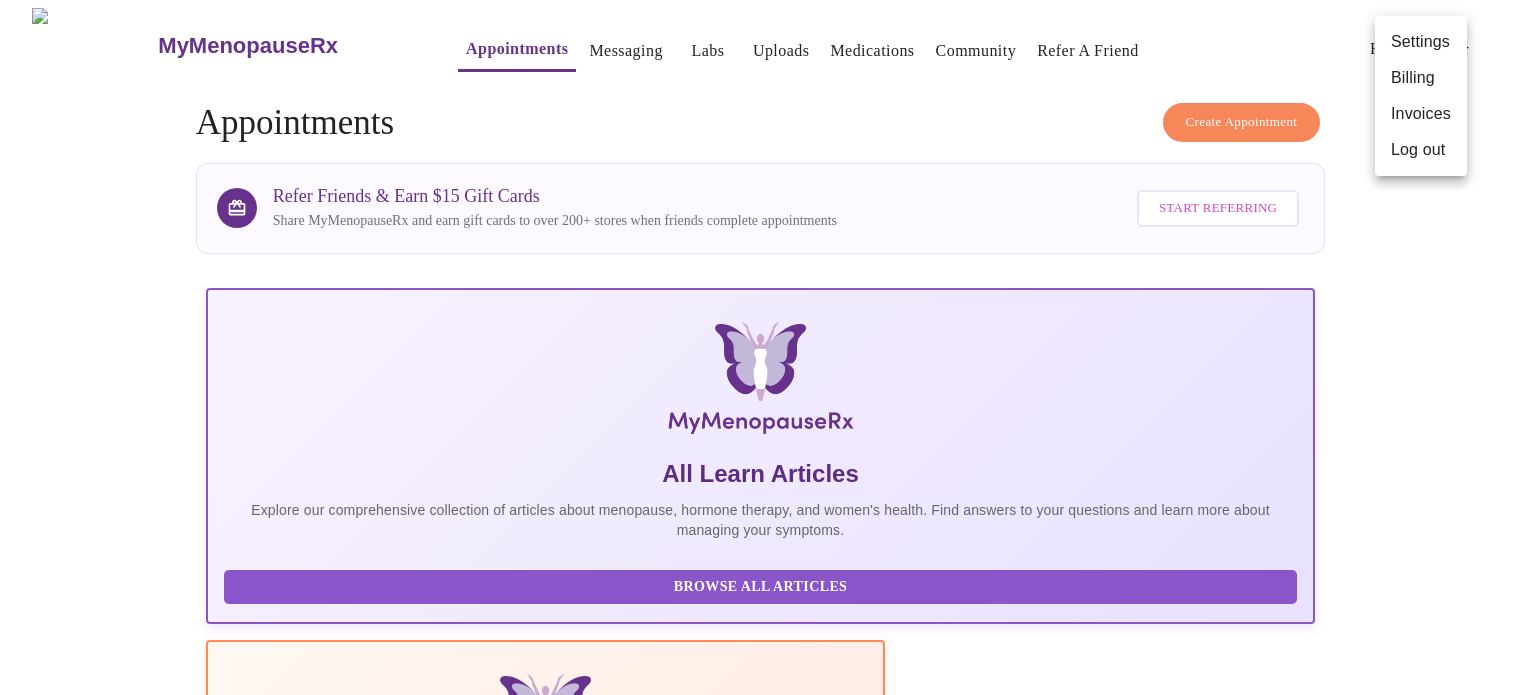 click at bounding box center [768, 347] 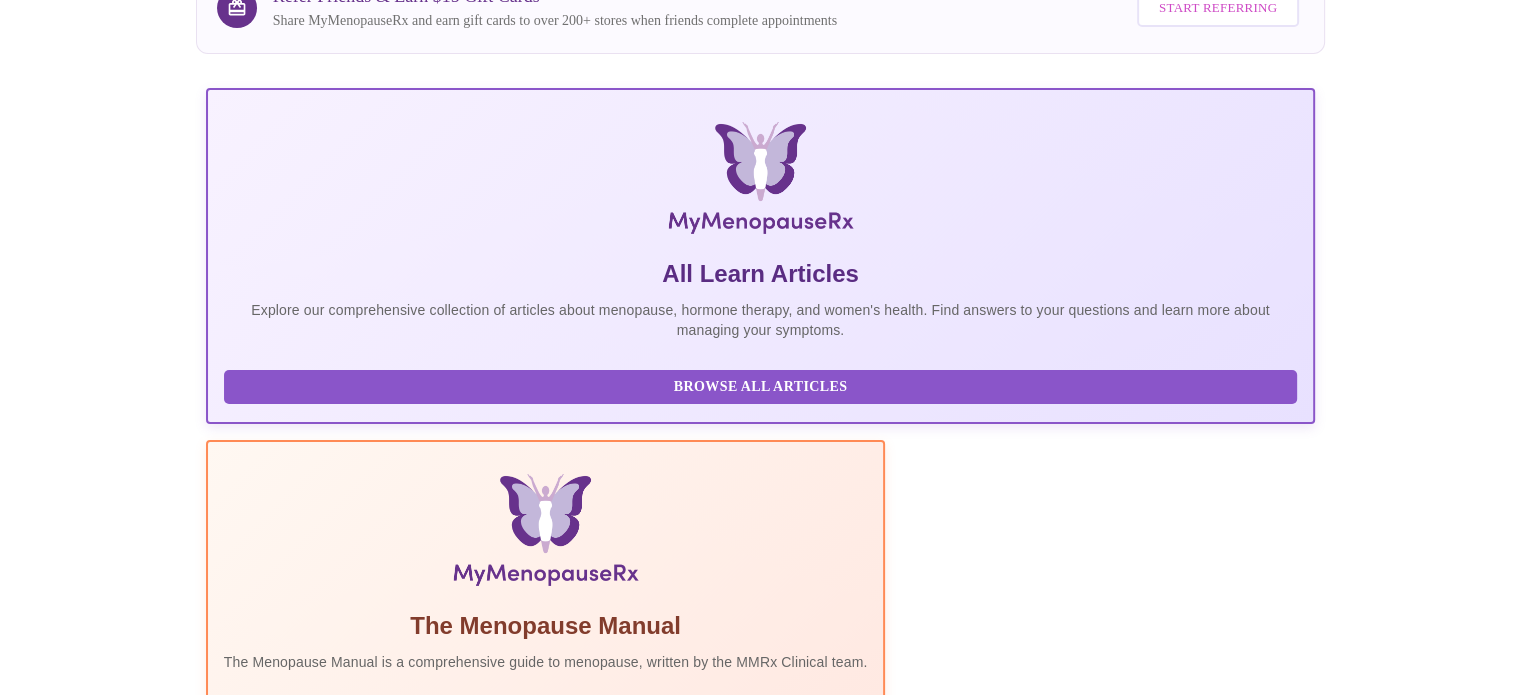 scroll, scrollTop: 396, scrollLeft: 0, axis: vertical 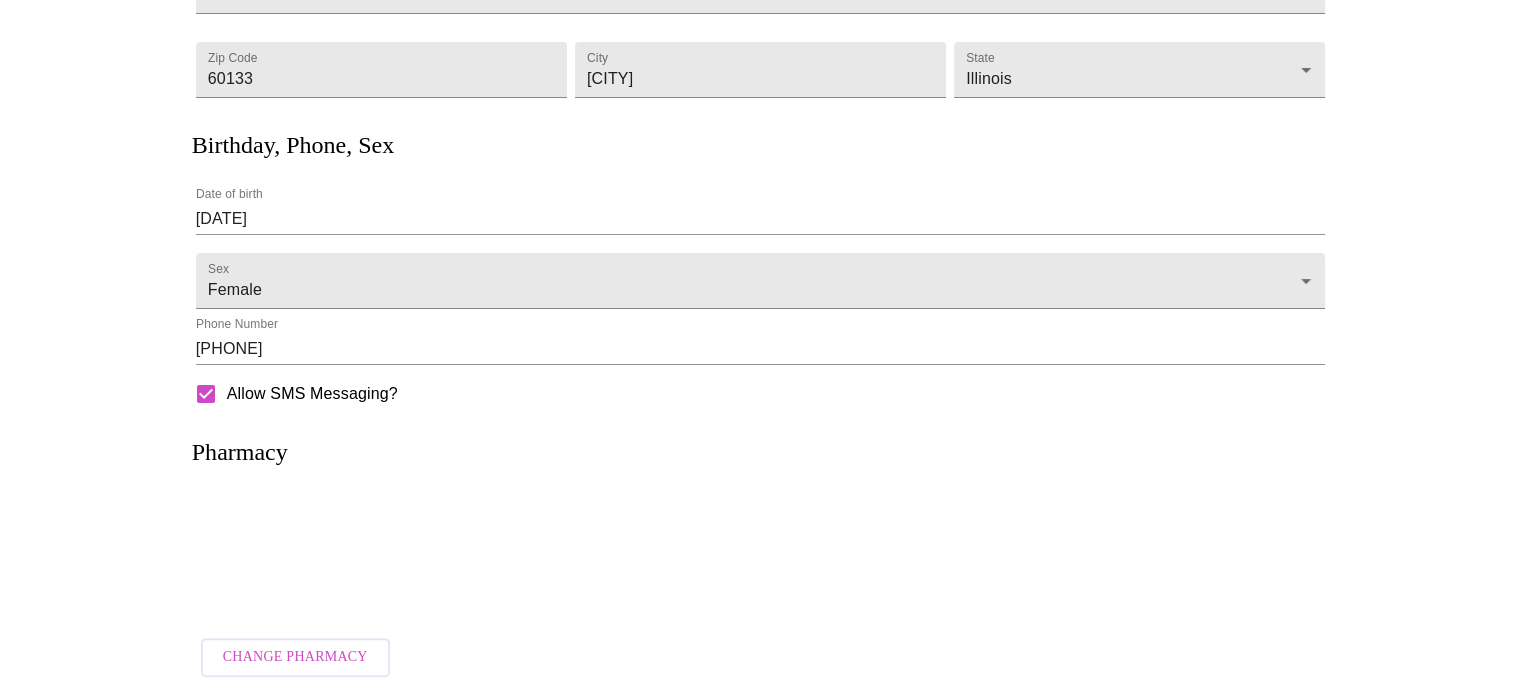 click on "Pharmacy" at bounding box center [240, 452] 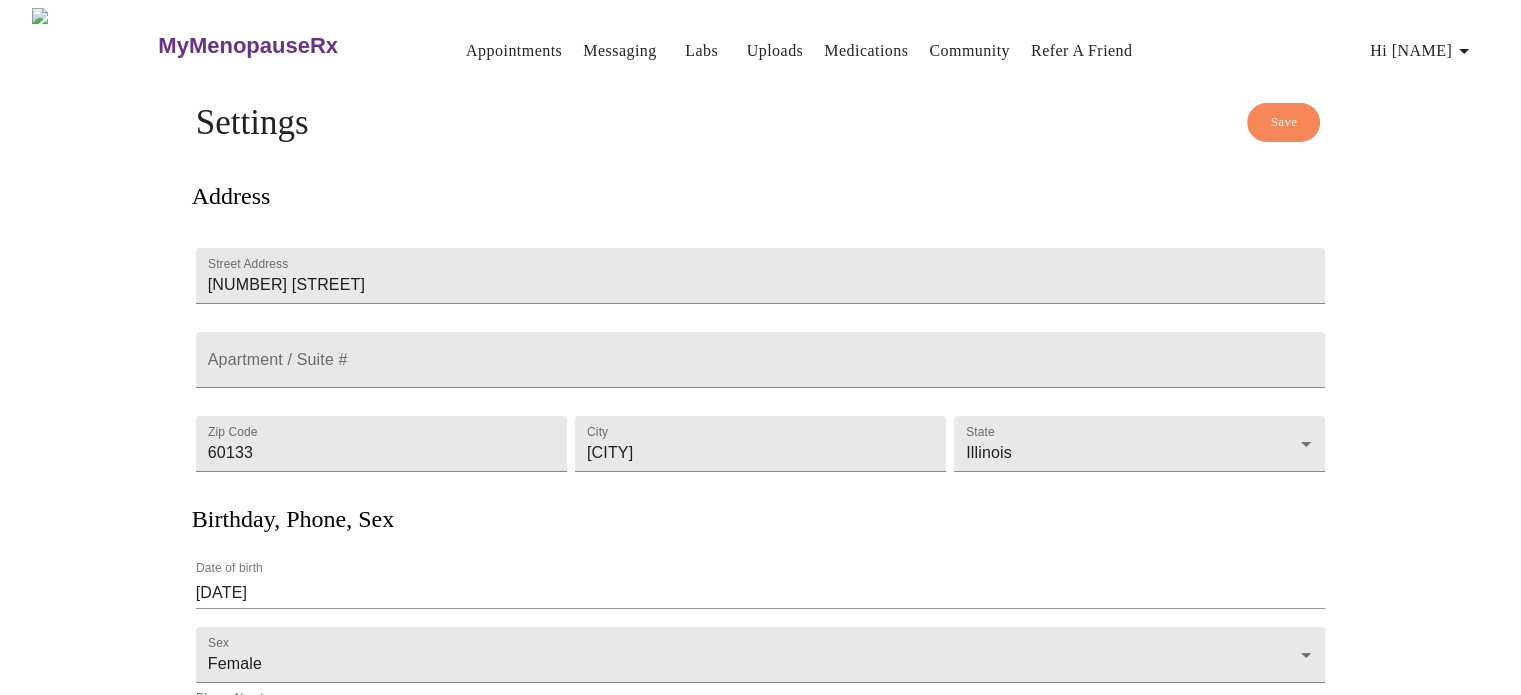scroll, scrollTop: 393, scrollLeft: 0, axis: vertical 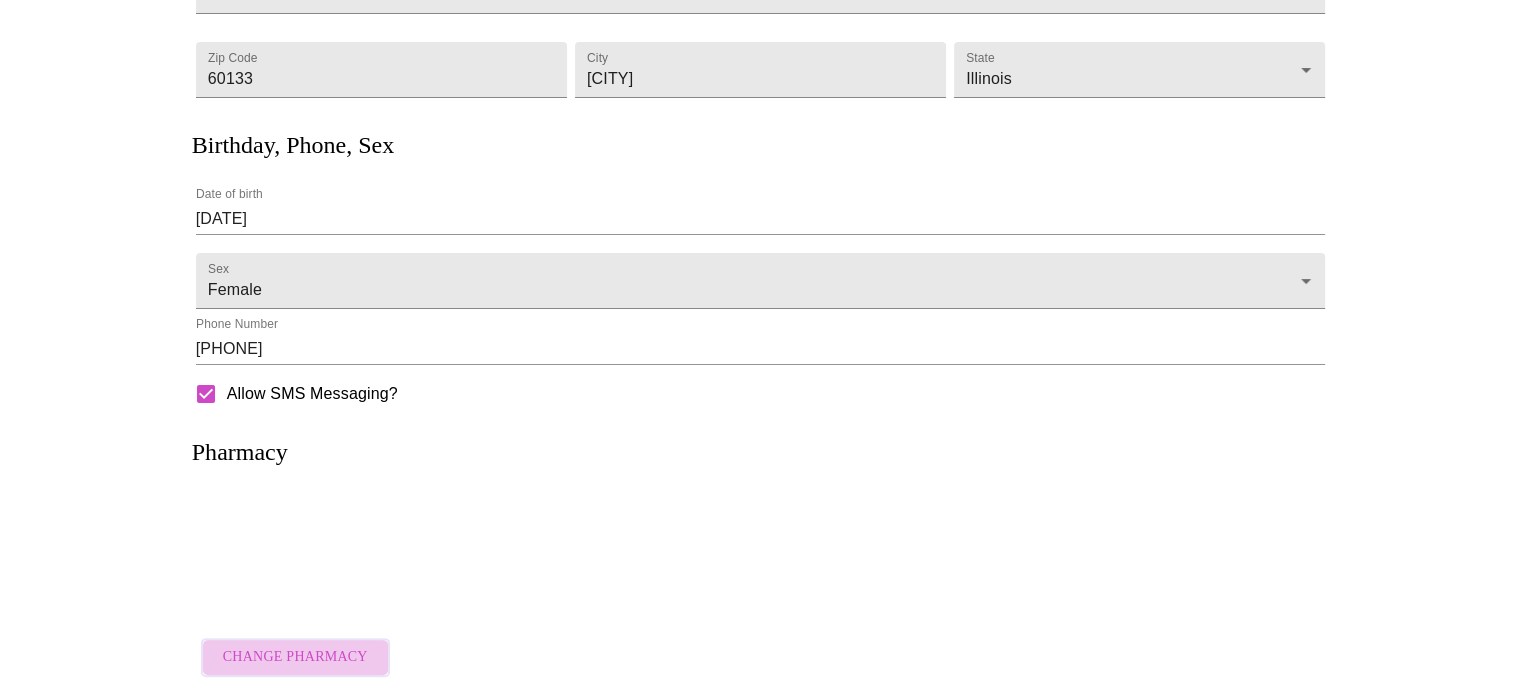 click on "Change Pharmacy" at bounding box center (295, 657) 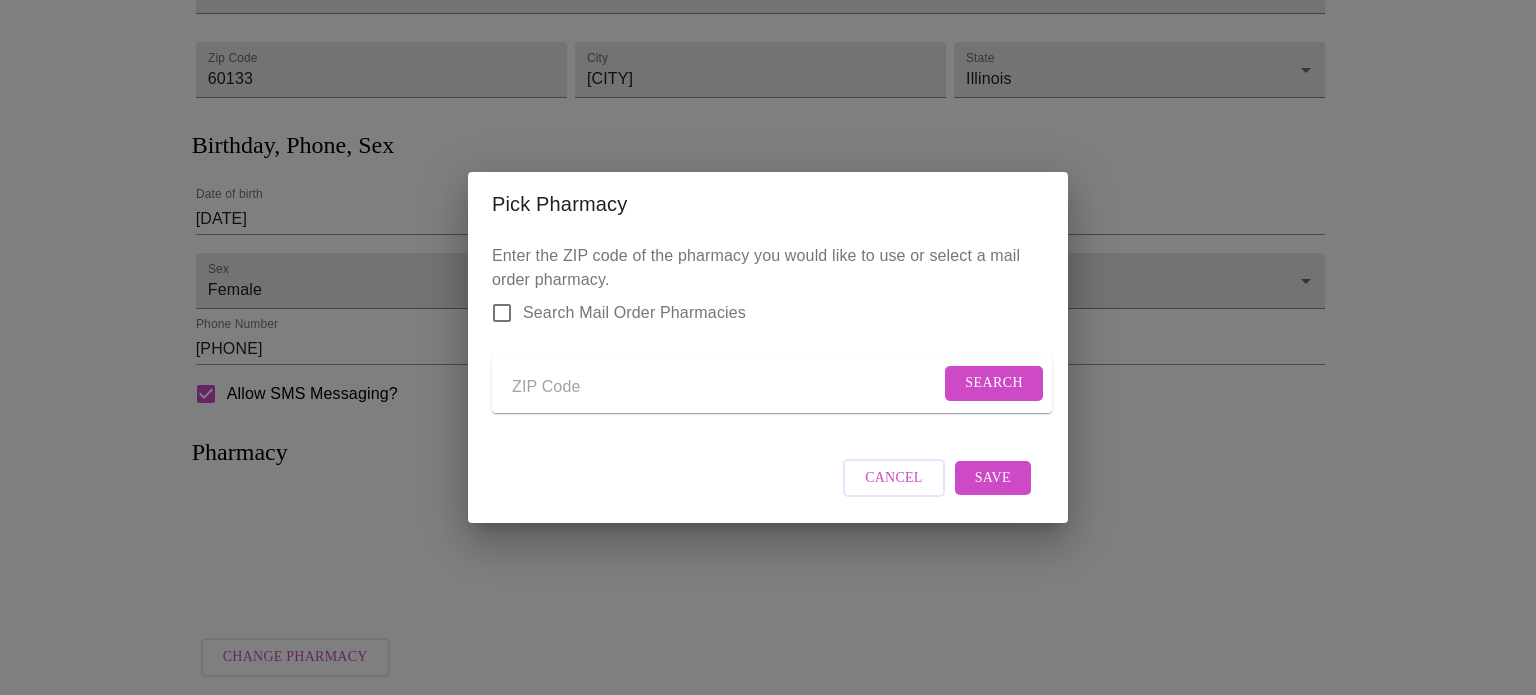click at bounding box center (726, 387) 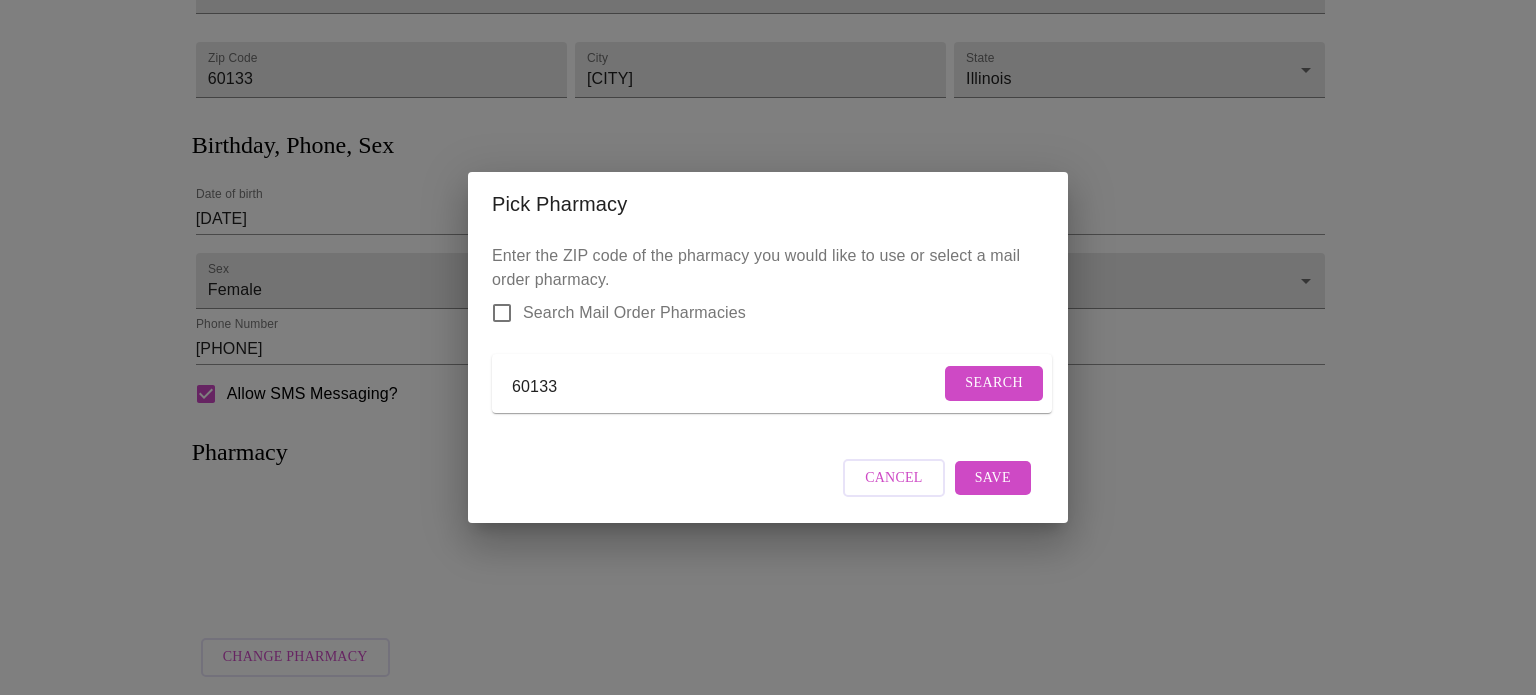 type on "60133" 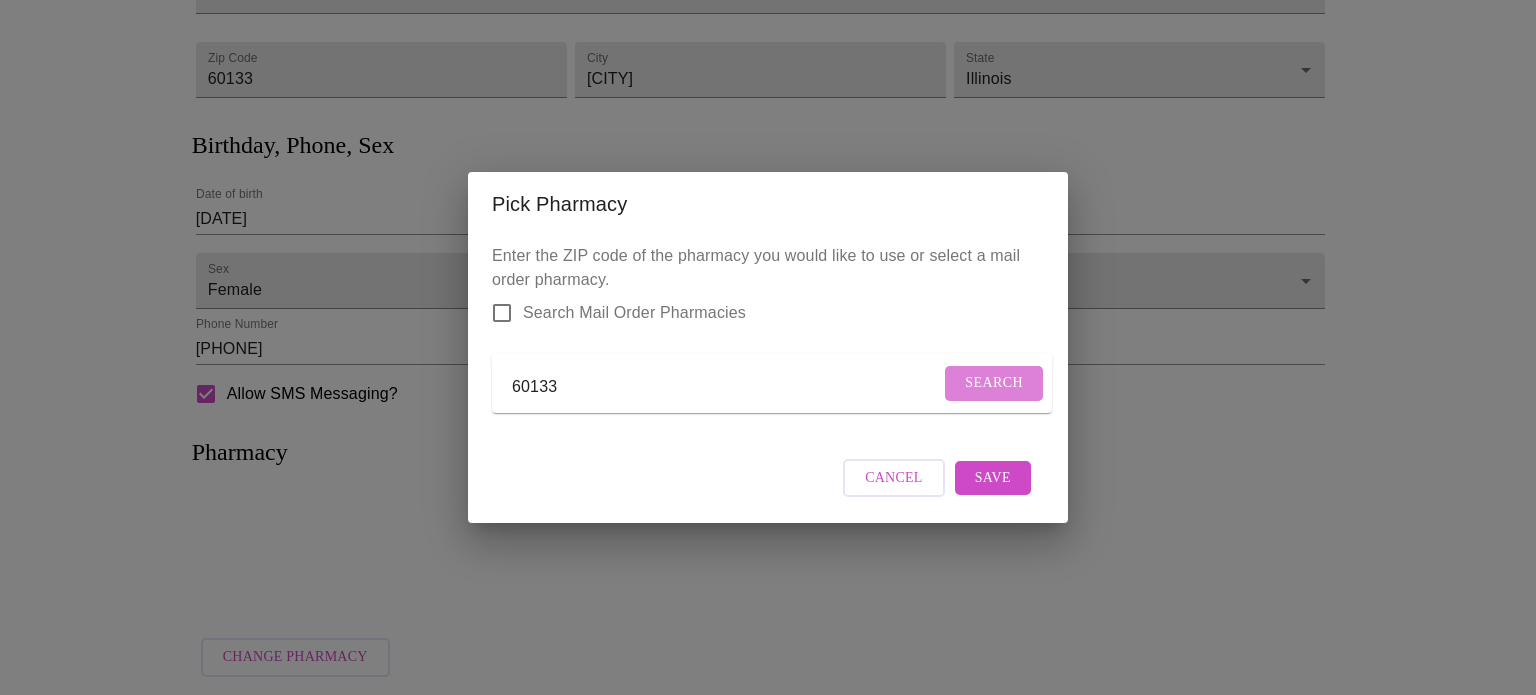 click on "Search" at bounding box center [994, 383] 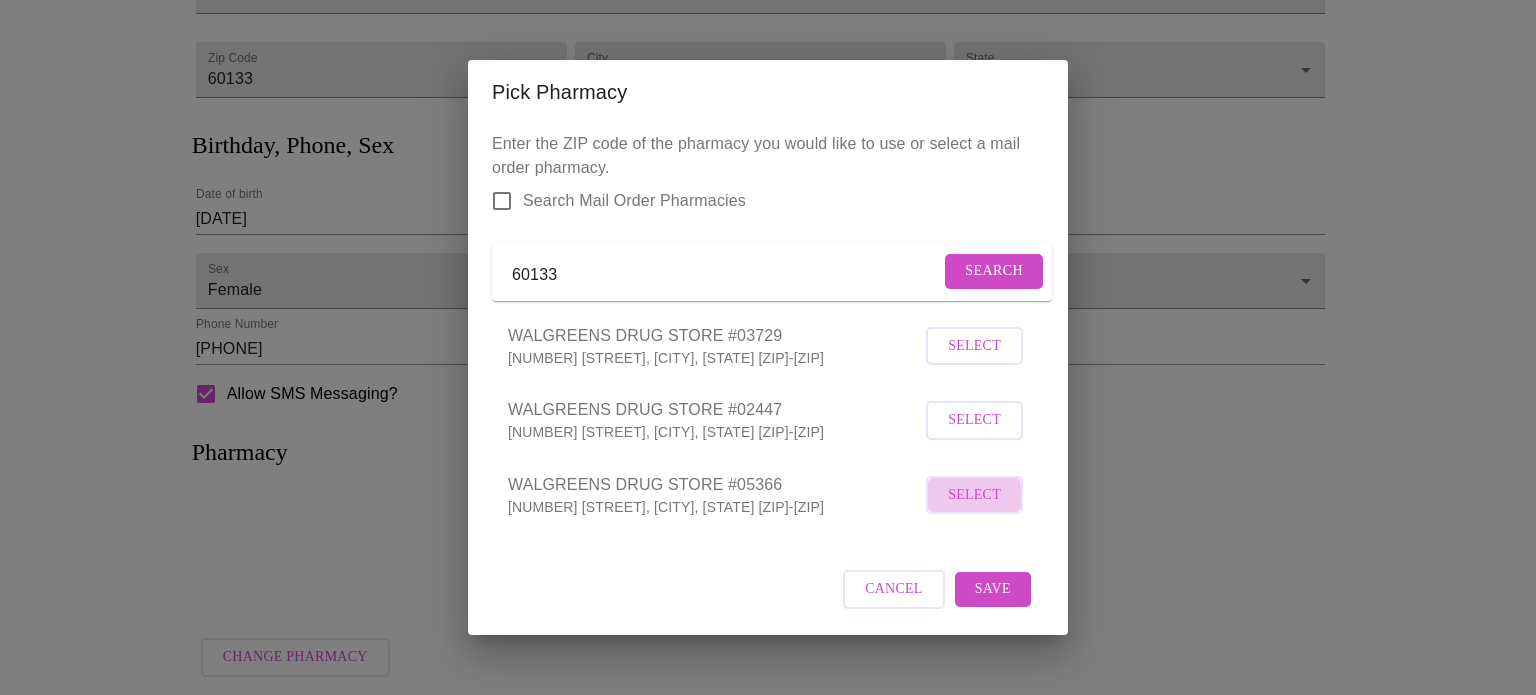 click on "Select" at bounding box center (974, 495) 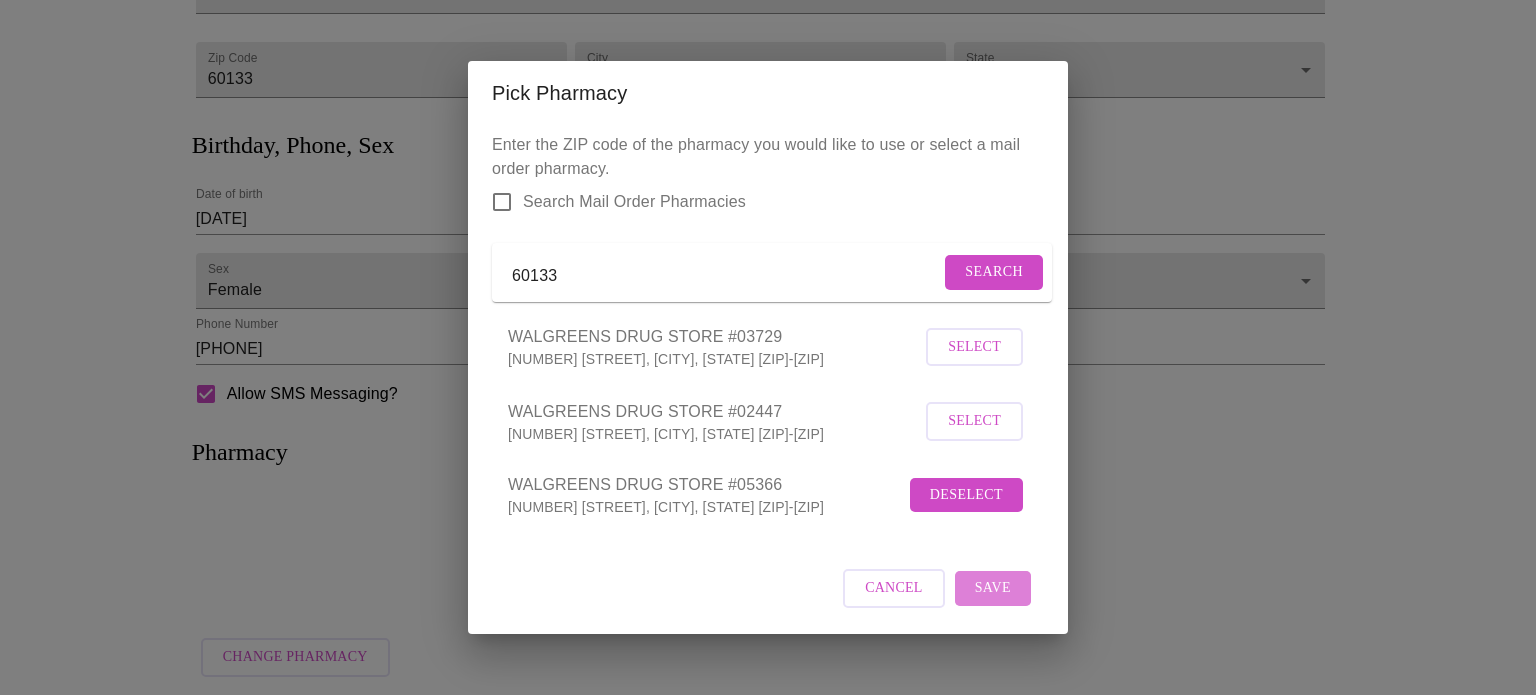 click on "Save" at bounding box center [993, 588] 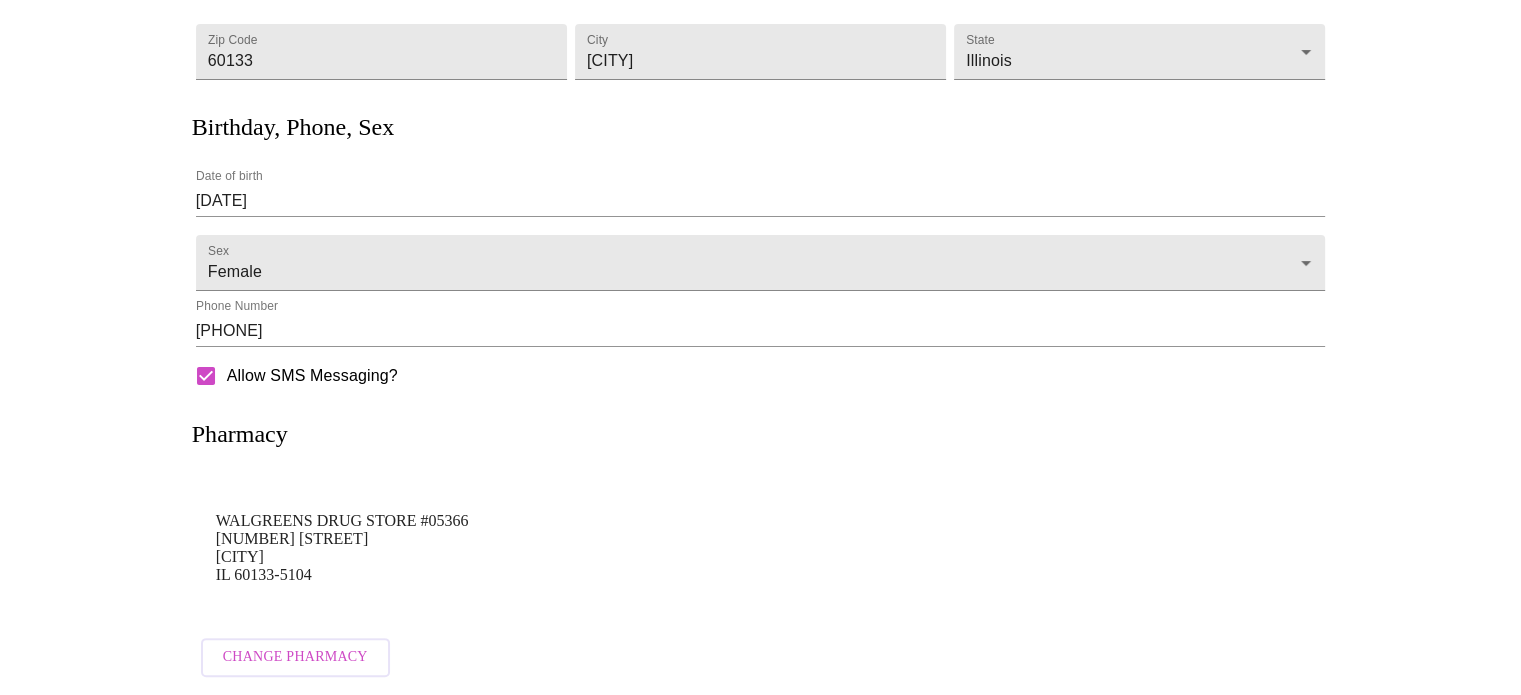 scroll, scrollTop: 417, scrollLeft: 0, axis: vertical 